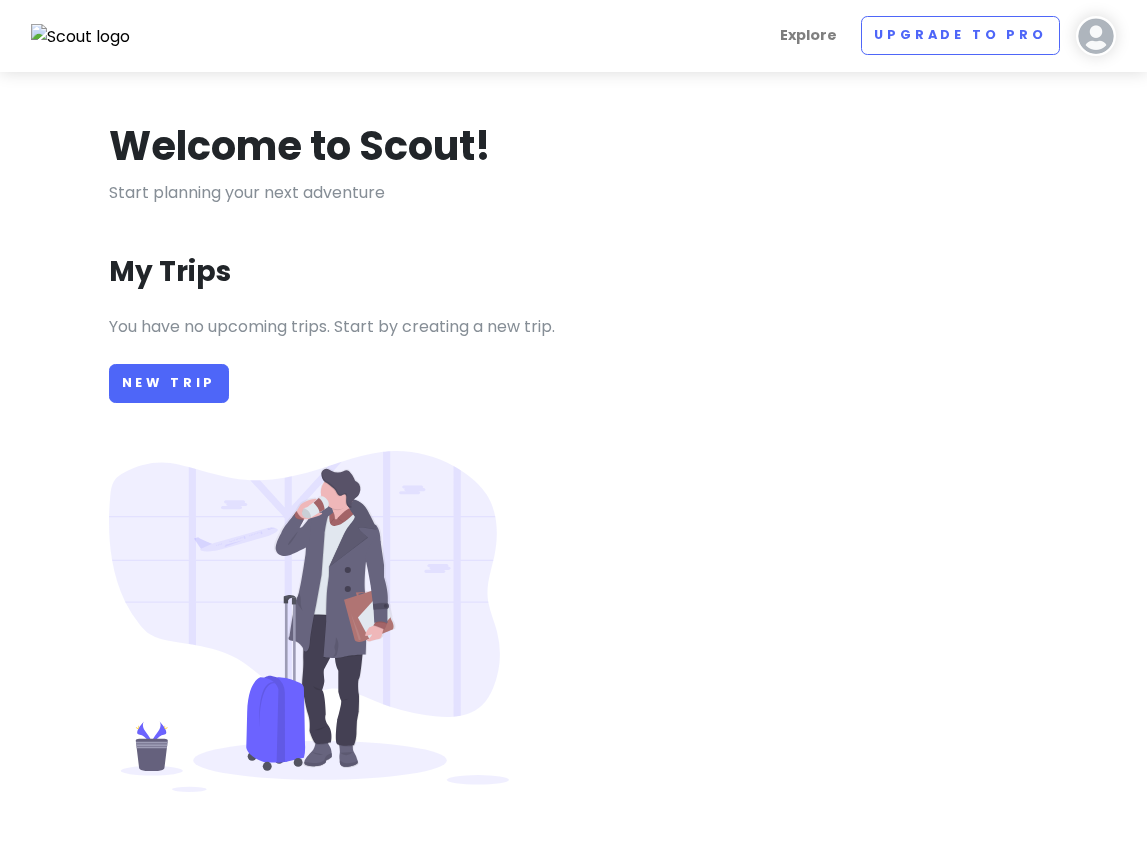 scroll, scrollTop: 0, scrollLeft: 0, axis: both 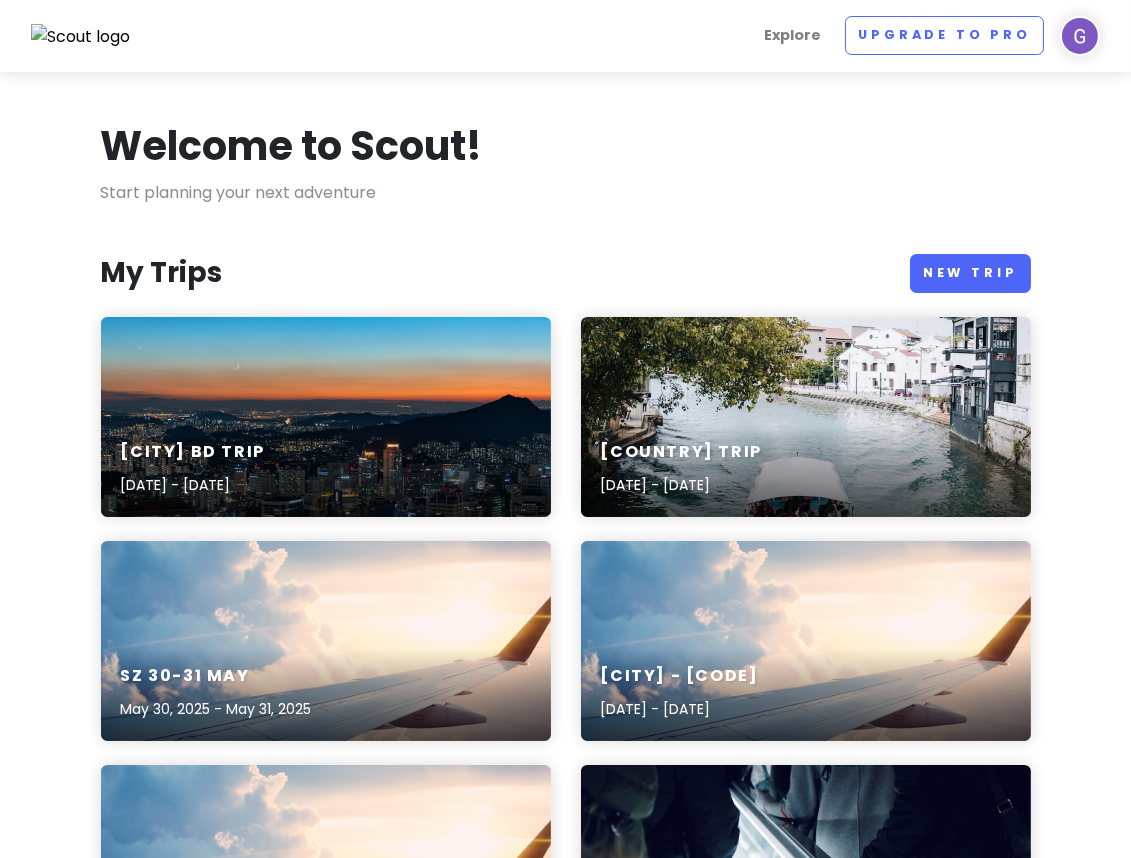 click on "Welcome to Scout!" at bounding box center [566, 150] 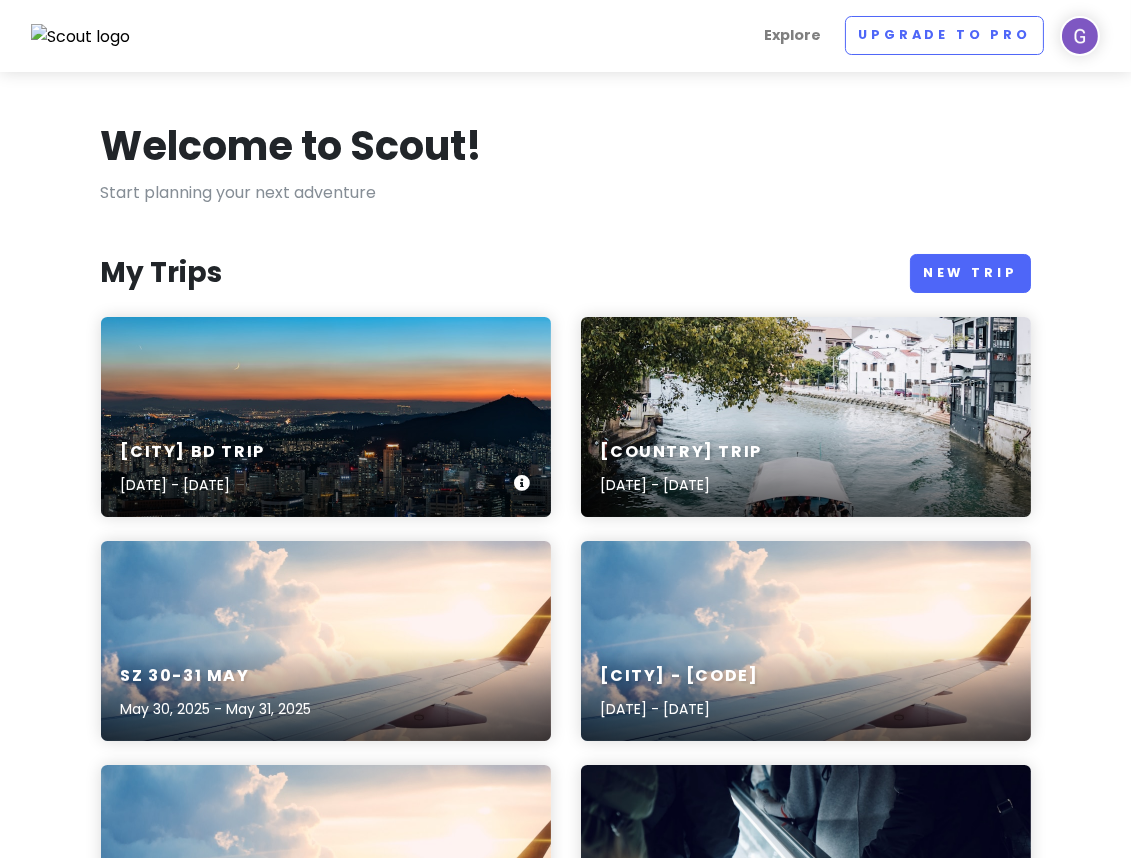 click on "[CITY] BD Trip [DATE] - [DATE]" at bounding box center [326, 417] 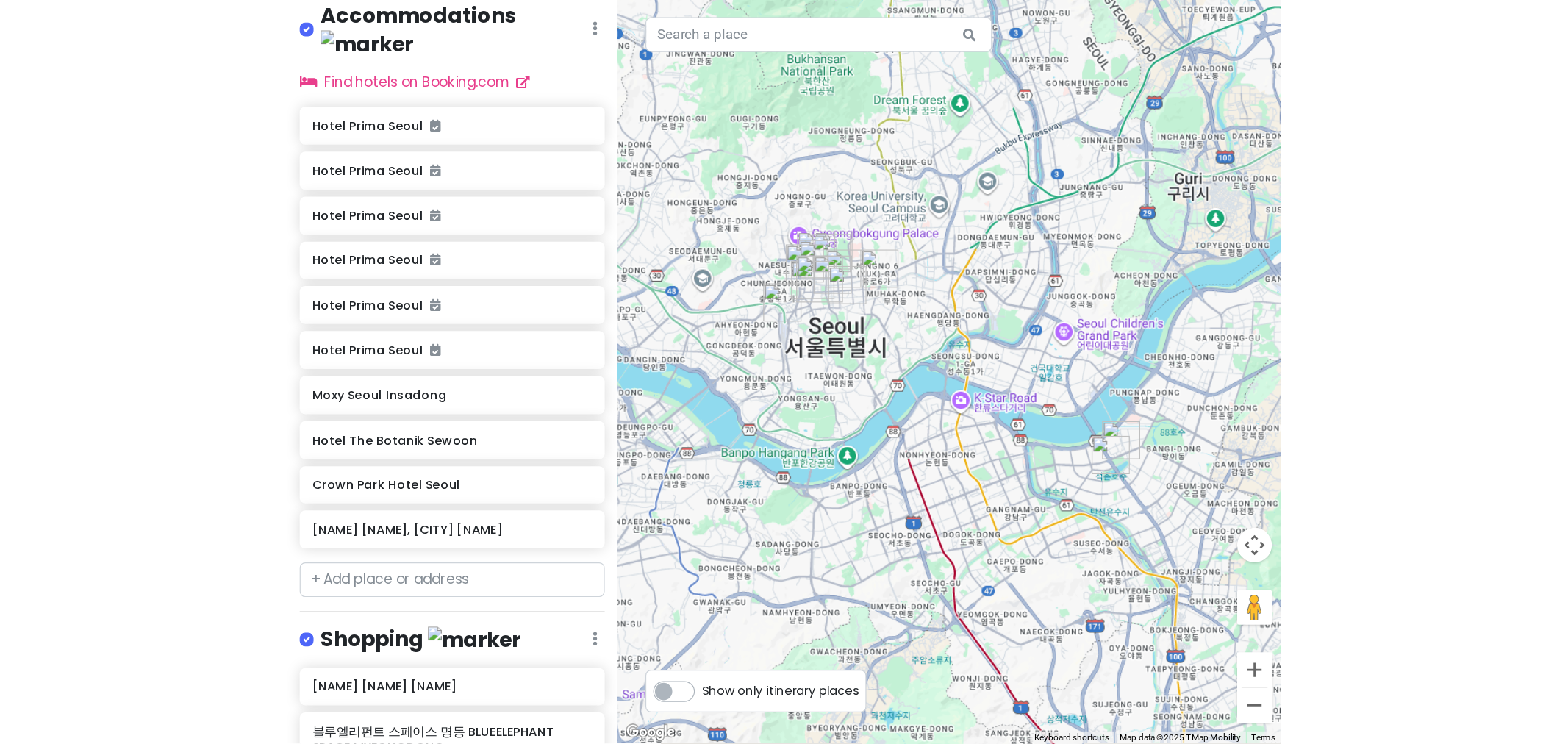 scroll, scrollTop: 633, scrollLeft: 0, axis: vertical 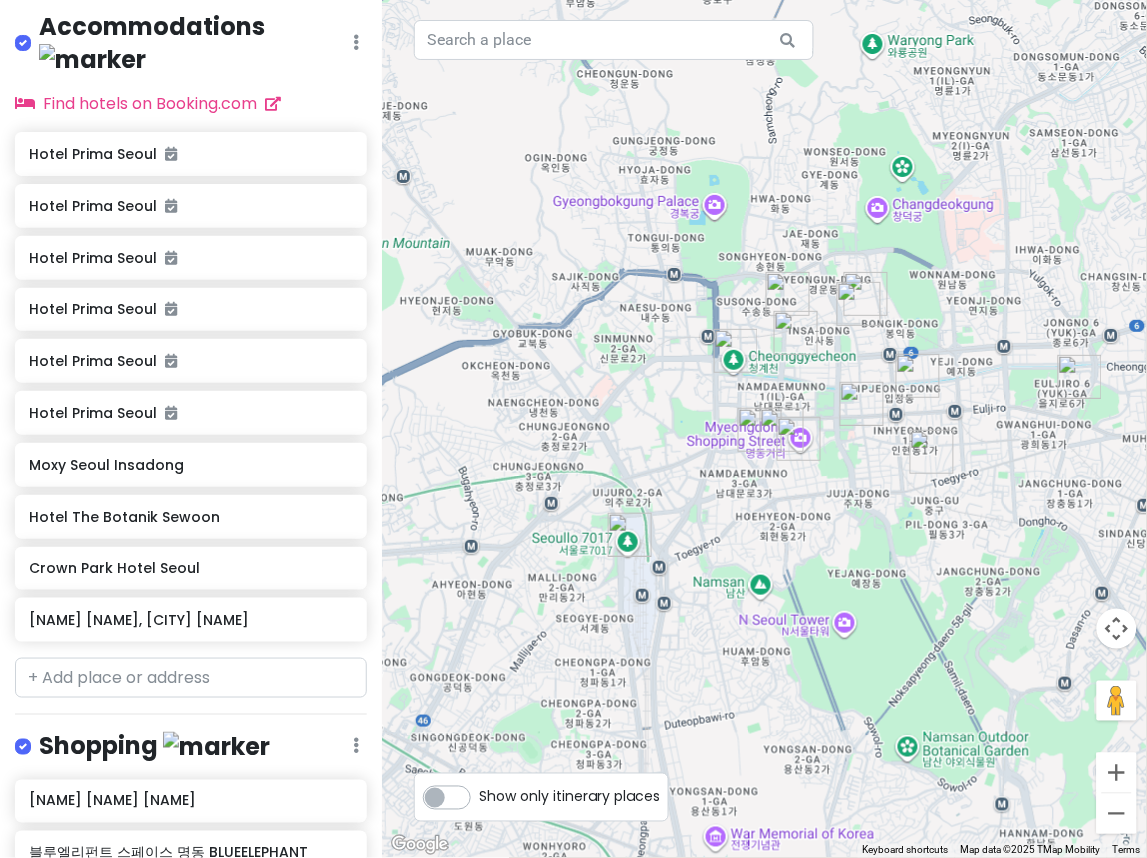 drag, startPoint x: 571, startPoint y: 332, endPoint x: 878, endPoint y: 565, distance: 385.40628 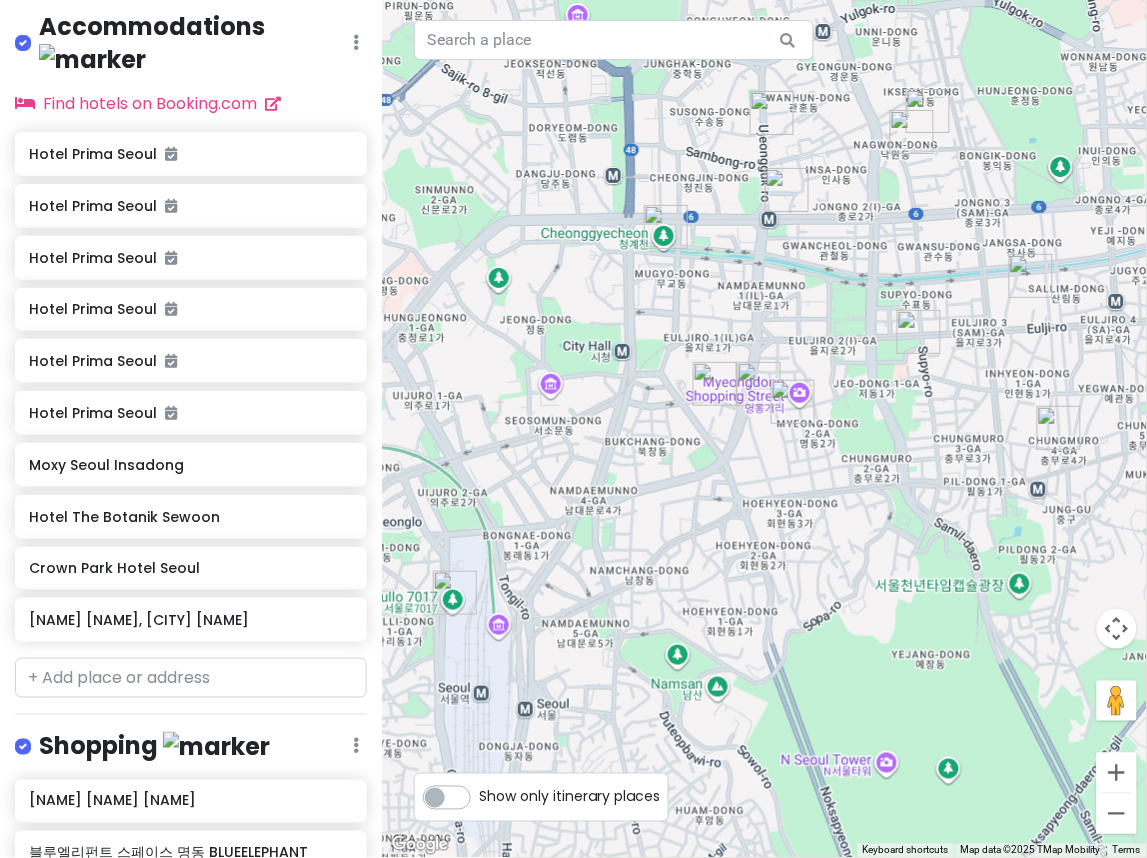 drag, startPoint x: 811, startPoint y: 466, endPoint x: 810, endPoint y: 547, distance: 81.00617 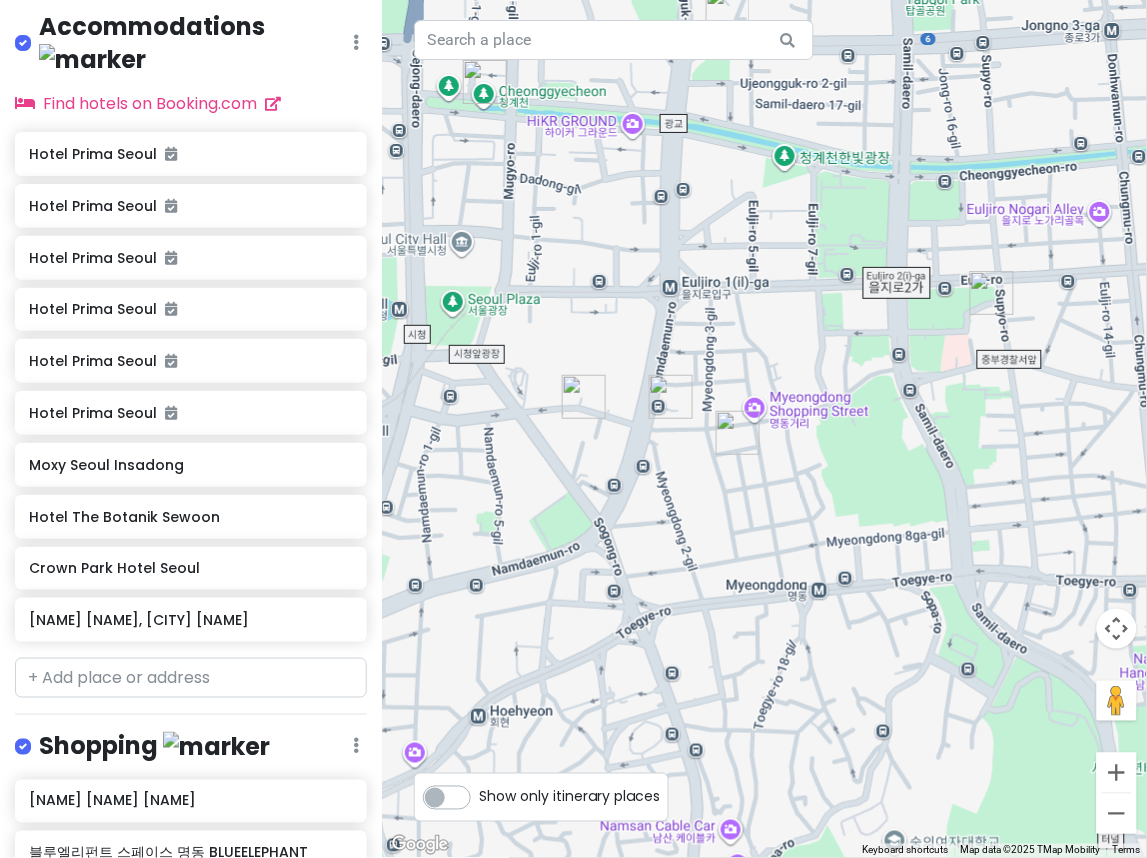 drag, startPoint x: 858, startPoint y: 545, endPoint x: 757, endPoint y: 573, distance: 104.80935 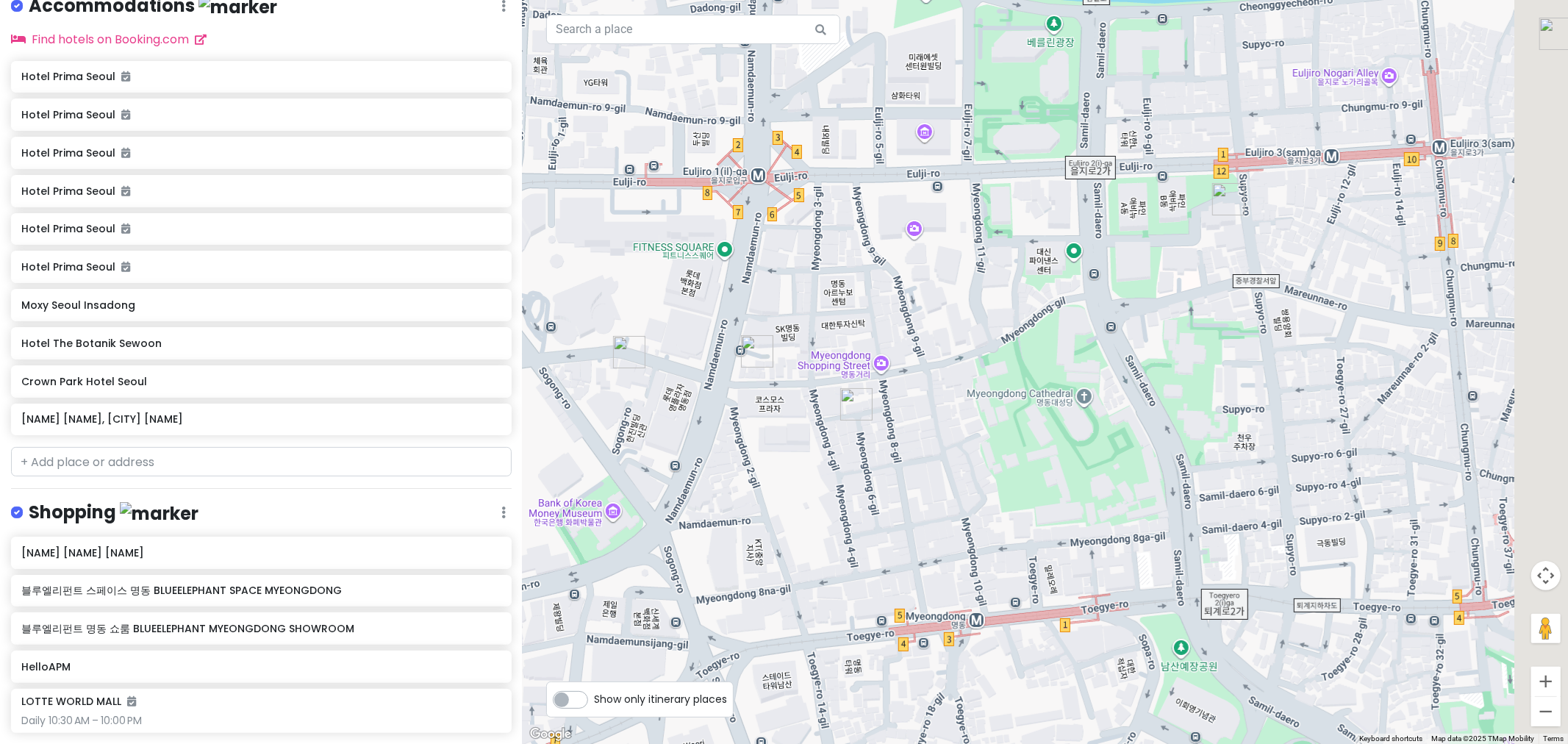 drag, startPoint x: 1314, startPoint y: 207, endPoint x: 1181, endPoint y: 302, distance: 163.4442 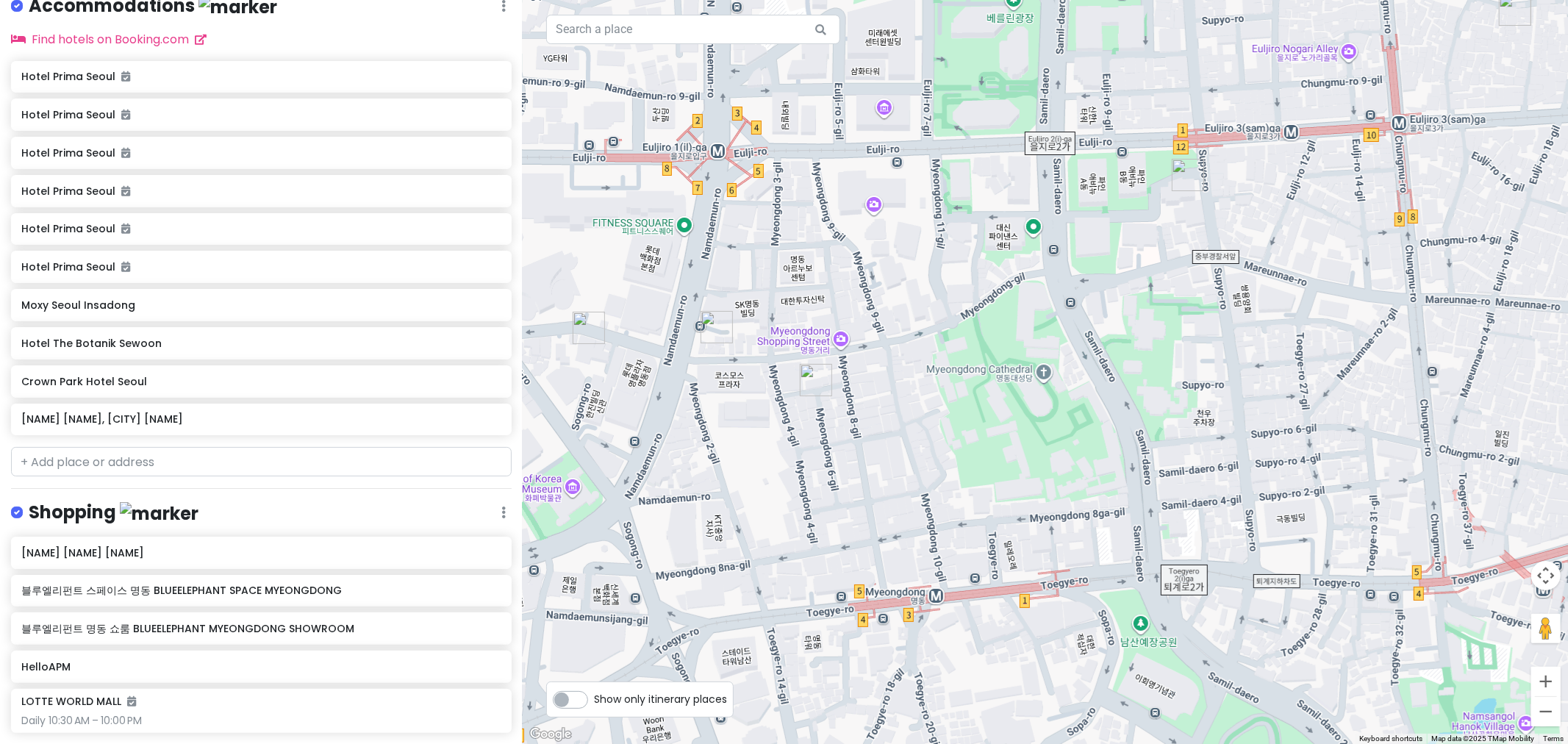 drag, startPoint x: 877, startPoint y: 342, endPoint x: 1000, endPoint y: 303, distance: 129.03488 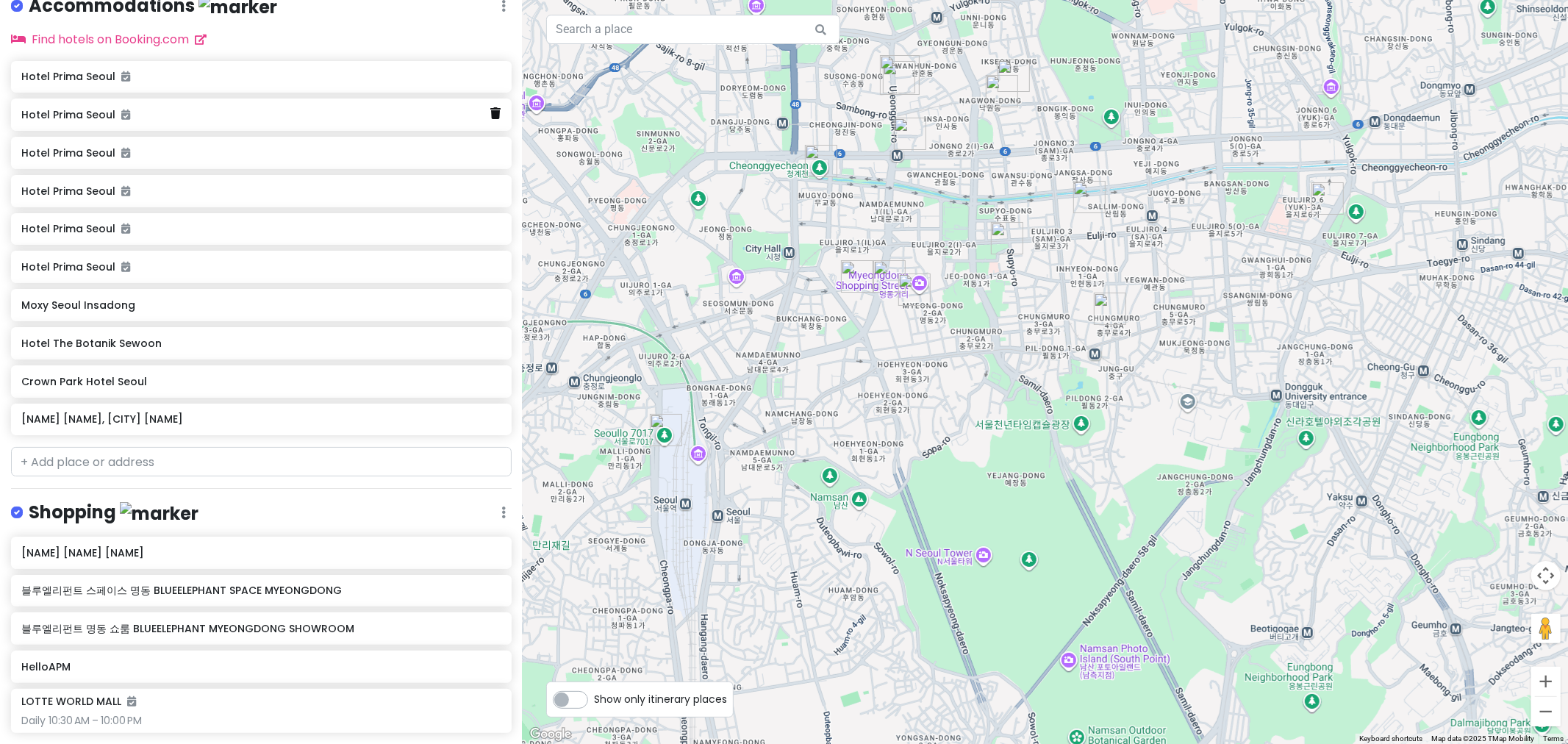 click at bounding box center (496, 113) 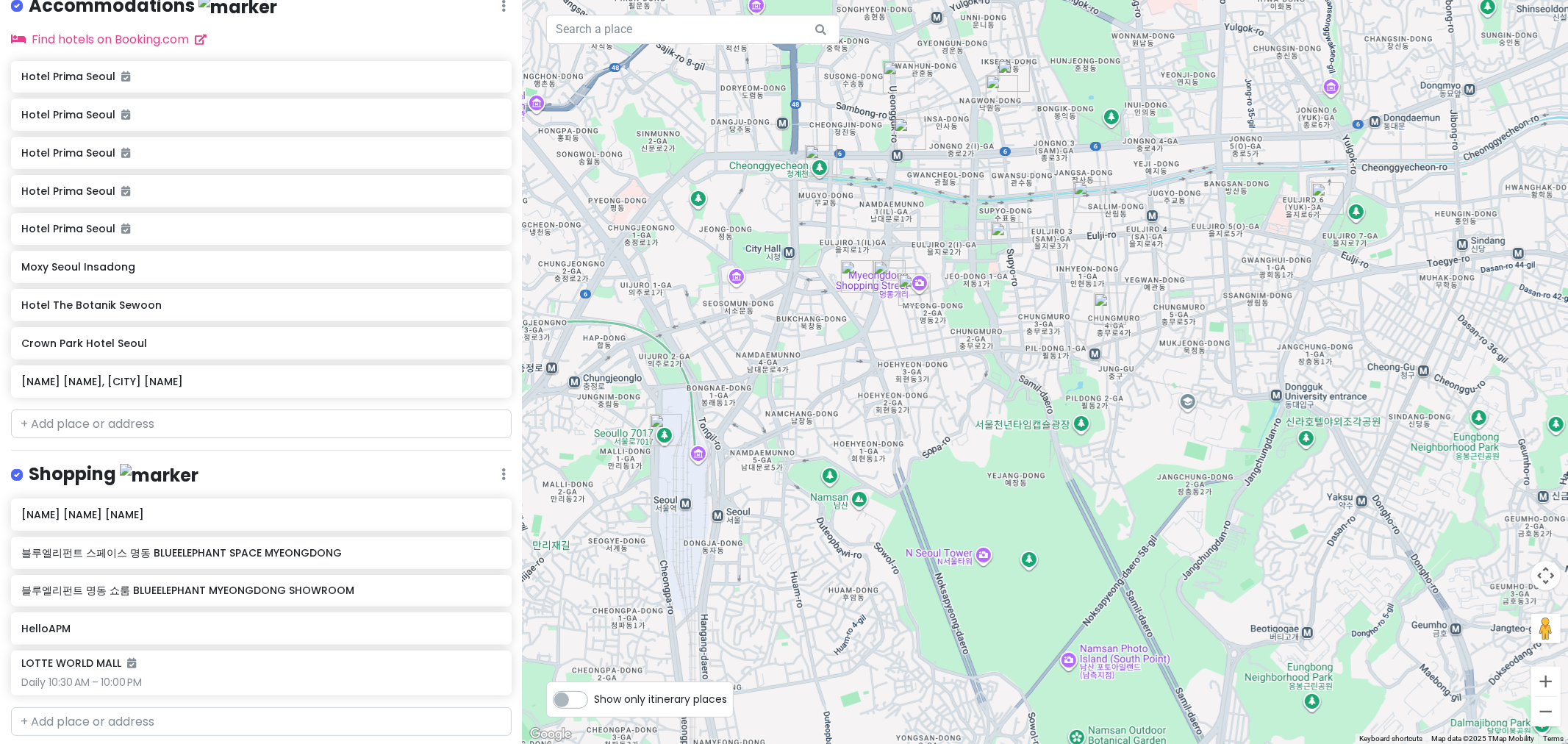 click on "Hotel Prima Seoul" at bounding box center [261, 115] 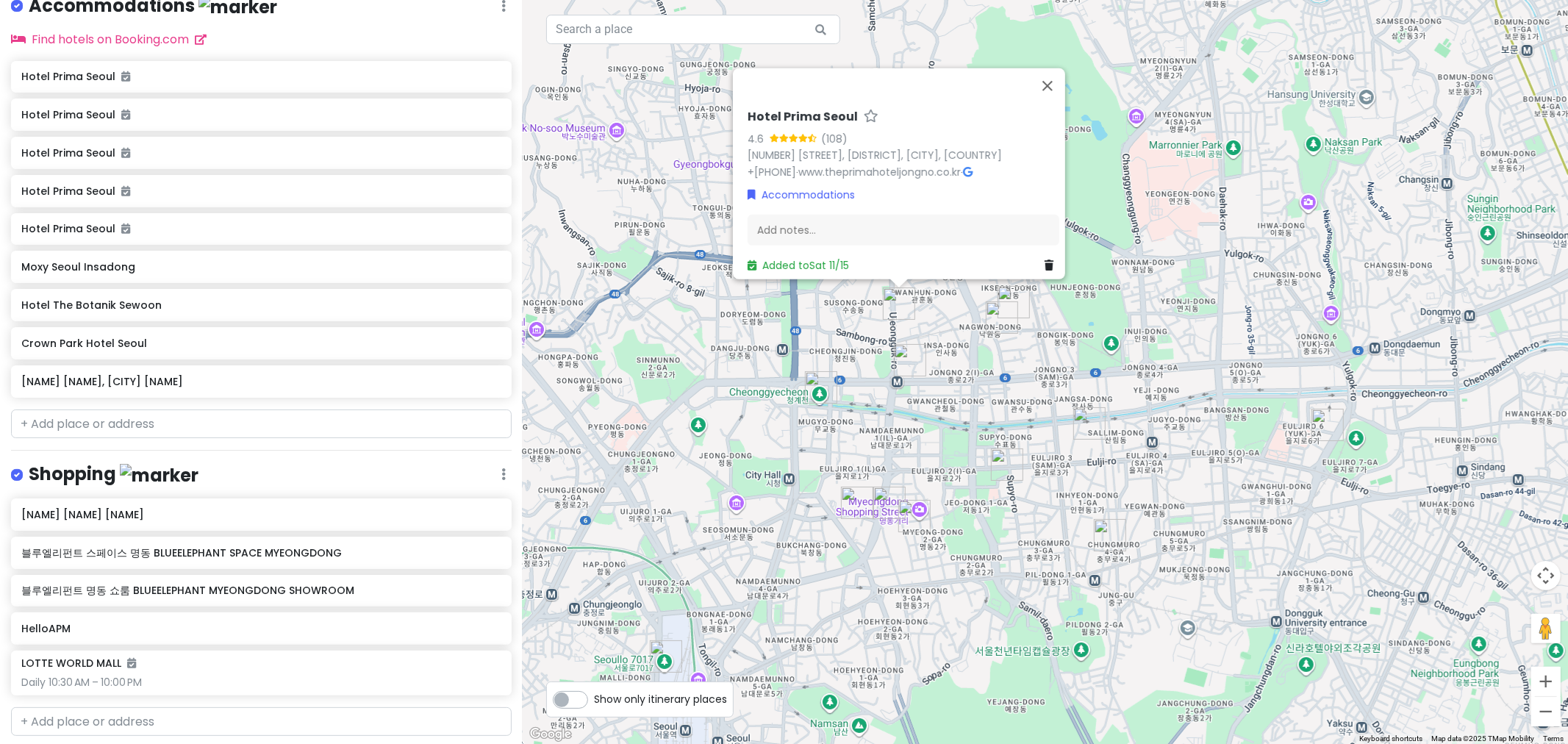 click on "Hotel Prima Seoul" at bounding box center [261, 115] 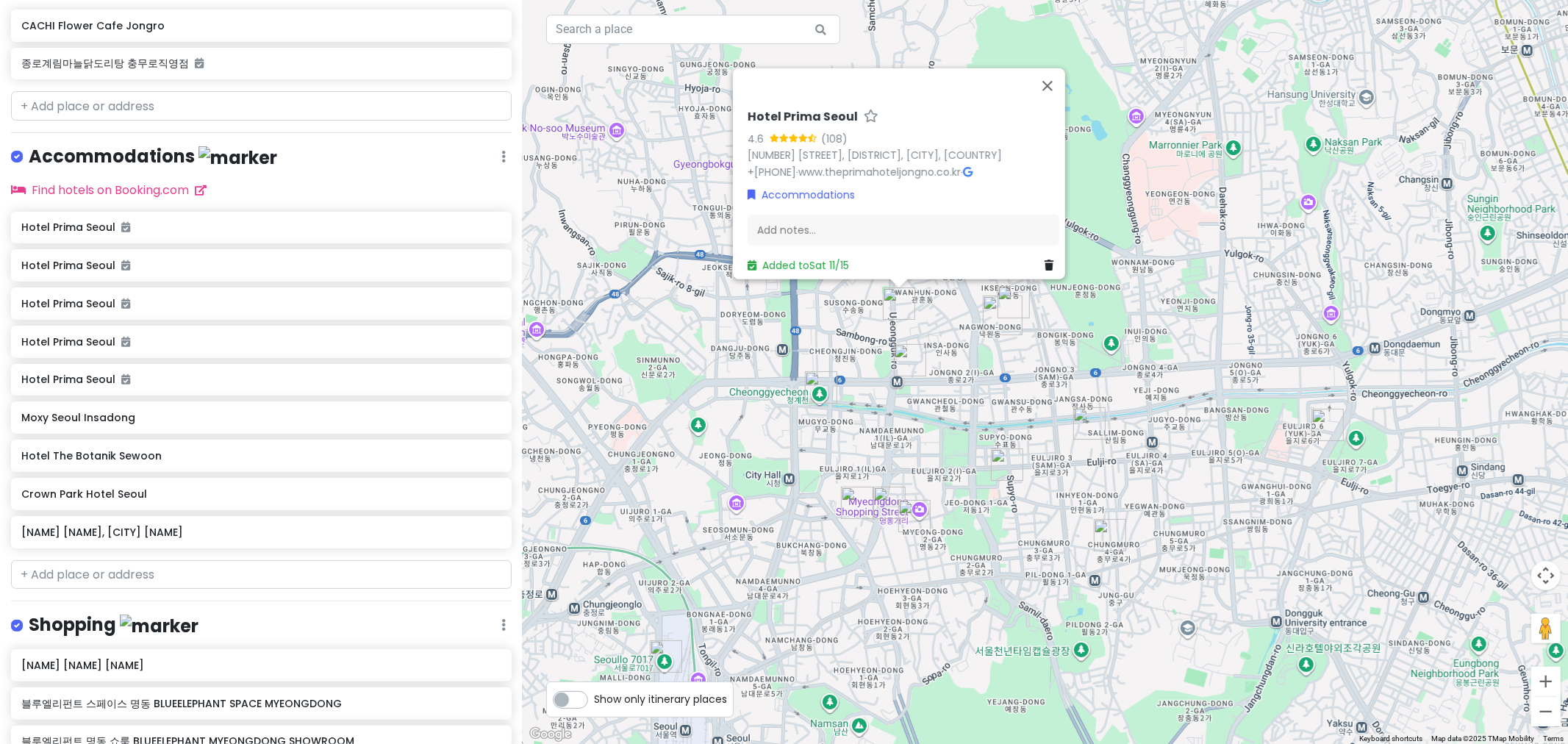 scroll, scrollTop: 653, scrollLeft: 0, axis: vertical 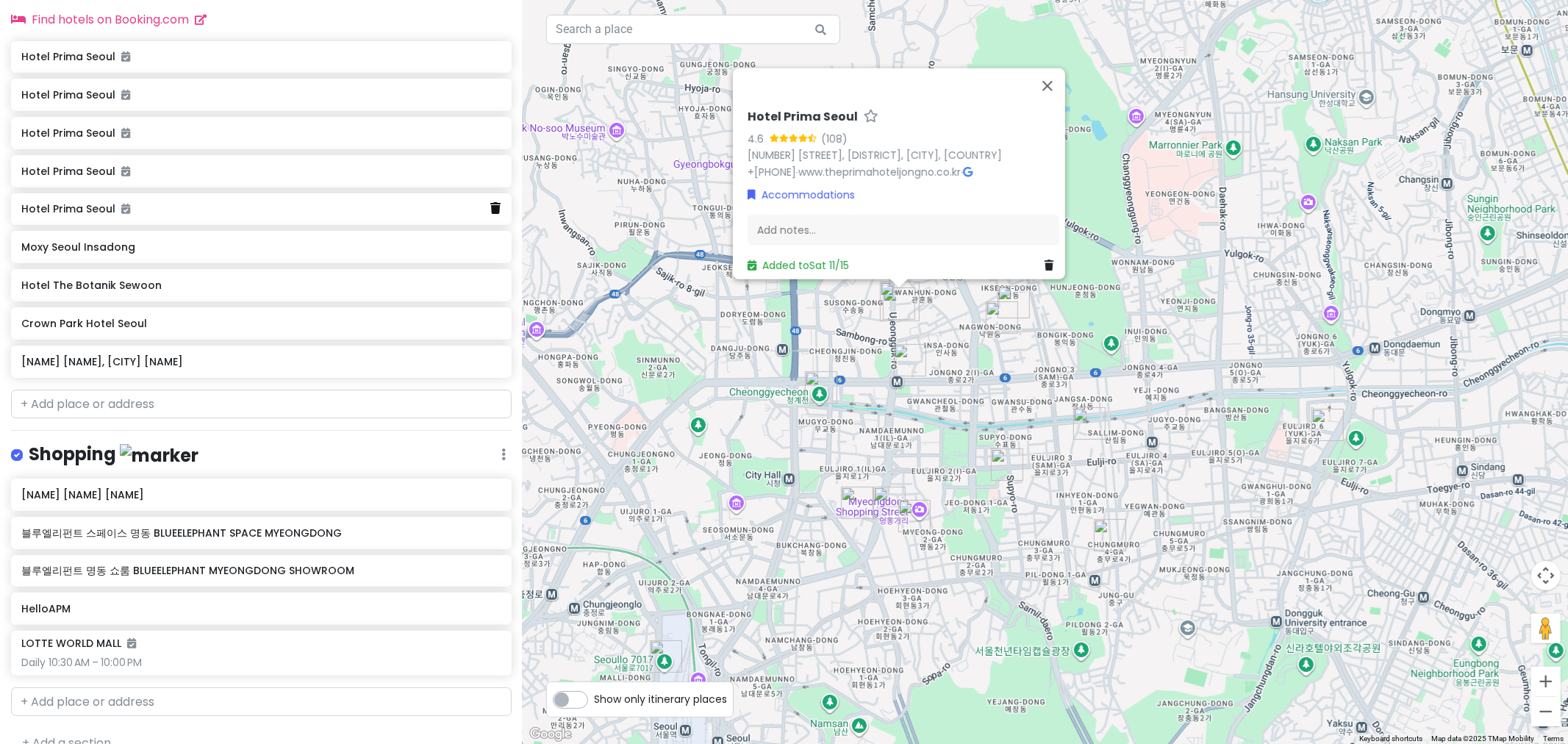click at bounding box center (496, 208) 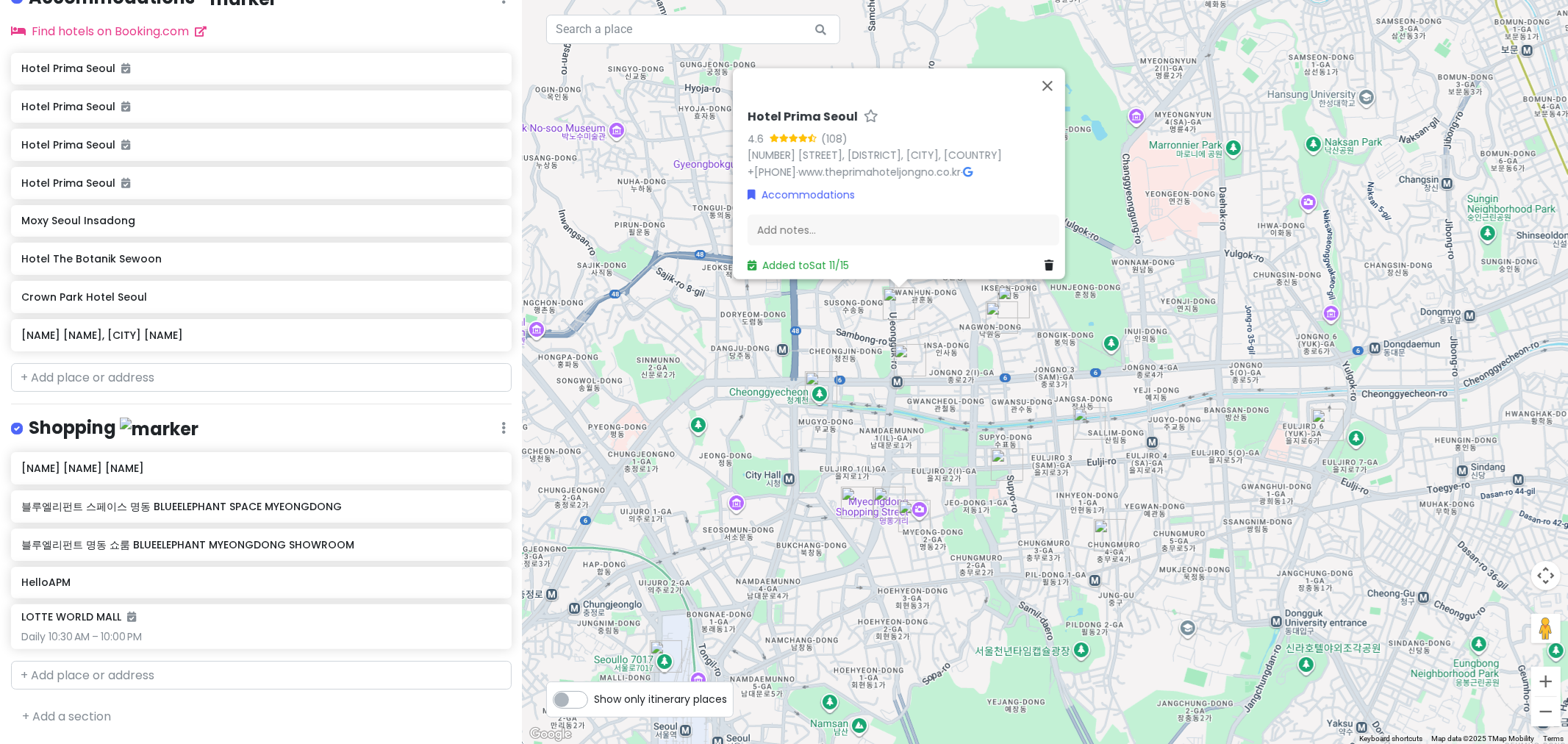 scroll, scrollTop: 635, scrollLeft: 0, axis: vertical 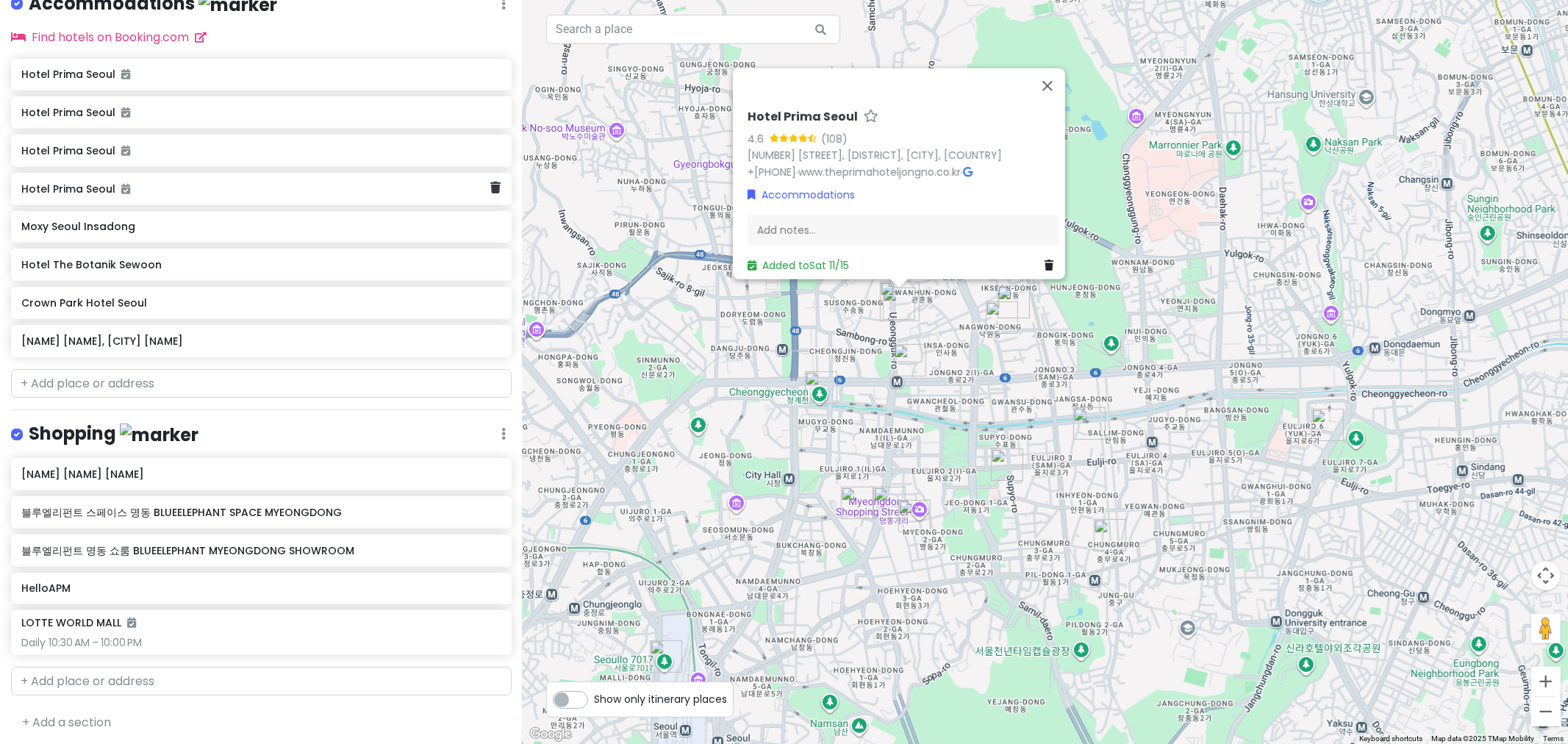 click on "Hotel Prima Seoul" at bounding box center [261, 189] 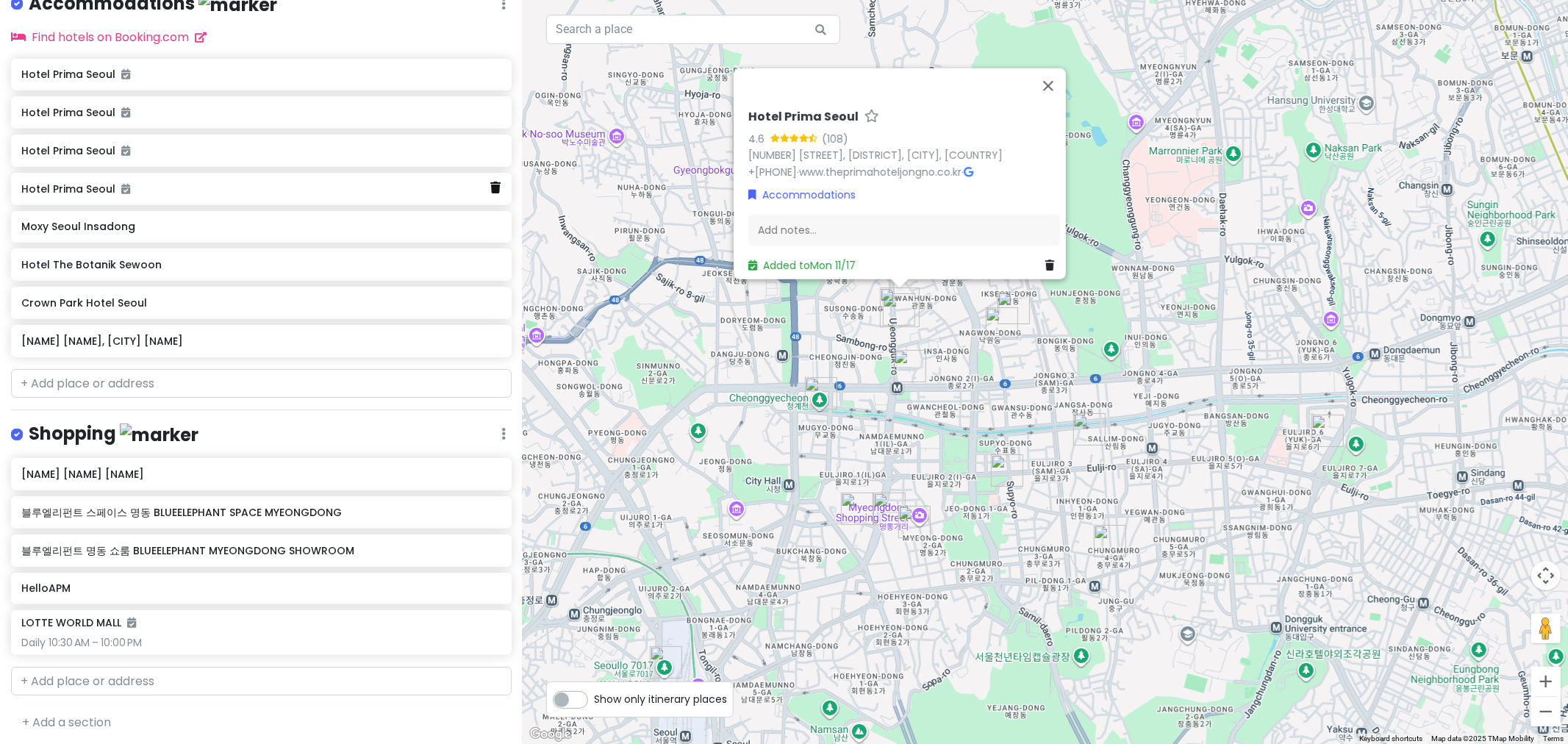 click at bounding box center (496, 187) 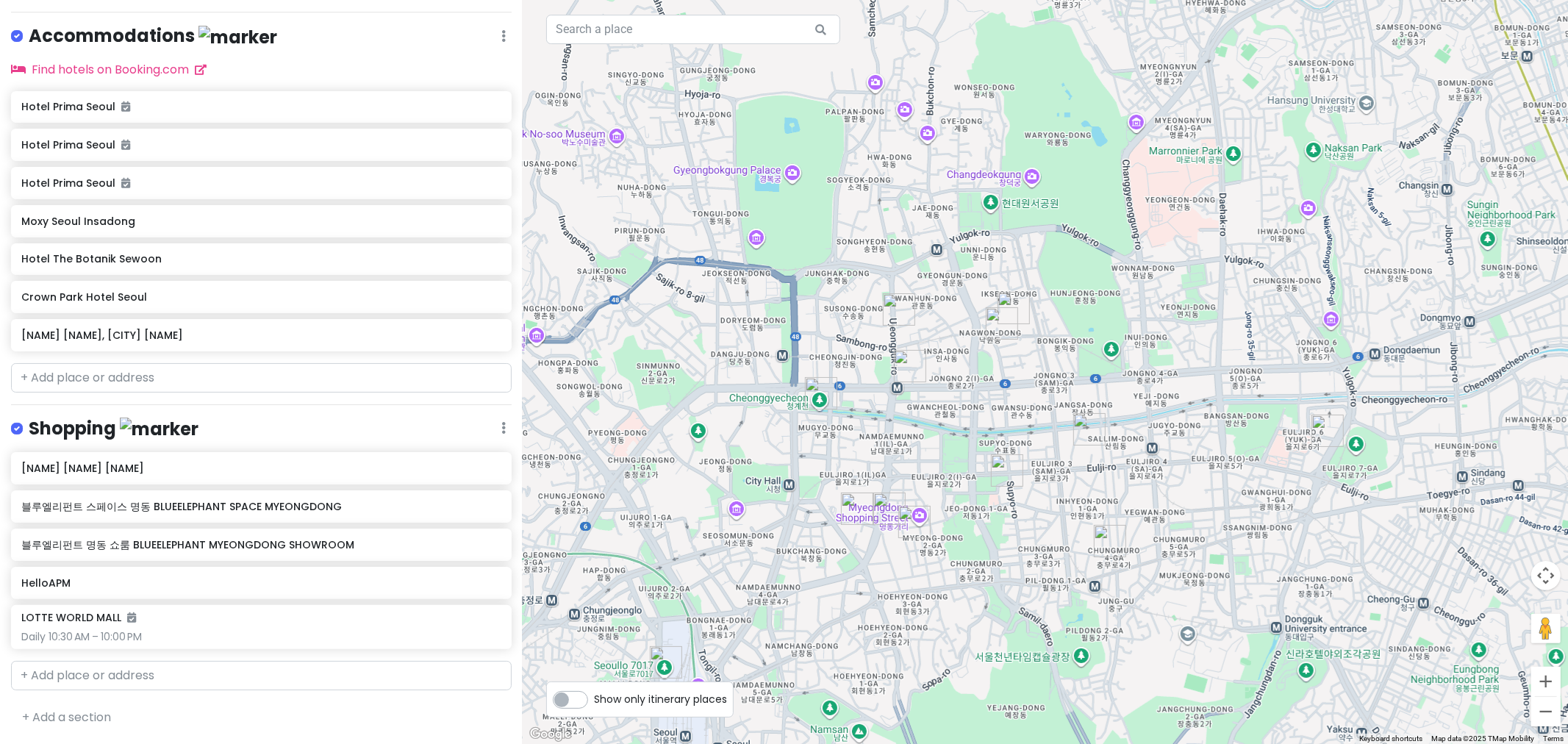 scroll, scrollTop: 597, scrollLeft: 0, axis: vertical 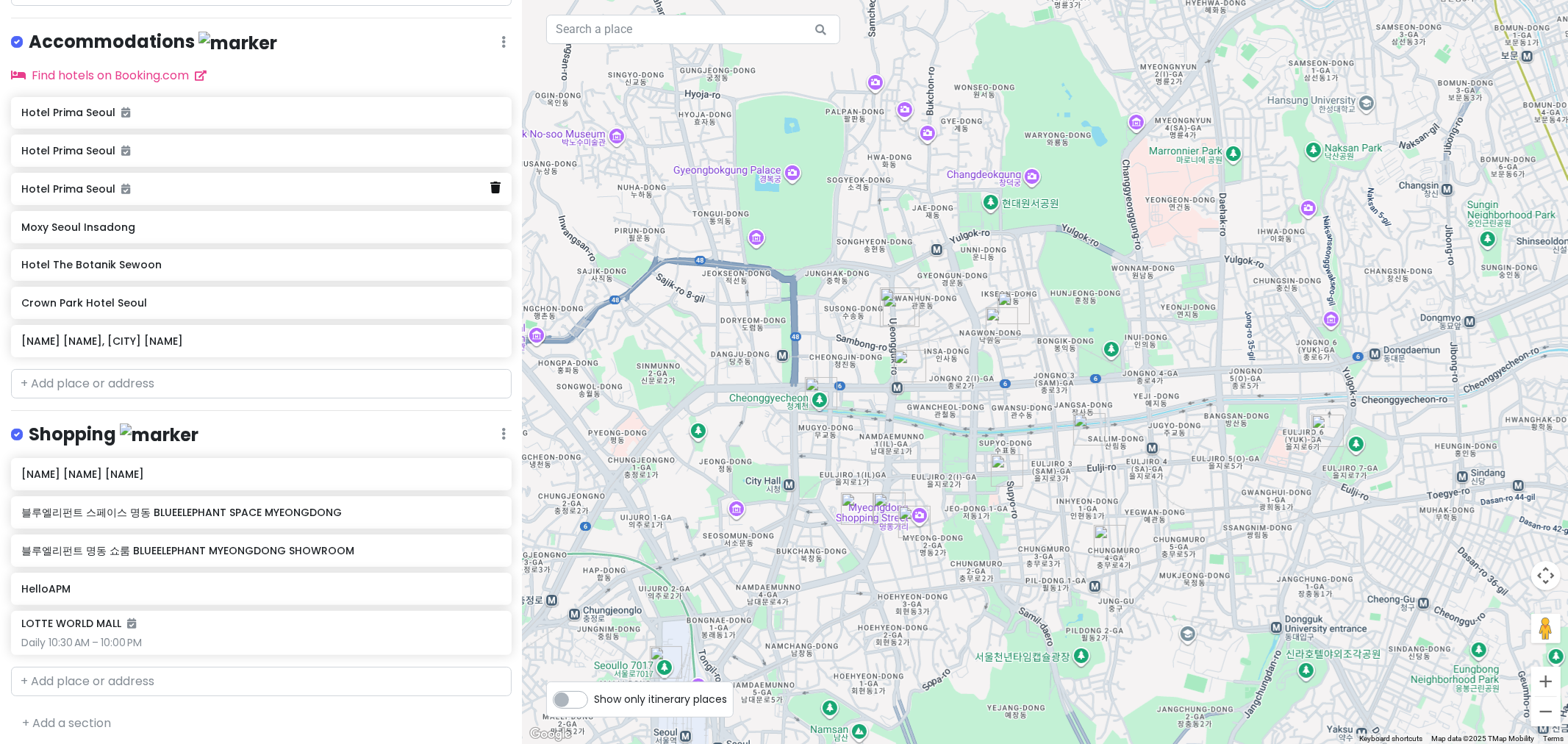 click at bounding box center (496, 187) 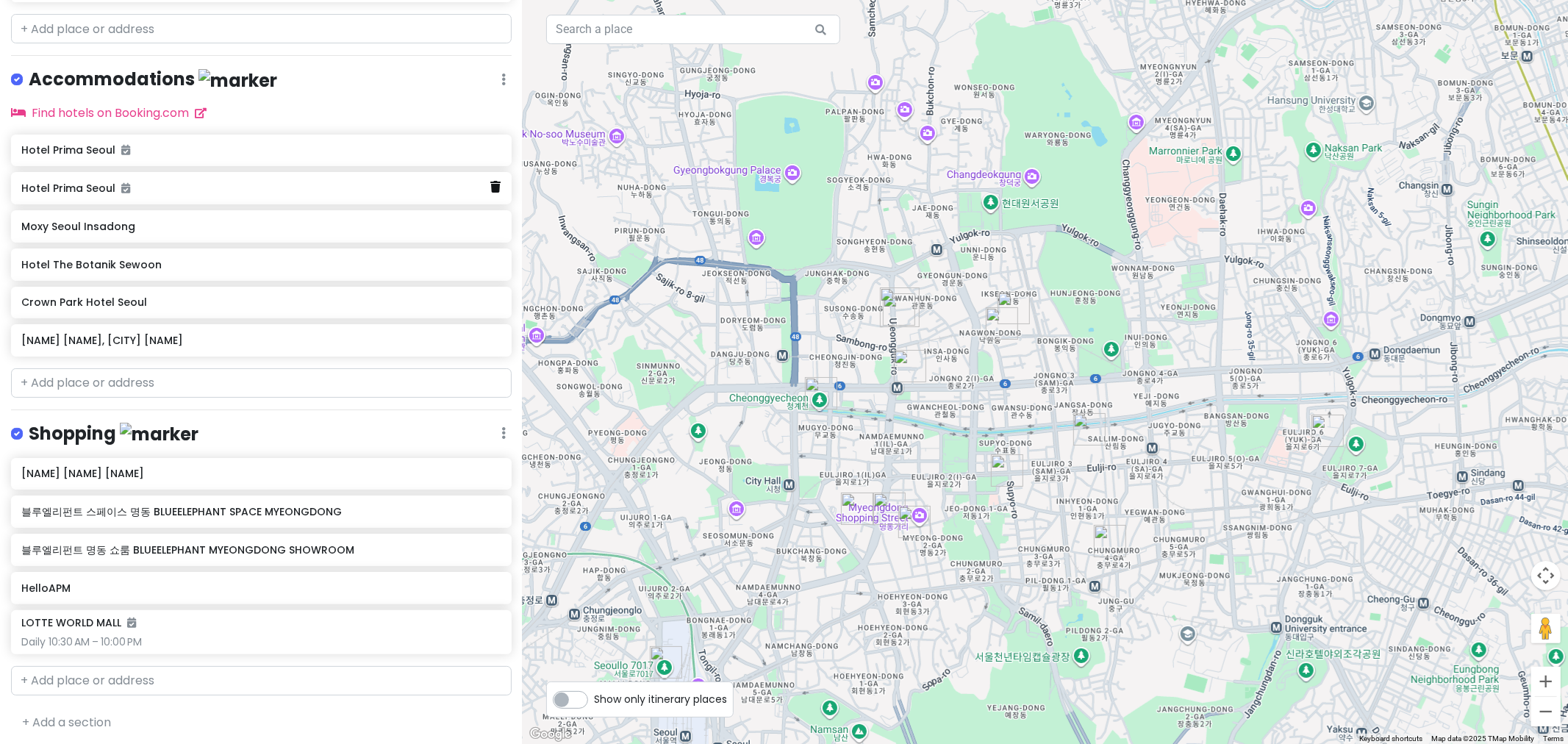 click at bounding box center (496, 187) 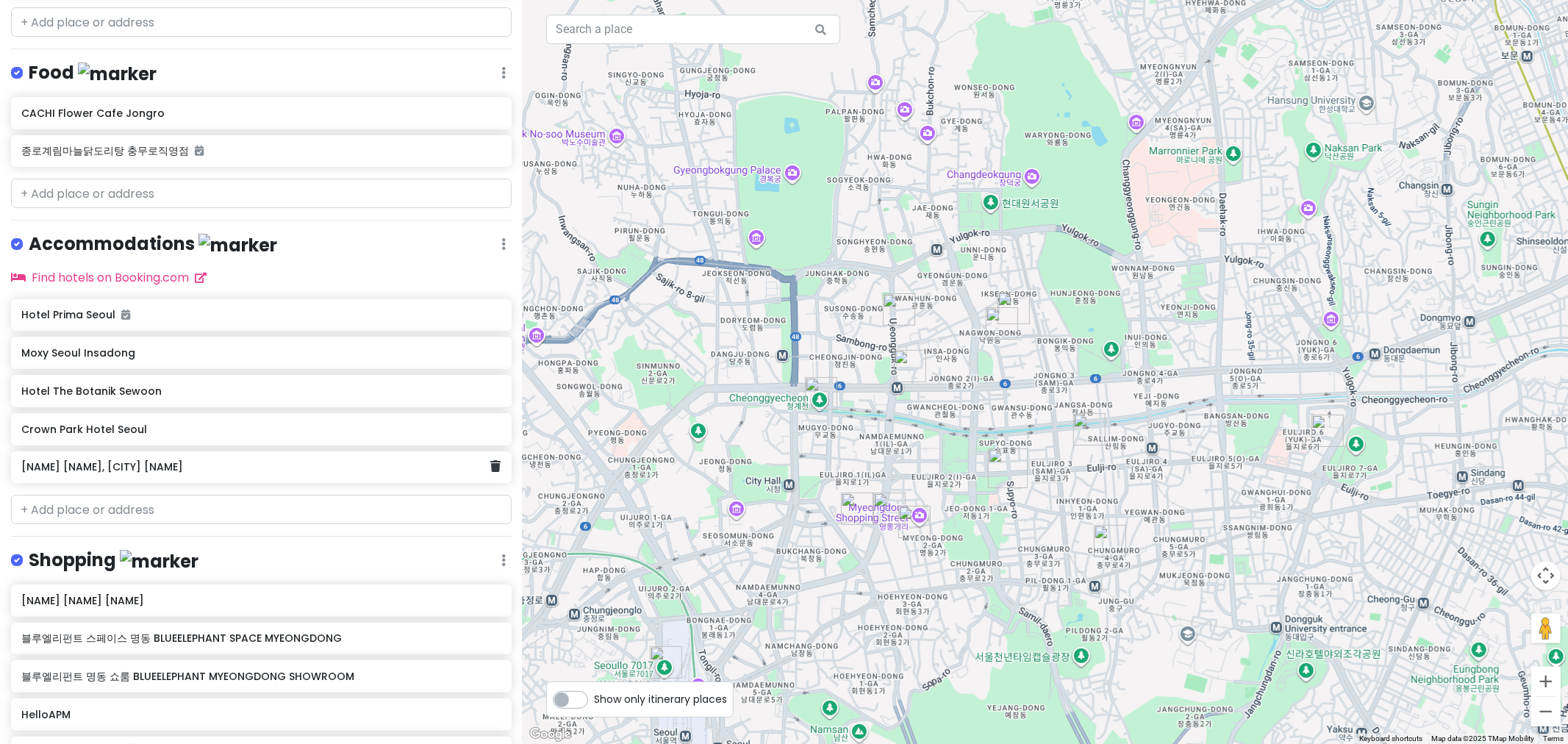 scroll, scrollTop: 521, scrollLeft: 0, axis: vertical 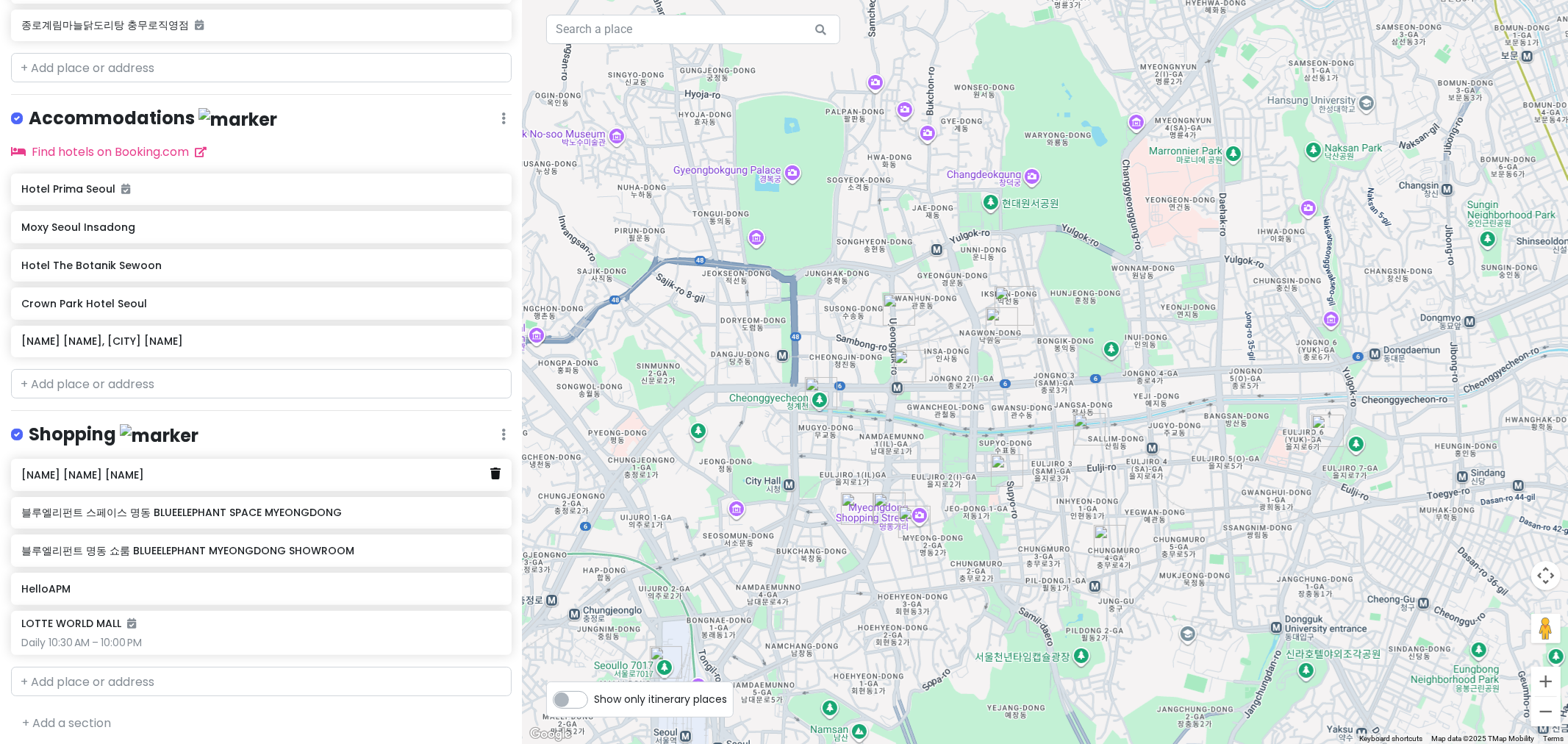 click at bounding box center (496, 473) 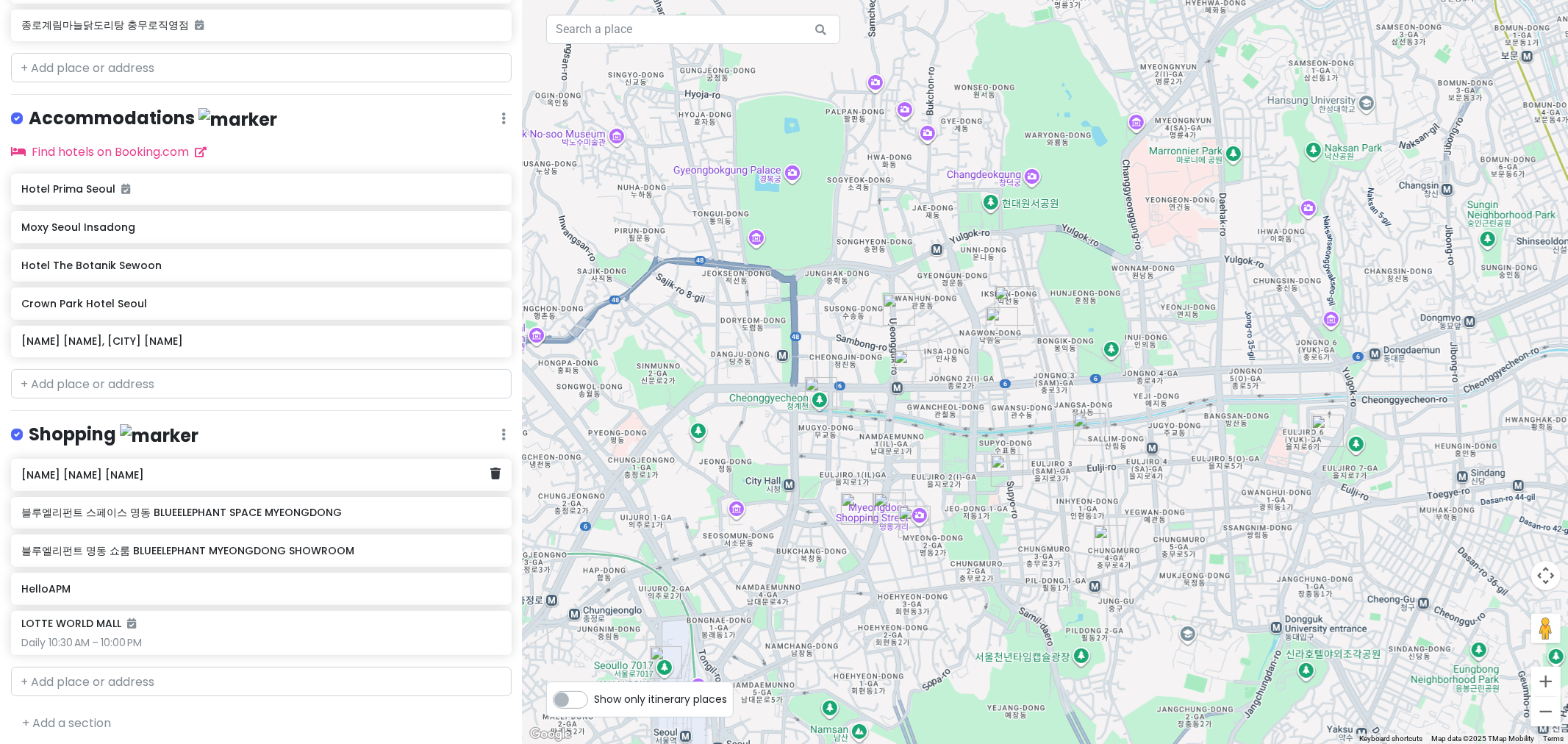 scroll, scrollTop: 483, scrollLeft: 0, axis: vertical 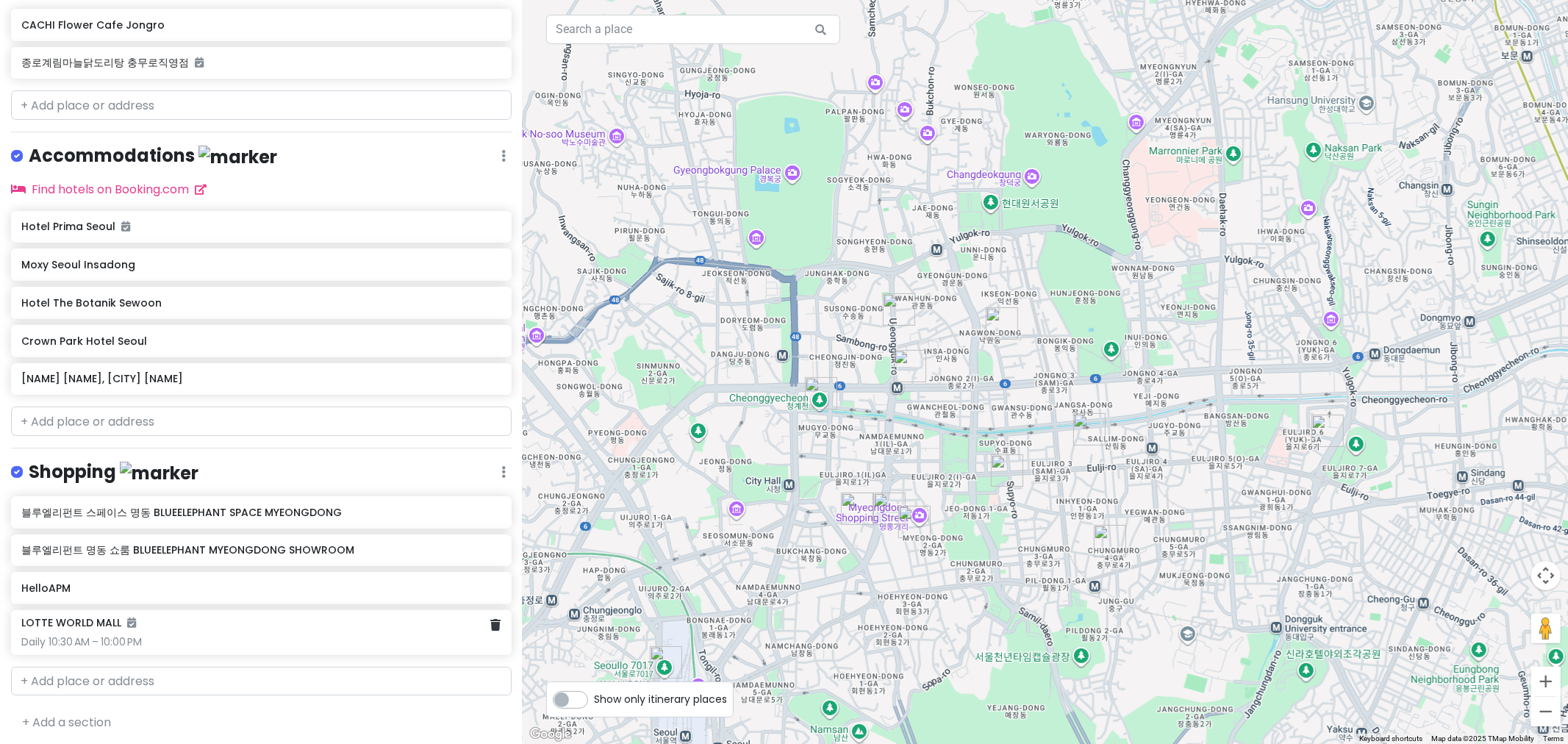 click on "LOTTE WORLD MALL" at bounding box center (79, 623) 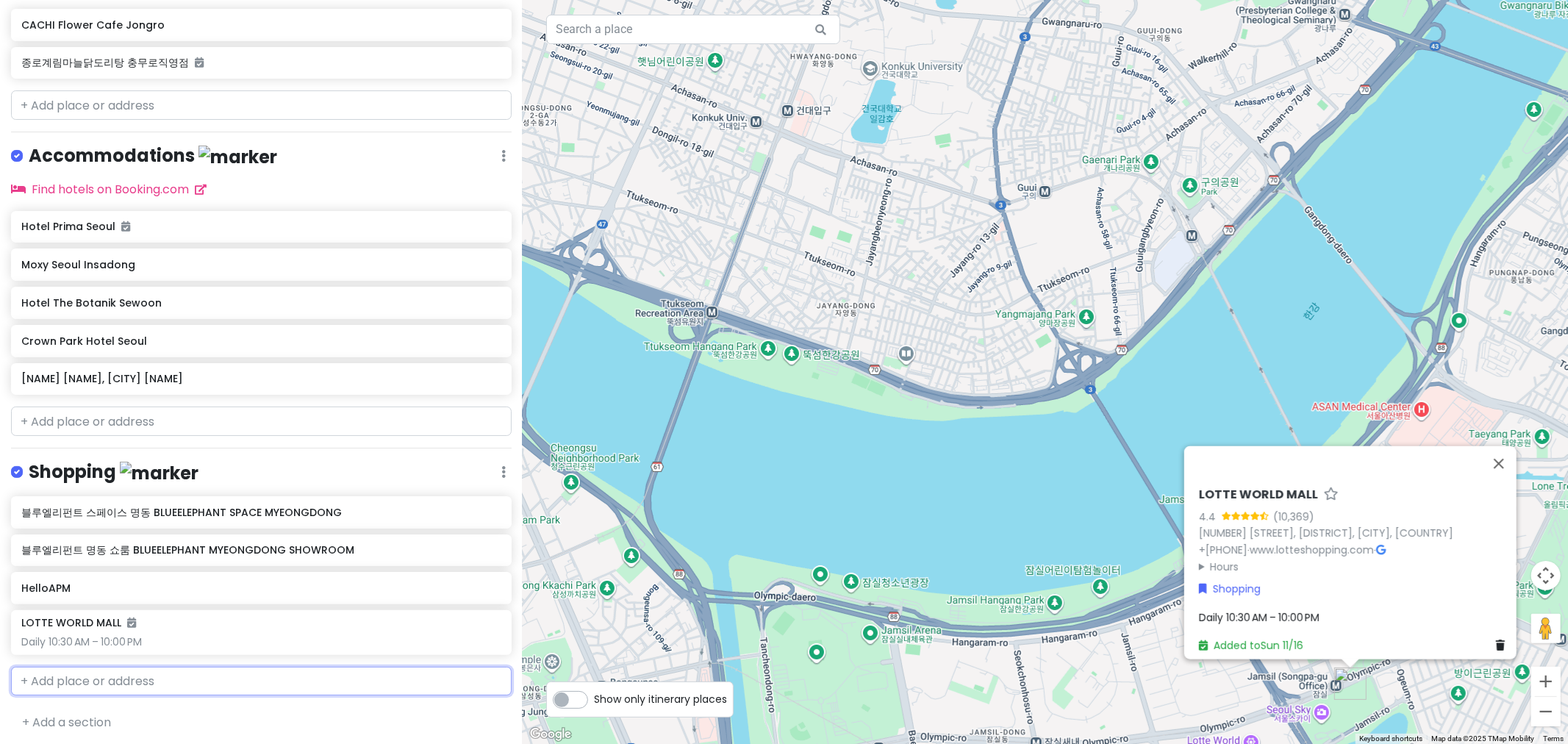 click at bounding box center (261, 682) 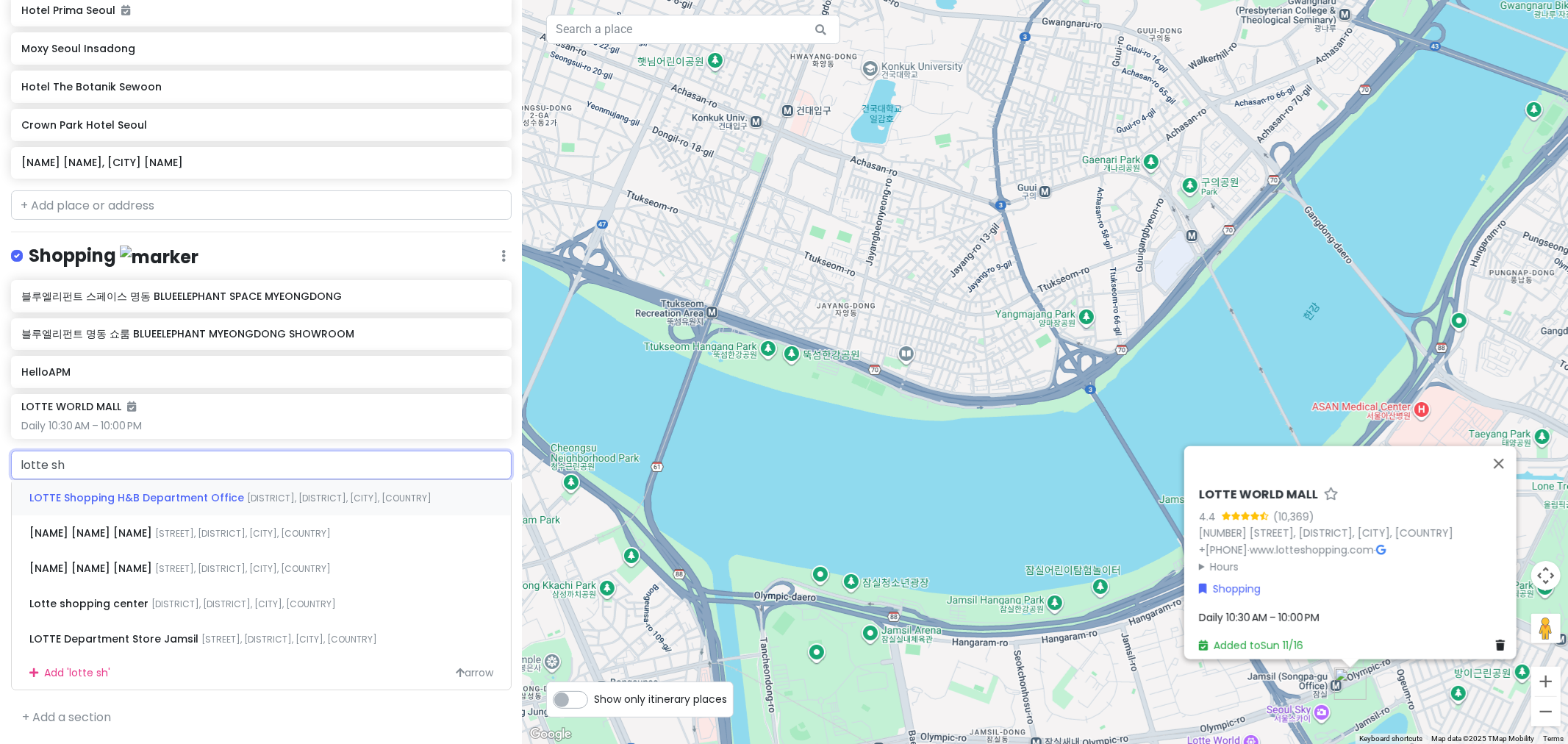 scroll, scrollTop: 694, scrollLeft: 0, axis: vertical 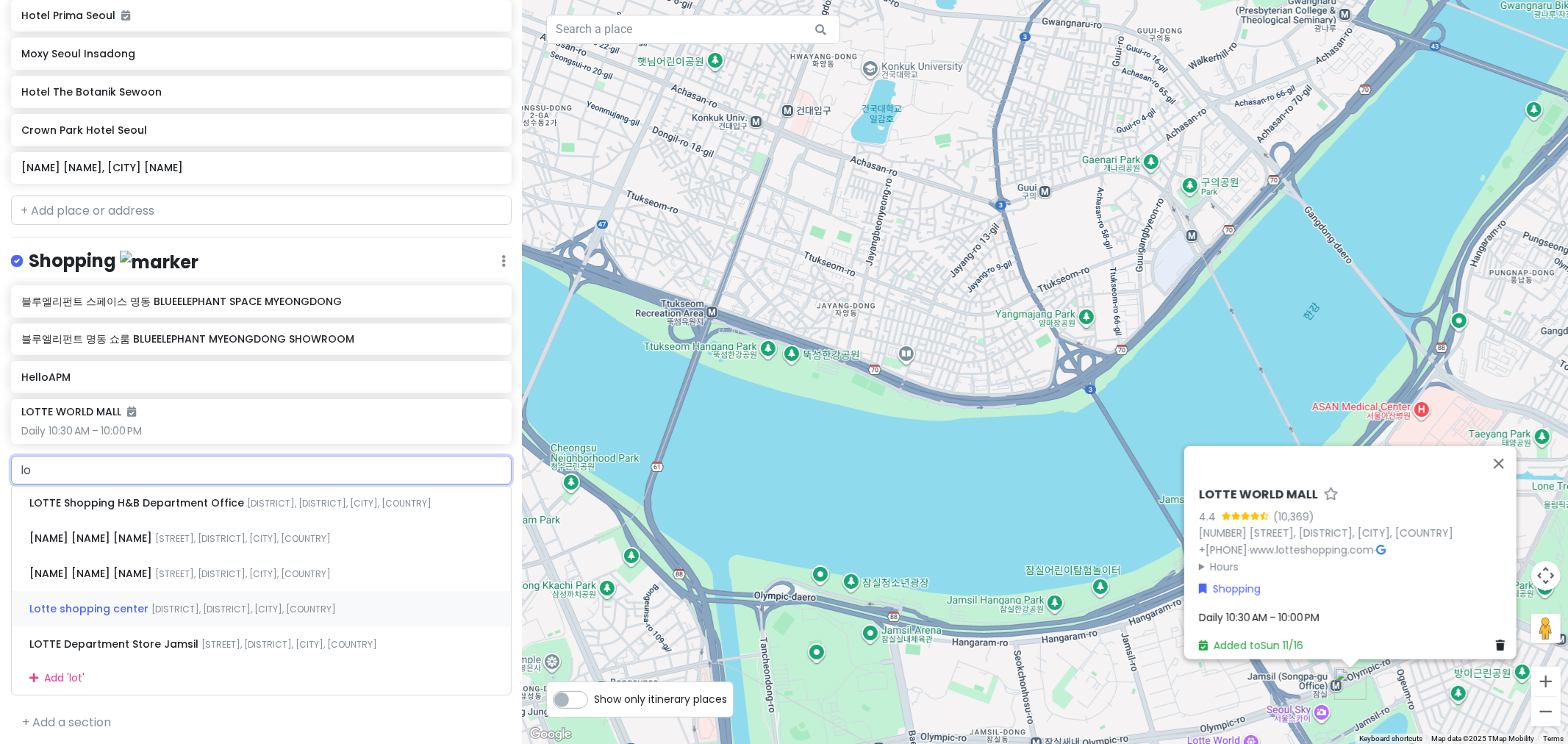 type on "l" 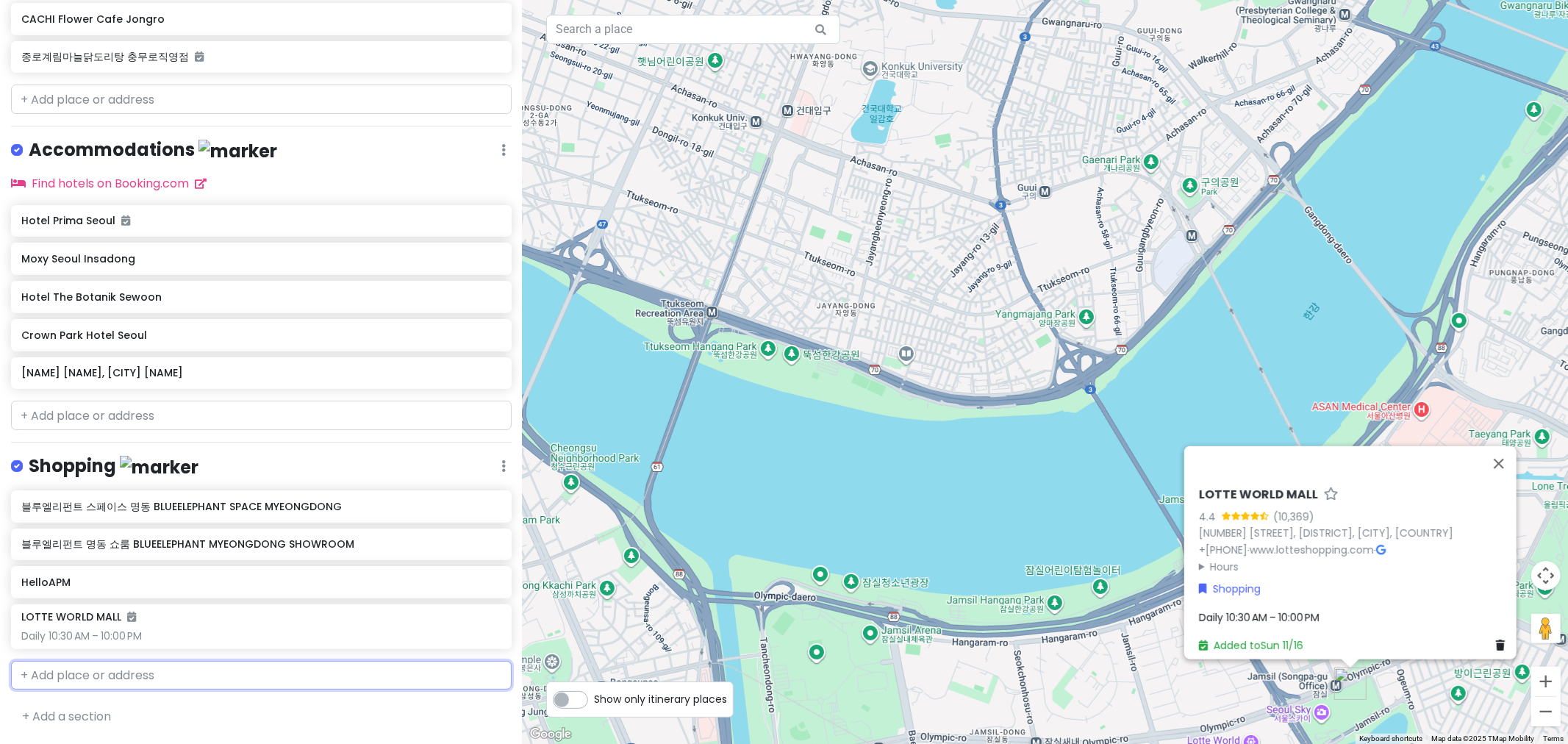 scroll, scrollTop: 483, scrollLeft: 0, axis: vertical 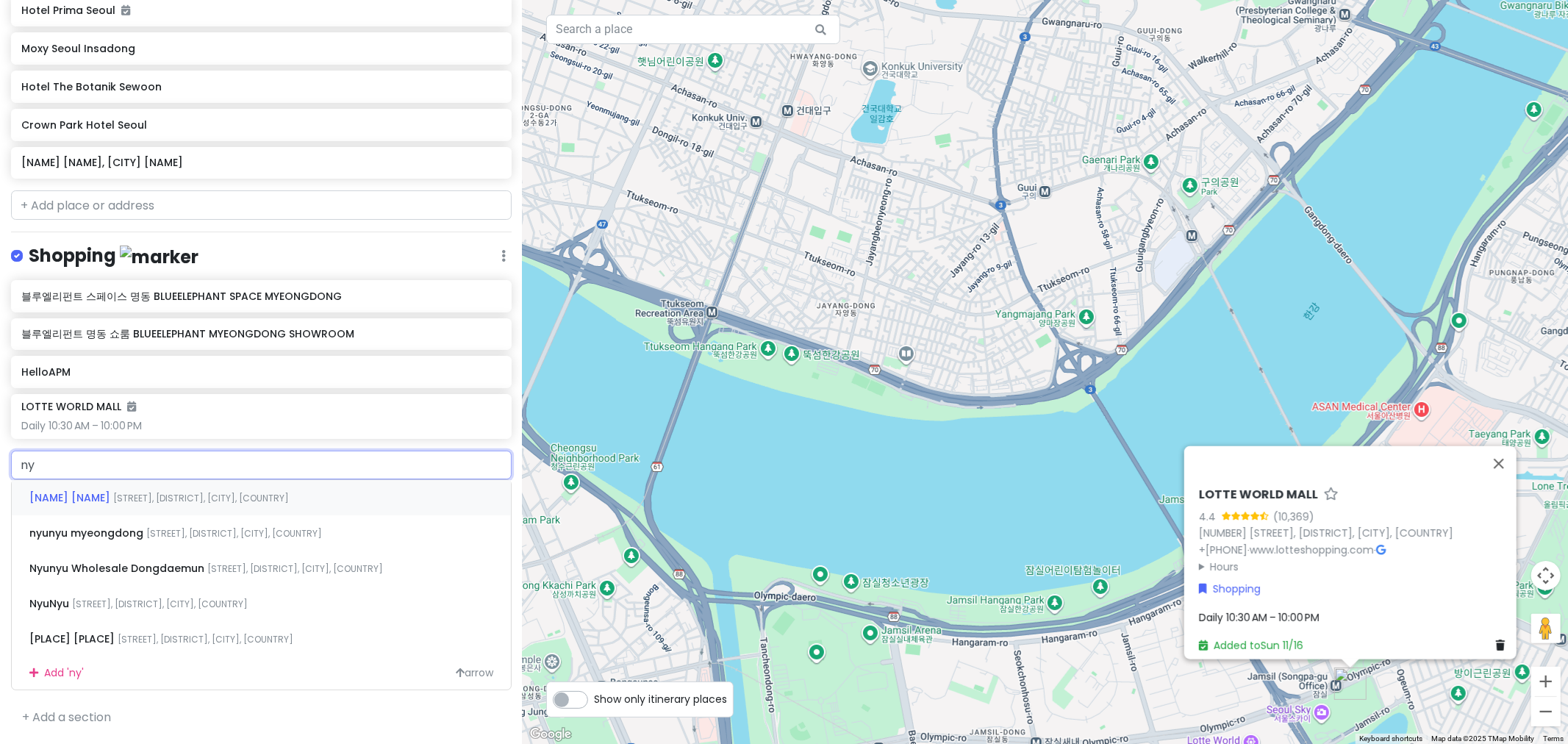 type on "nyu" 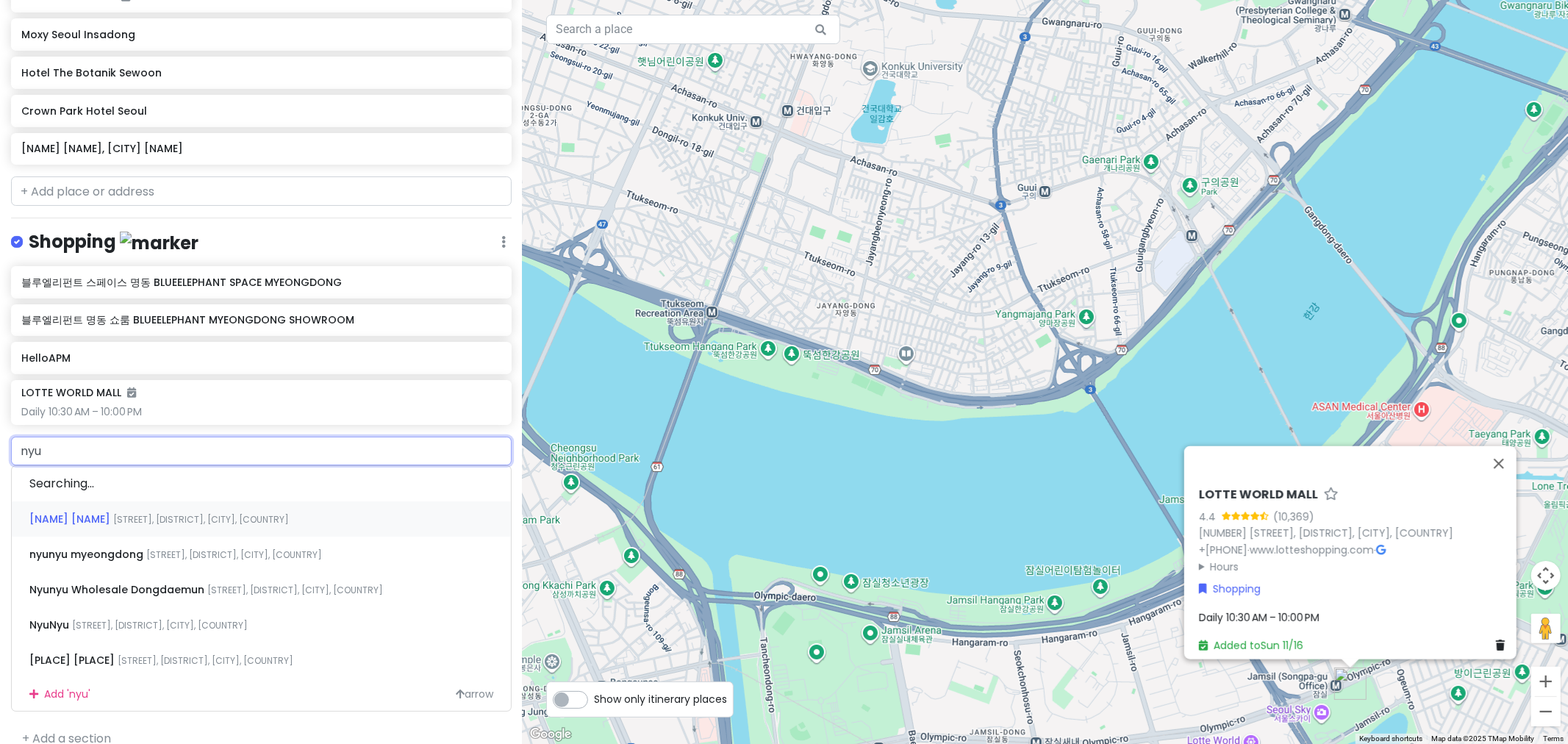 scroll, scrollTop: 694, scrollLeft: 0, axis: vertical 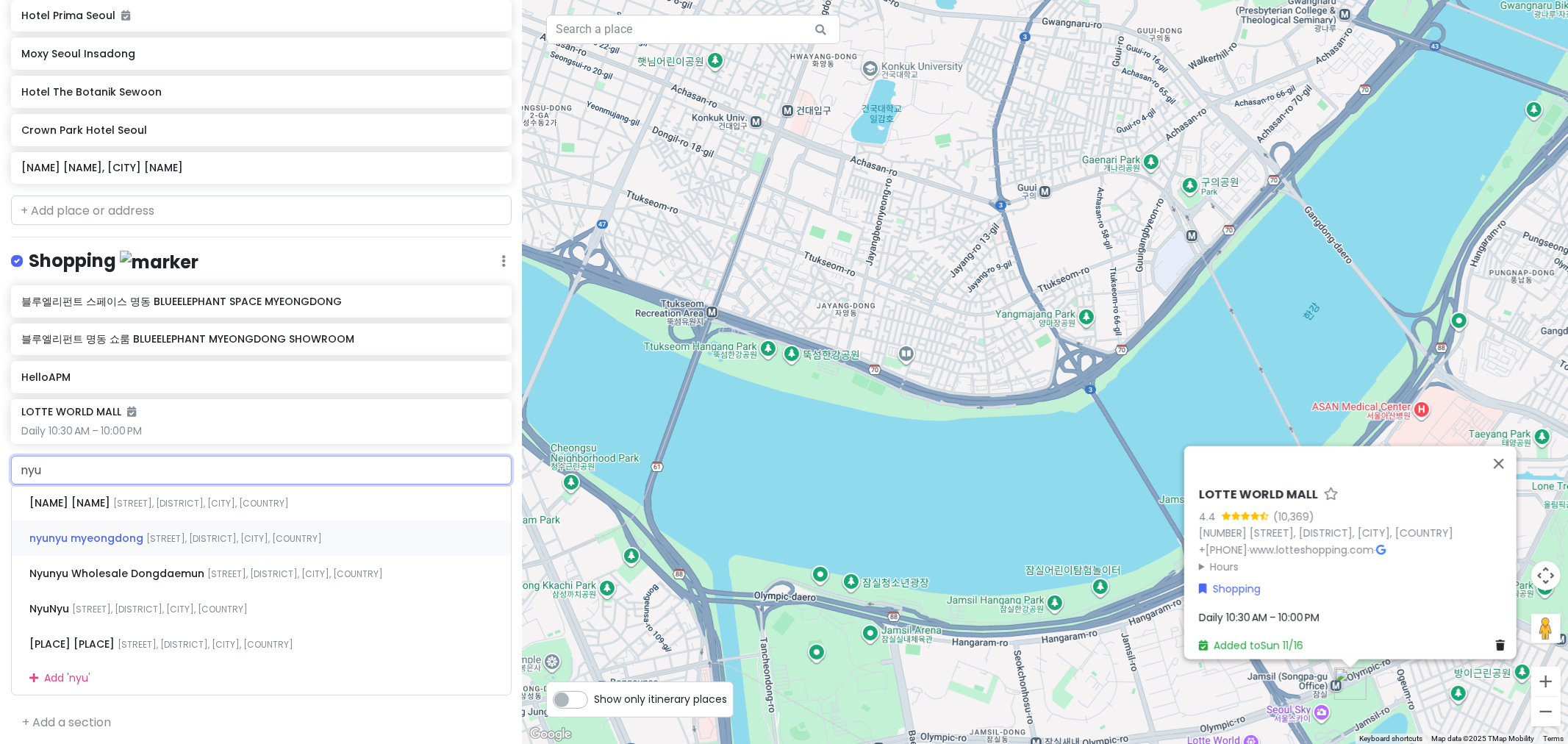 click on "nyunyu myeongdong" at bounding box center [71, 503] 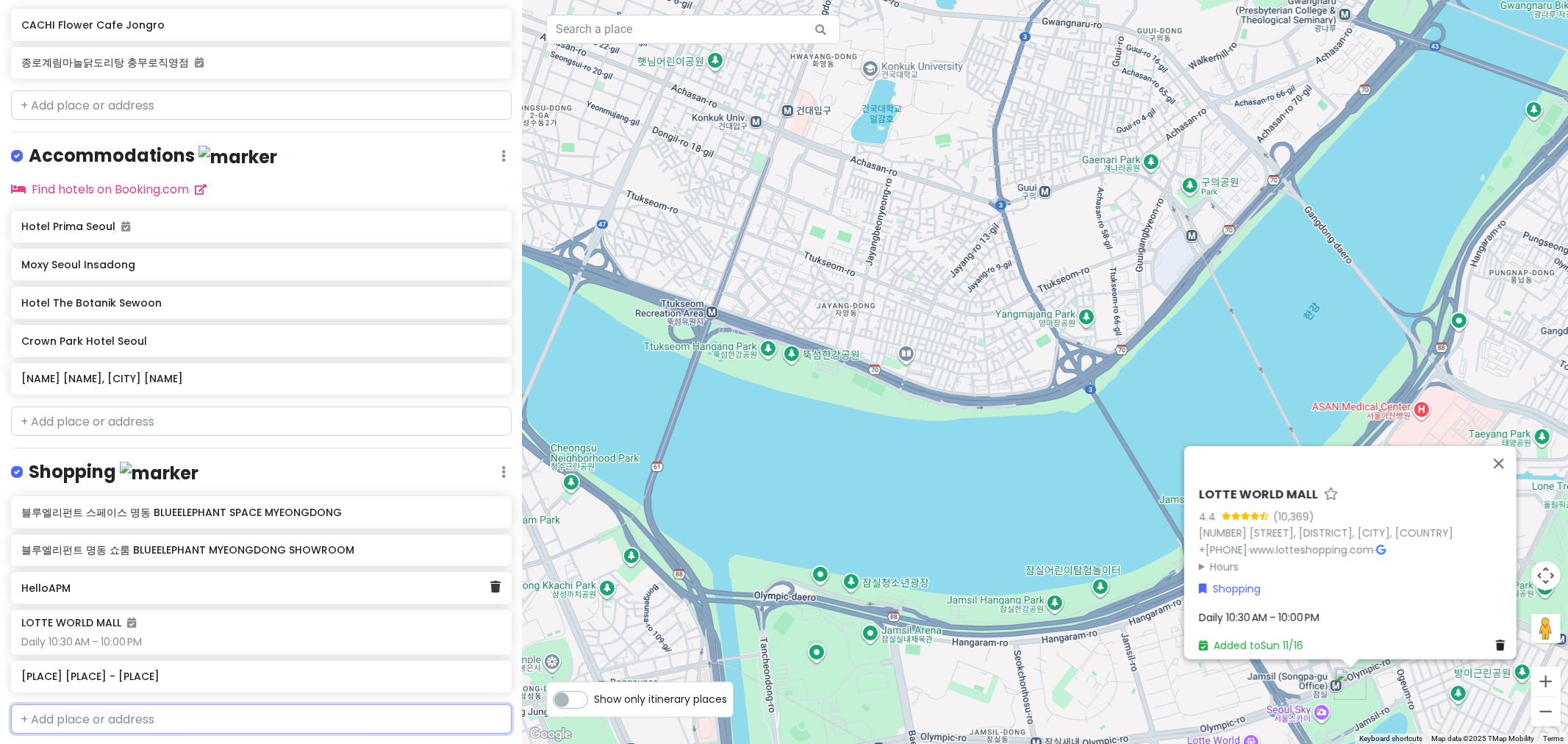 scroll, scrollTop: 521, scrollLeft: 0, axis: vertical 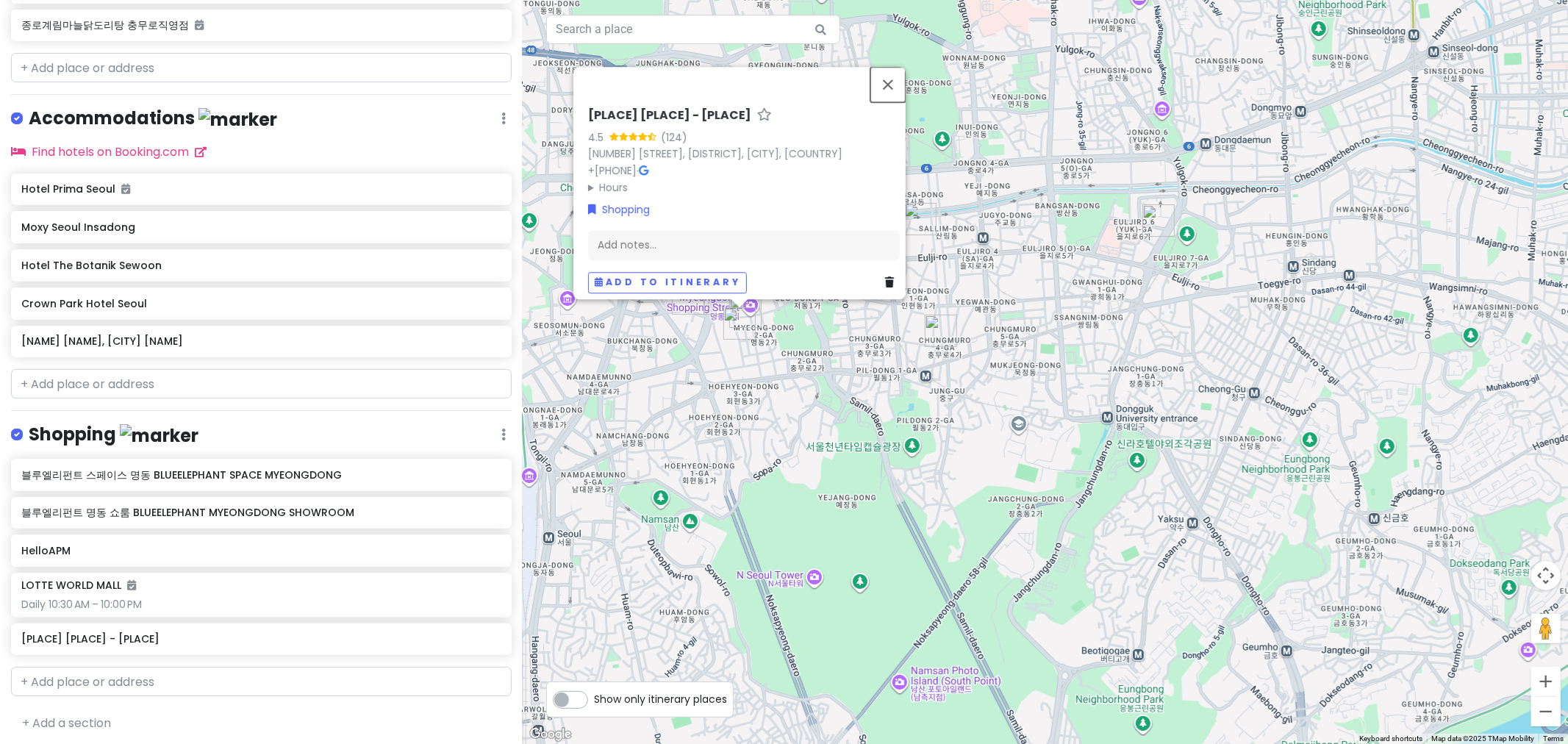 drag, startPoint x: 898, startPoint y: 62, endPoint x: 823, endPoint y: 190, distance: 148.35431 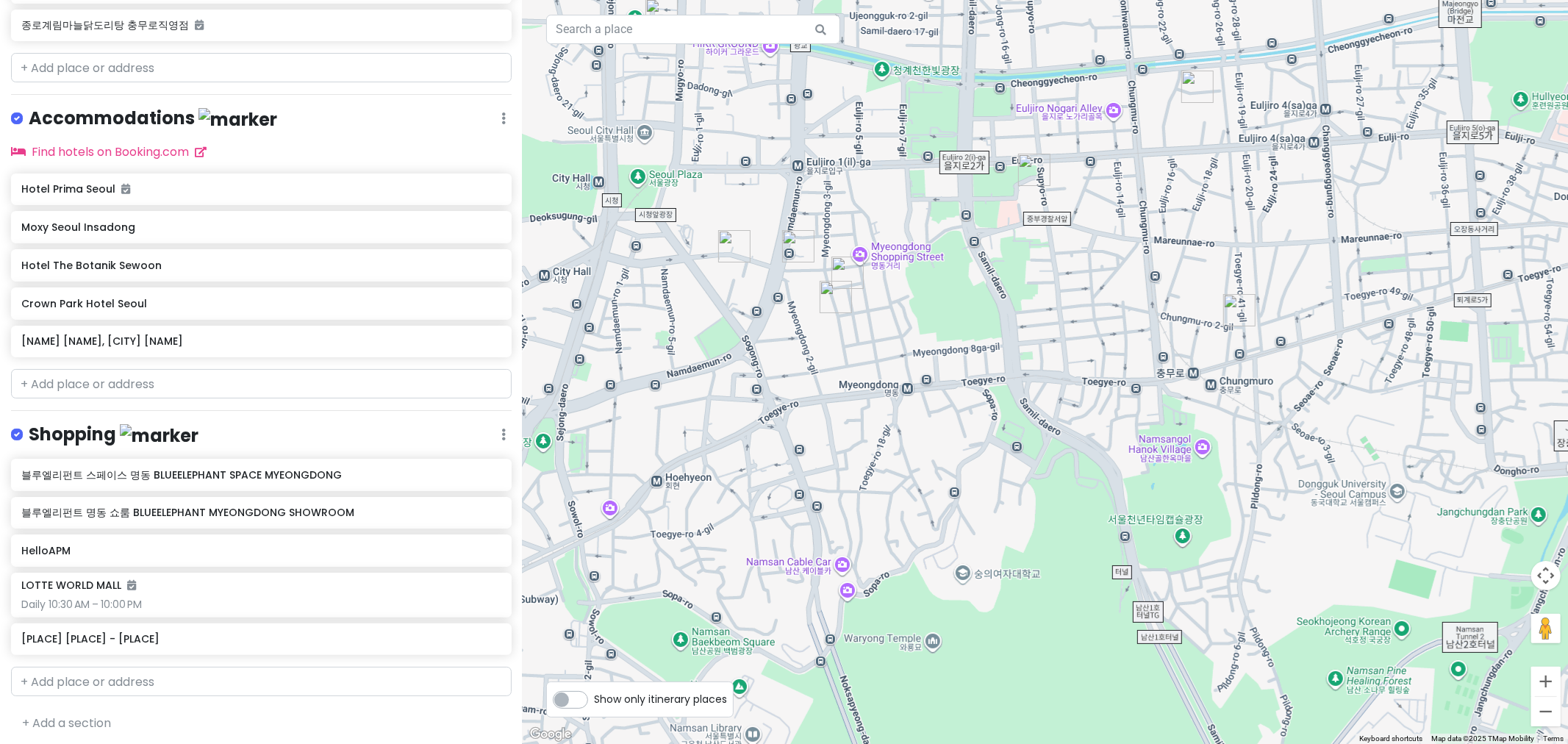 drag, startPoint x: 704, startPoint y: 341, endPoint x: 779, endPoint y: 407, distance: 99.90495 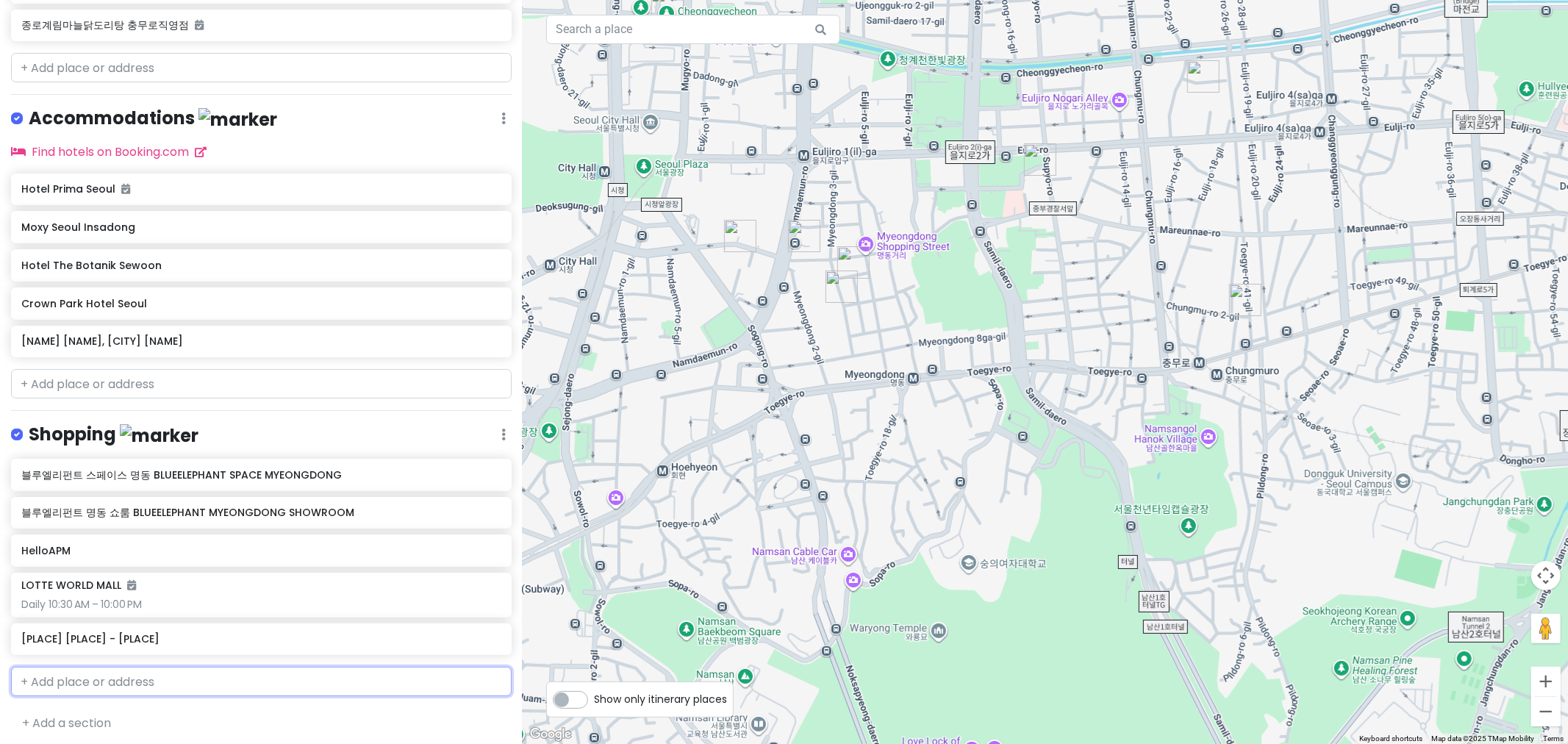 click at bounding box center (261, 682) 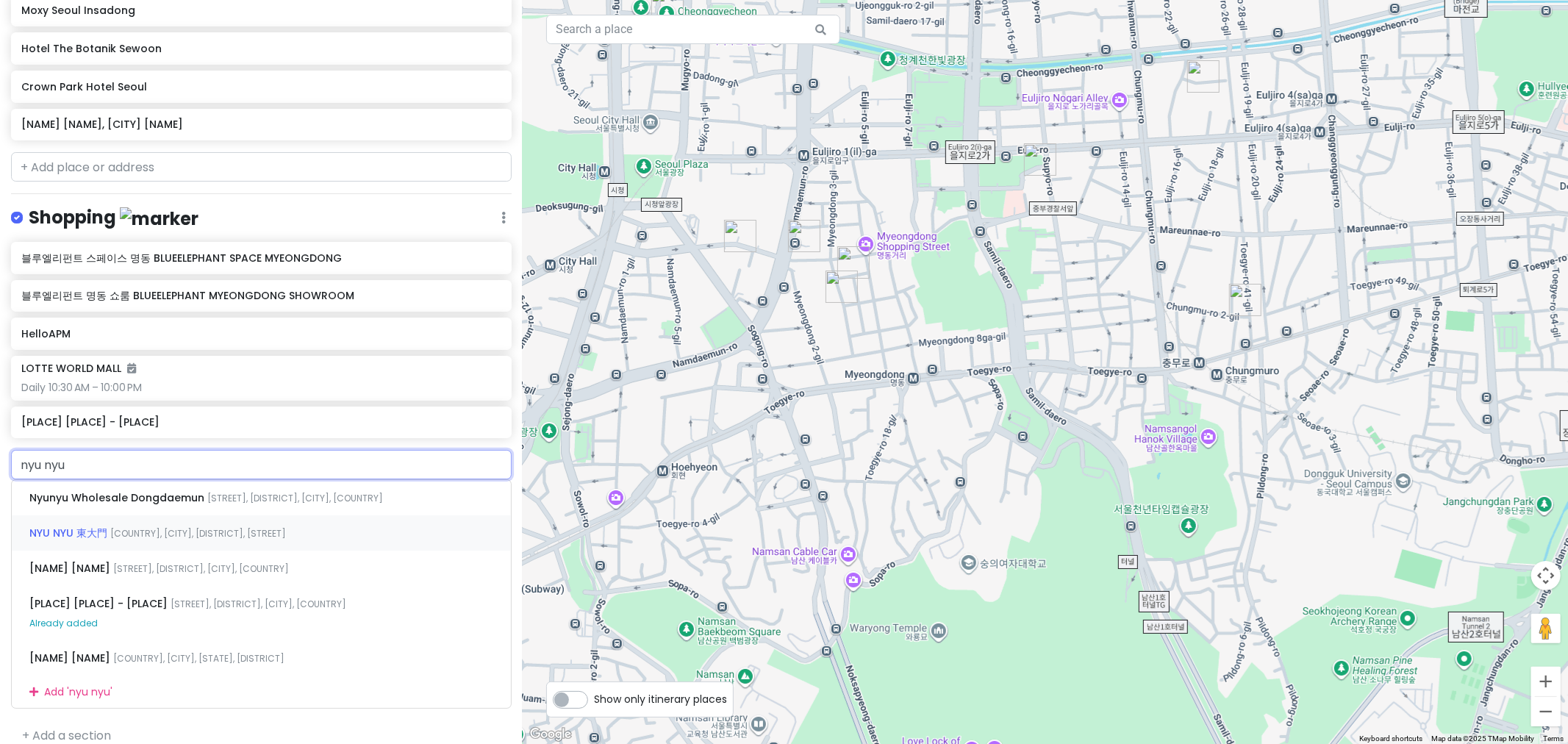 scroll, scrollTop: 766, scrollLeft: 0, axis: vertical 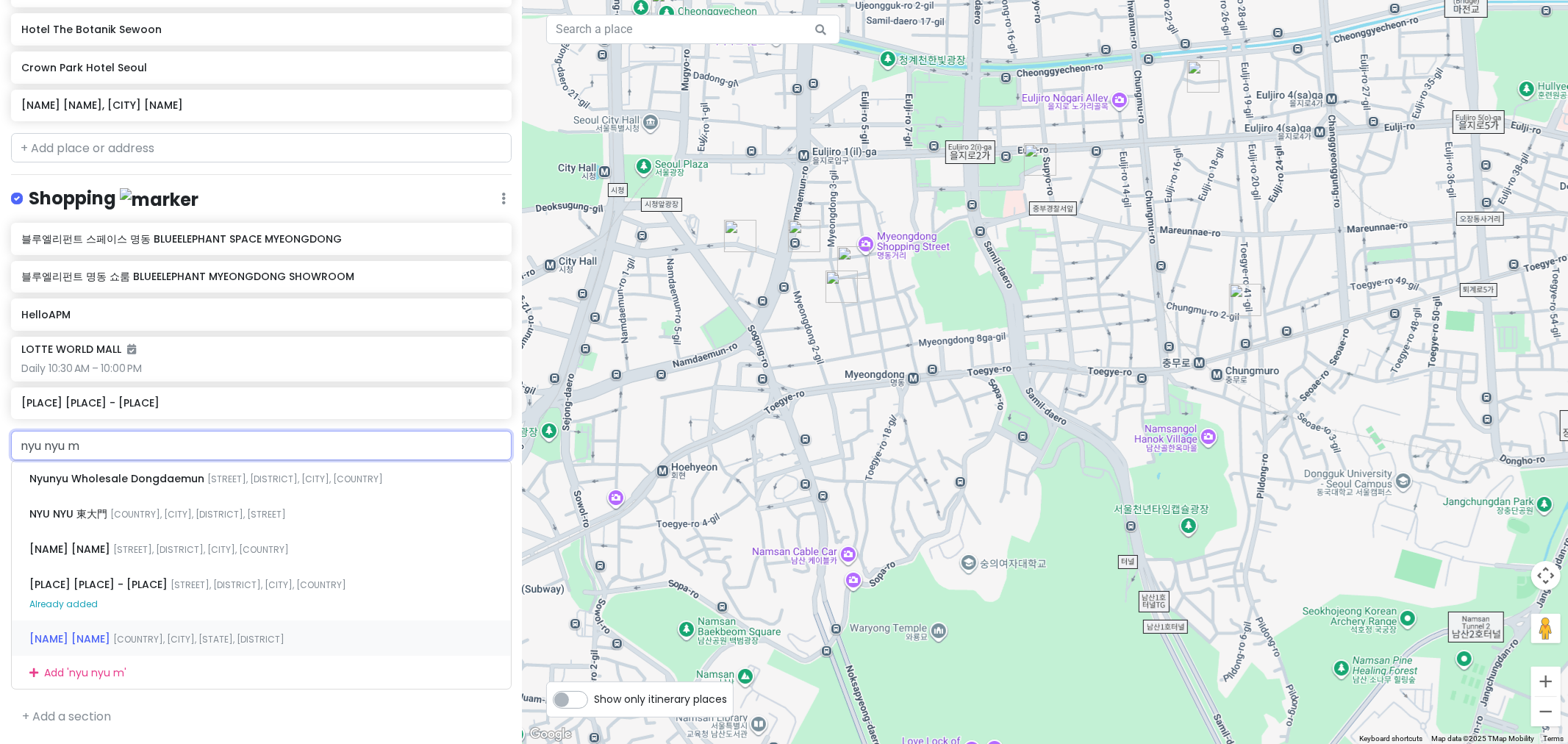 type on "nyu nyu my" 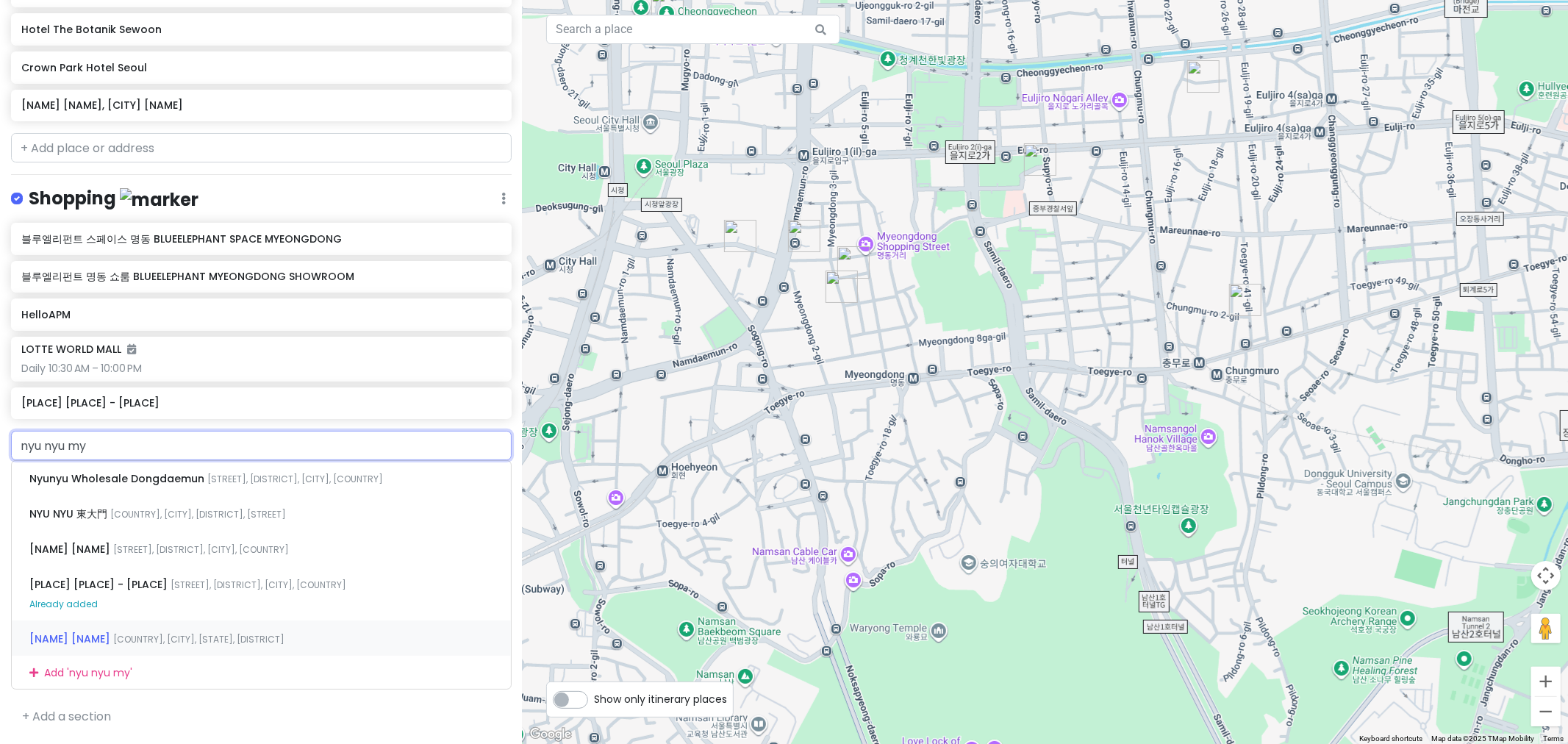 scroll, scrollTop: 699, scrollLeft: 0, axis: vertical 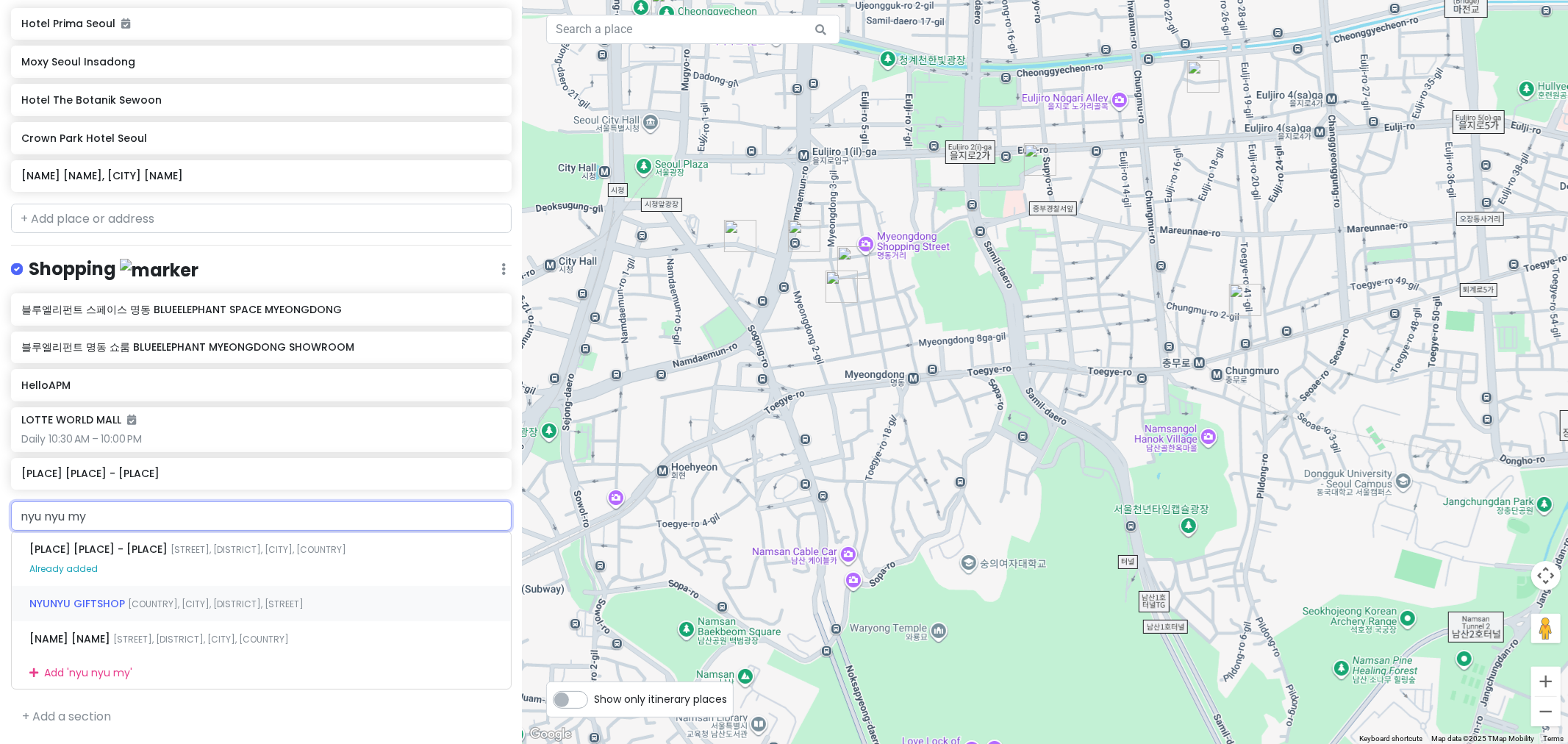 click on "[COUNTRY], [CITY], [DISTRICT], [STREET]" at bounding box center [258, 549] 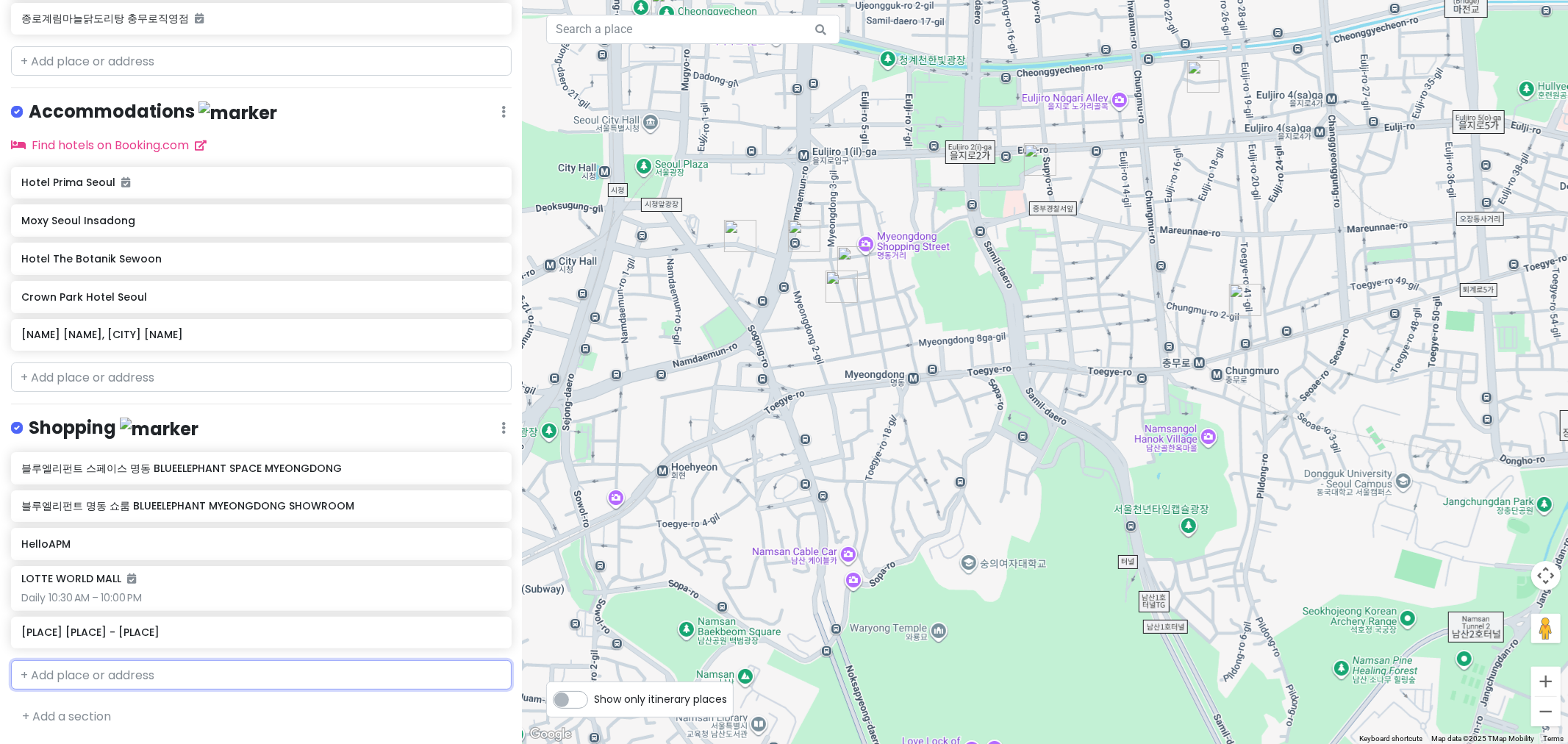 scroll, scrollTop: 559, scrollLeft: 0, axis: vertical 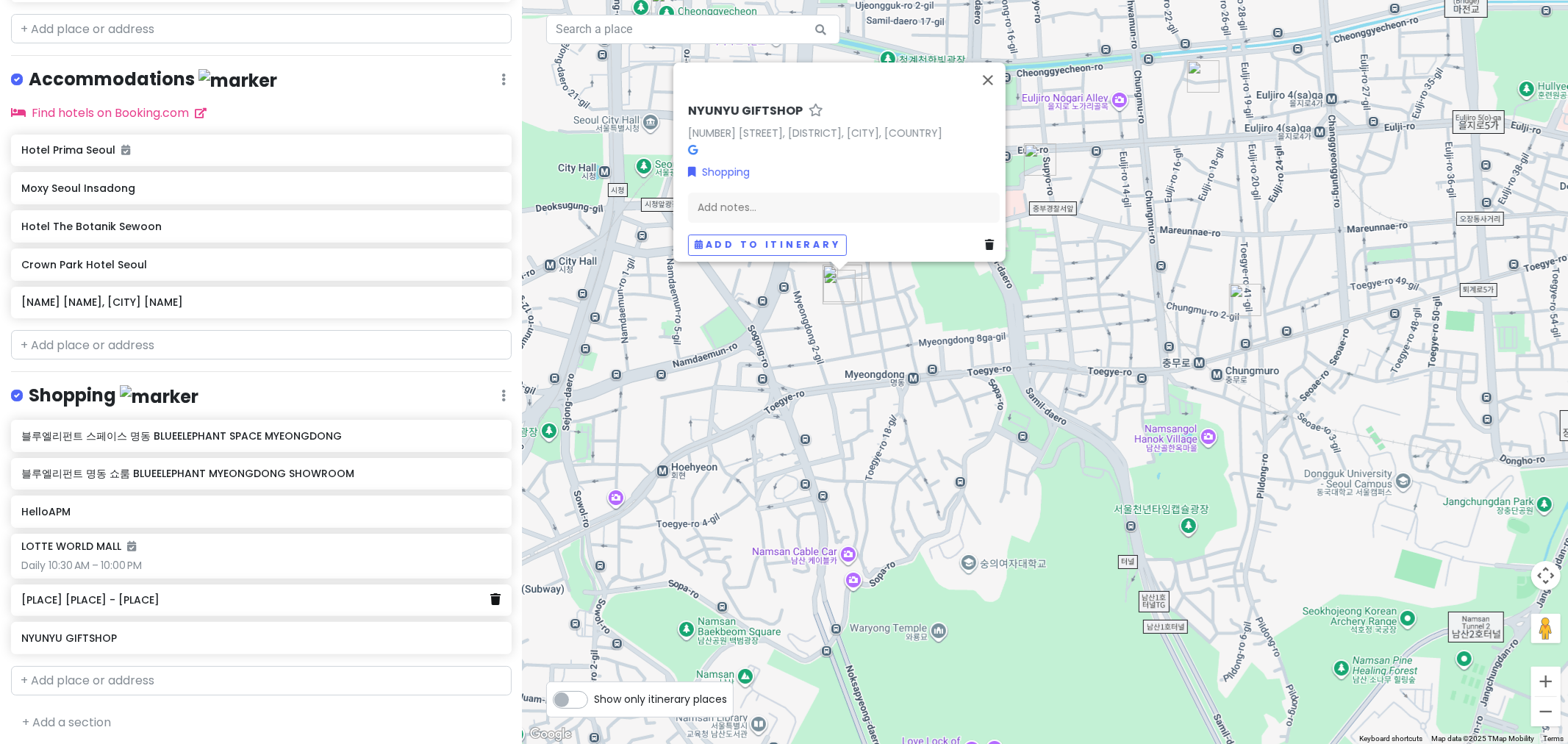 click at bounding box center [496, 599] 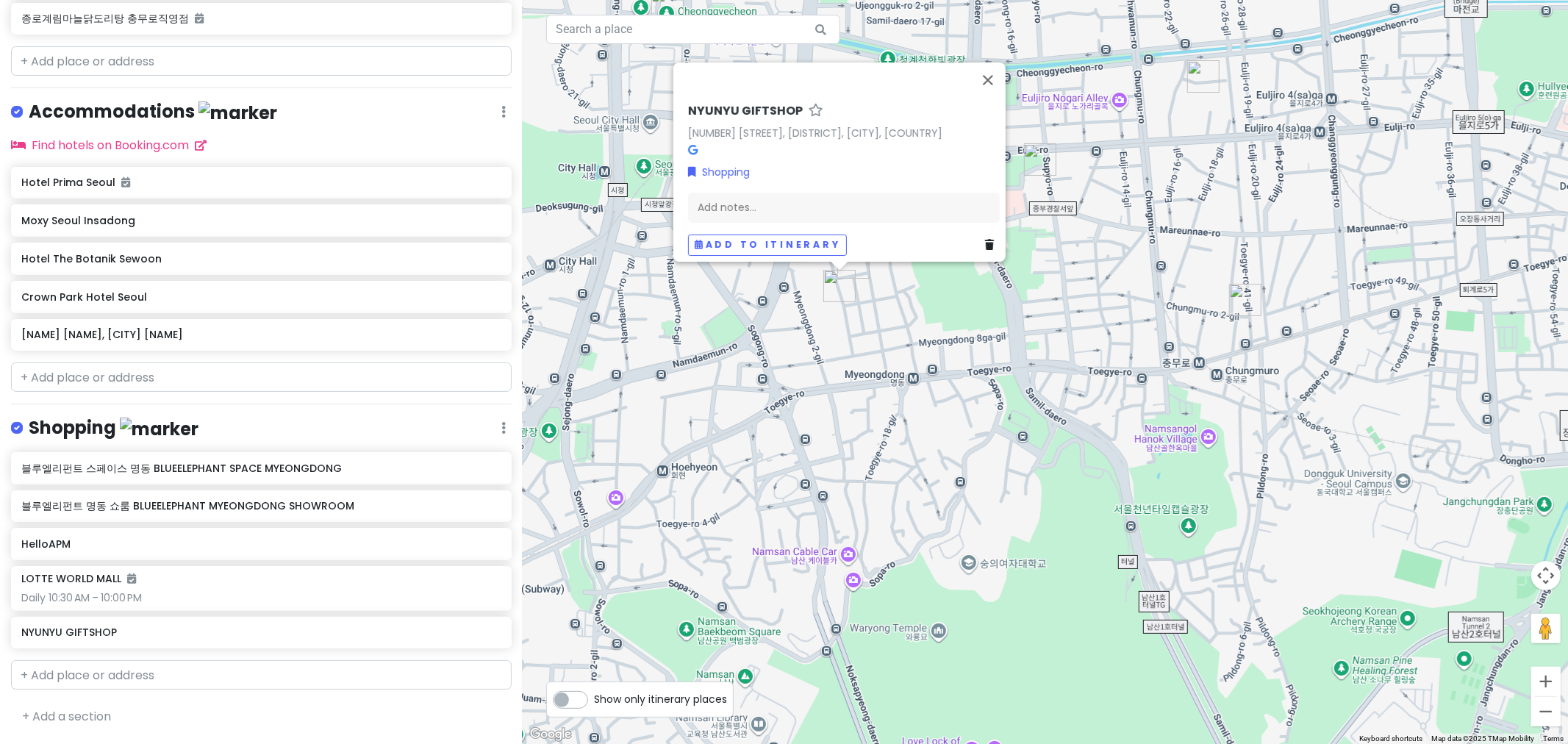 scroll, scrollTop: 521, scrollLeft: 0, axis: vertical 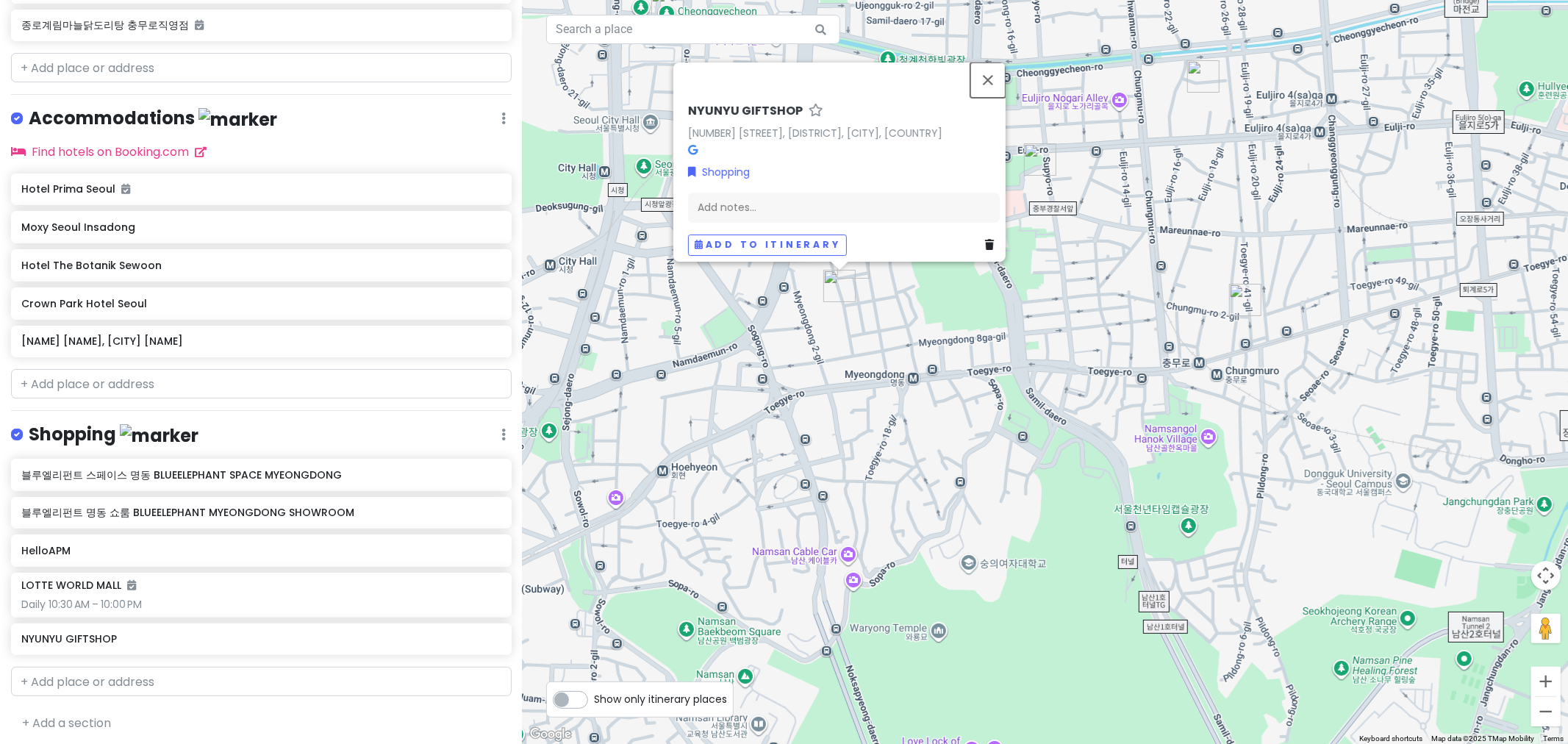 drag, startPoint x: 992, startPoint y: 79, endPoint x: 983, endPoint y: 85, distance: 10.816654 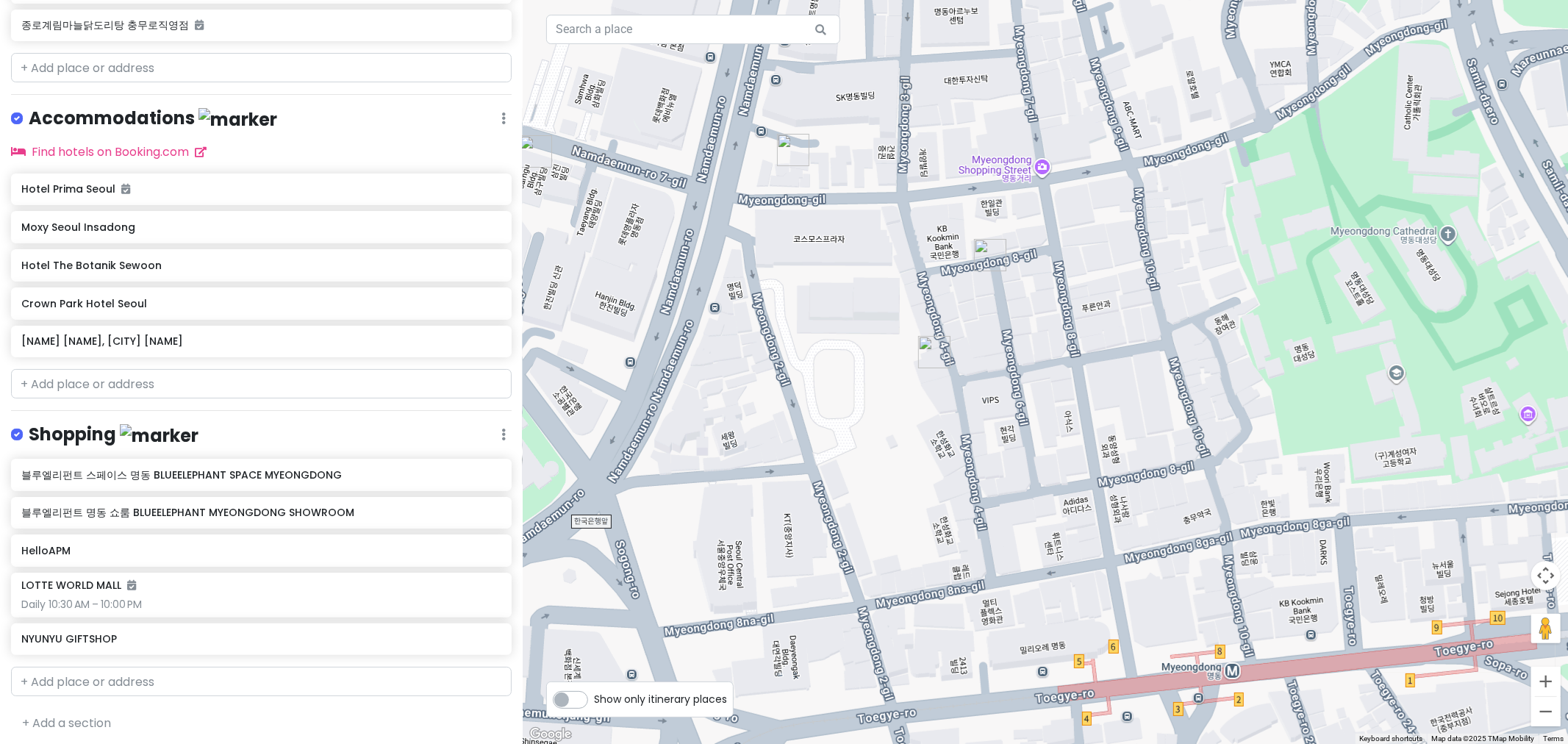 drag, startPoint x: 809, startPoint y: 375, endPoint x: 864, endPoint y: 495, distance: 132.00379 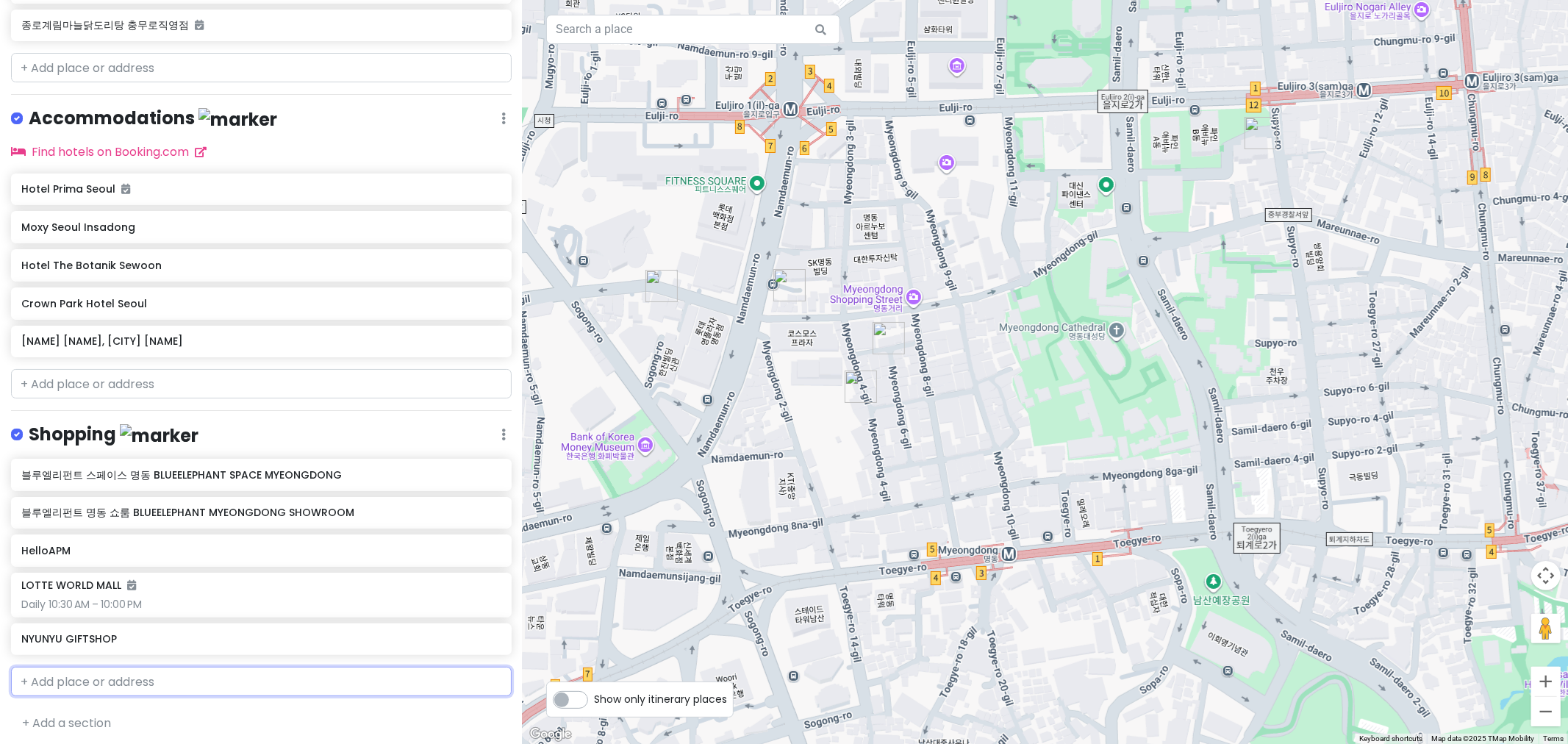 click at bounding box center [261, 682] 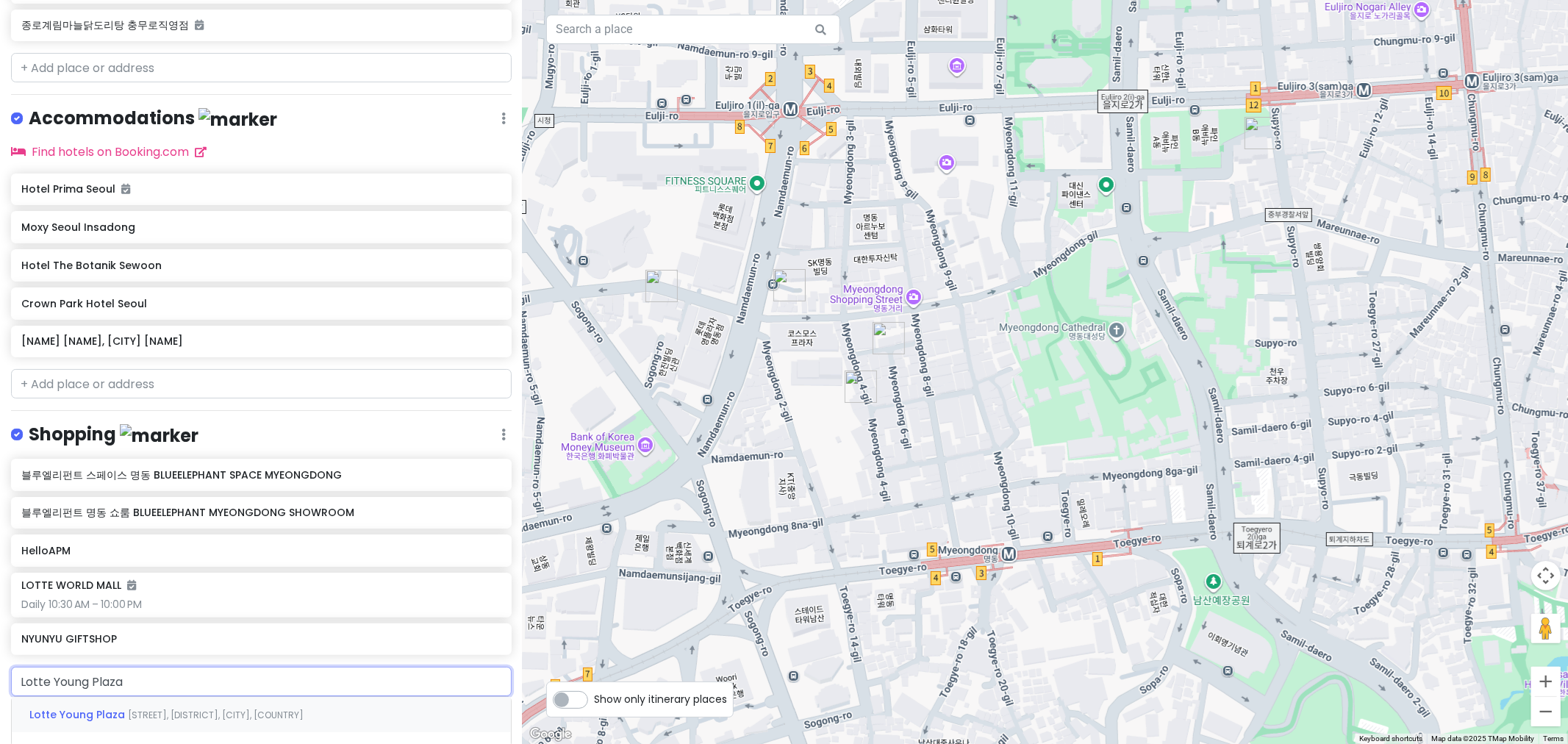 scroll, scrollTop: 684, scrollLeft: 0, axis: vertical 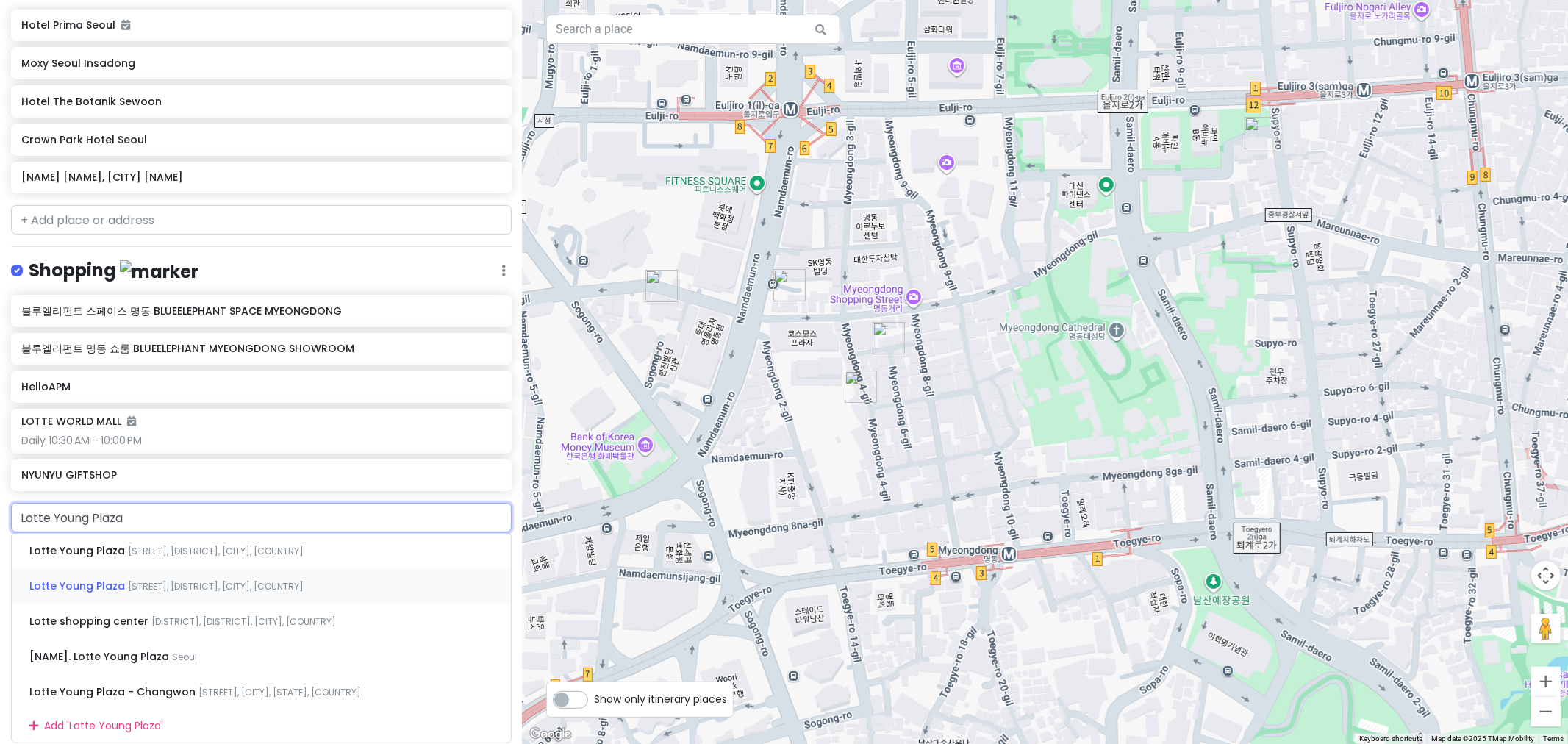 click on "Lotte Young Plaza" at bounding box center (79, 551) 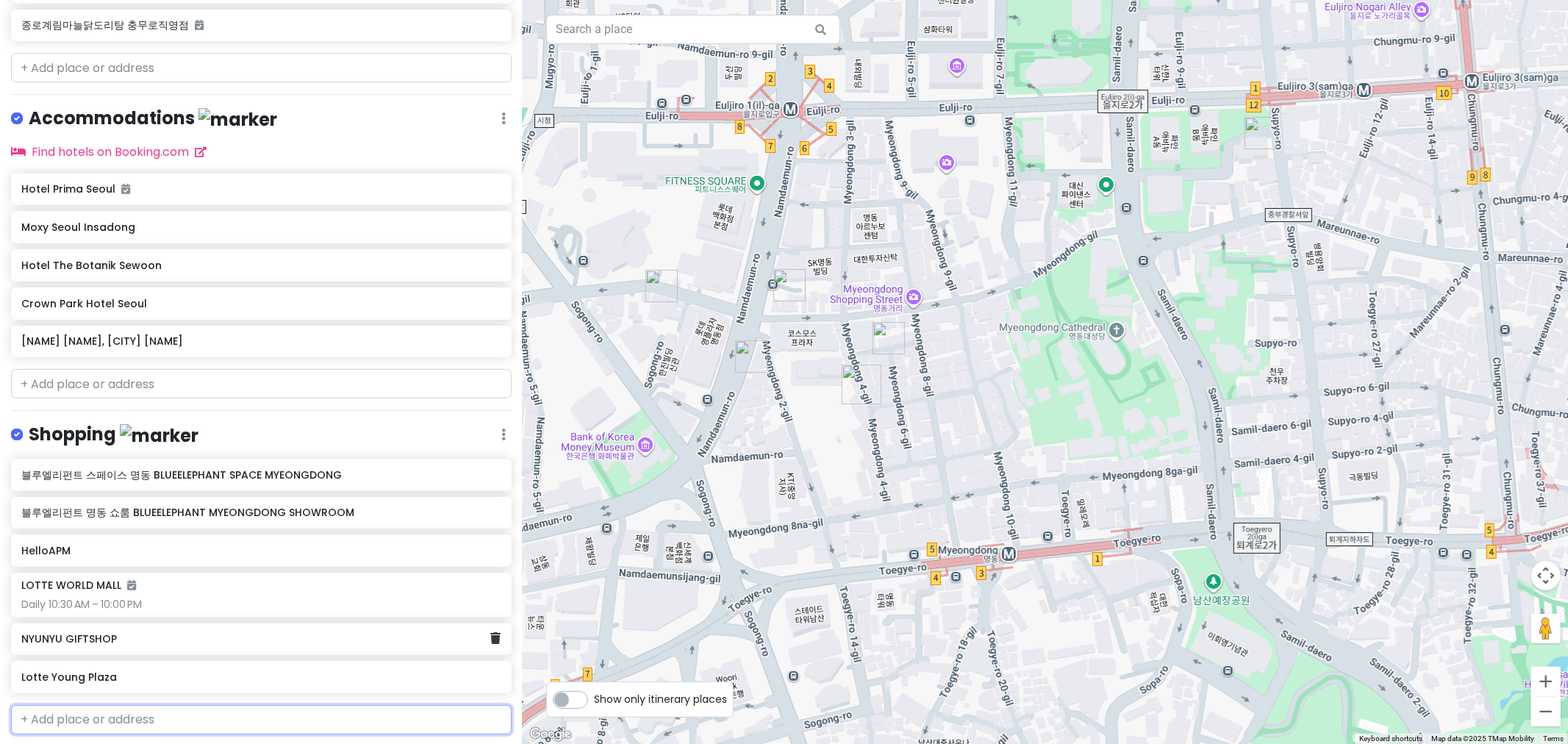 scroll, scrollTop: 559, scrollLeft: 0, axis: vertical 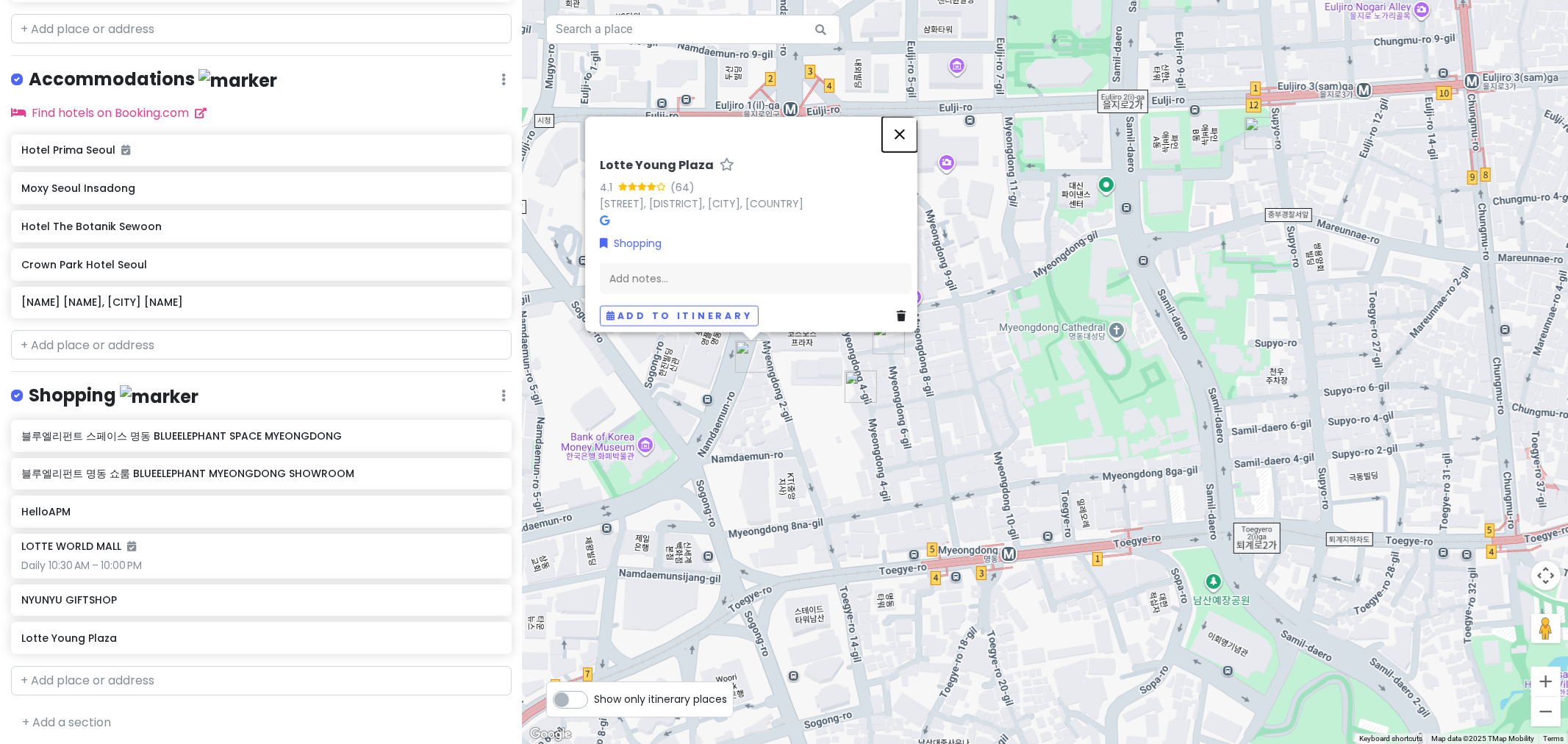click at bounding box center (900, 135) 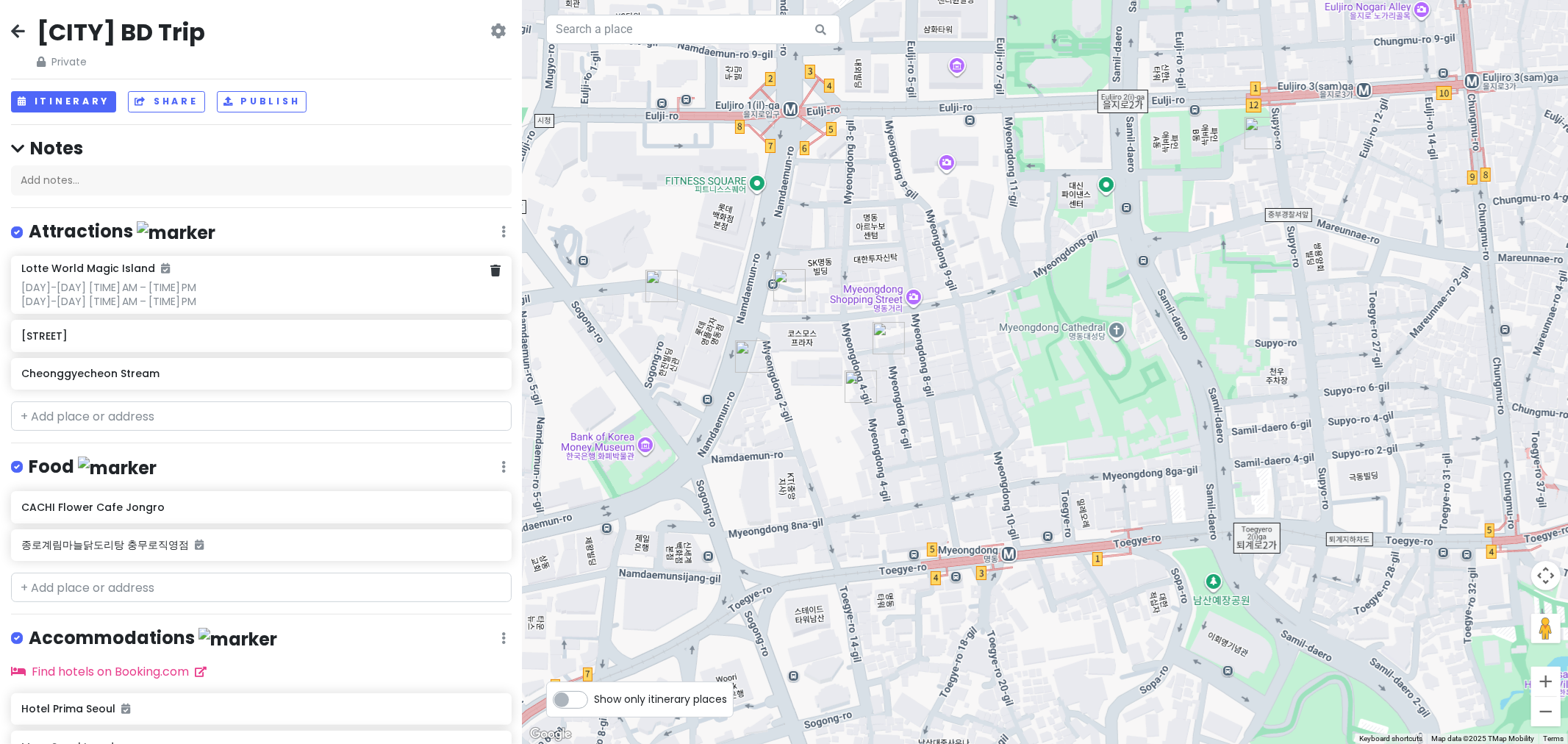 scroll, scrollTop: 0, scrollLeft: 0, axis: both 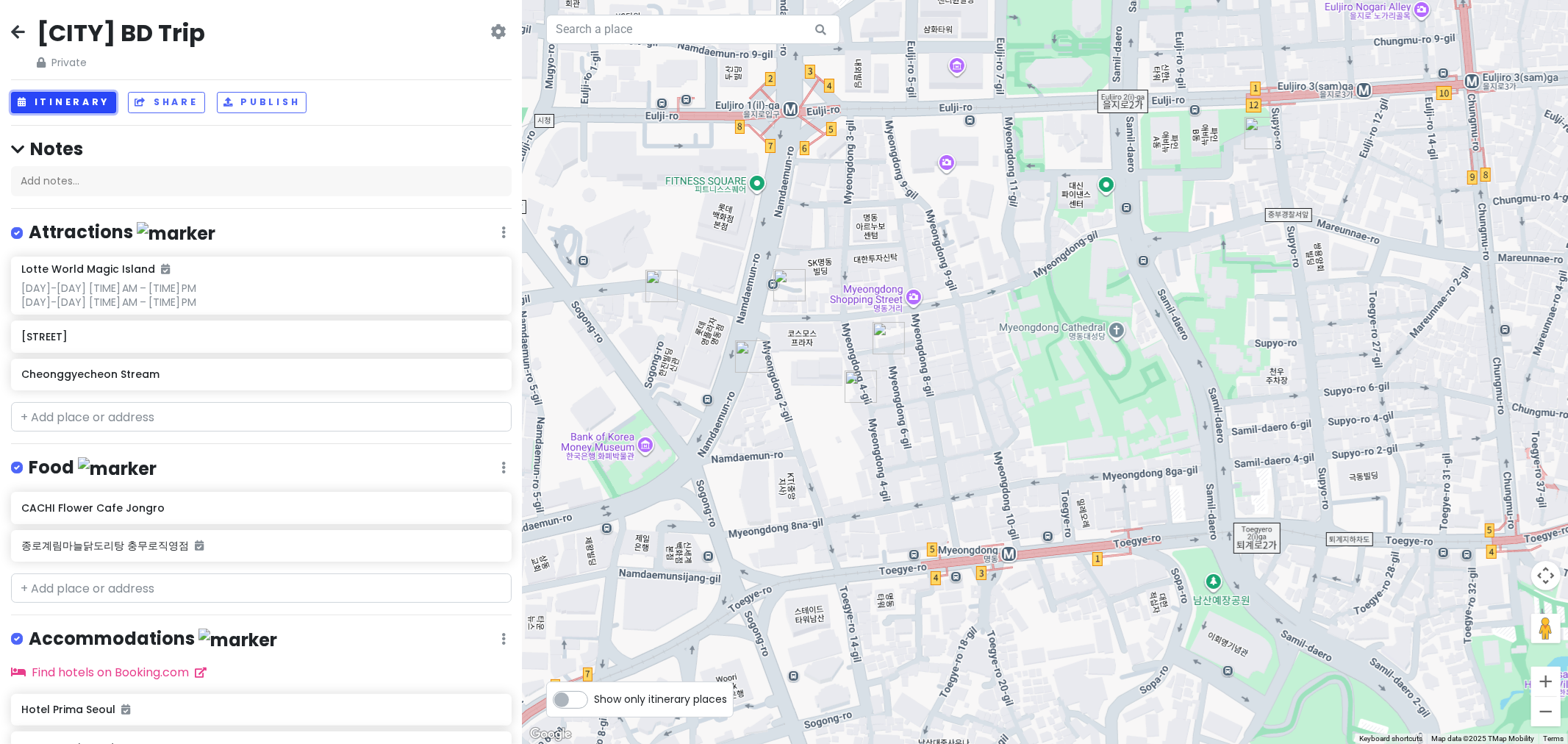 click on "Itinerary" at bounding box center (63, 102) 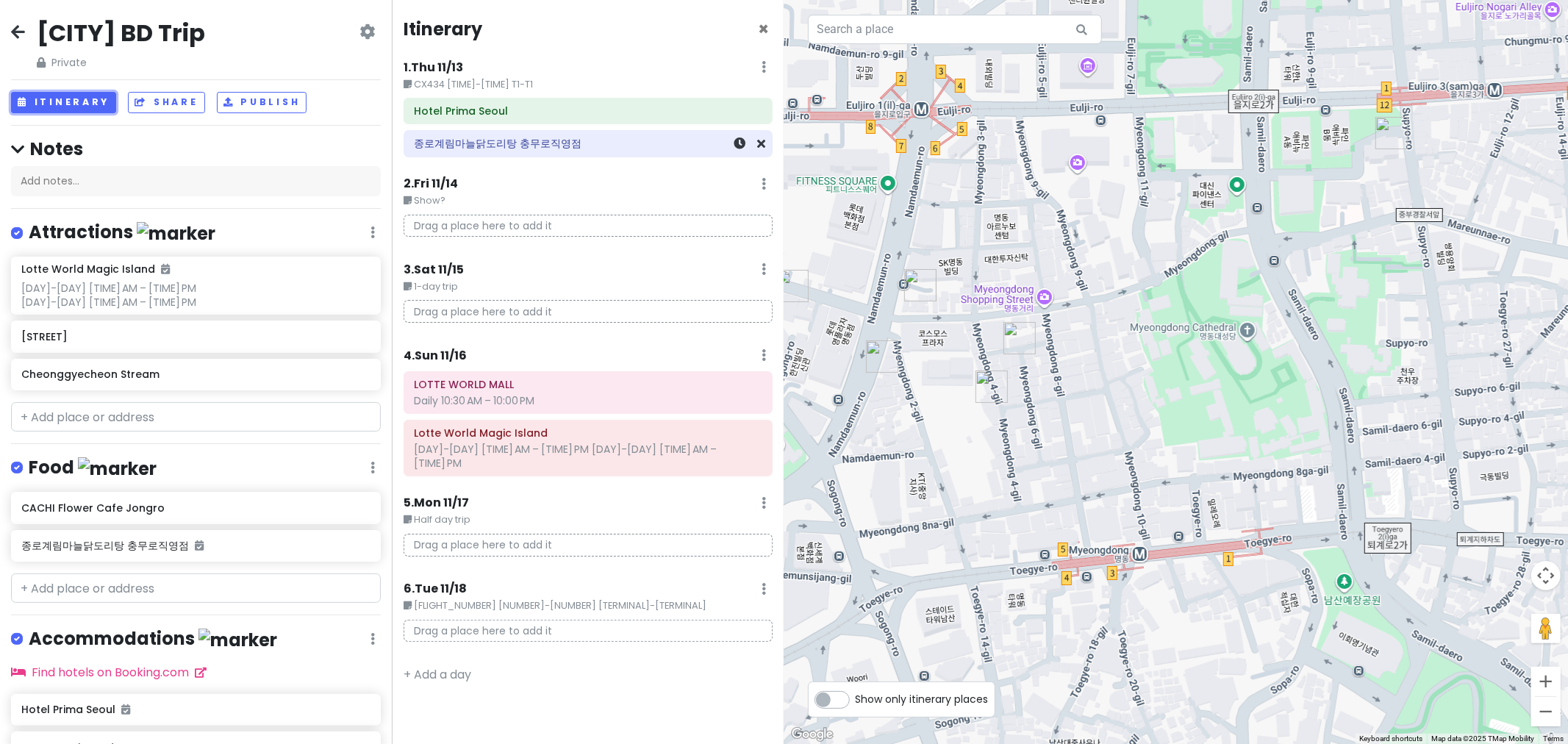 click on "종로계림마늘닭도리탕 충무로직영점" at bounding box center (588, 143) 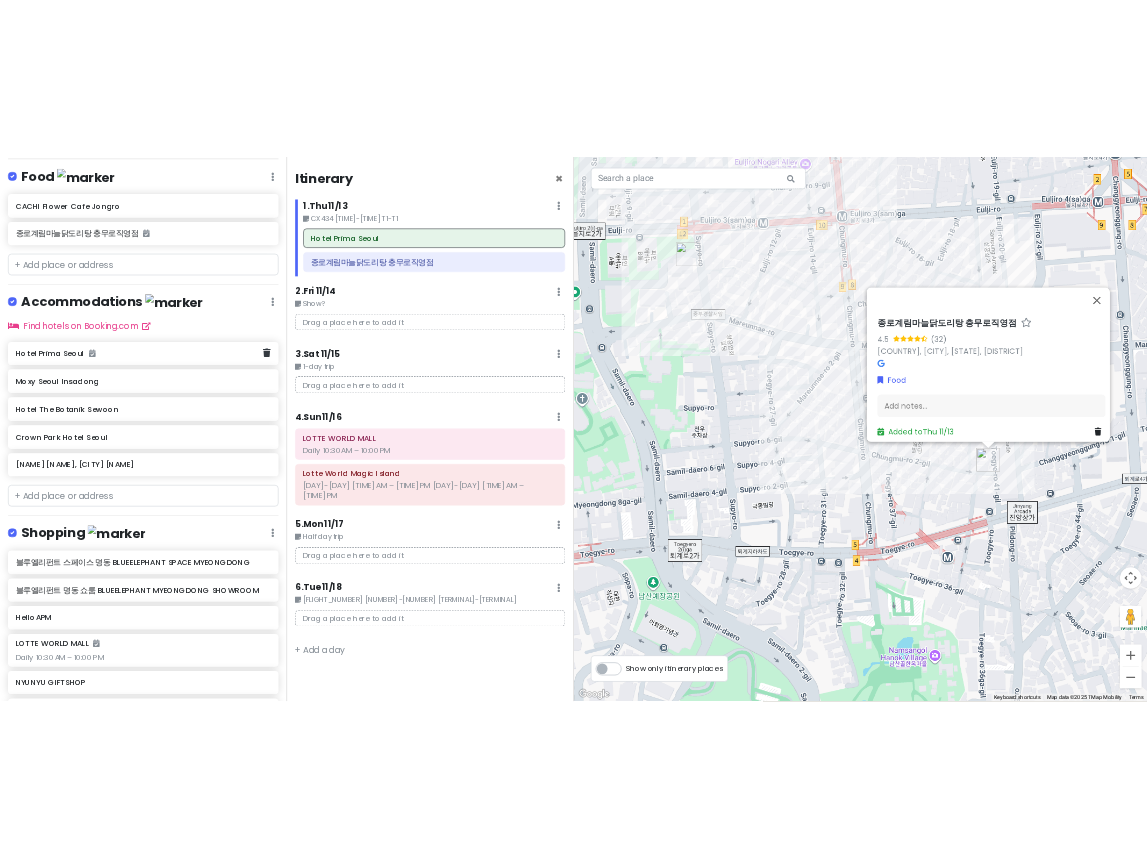 scroll, scrollTop: 761, scrollLeft: 0, axis: vertical 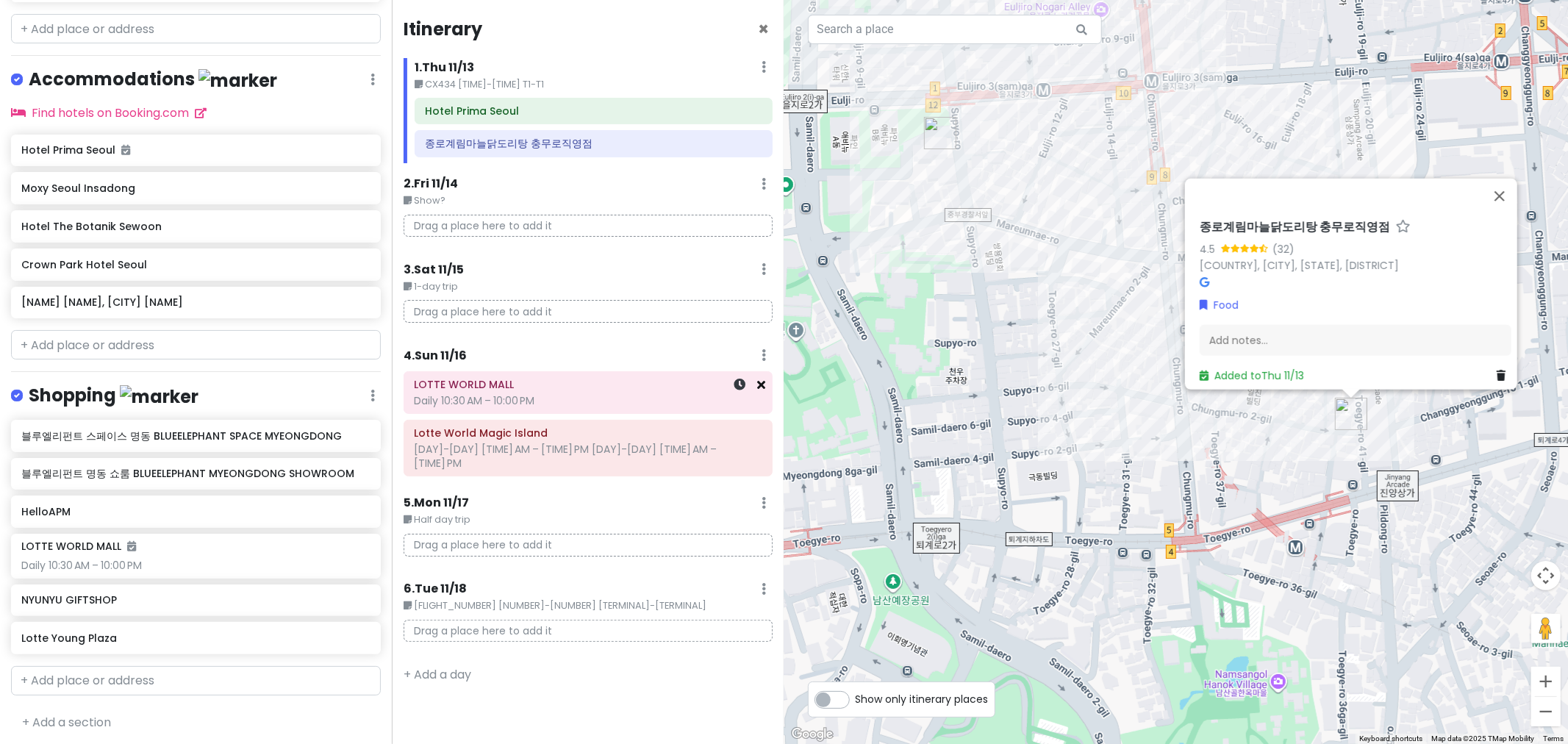 click at bounding box center [762, 384] 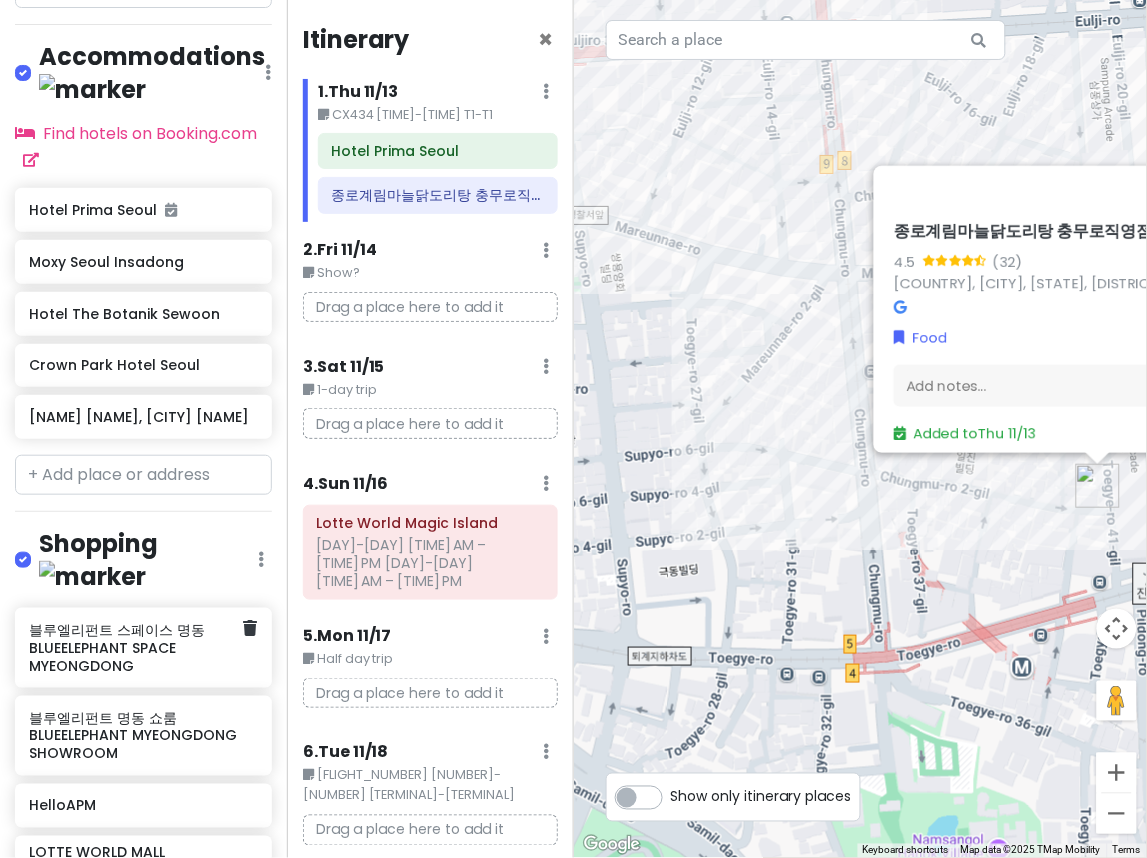 scroll, scrollTop: 823, scrollLeft: 0, axis: vertical 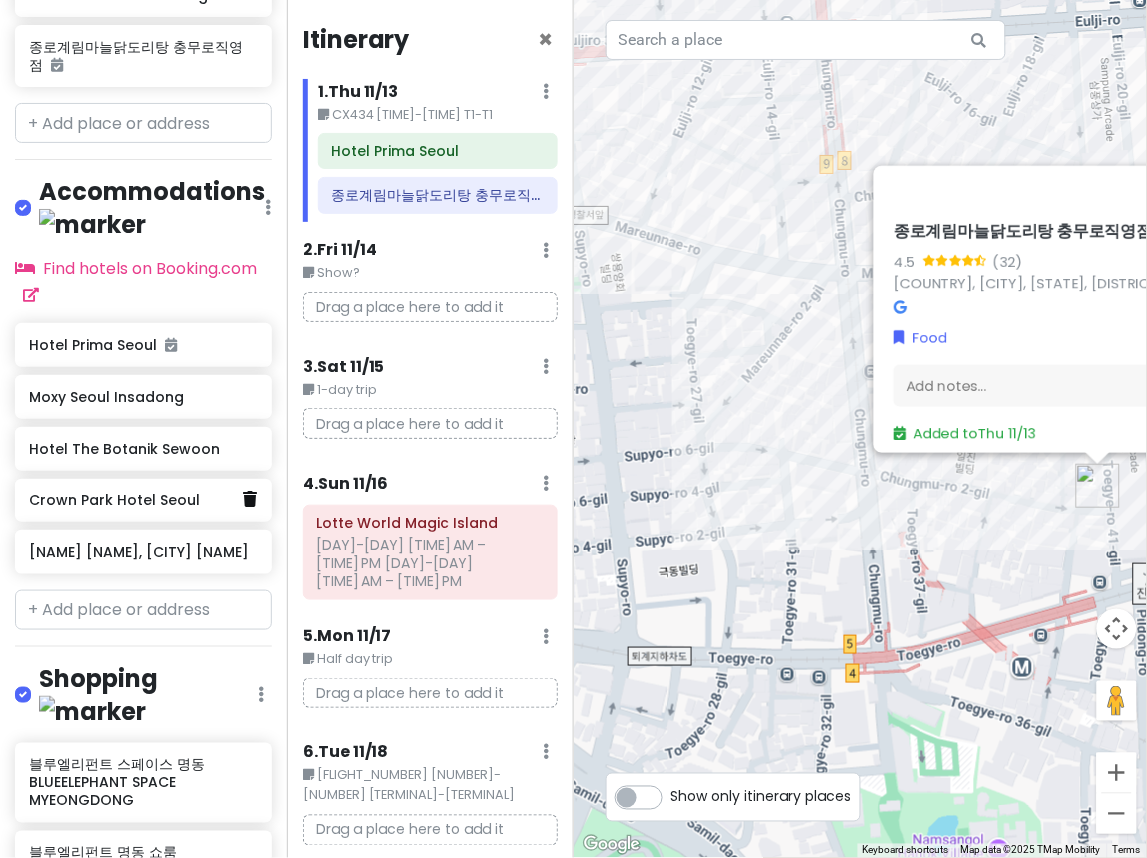 click at bounding box center [250, 499] 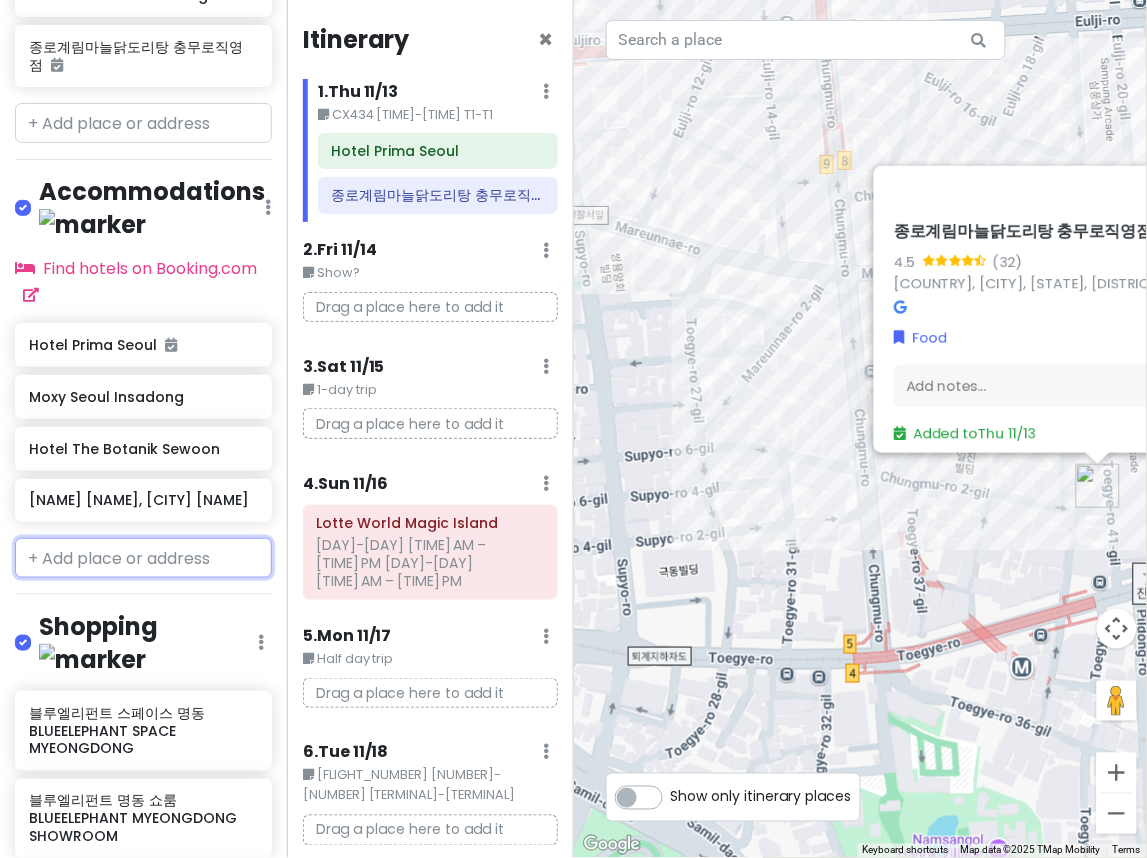 click at bounding box center (143, 558) 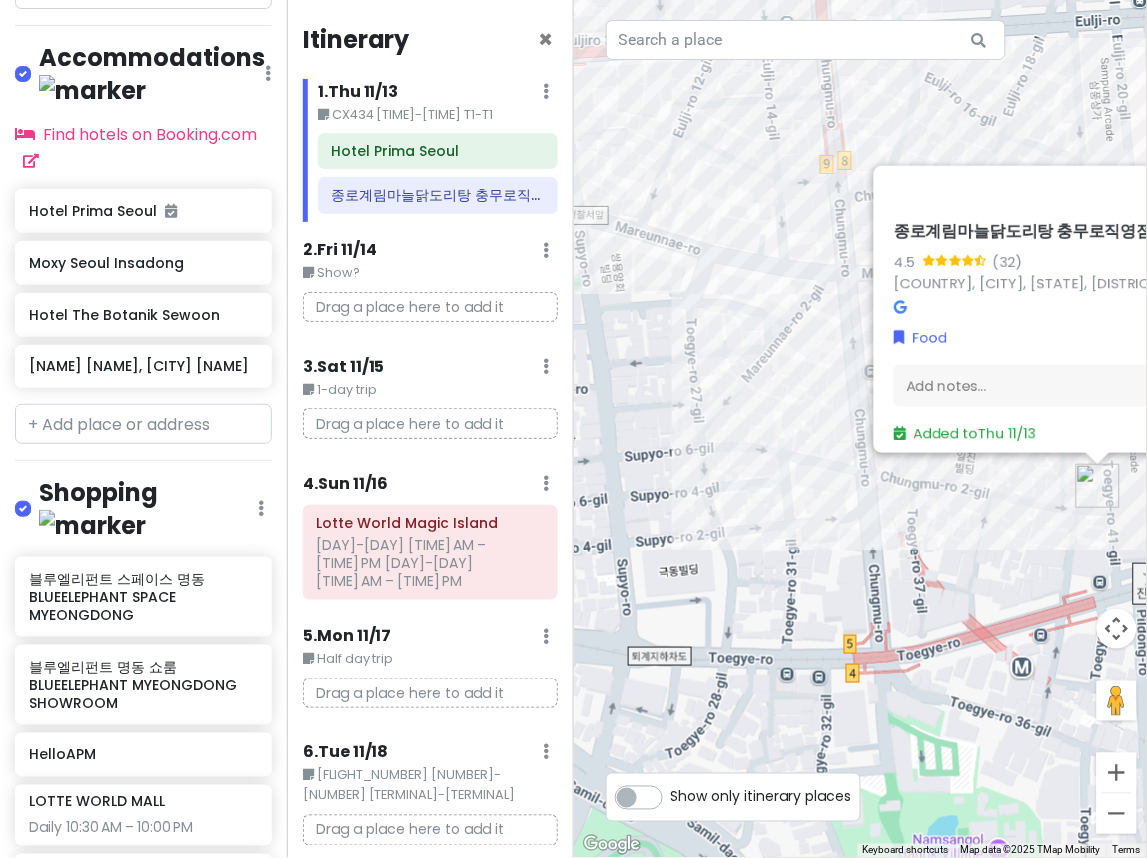 scroll, scrollTop: 1105, scrollLeft: 0, axis: vertical 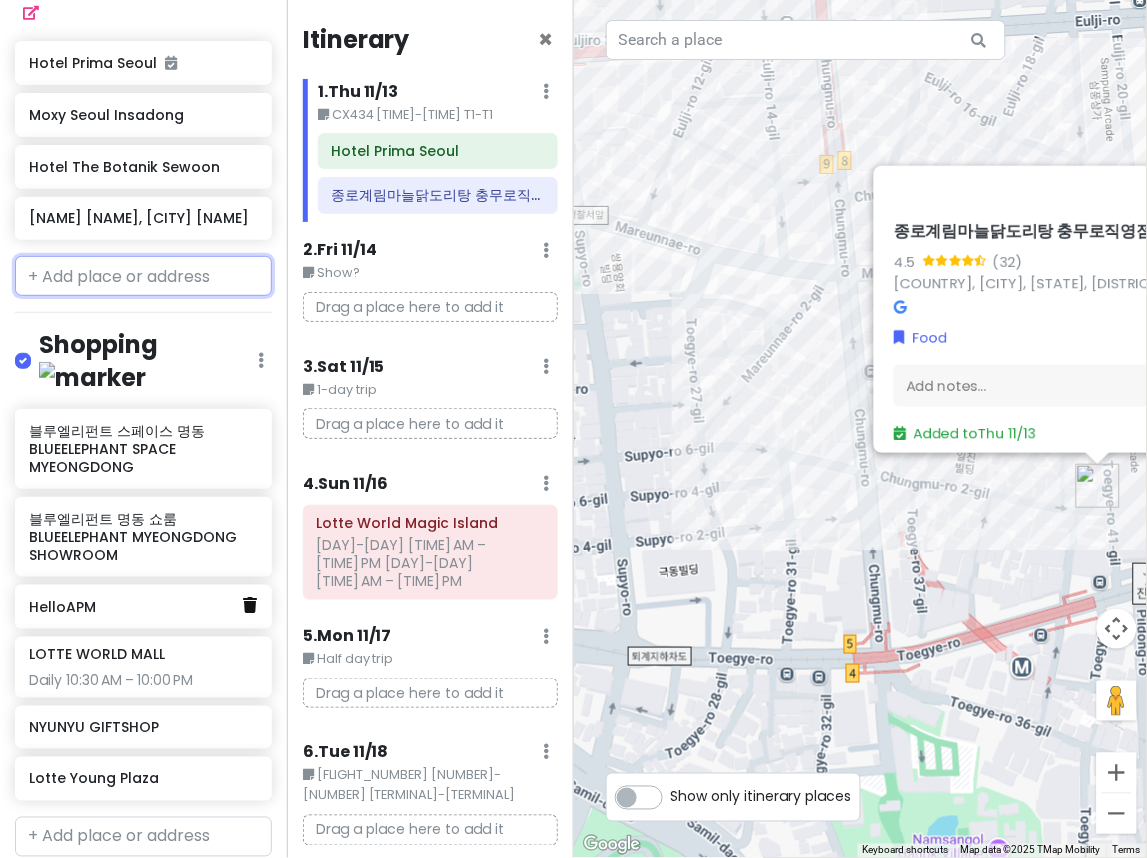 click at bounding box center (250, 605) 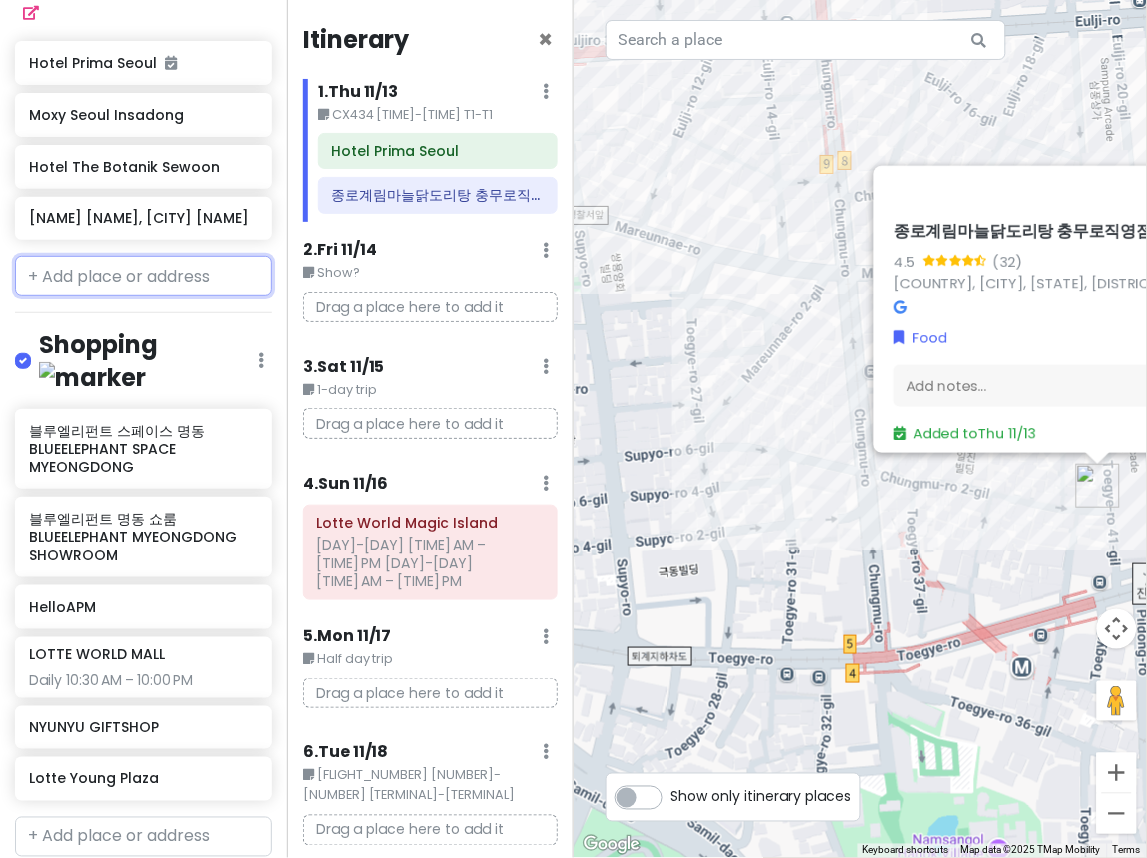 scroll, scrollTop: 1053, scrollLeft: 0, axis: vertical 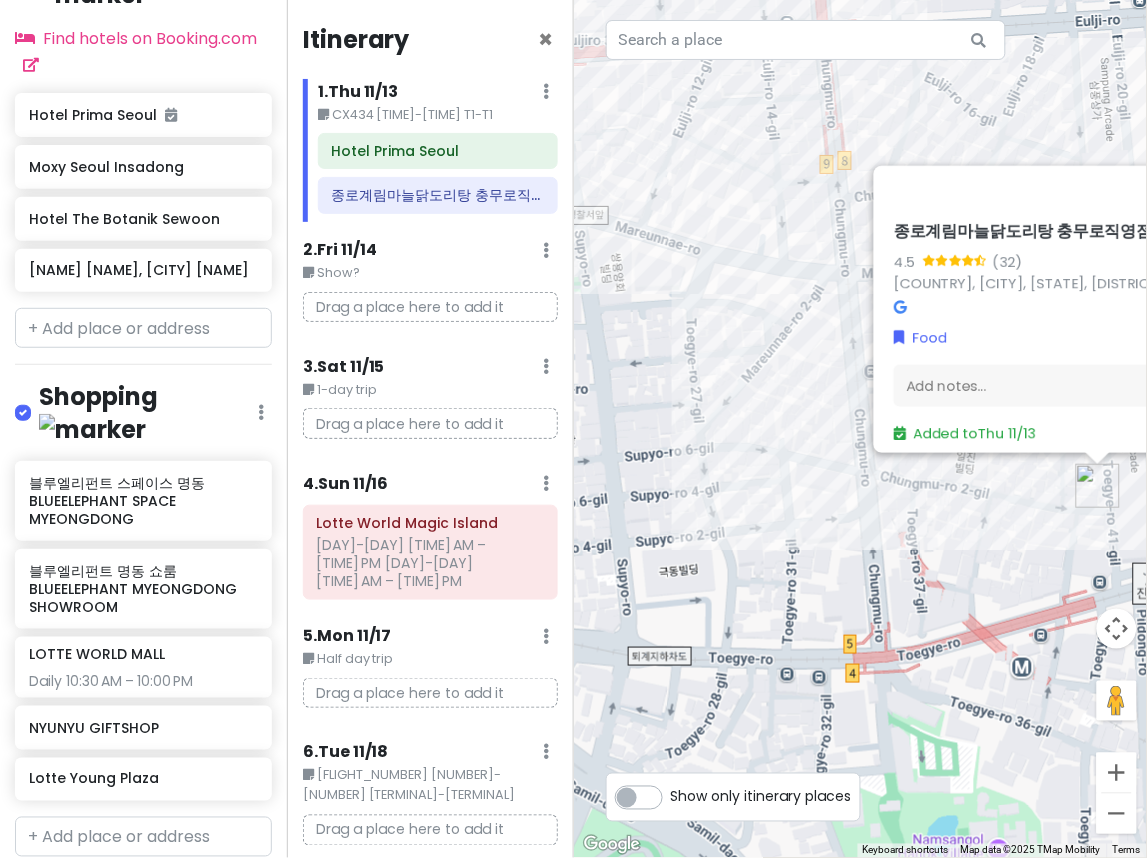 click on "[RESTAURANT_NAME] [RATING]        ([REVIEWS]) [COUNTRY], [CITY], [DISTRICT], [NEIGHBORHOOD] Food Add notes... Added to  [DAY][MONTH]" at bounding box center [861, 429] 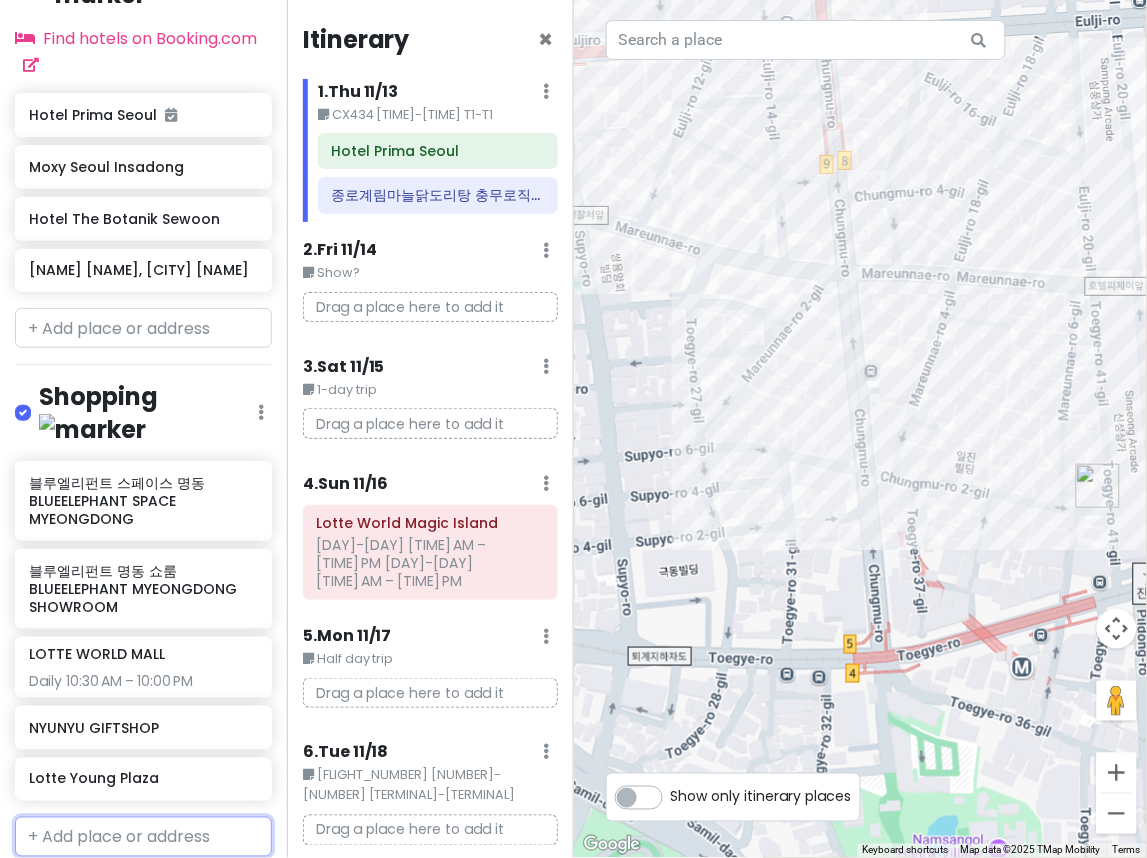 click at bounding box center (143, 837) 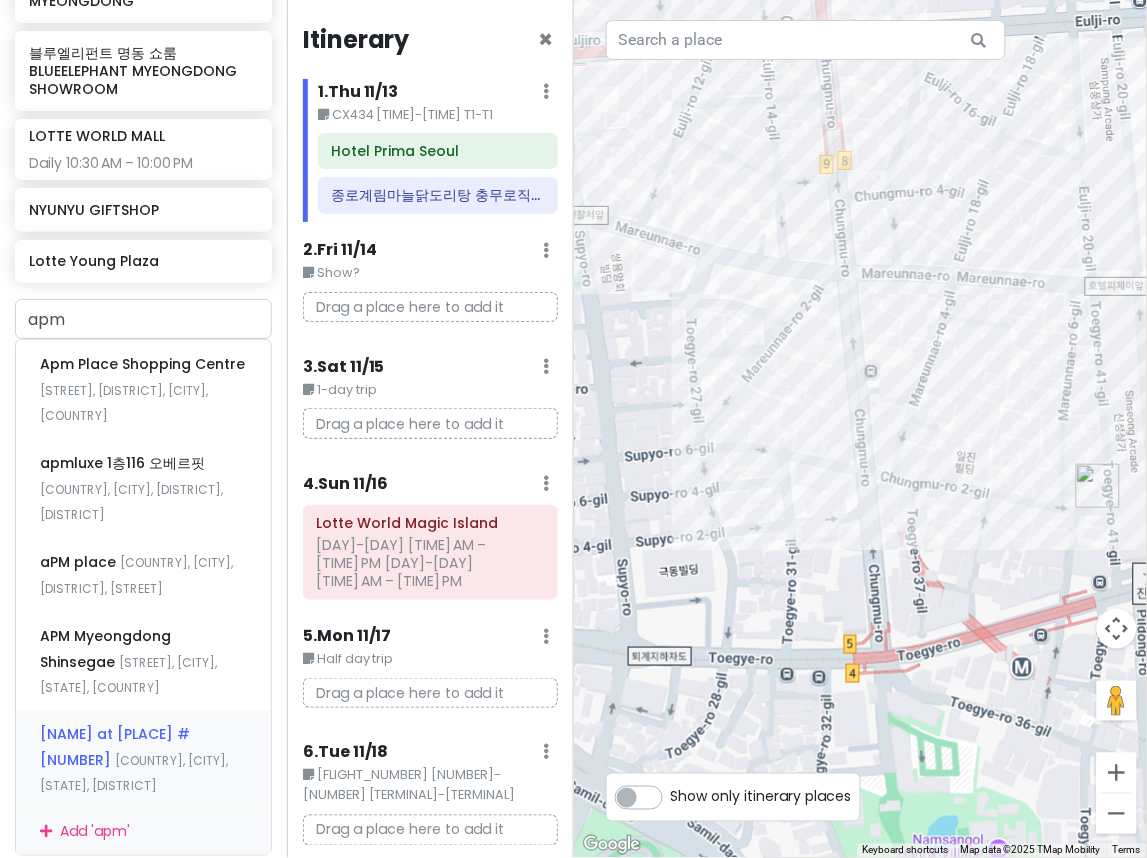 scroll, scrollTop: 1053, scrollLeft: 0, axis: vertical 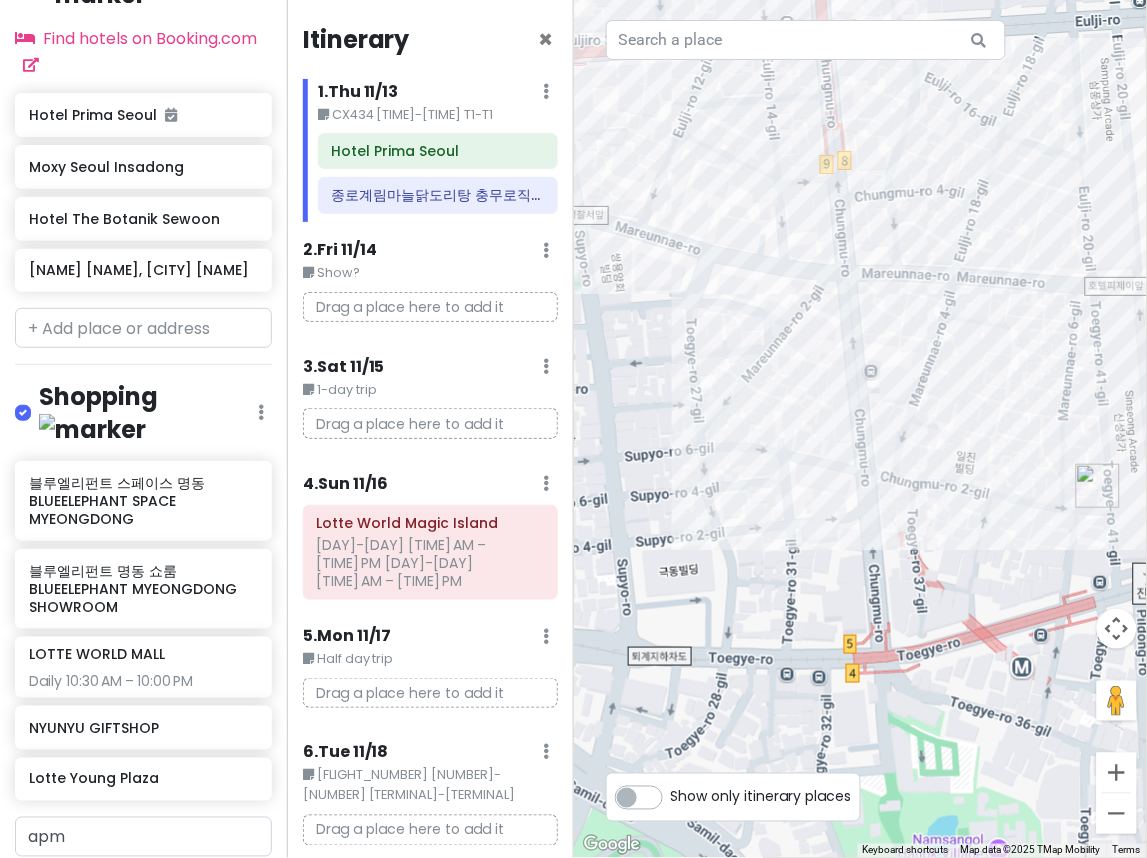 click at bounding box center [861, 429] 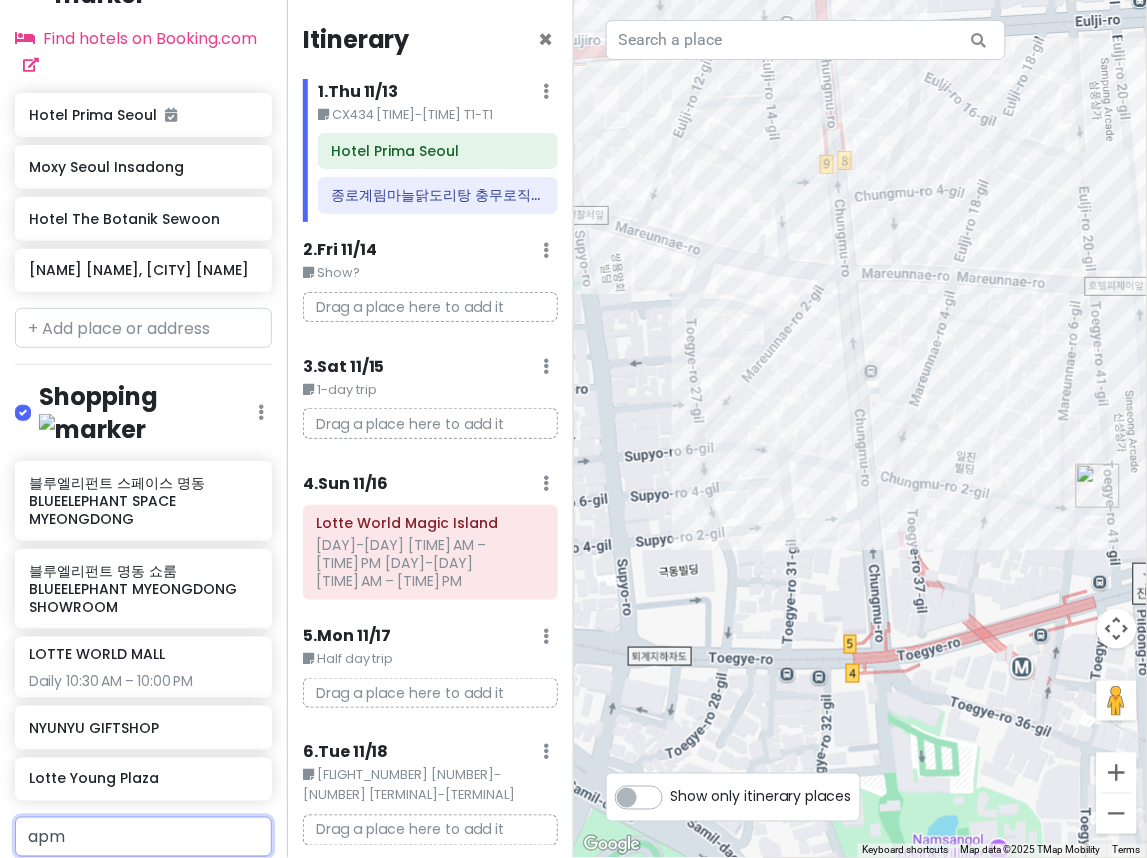 click on "apm" at bounding box center (143, 837) 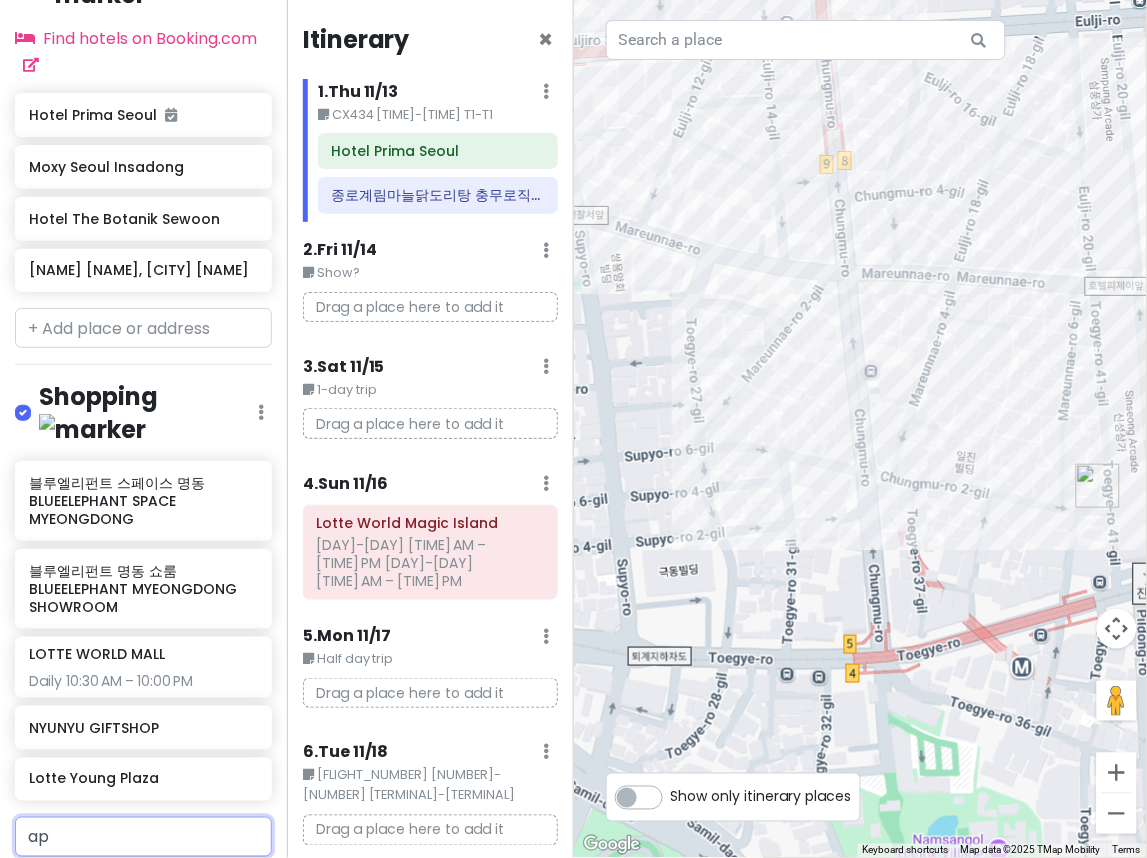 type on "a" 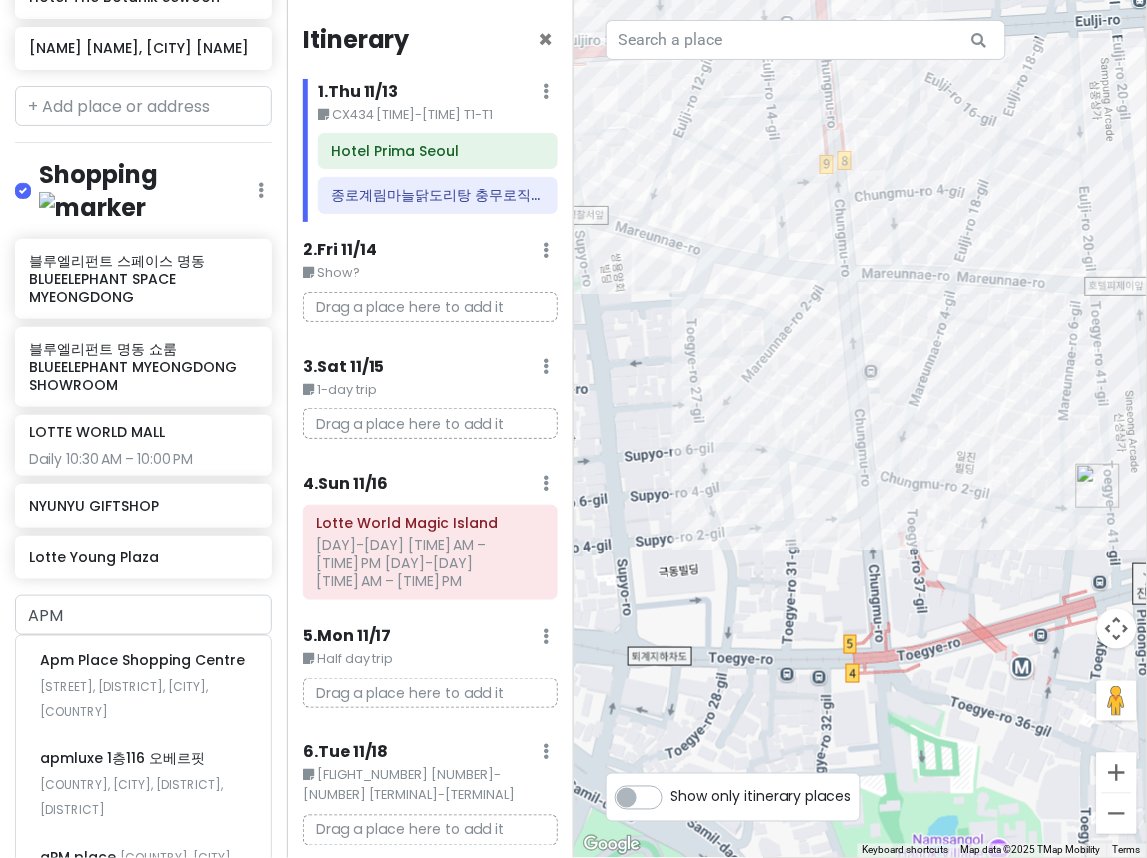 scroll, scrollTop: 1053, scrollLeft: 0, axis: vertical 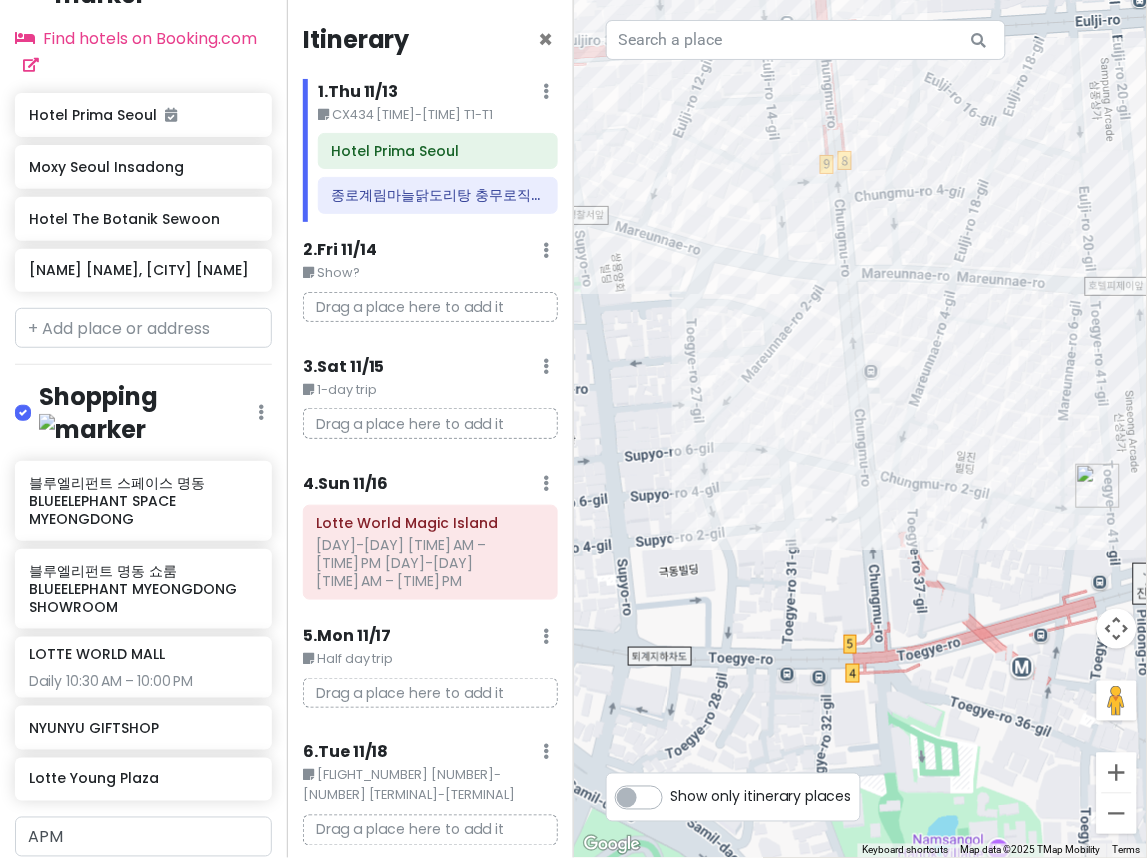 click at bounding box center (861, 429) 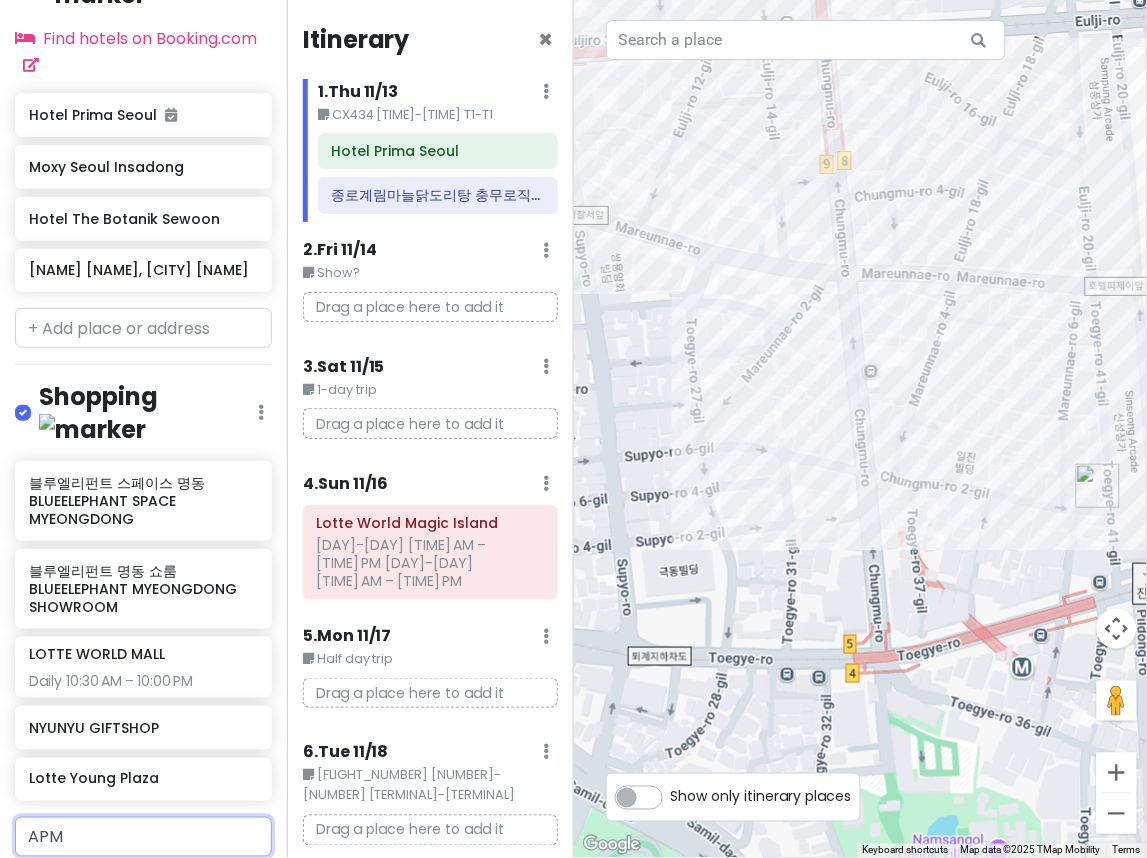 click on "APM" at bounding box center (143, 837) 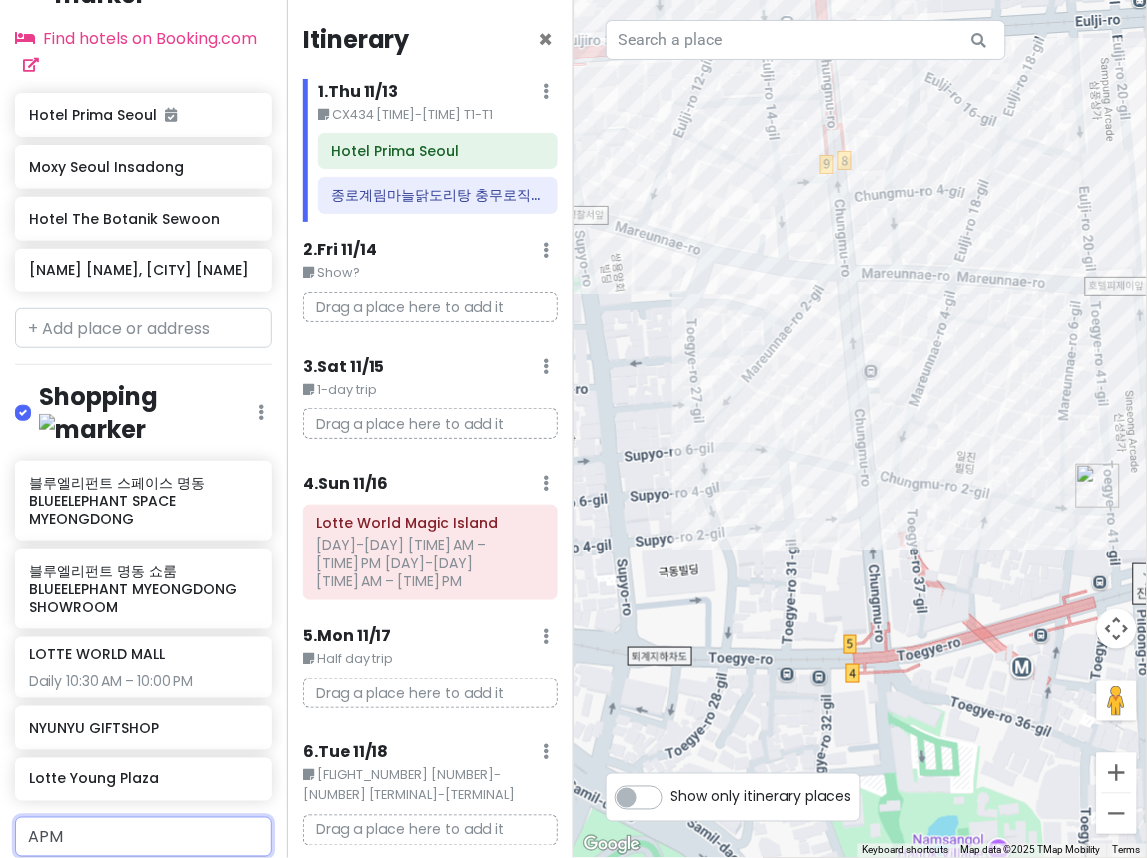 drag, startPoint x: -5, startPoint y: 760, endPoint x: -27, endPoint y: 765, distance: 22.561028 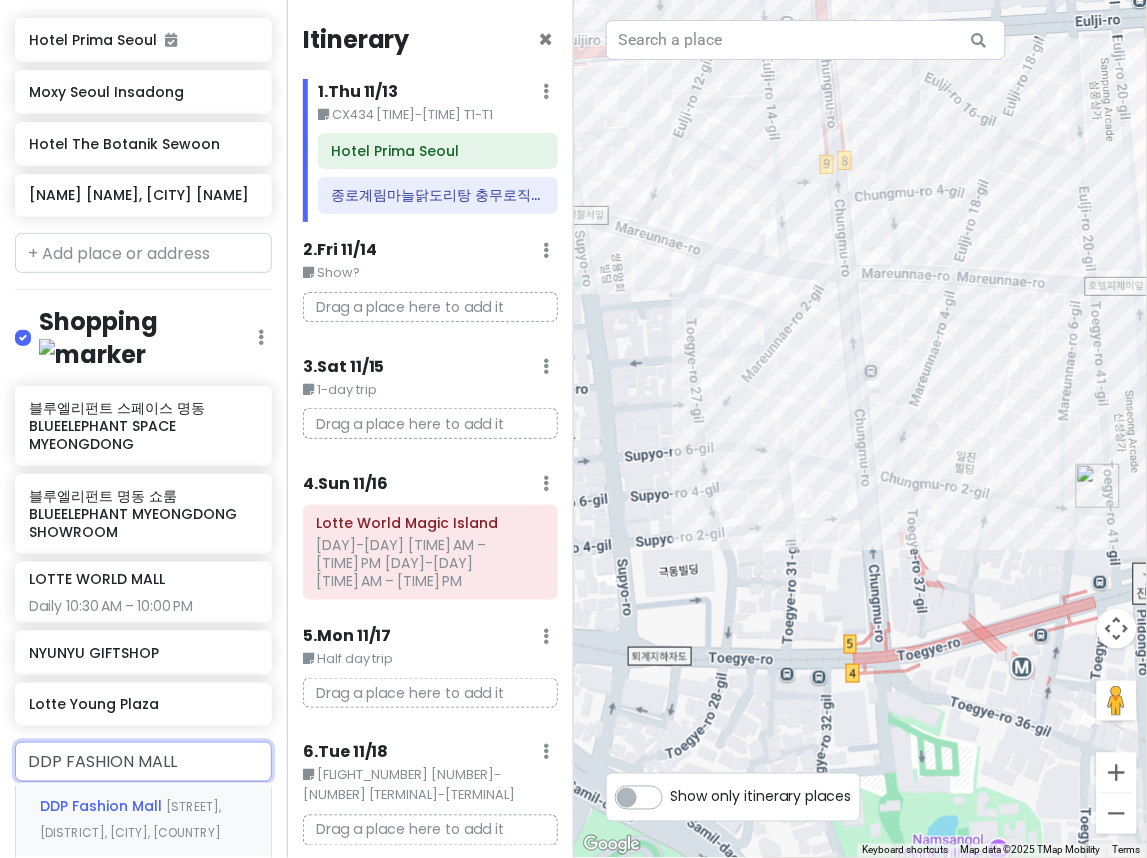 scroll, scrollTop: 1164, scrollLeft: 0, axis: vertical 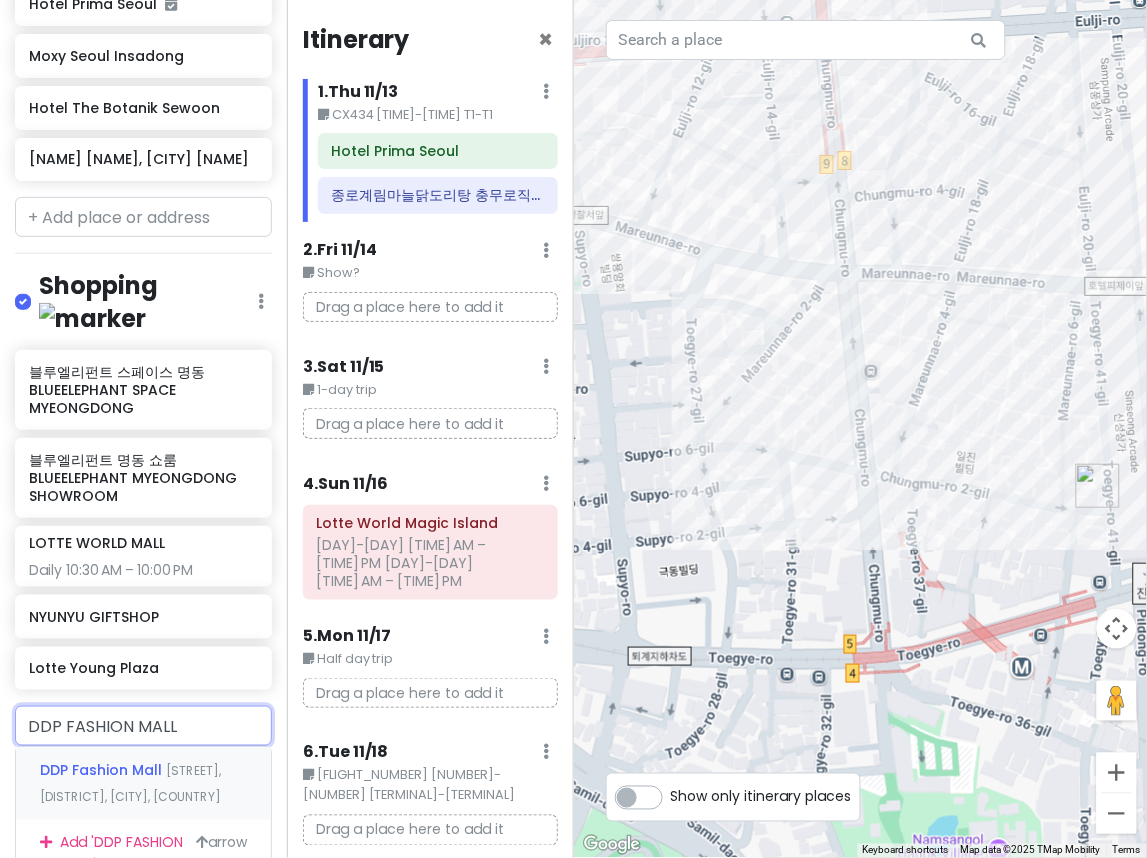 click on "DDP Fashion Mall" at bounding box center [103, 771] 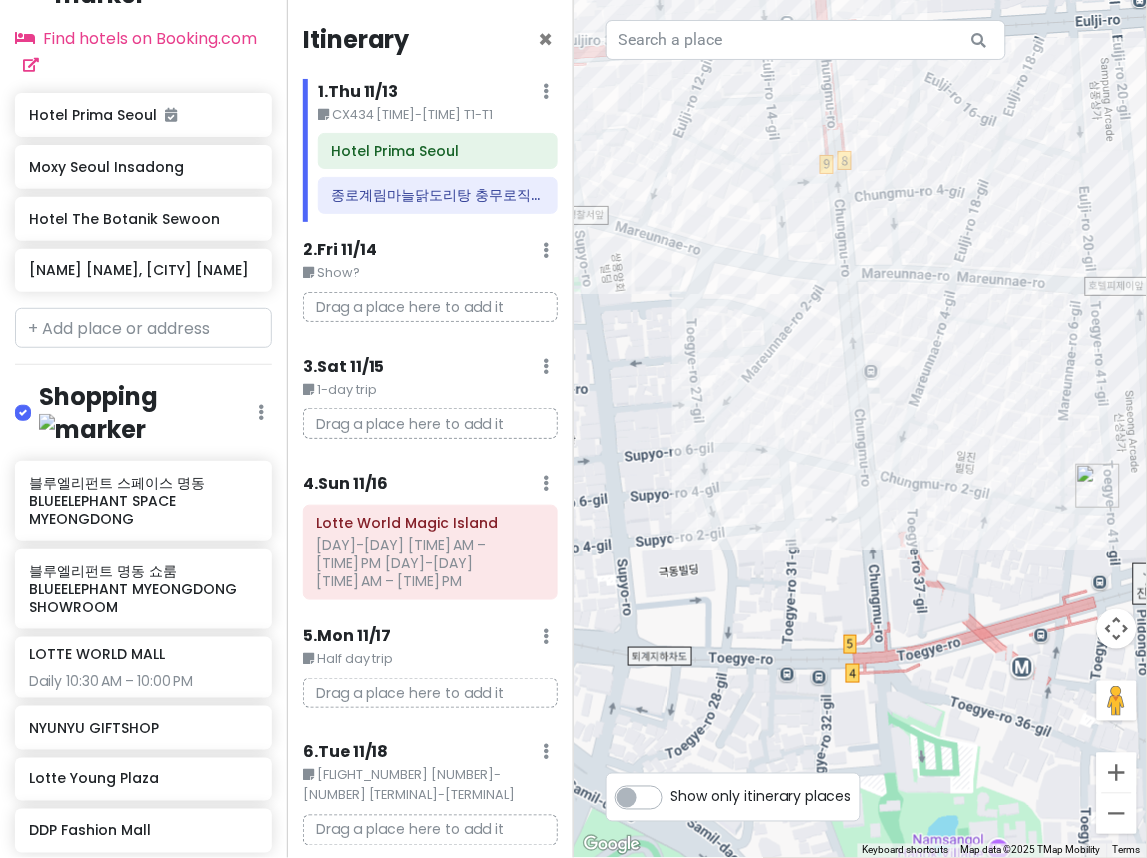 scroll, scrollTop: 1105, scrollLeft: 0, axis: vertical 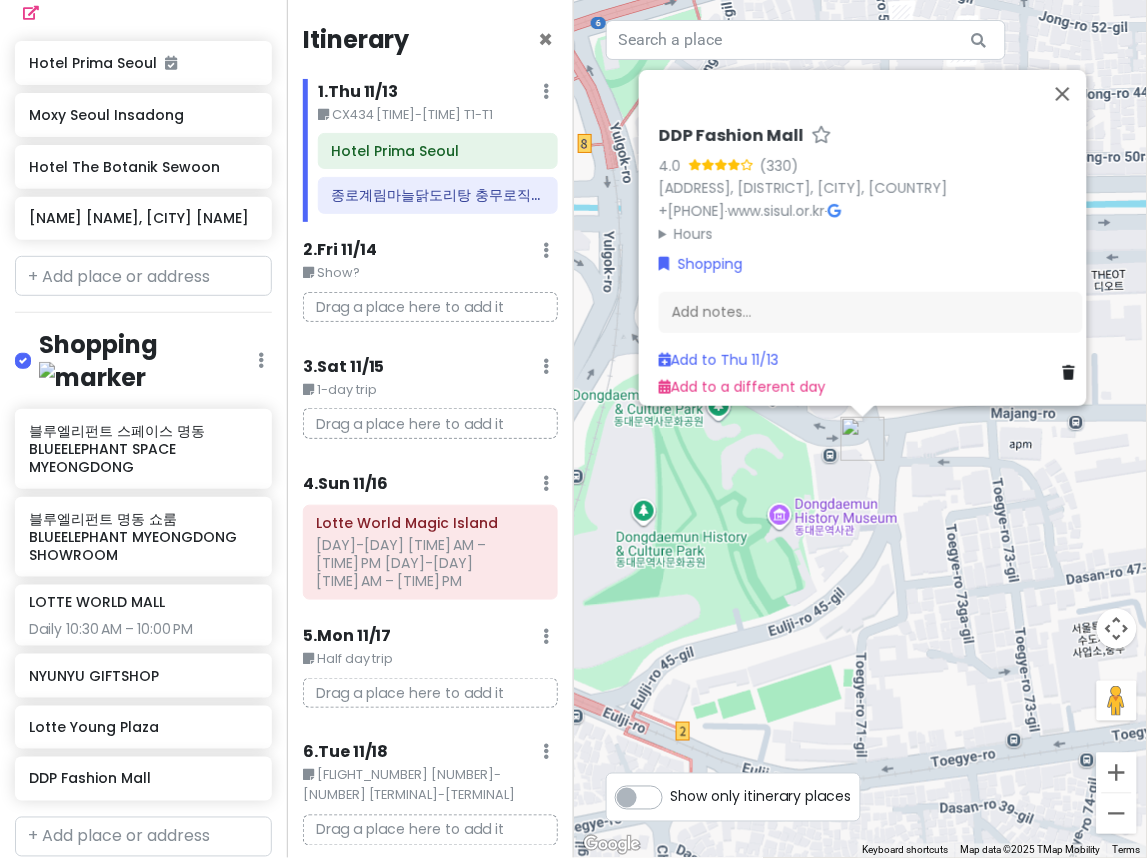 click on "[PLACE] [PLACE] [NUMBER] [STREET], [DISTRICT], [CITY], [COUNTRY] +[PHONE] · www.sisul.or.kr · Hours Monday [TIME] Tuesday [TIME] Wednesday [TIME] Thursday [TIME] Friday Closed Saturday Closed Sunday [TIME] Shopping Add notes... Add to Thu [DATE] Add to a different day" at bounding box center (861, 429) 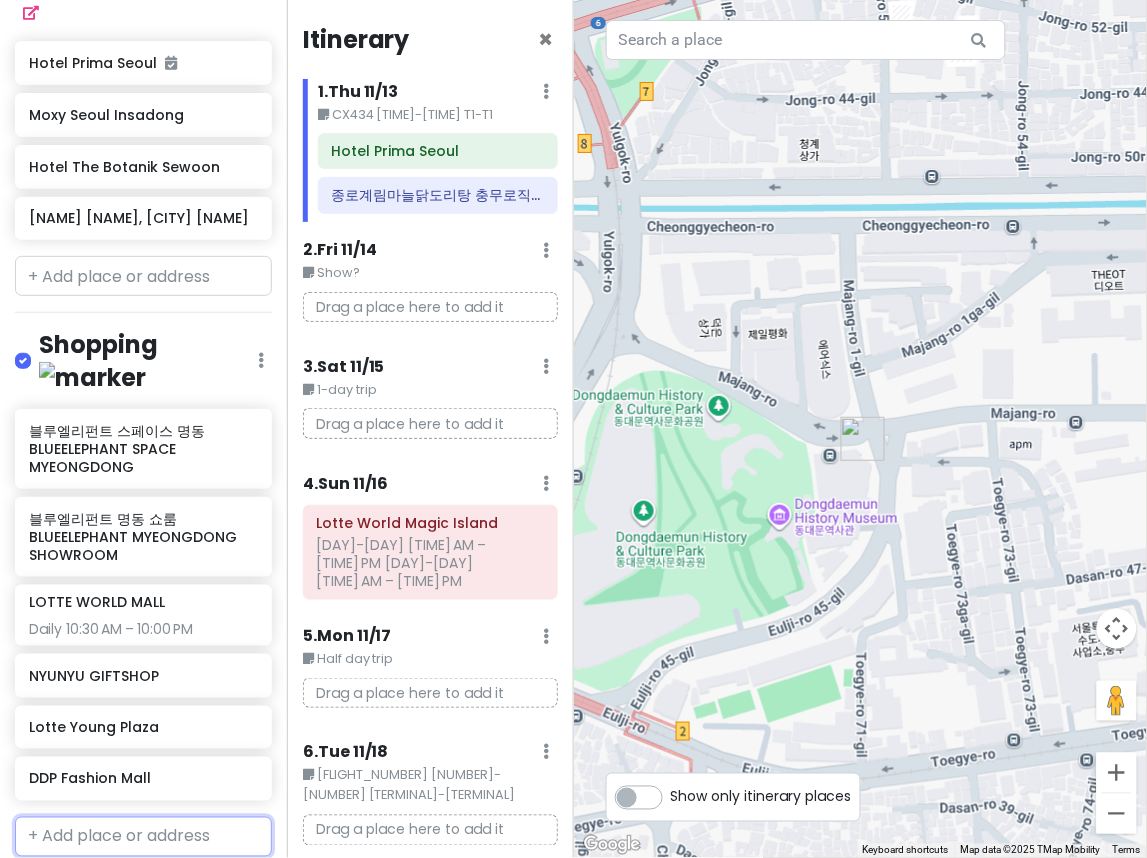 click at bounding box center [143, 837] 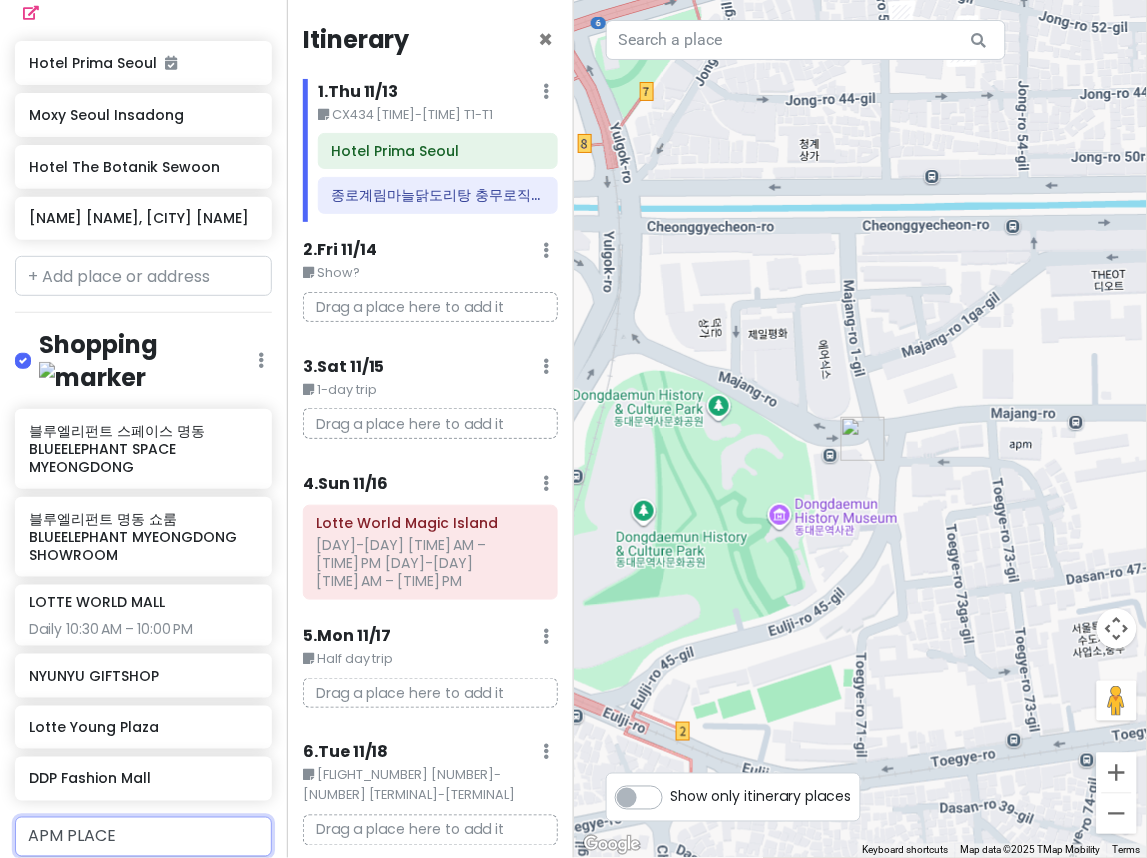 scroll, scrollTop: 1327, scrollLeft: 0, axis: vertical 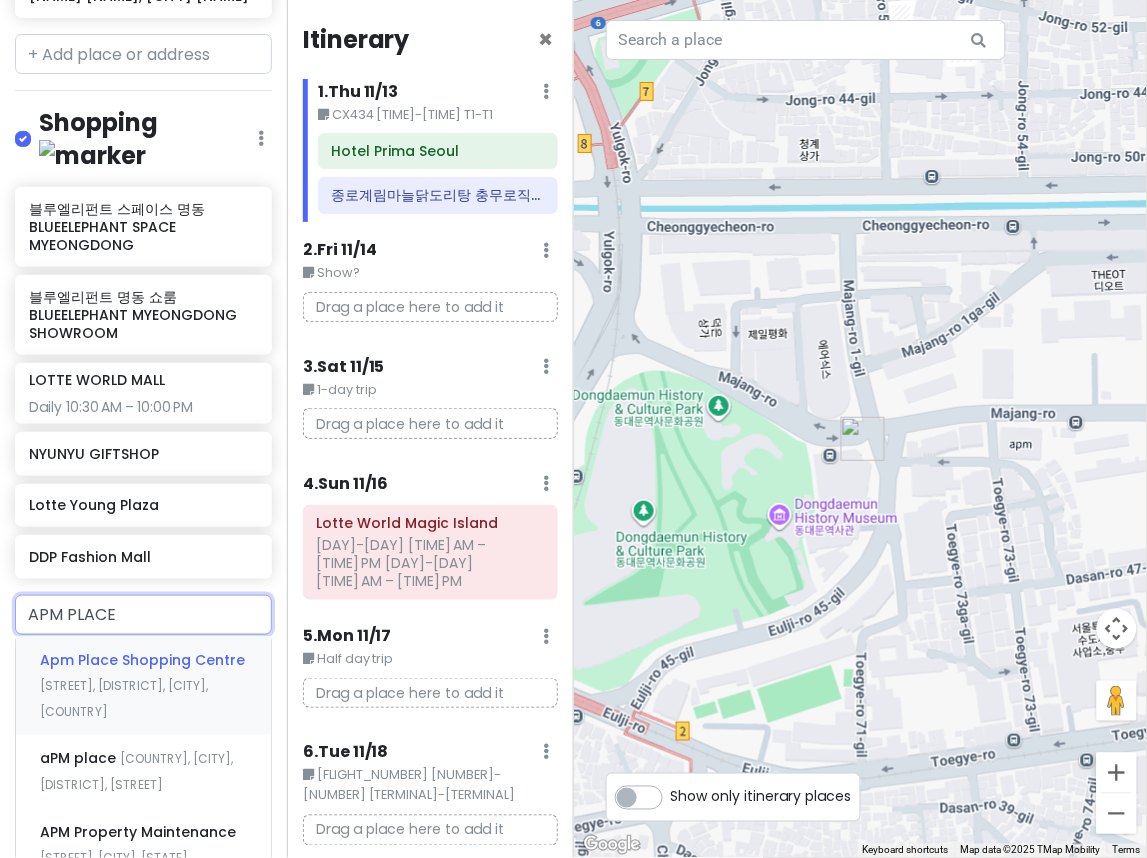 click on "Apm Place Shopping Centre" at bounding box center (142, 660) 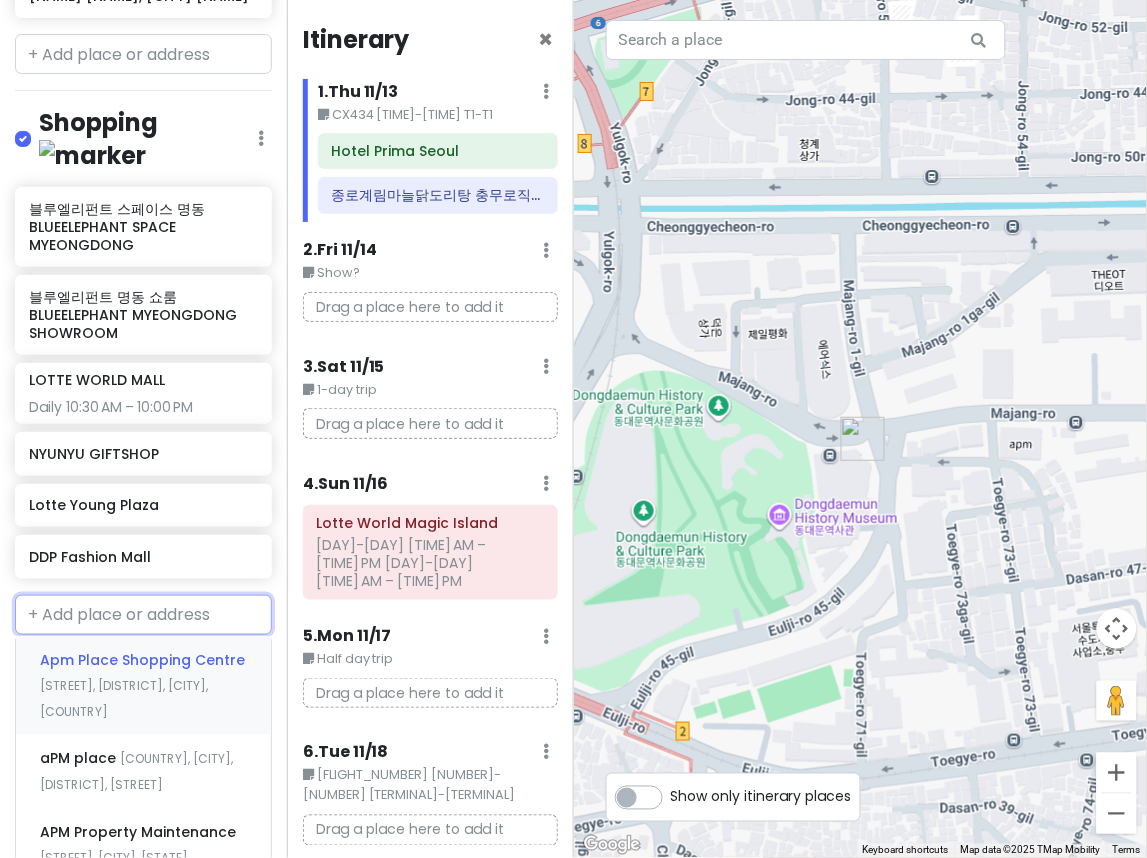 scroll, scrollTop: 1156, scrollLeft: 0, axis: vertical 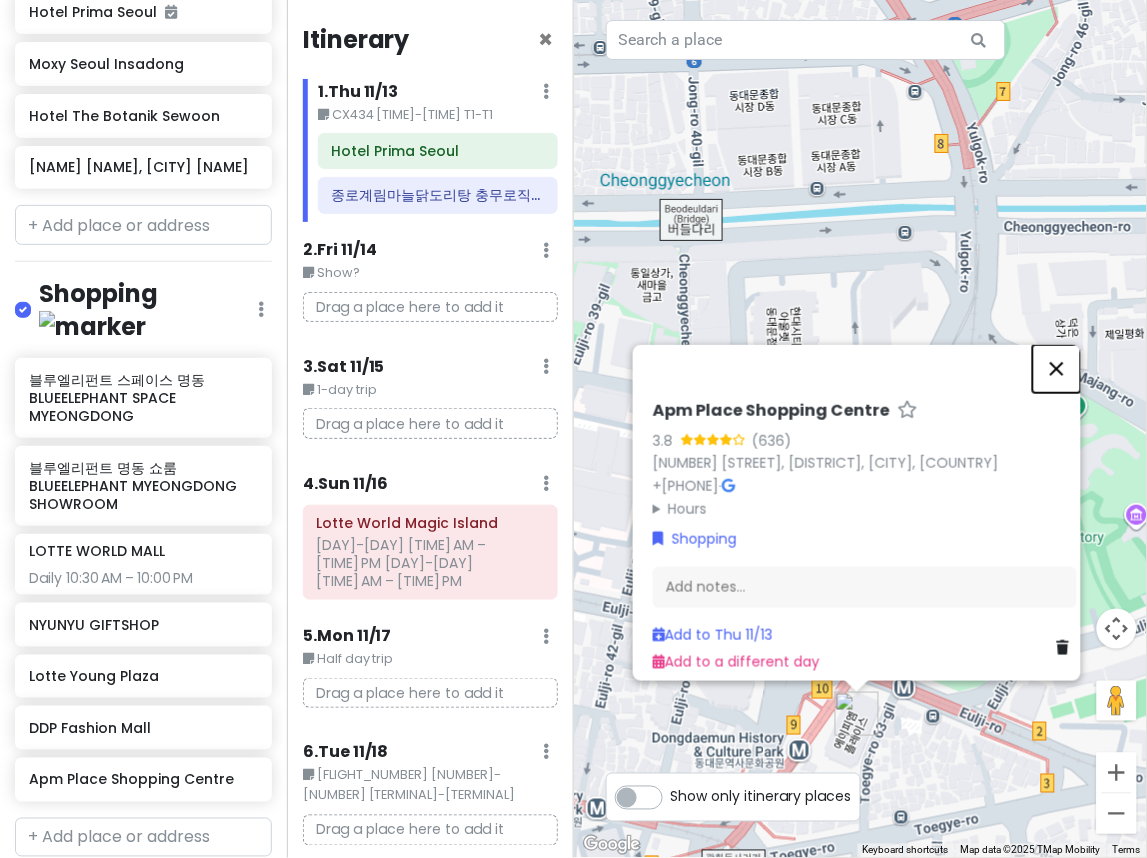 click at bounding box center (1057, 369) 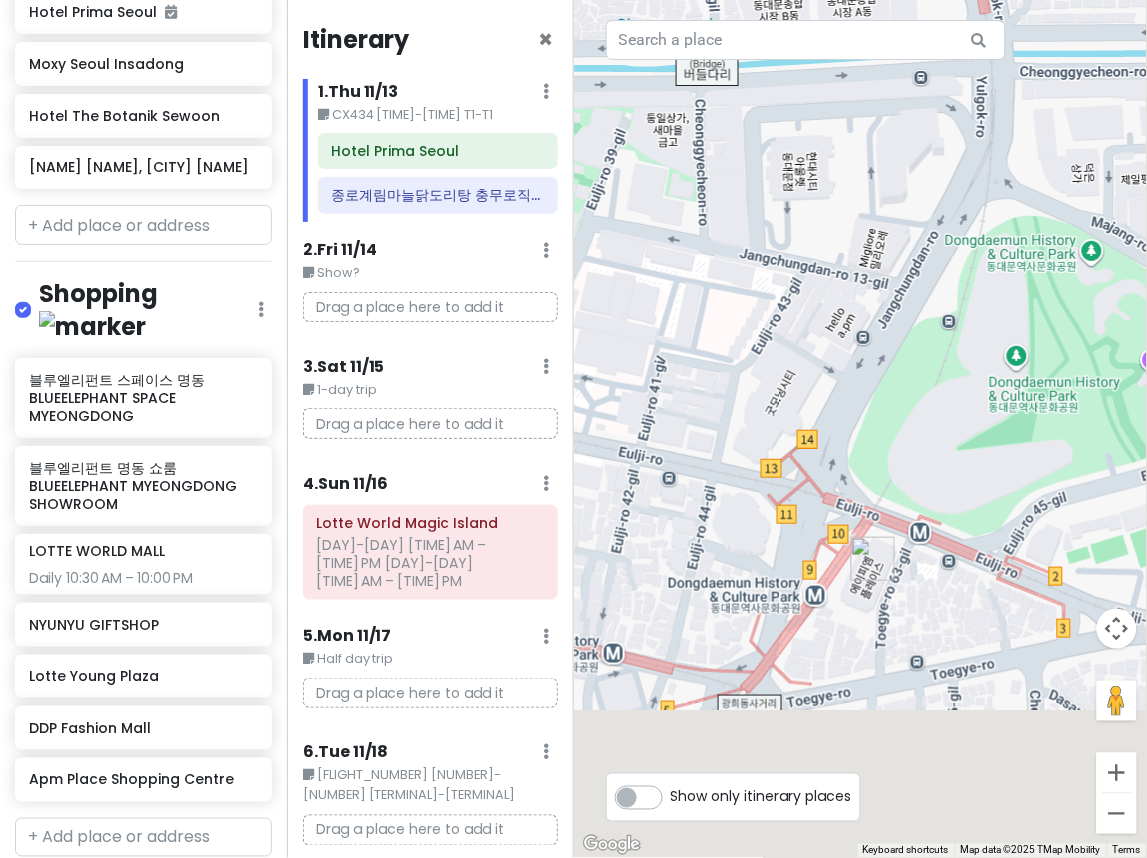 drag, startPoint x: 906, startPoint y: 501, endPoint x: 921, endPoint y: 341, distance: 160.70158 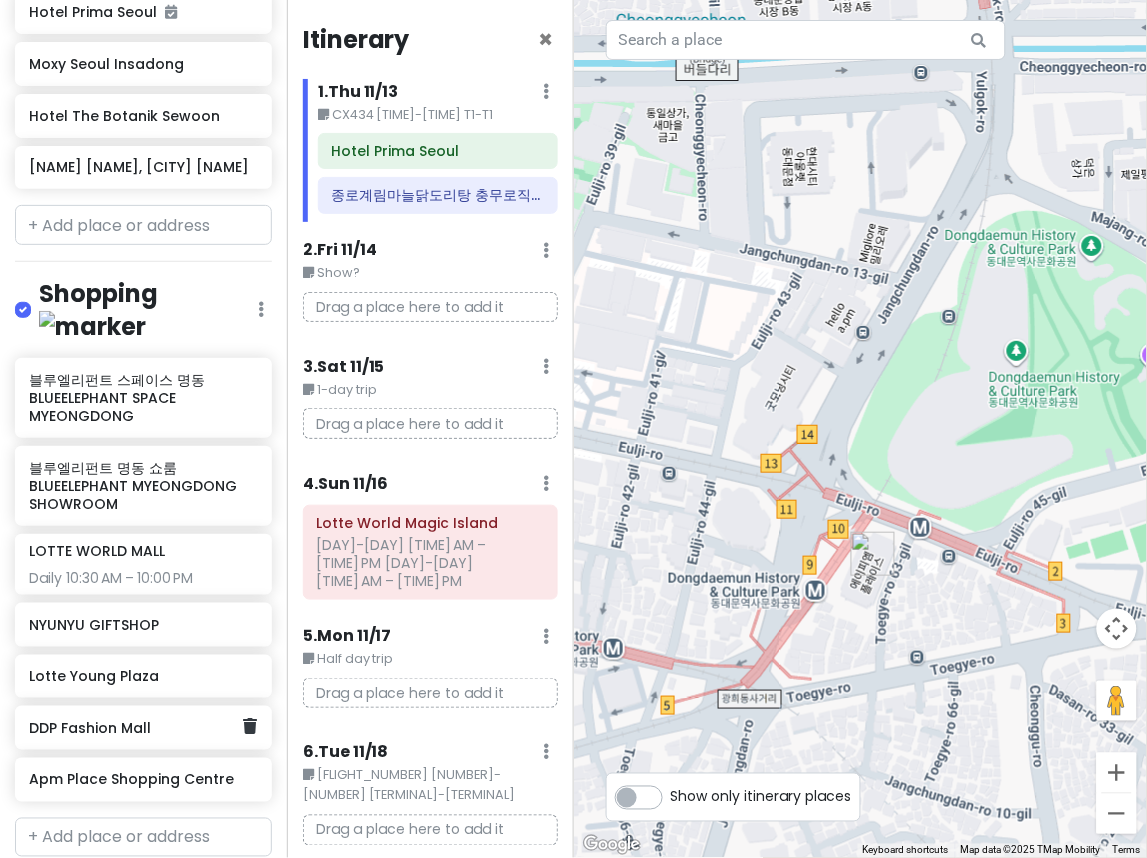 click on "DDP Fashion Mall" at bounding box center [136, 728] 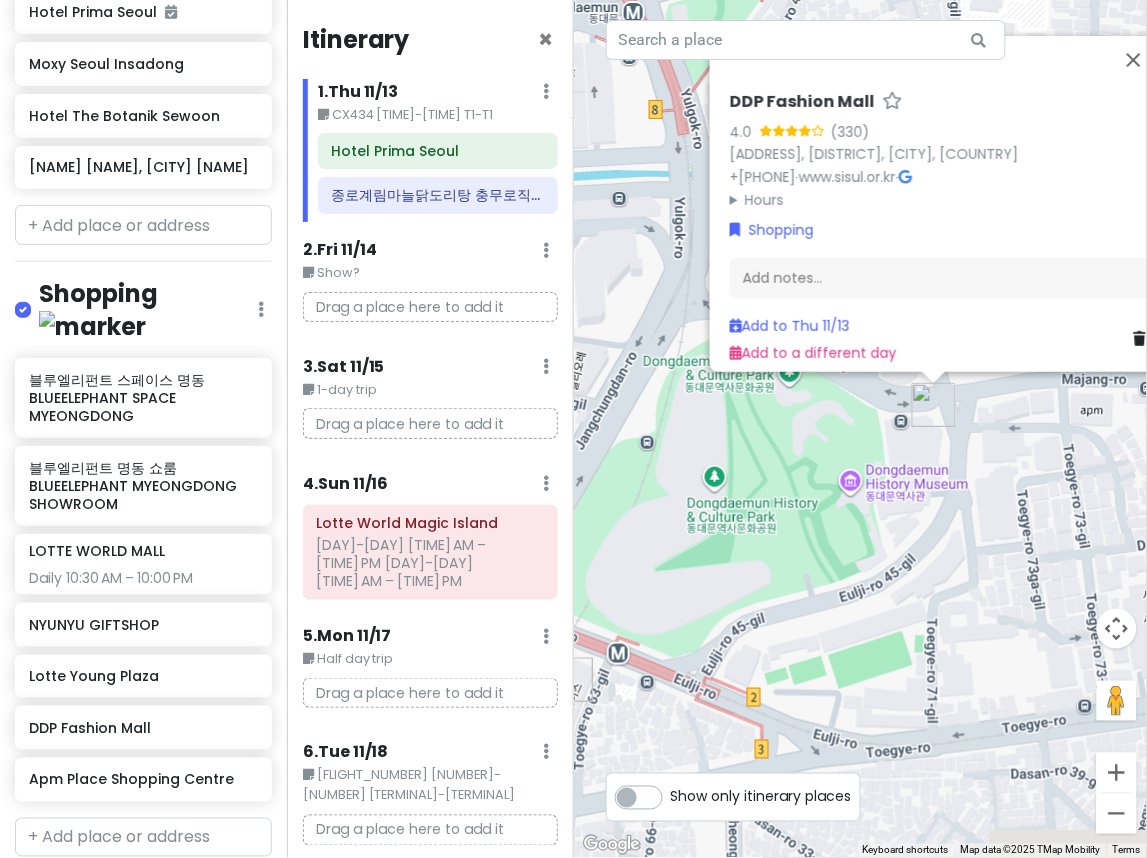 drag, startPoint x: 737, startPoint y: 572, endPoint x: 877, endPoint y: 500, distance: 157.42935 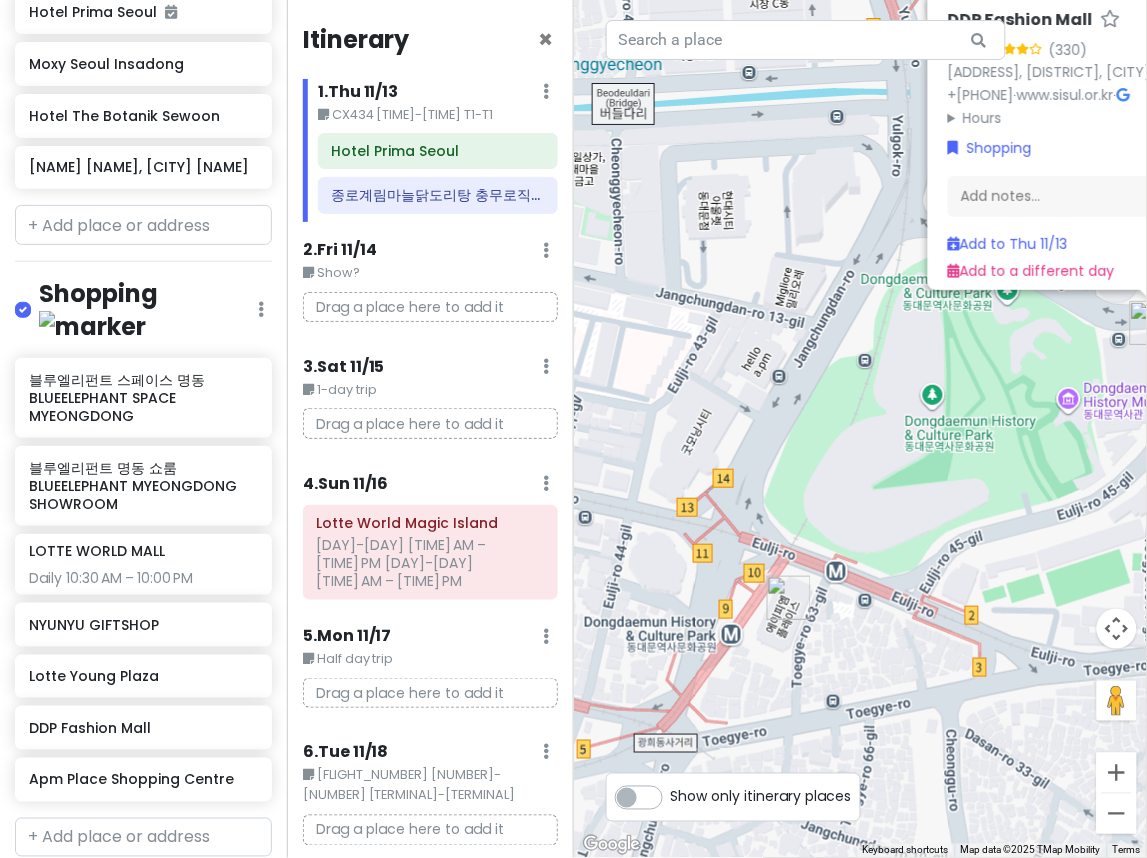drag, startPoint x: 912, startPoint y: 505, endPoint x: 1020, endPoint y: 528, distance: 110.42192 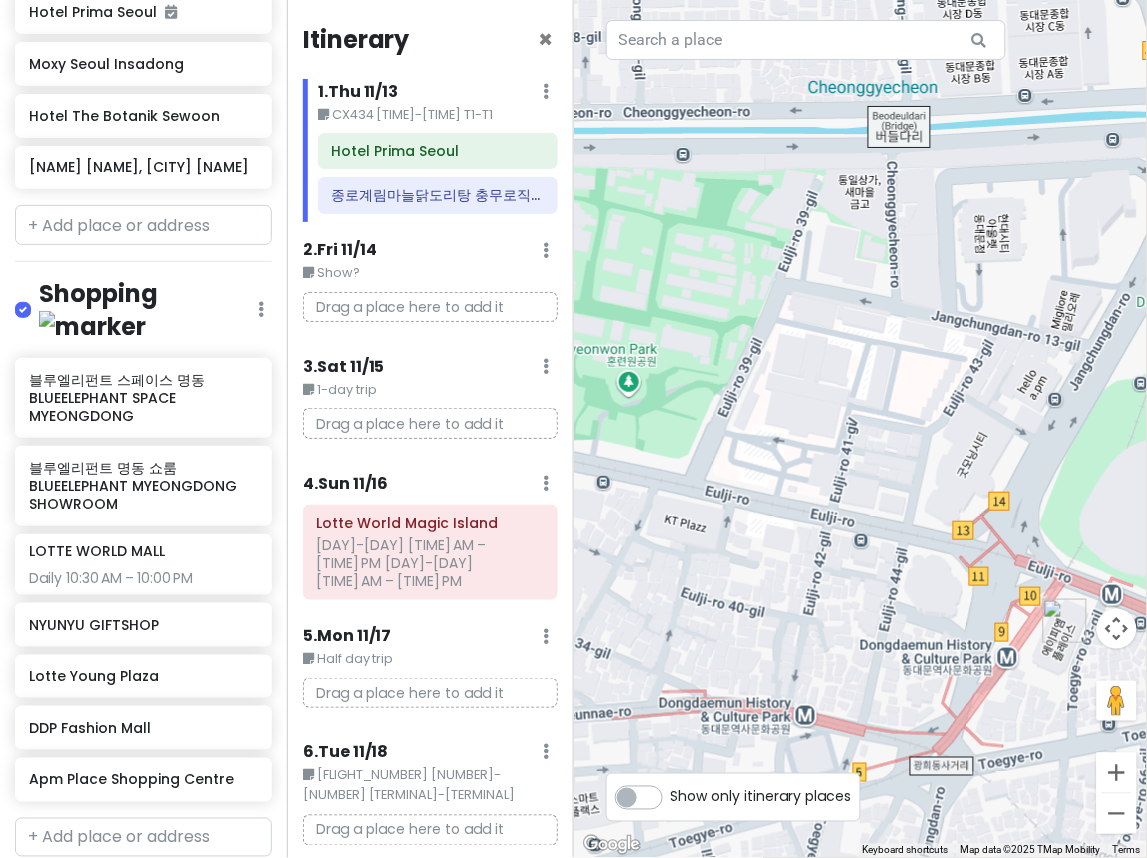 drag, startPoint x: 765, startPoint y: 561, endPoint x: 1043, endPoint y: 584, distance: 278.94983 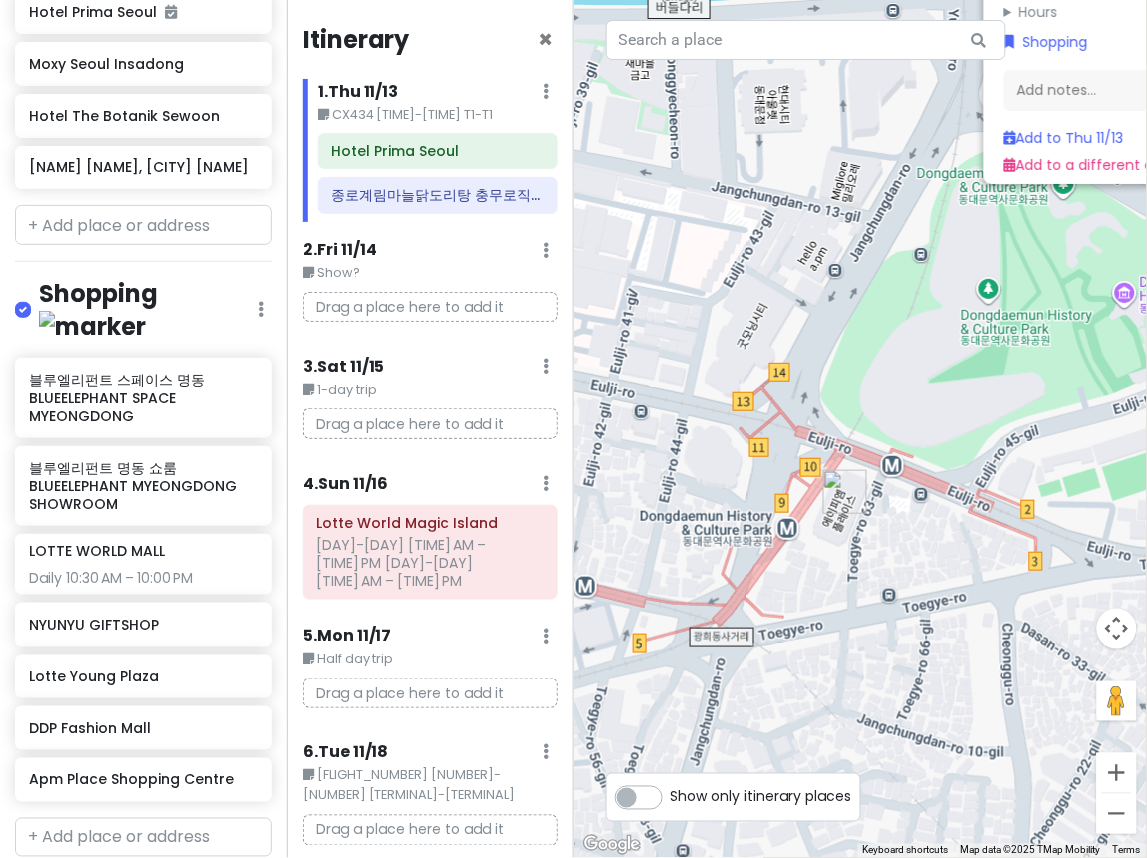 drag, startPoint x: 872, startPoint y: 592, endPoint x: 637, endPoint y: 454, distance: 272.5234 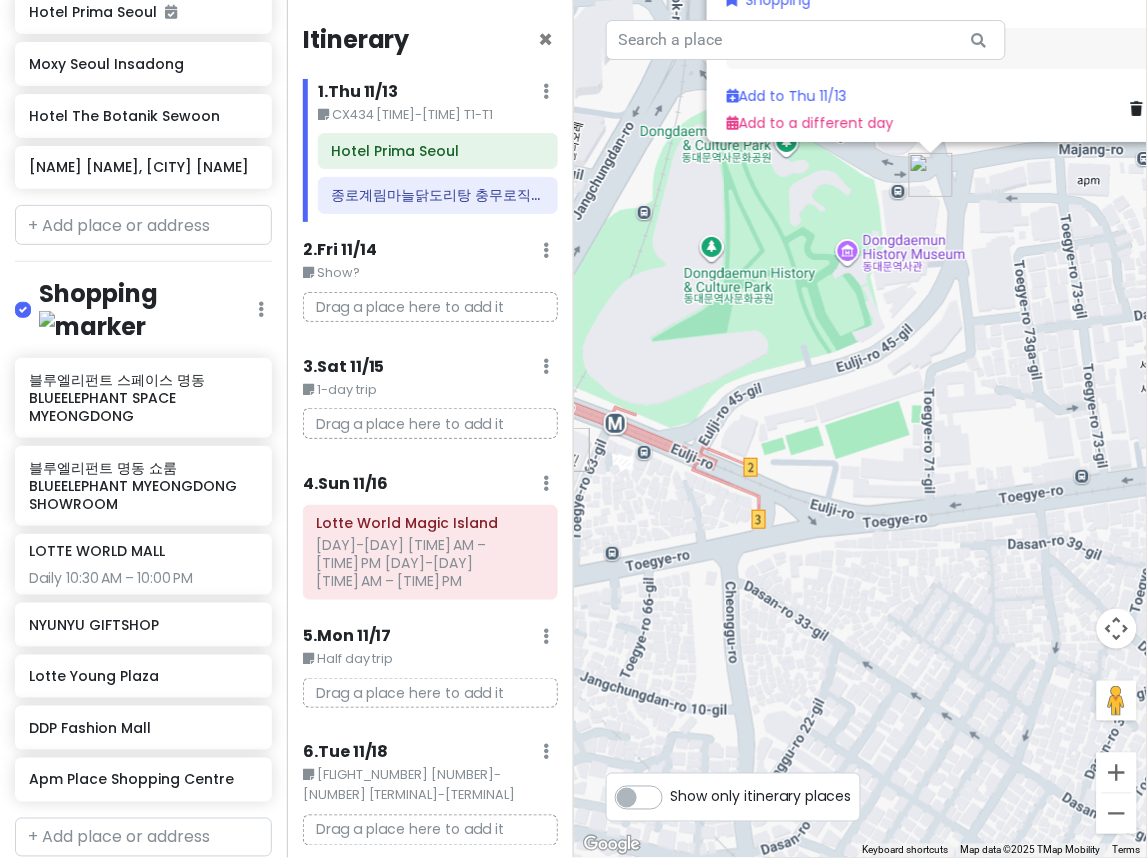 drag, startPoint x: 893, startPoint y: 548, endPoint x: 646, endPoint y: 527, distance: 247.8911 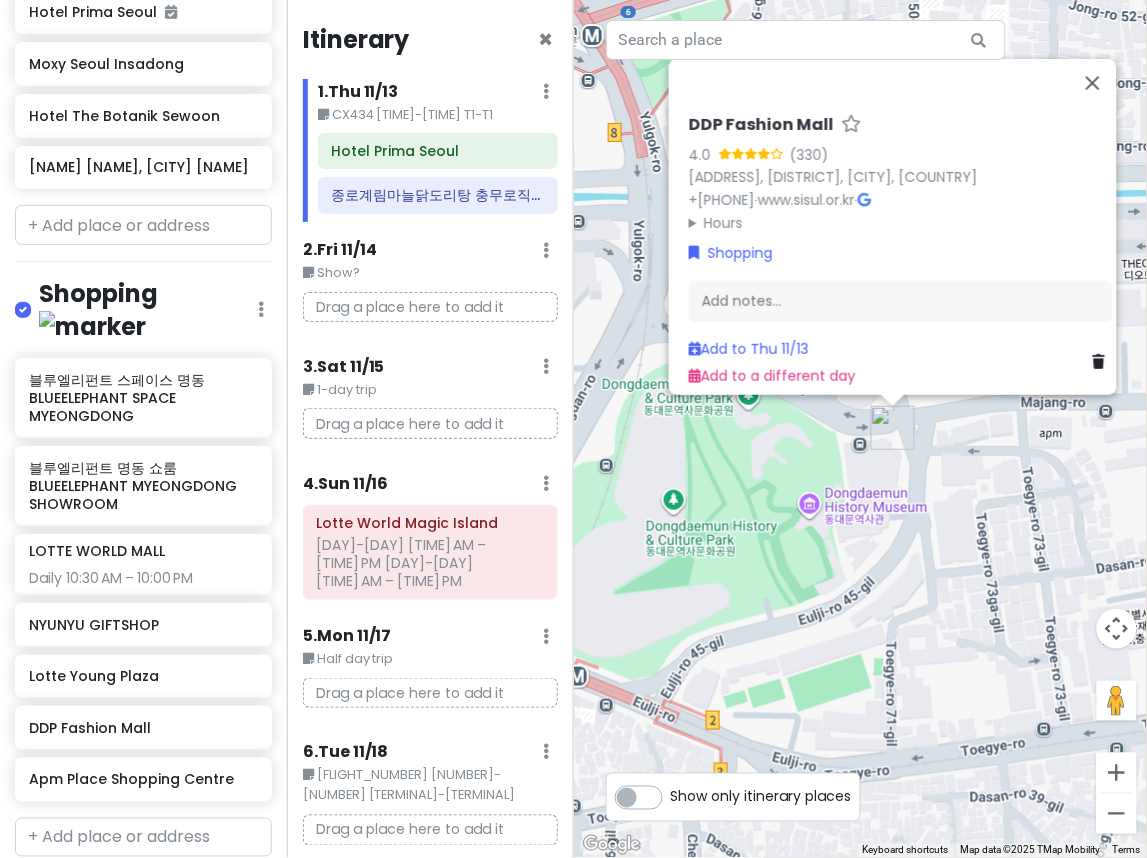 drag, startPoint x: 896, startPoint y: 526, endPoint x: 923, endPoint y: 817, distance: 292.24988 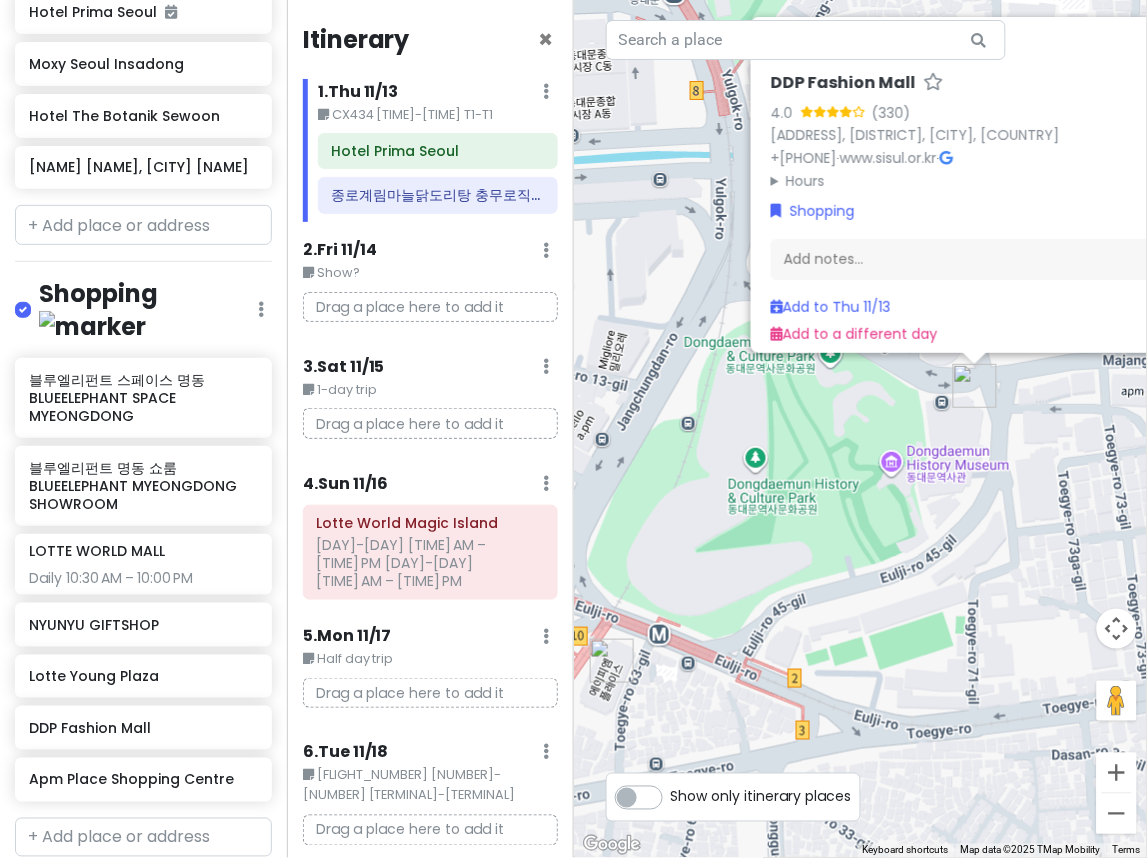 drag, startPoint x: 726, startPoint y: 592, endPoint x: 742, endPoint y: 507, distance: 86.492775 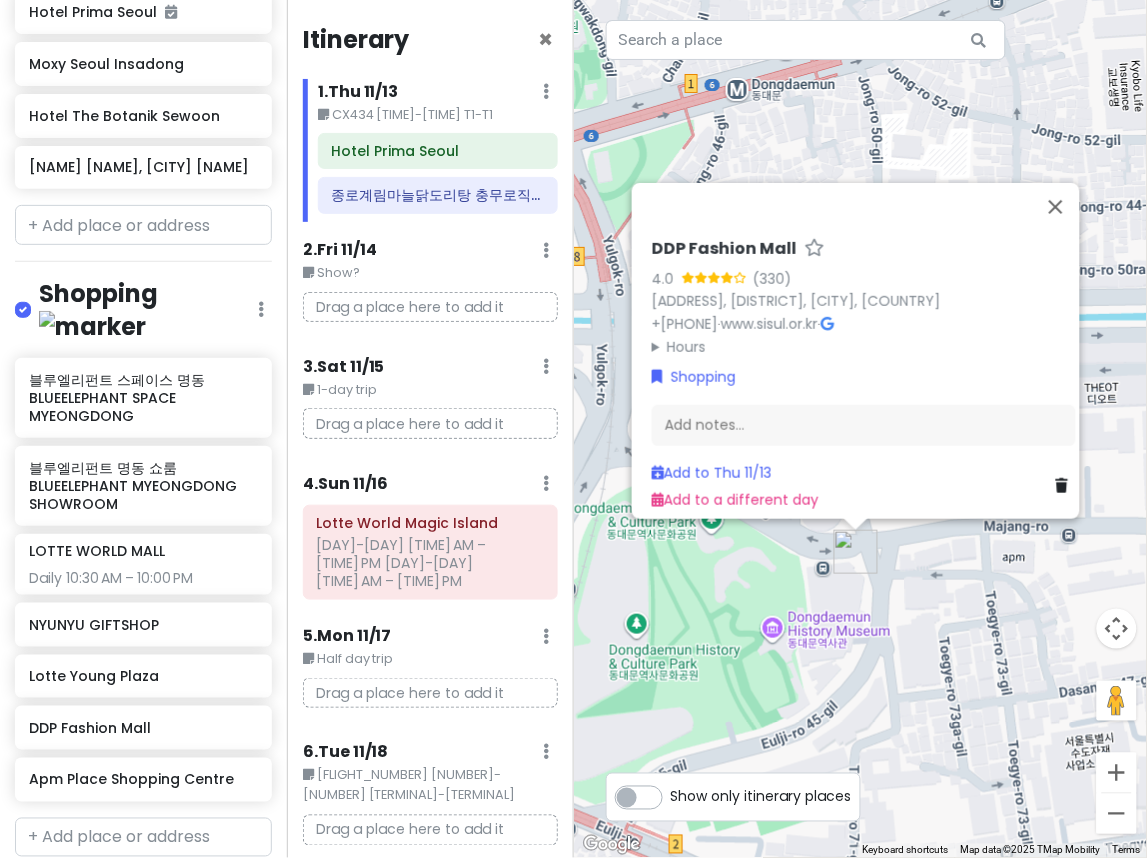 drag, startPoint x: 857, startPoint y: 480, endPoint x: 732, endPoint y: 644, distance: 206.2062 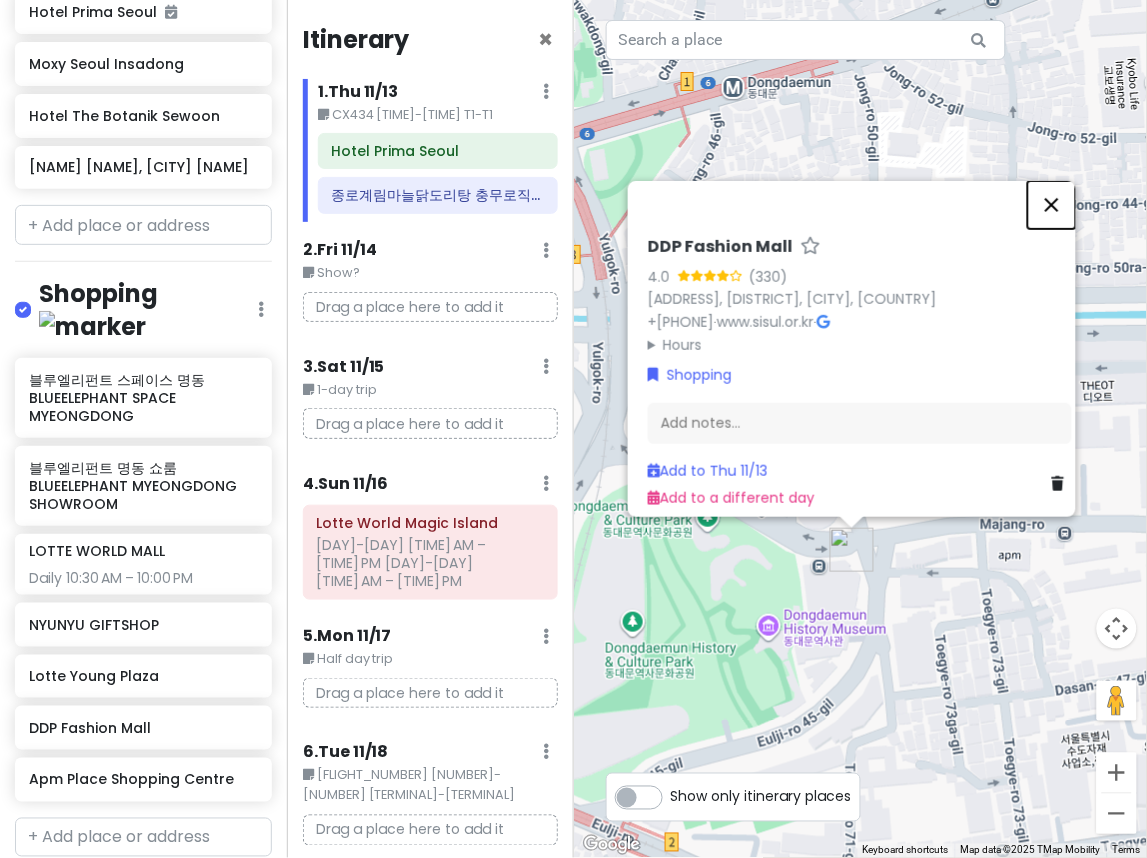 click at bounding box center (1052, 205) 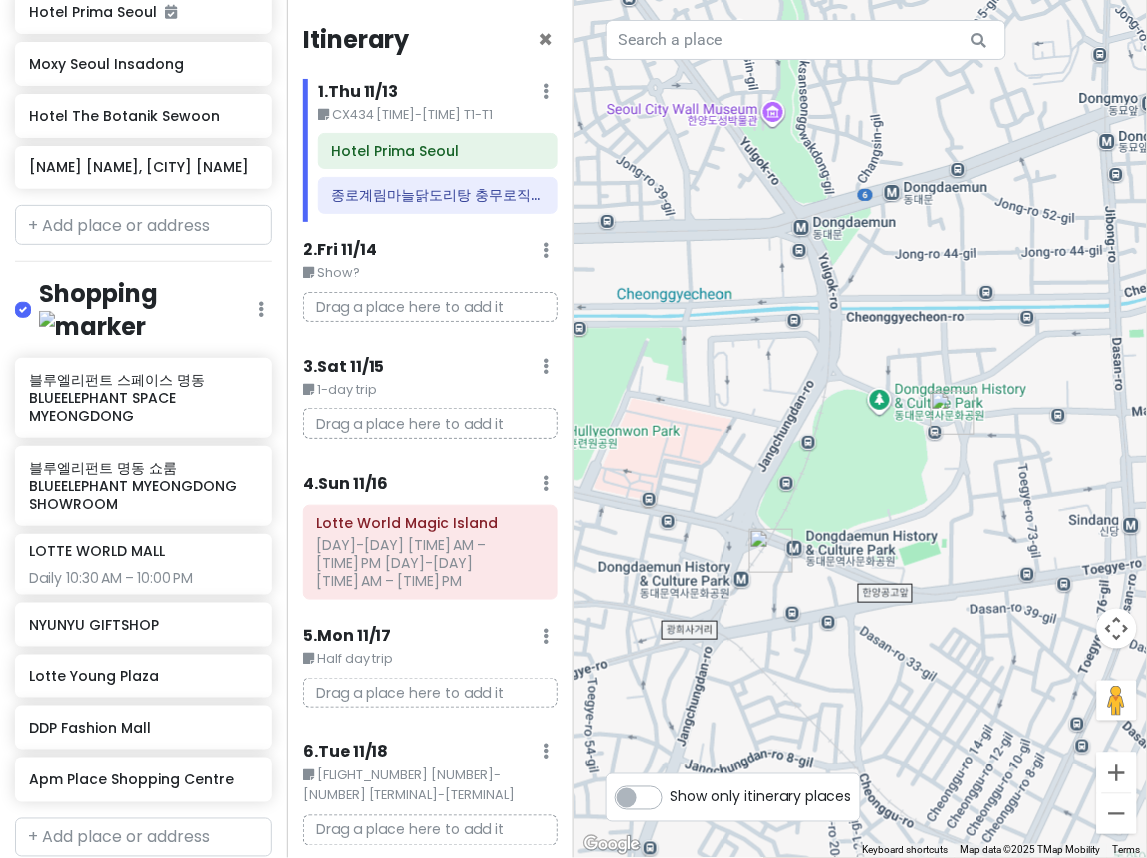 drag, startPoint x: 714, startPoint y: 543, endPoint x: 855, endPoint y: 458, distance: 164.63899 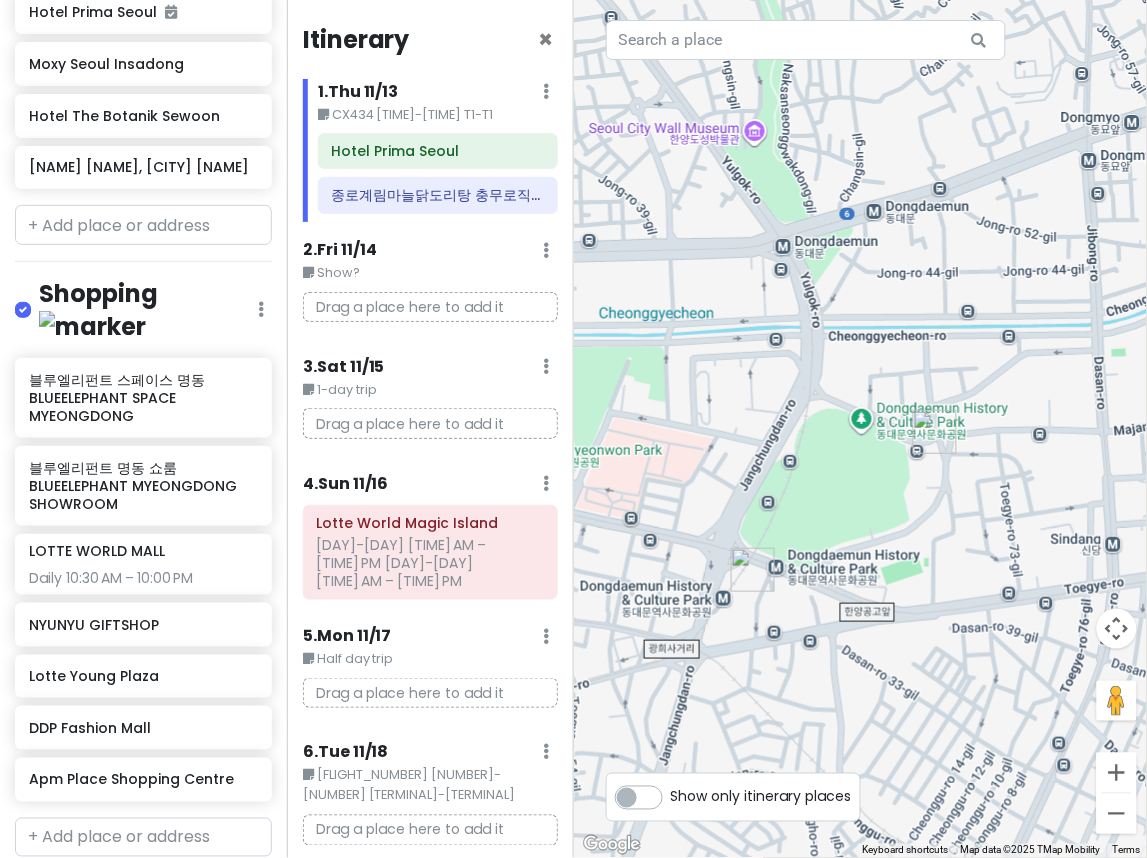 drag, startPoint x: 921, startPoint y: 515, endPoint x: 903, endPoint y: 532, distance: 24.758837 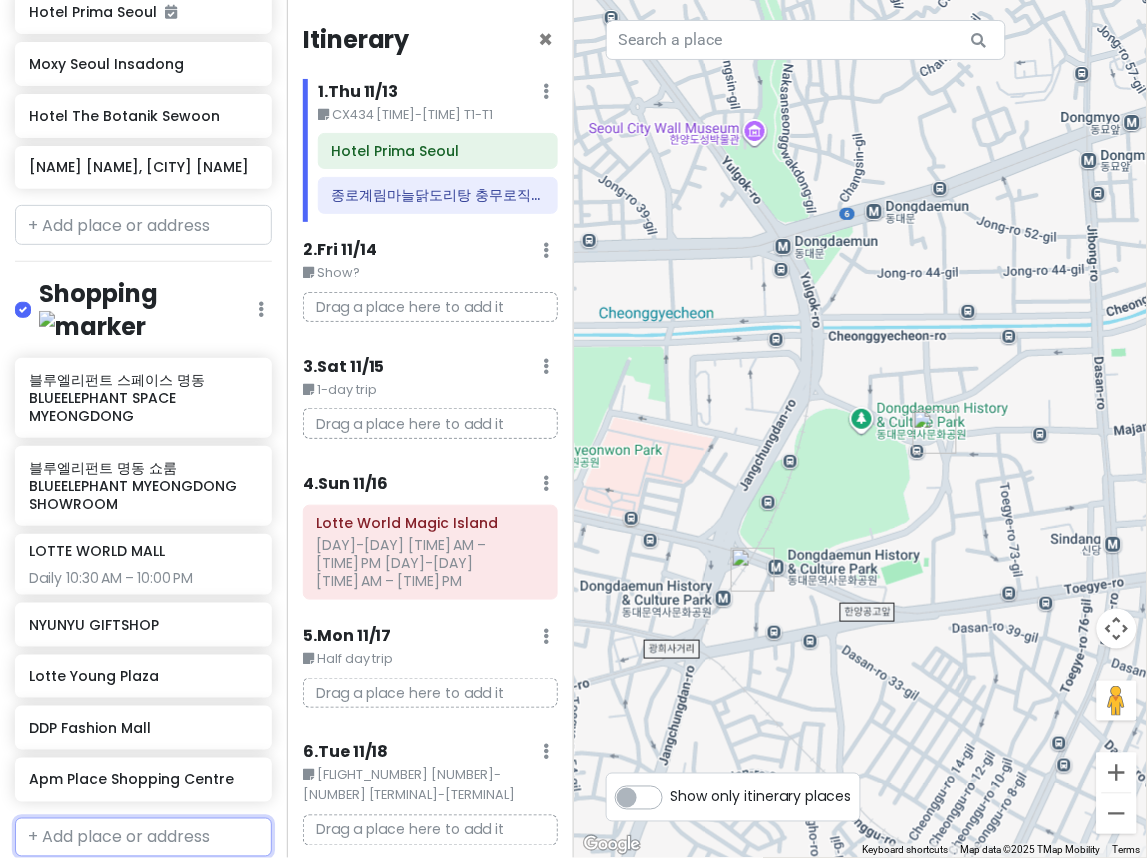click at bounding box center (143, 838) 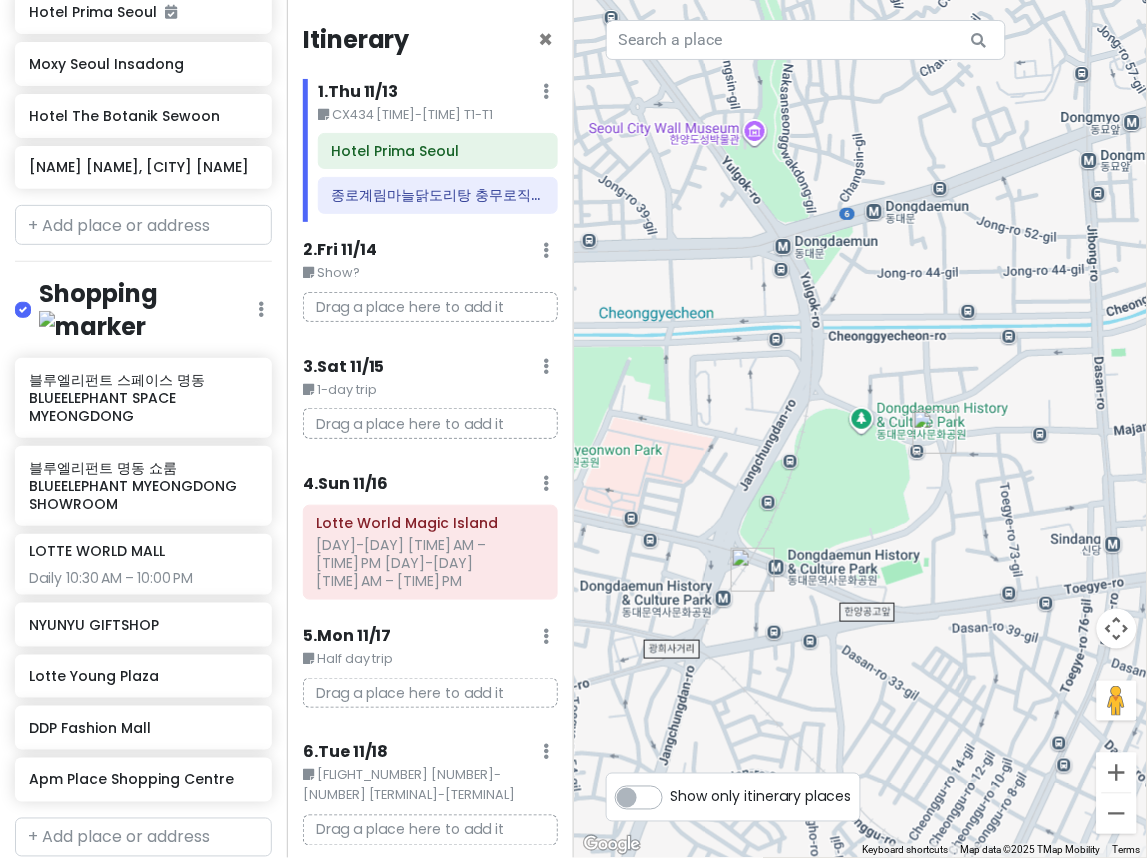 click at bounding box center (861, 429) 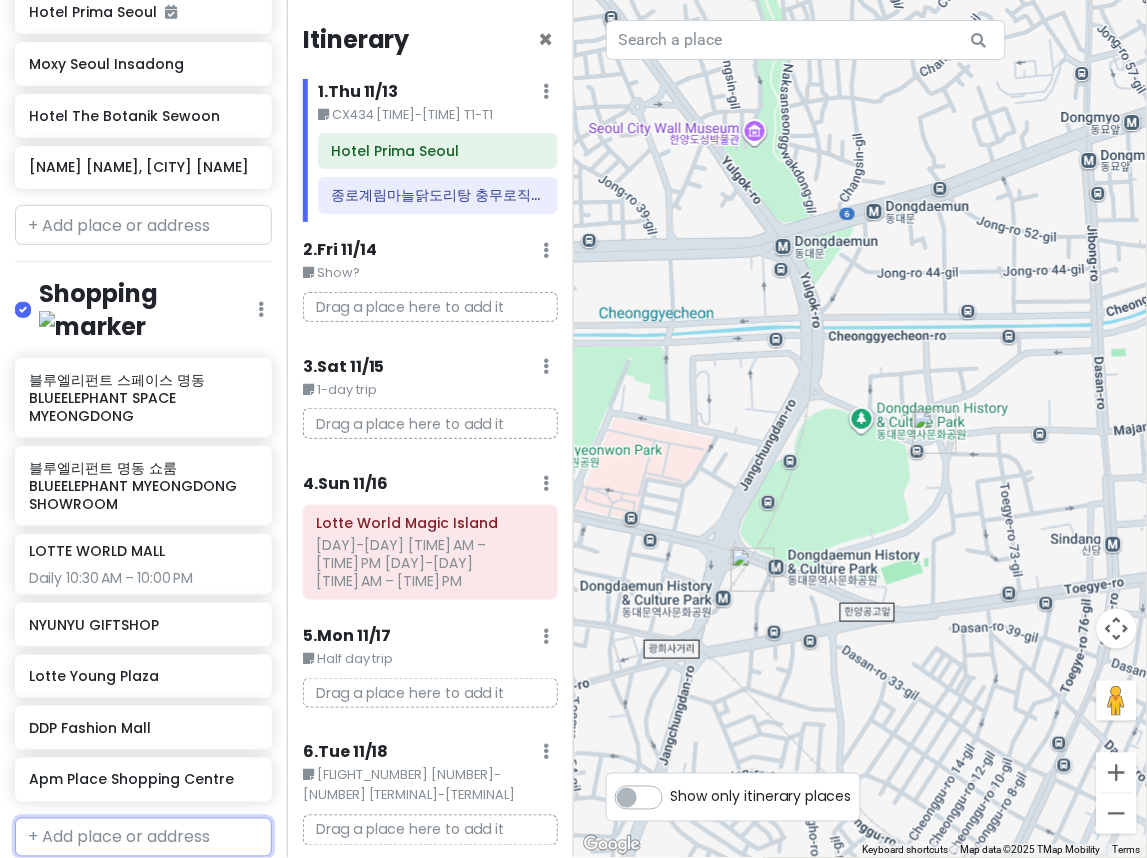 click at bounding box center [143, 838] 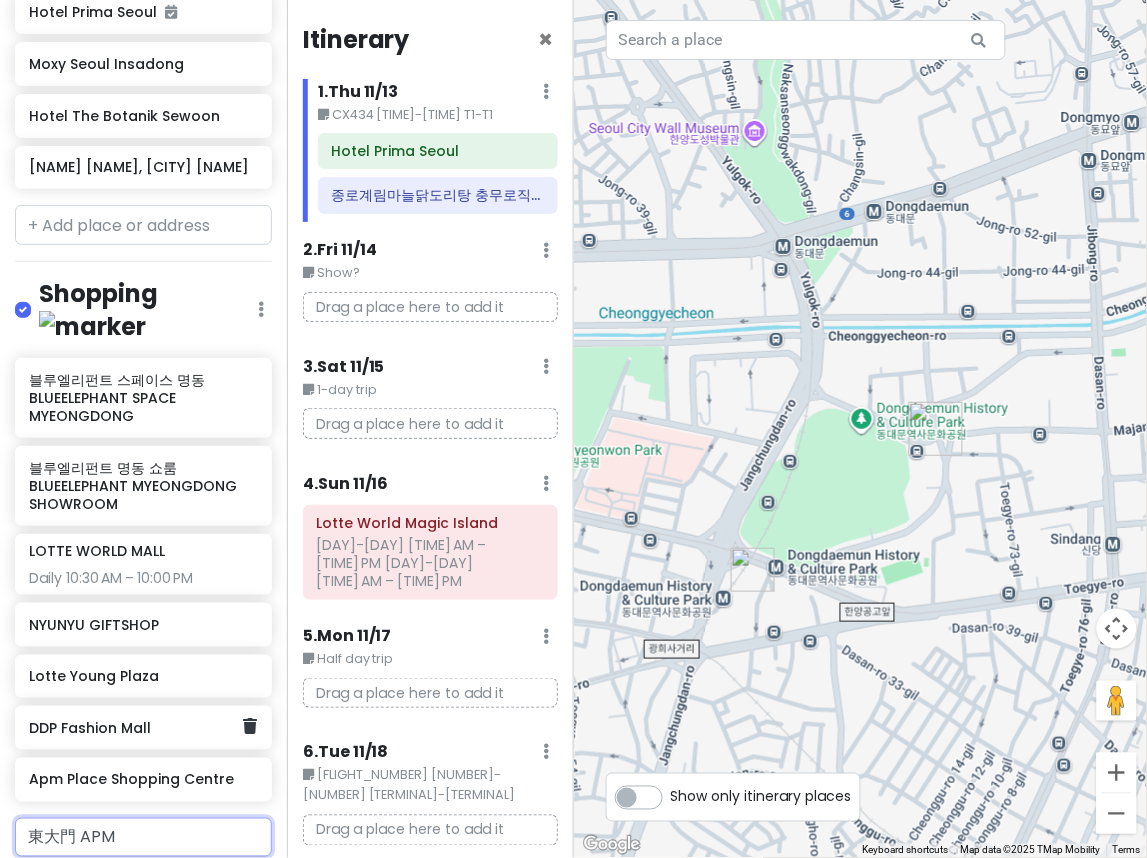 scroll, scrollTop: 1267, scrollLeft: 0, axis: vertical 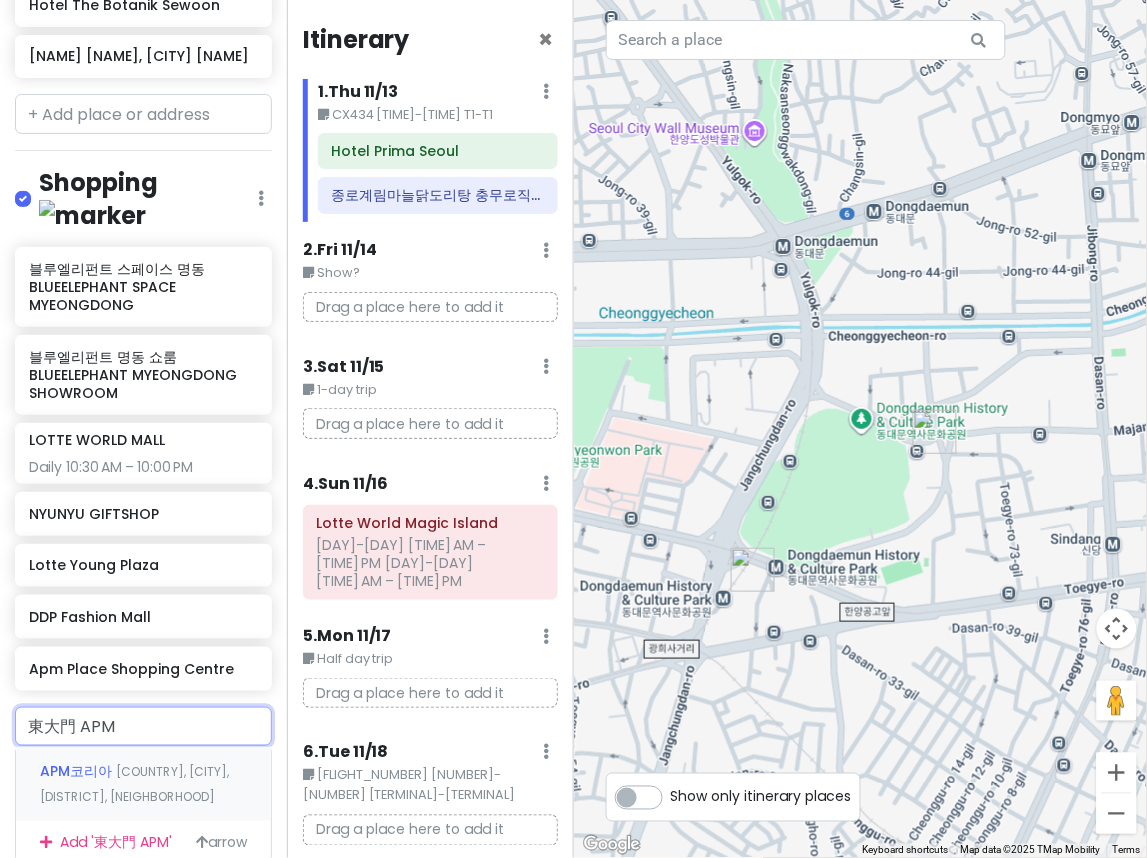 click on "APM코리아" at bounding box center [78, 772] 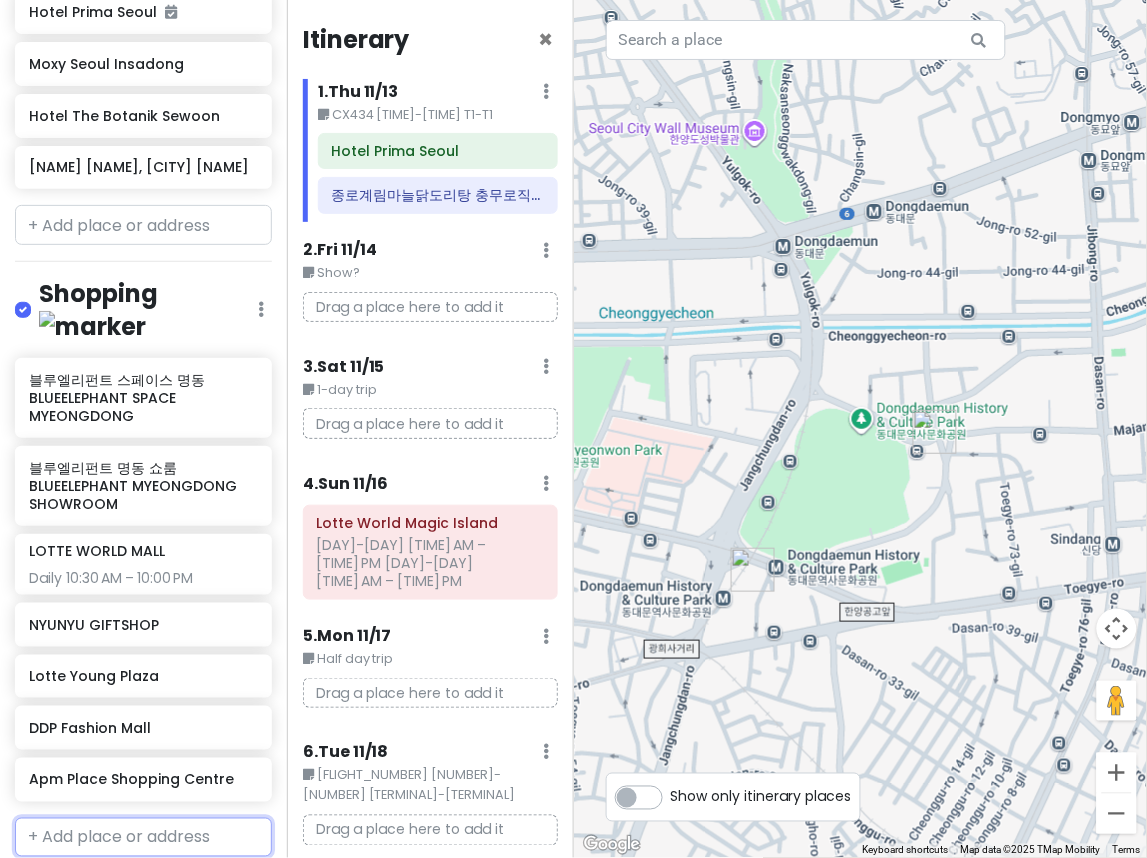 scroll, scrollTop: 1208, scrollLeft: 0, axis: vertical 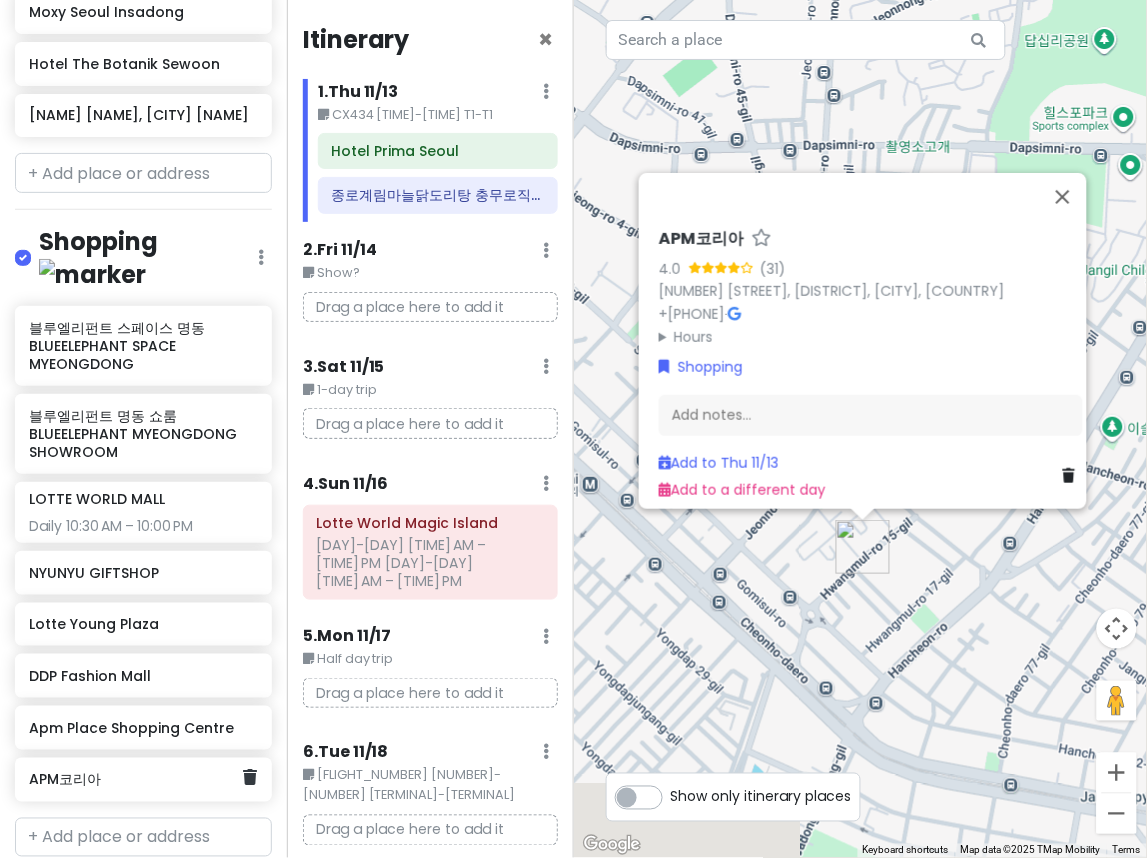 click on "APM코리아" at bounding box center [136, 780] 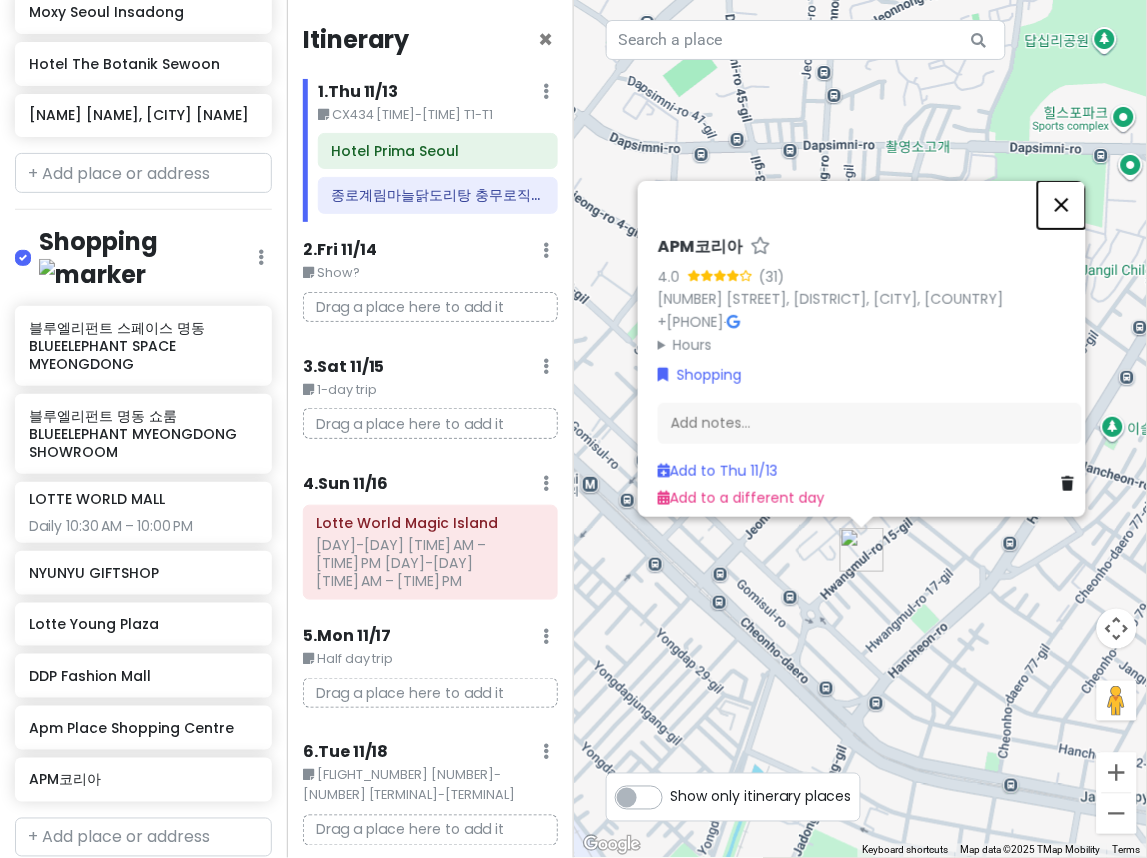 click at bounding box center (1062, 205) 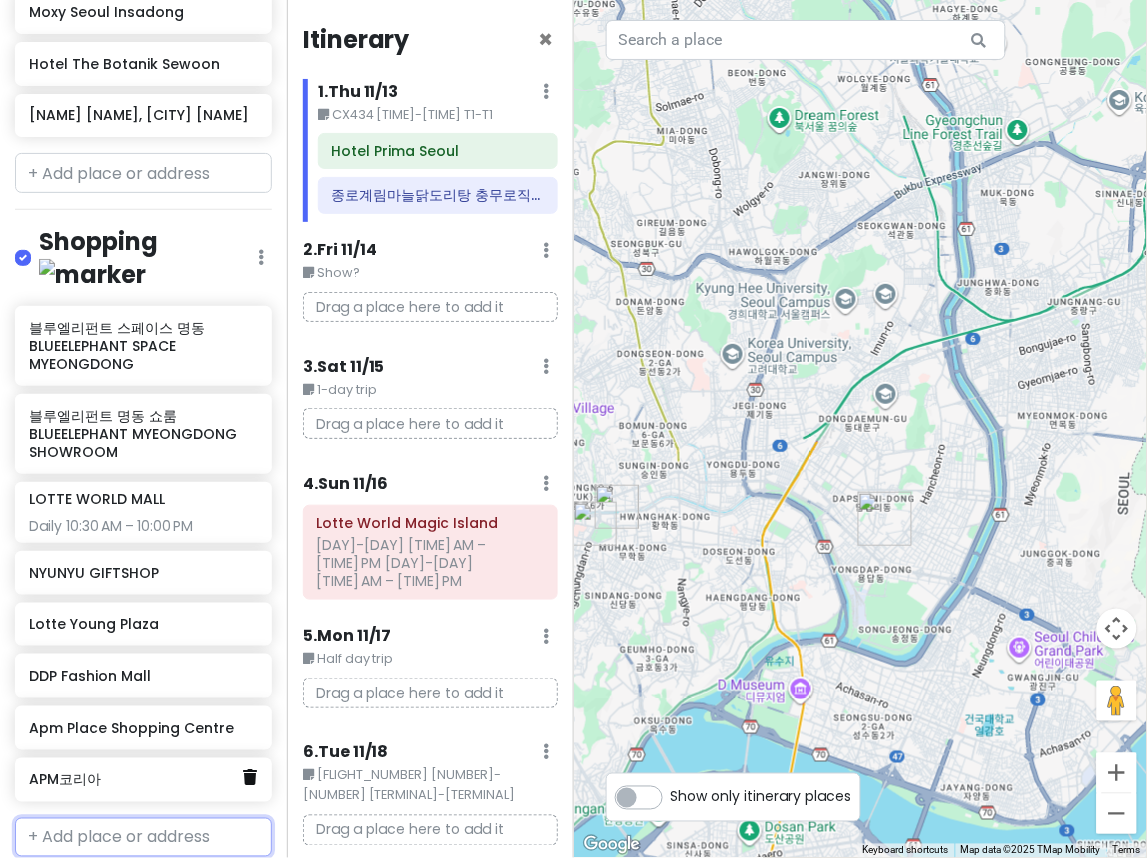 click at bounding box center [250, 778] 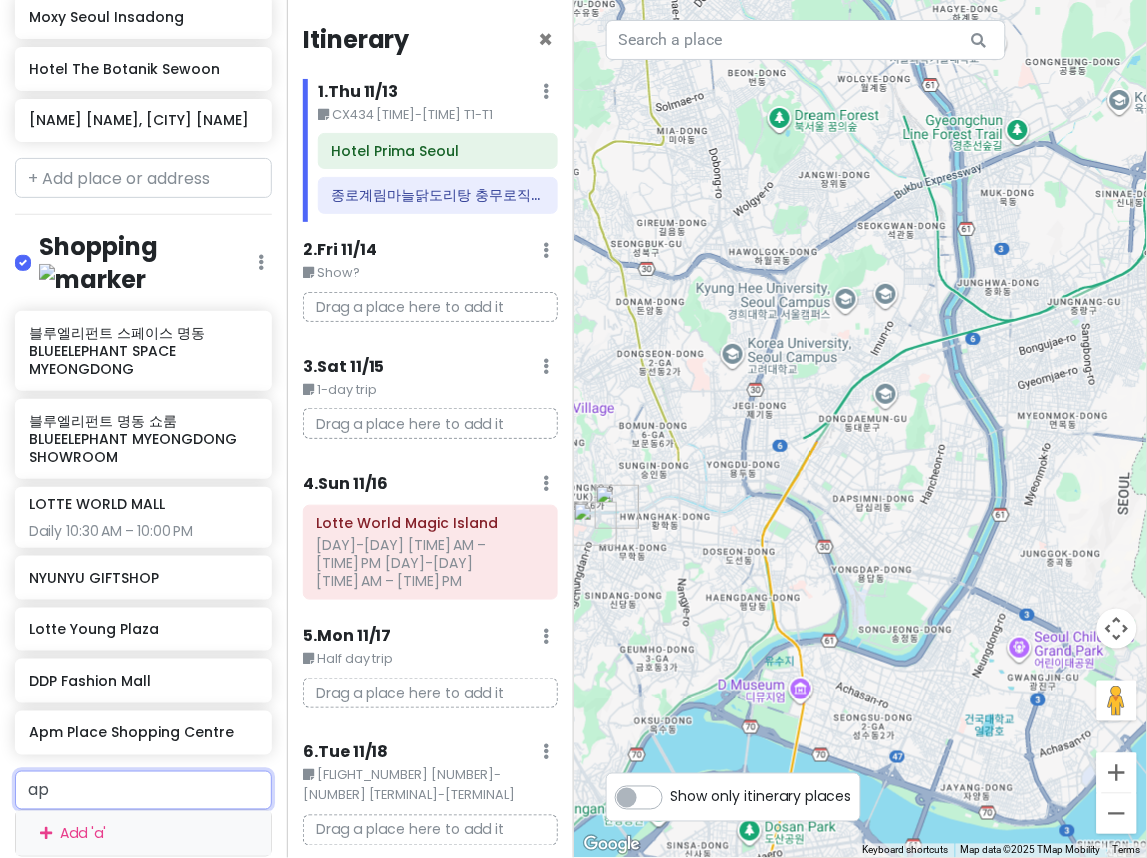 scroll, scrollTop: 1208, scrollLeft: 0, axis: vertical 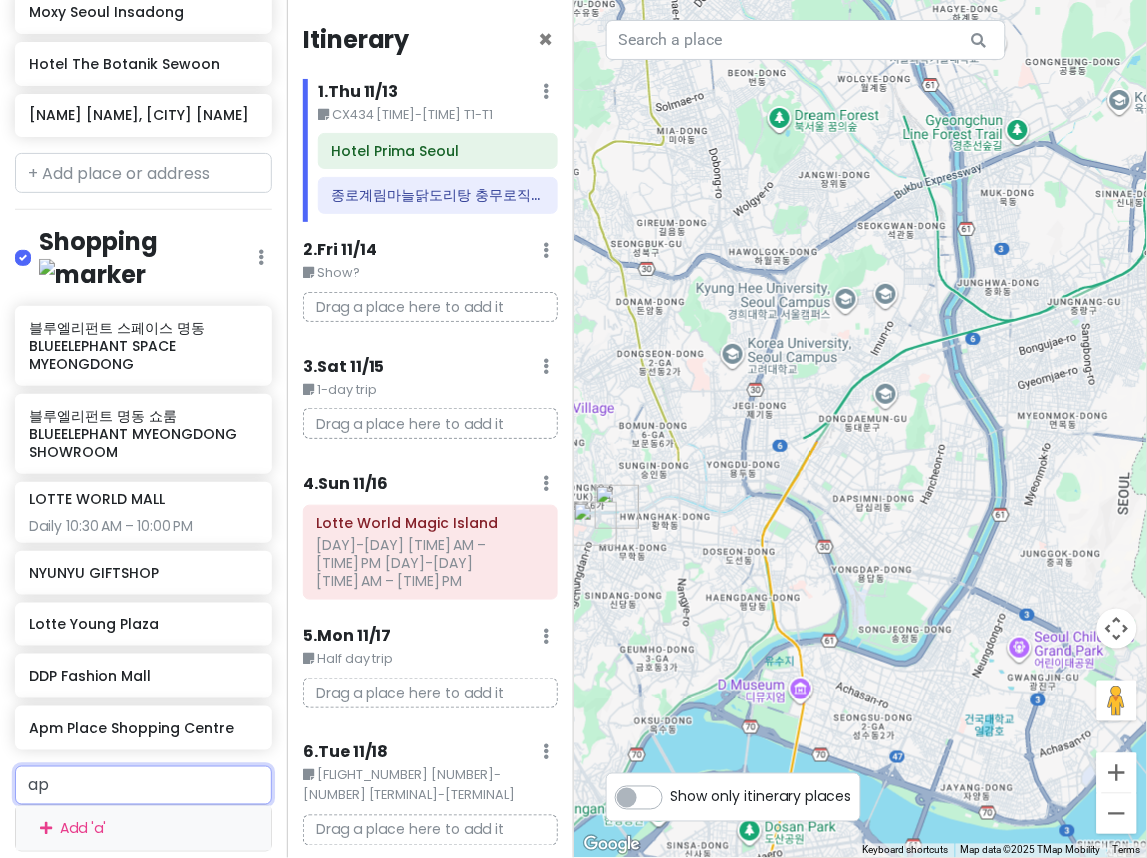 type on "apm" 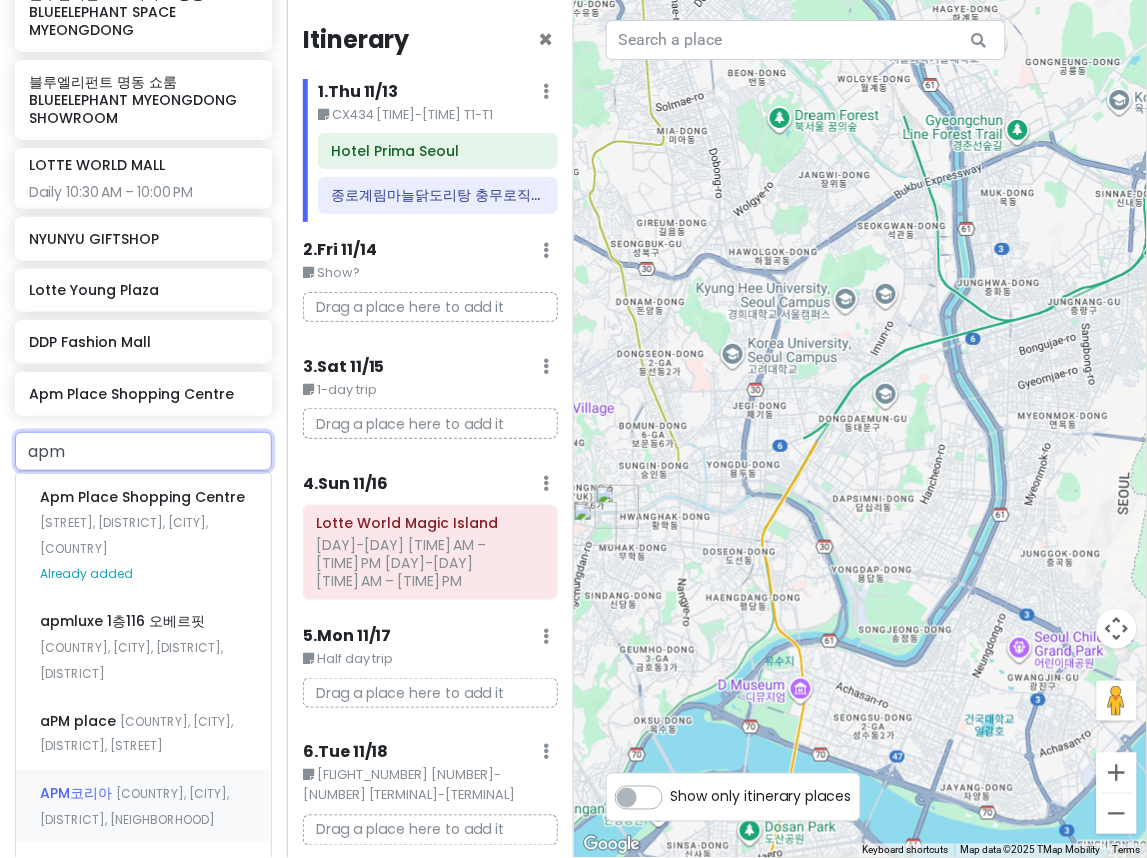 scroll, scrollTop: 1653, scrollLeft: 0, axis: vertical 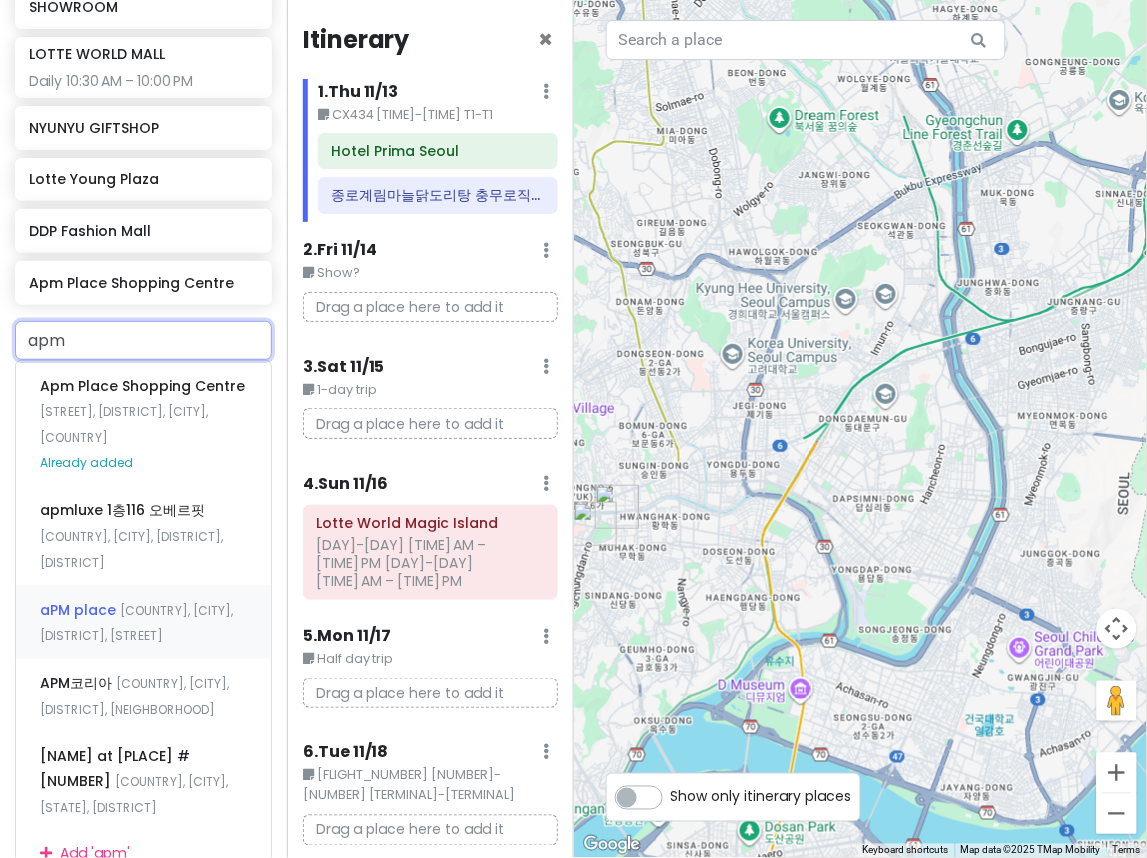 click on "[COUNTRY], [CITY], [DISTRICT], [STREET]" at bounding box center (143, 622) 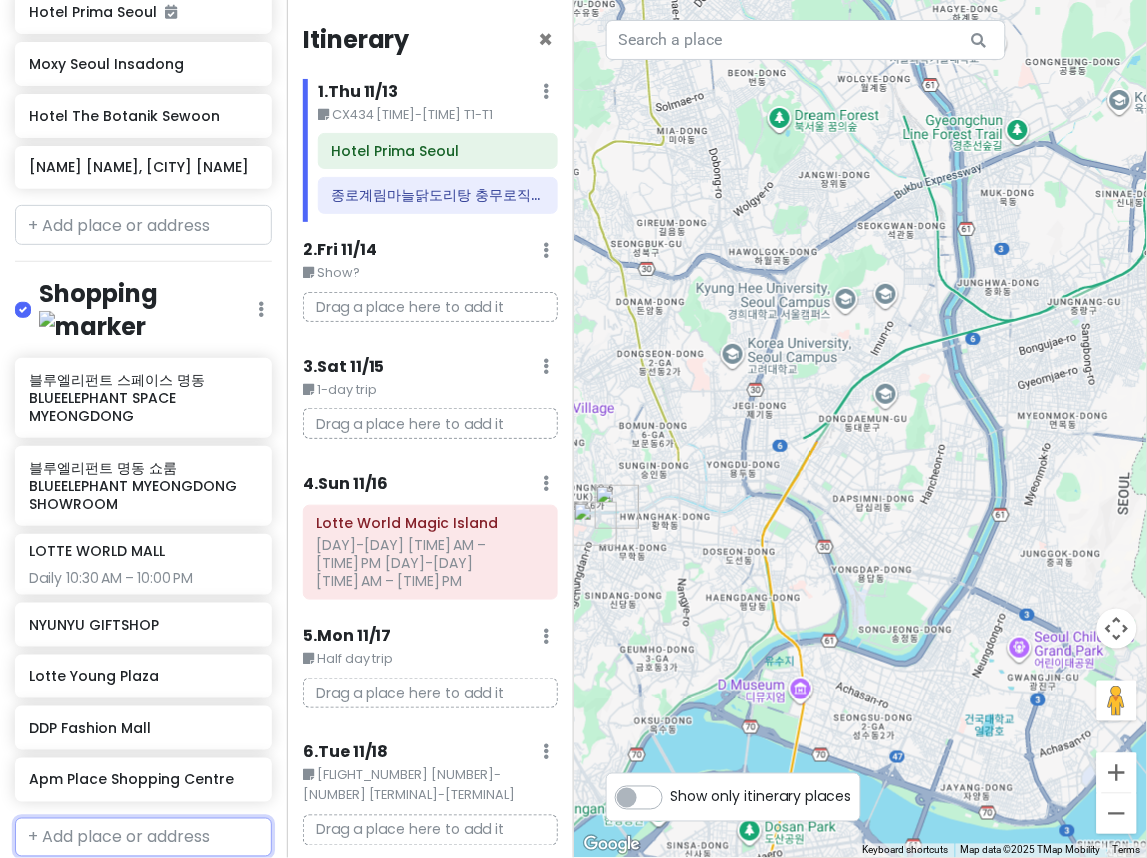 scroll, scrollTop: 1208, scrollLeft: 0, axis: vertical 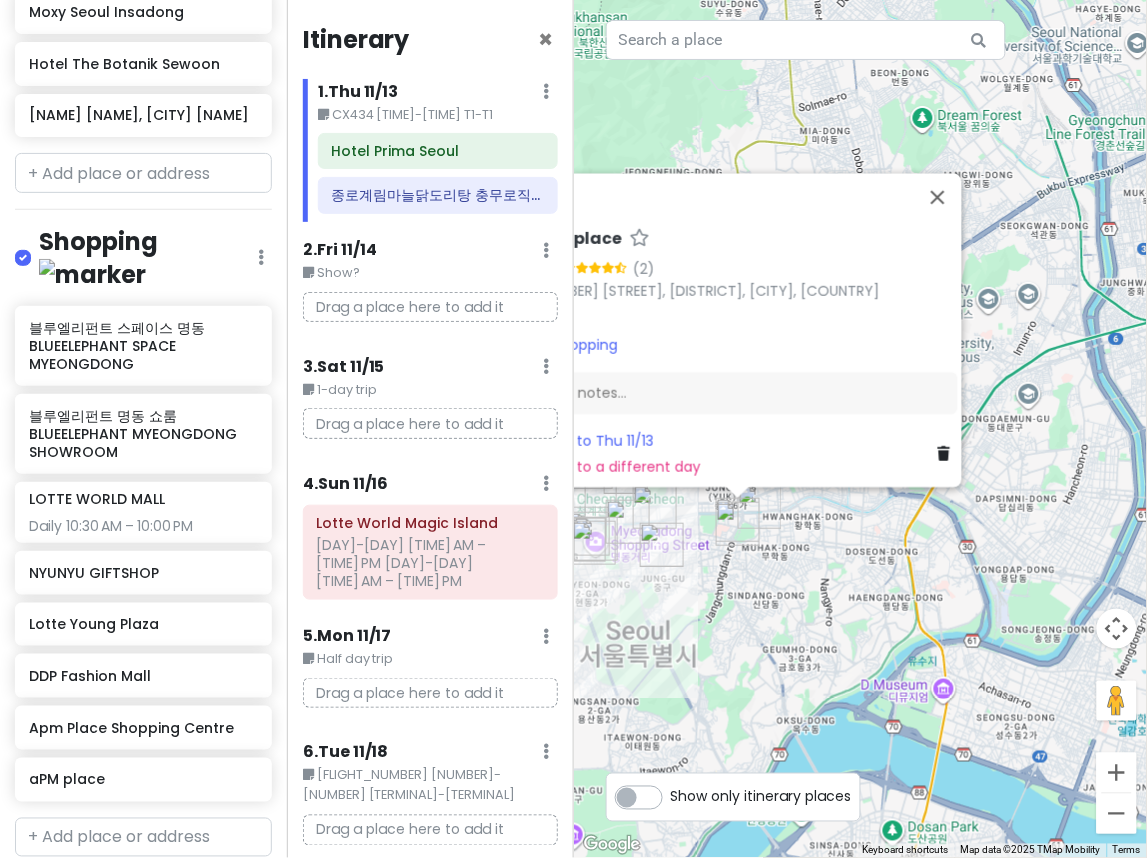 drag, startPoint x: 645, startPoint y: 580, endPoint x: 781, endPoint y: 577, distance: 136.03308 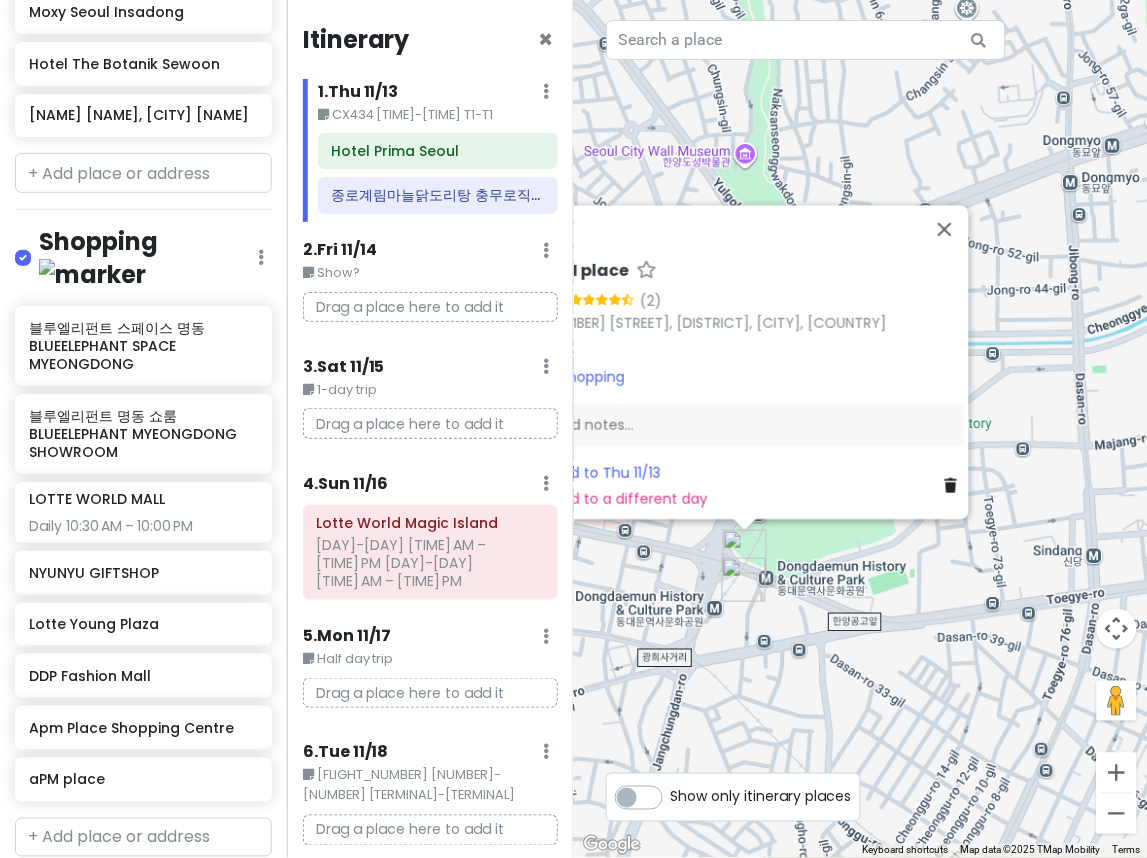 drag, startPoint x: 923, startPoint y: 532, endPoint x: 763, endPoint y: 754, distance: 273.6494 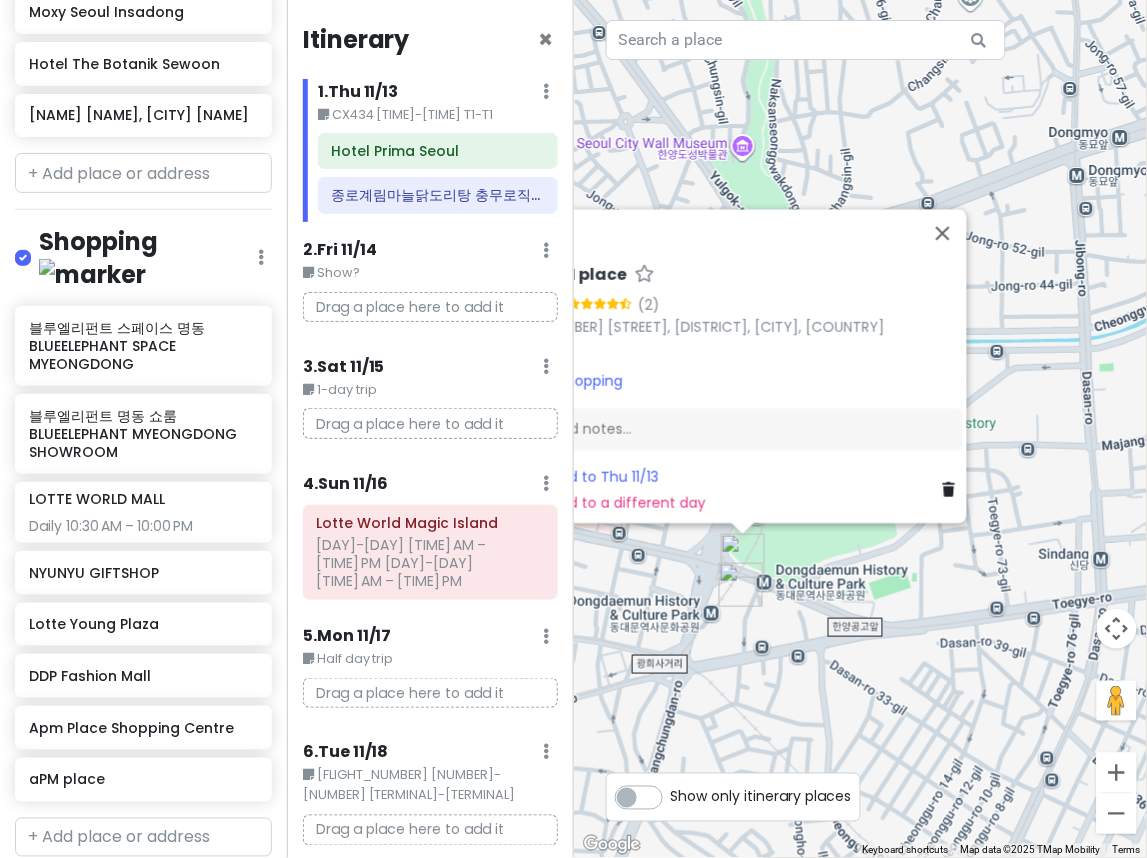 drag, startPoint x: 1060, startPoint y: 431, endPoint x: 1134, endPoint y: 405, distance: 78.434685 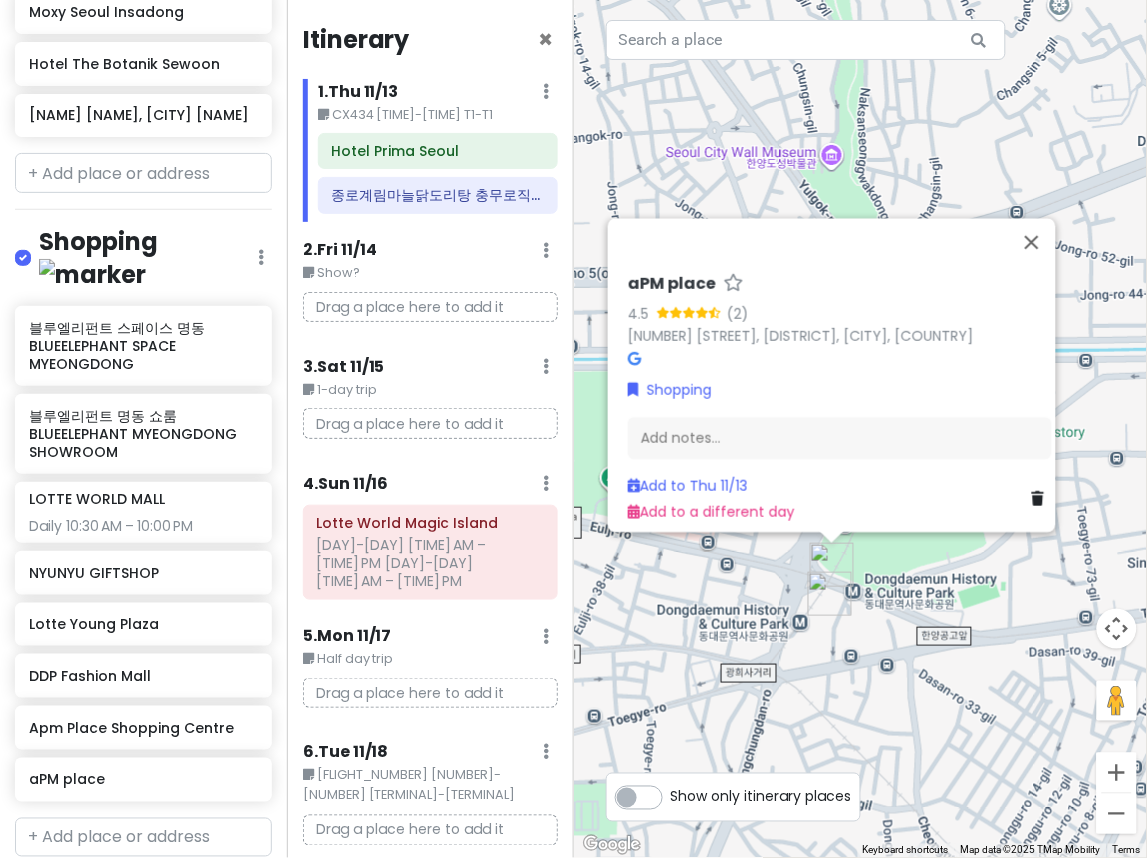 drag, startPoint x: 790, startPoint y: 668, endPoint x: 817, endPoint y: 728, distance: 65.795135 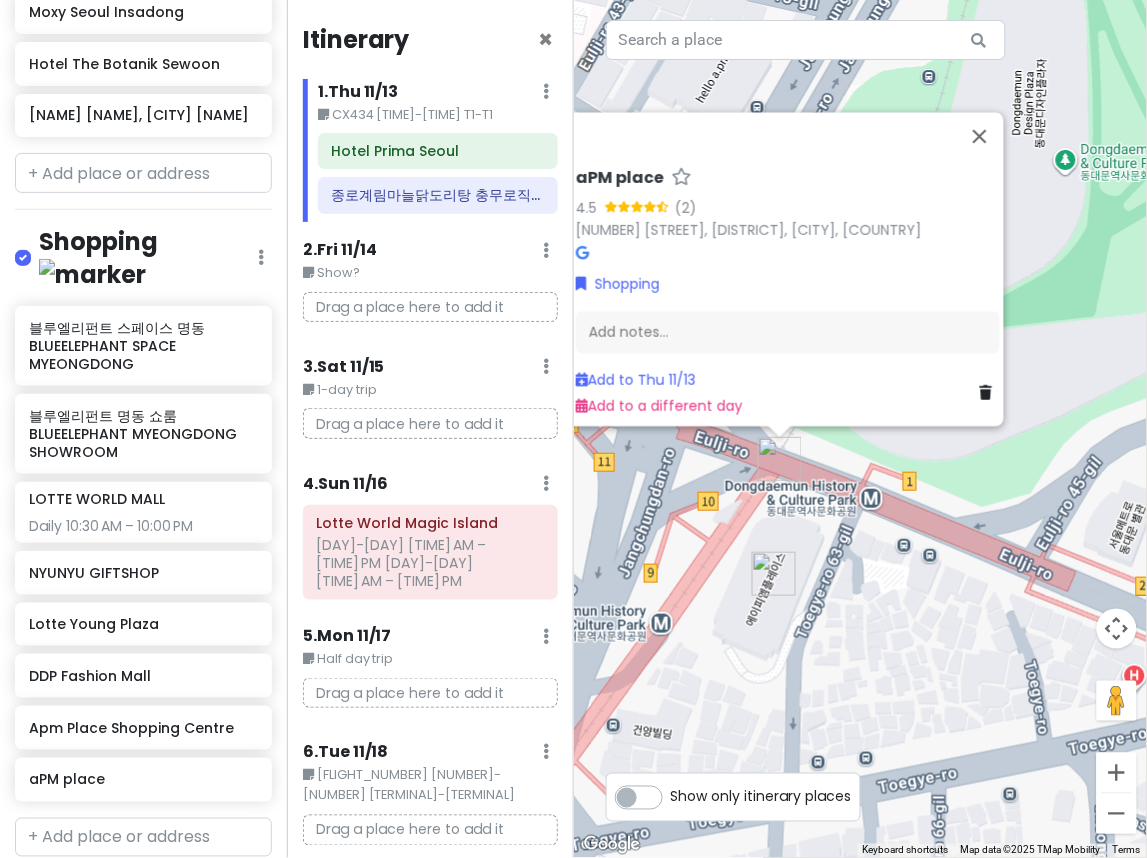 drag, startPoint x: 967, startPoint y: 592, endPoint x: 822, endPoint y: 636, distance: 151.52887 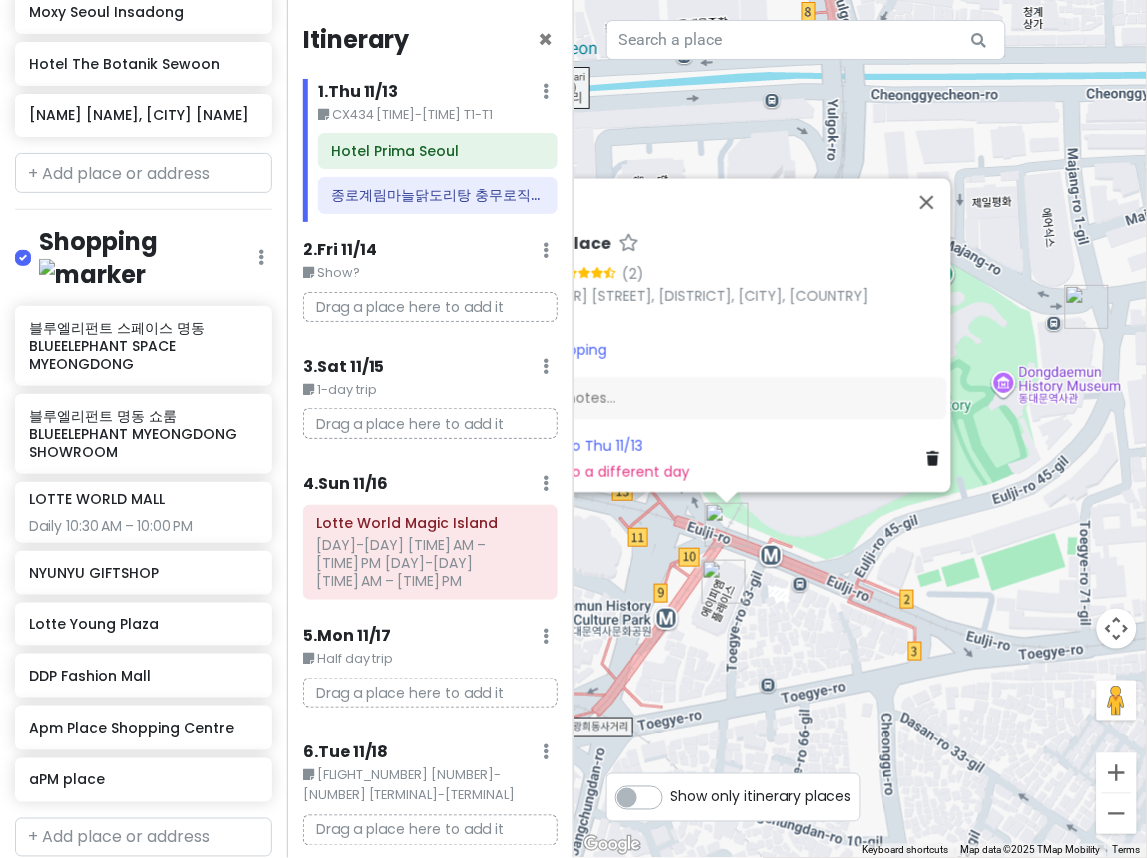 drag, startPoint x: 951, startPoint y: 537, endPoint x: 905, endPoint y: 564, distance: 53.338543 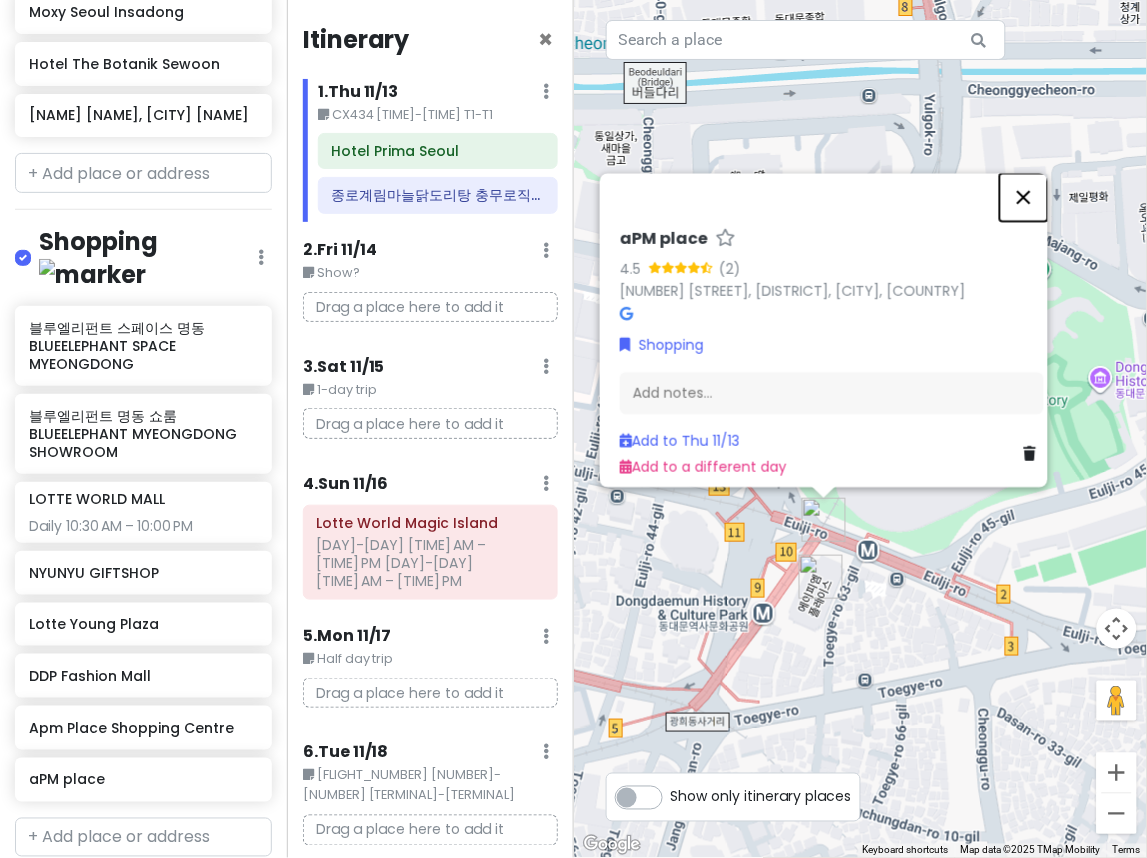 click at bounding box center [1024, 197] 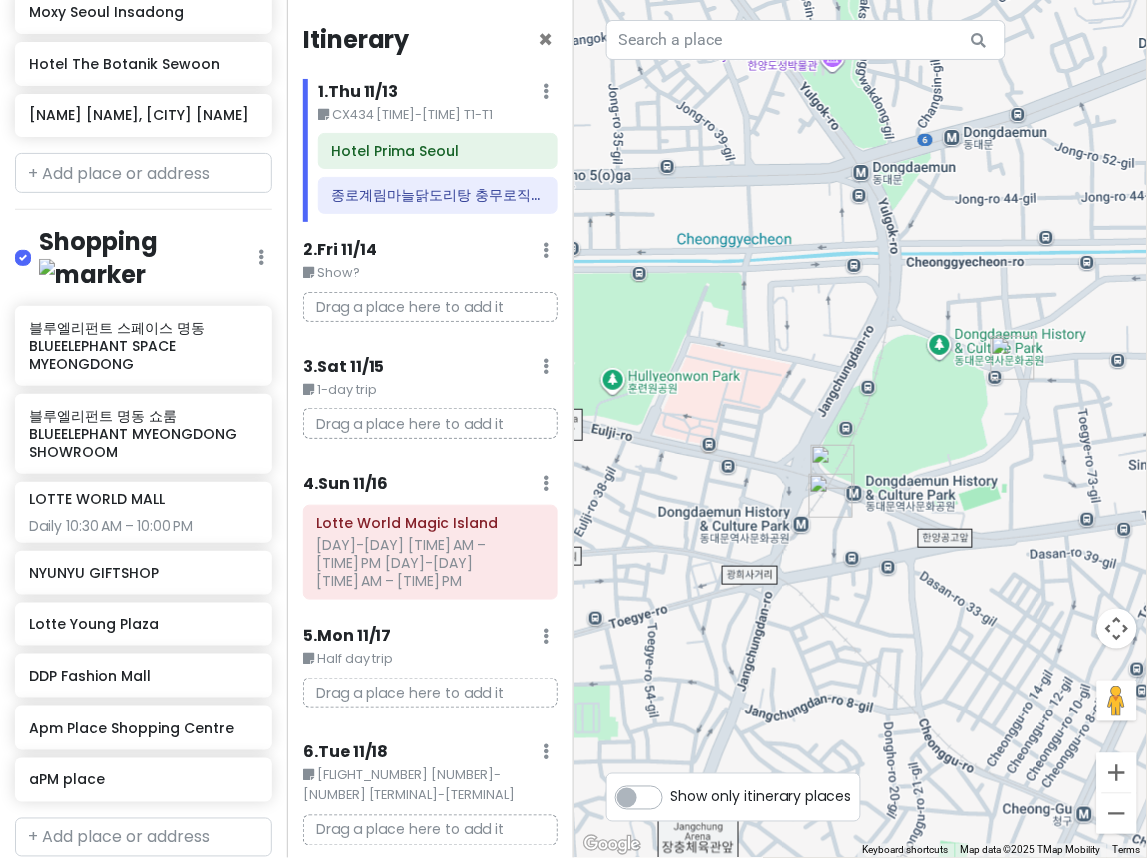 click at bounding box center (833, 467) 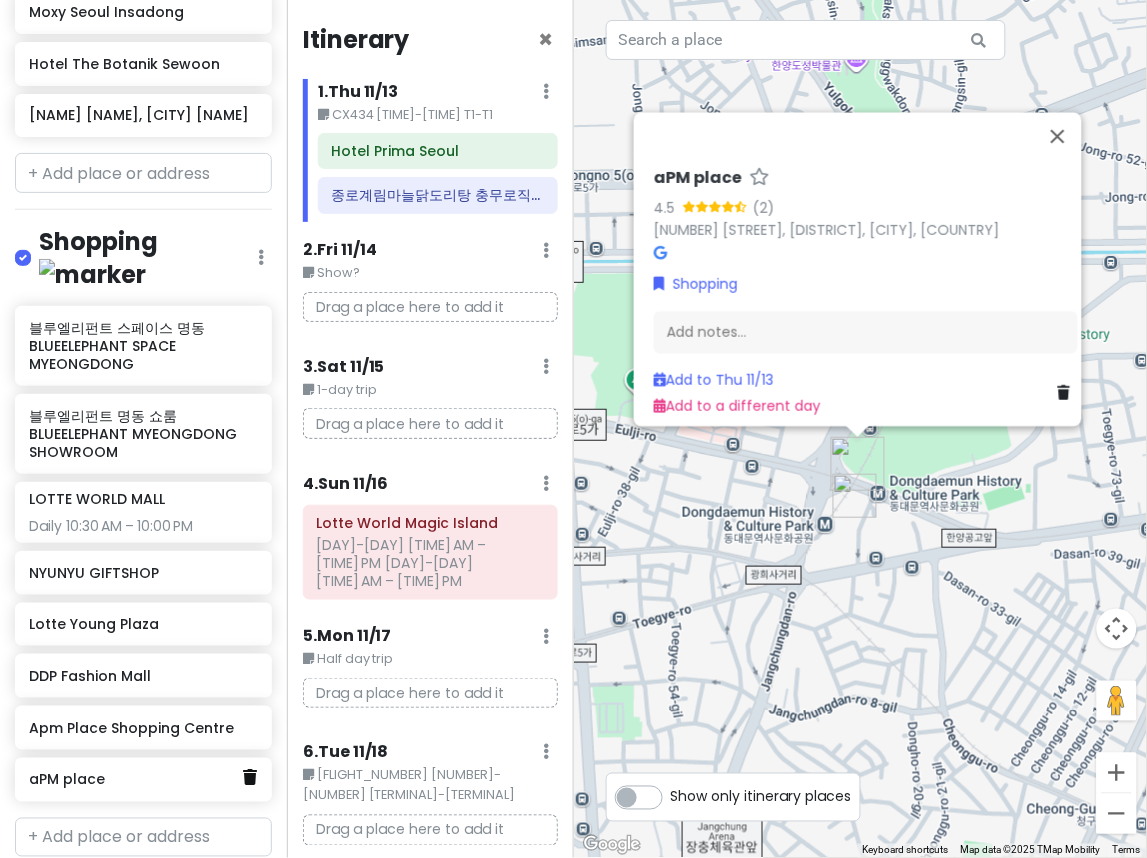 click at bounding box center (250, 778) 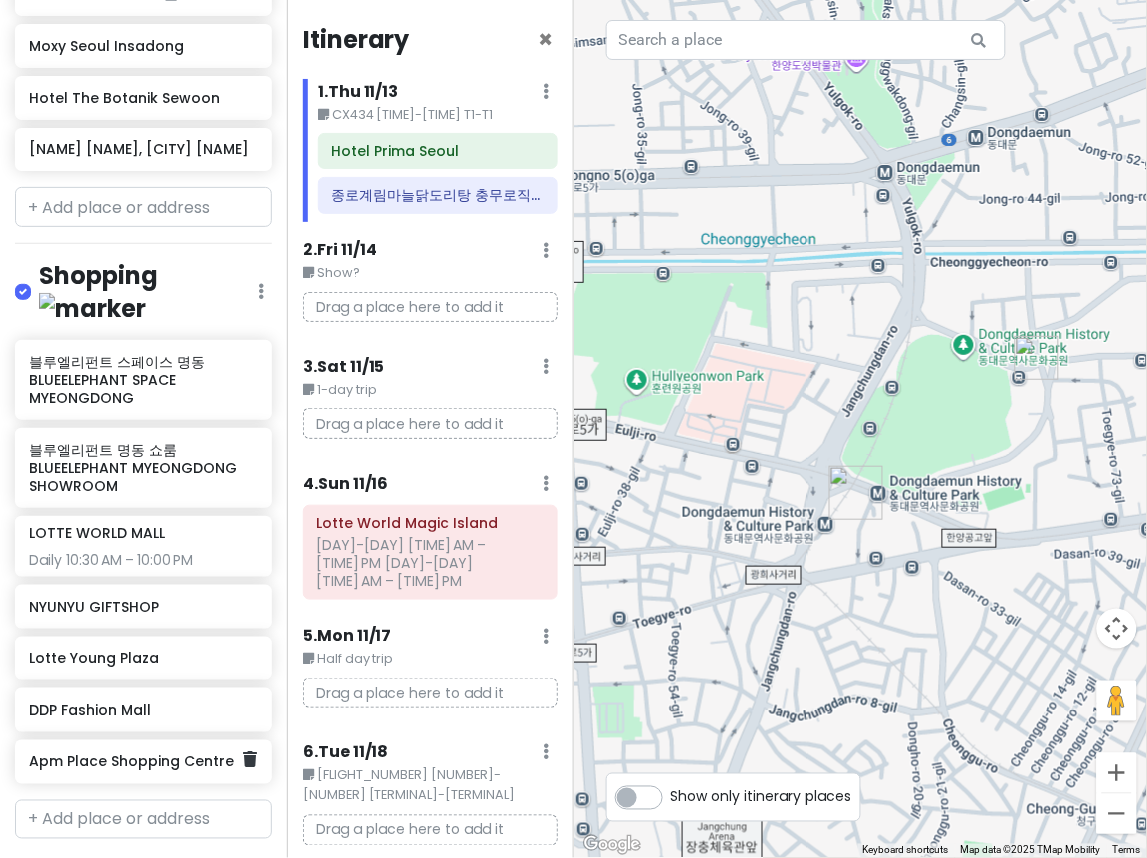 scroll, scrollTop: 1156, scrollLeft: 0, axis: vertical 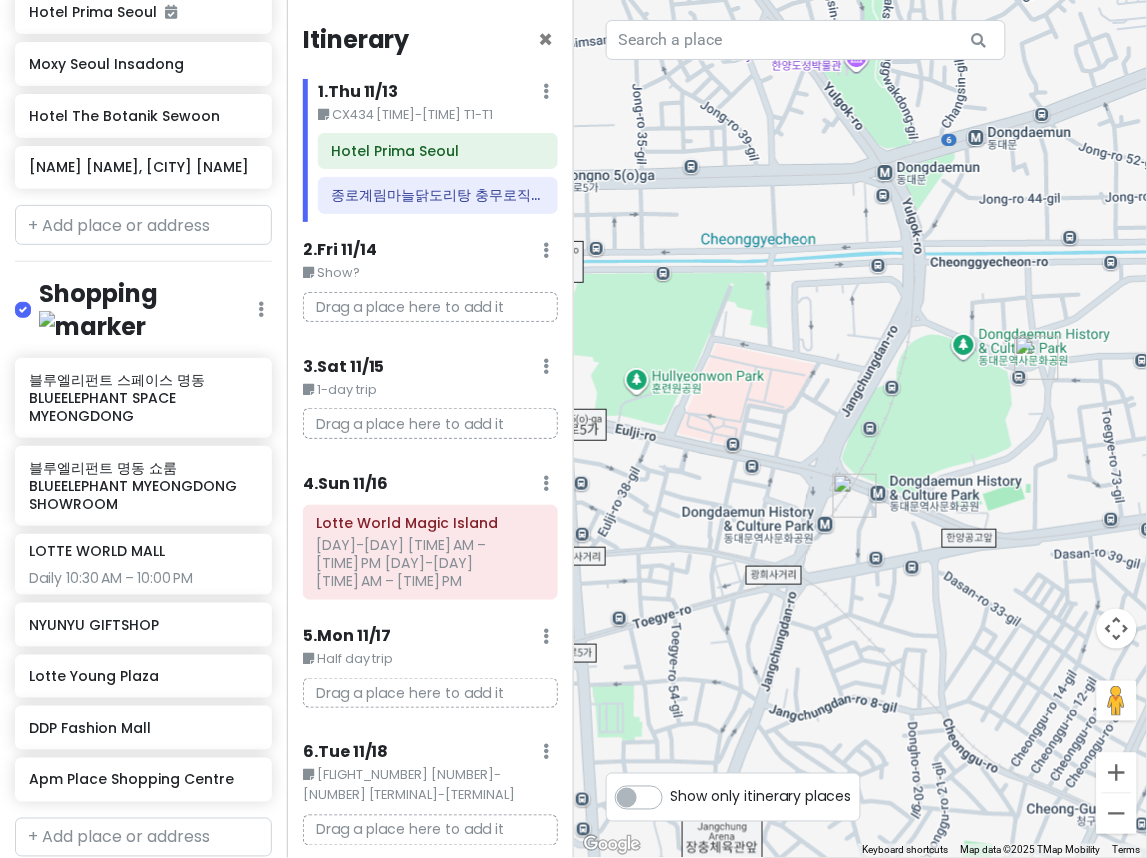 click at bounding box center (861, 429) 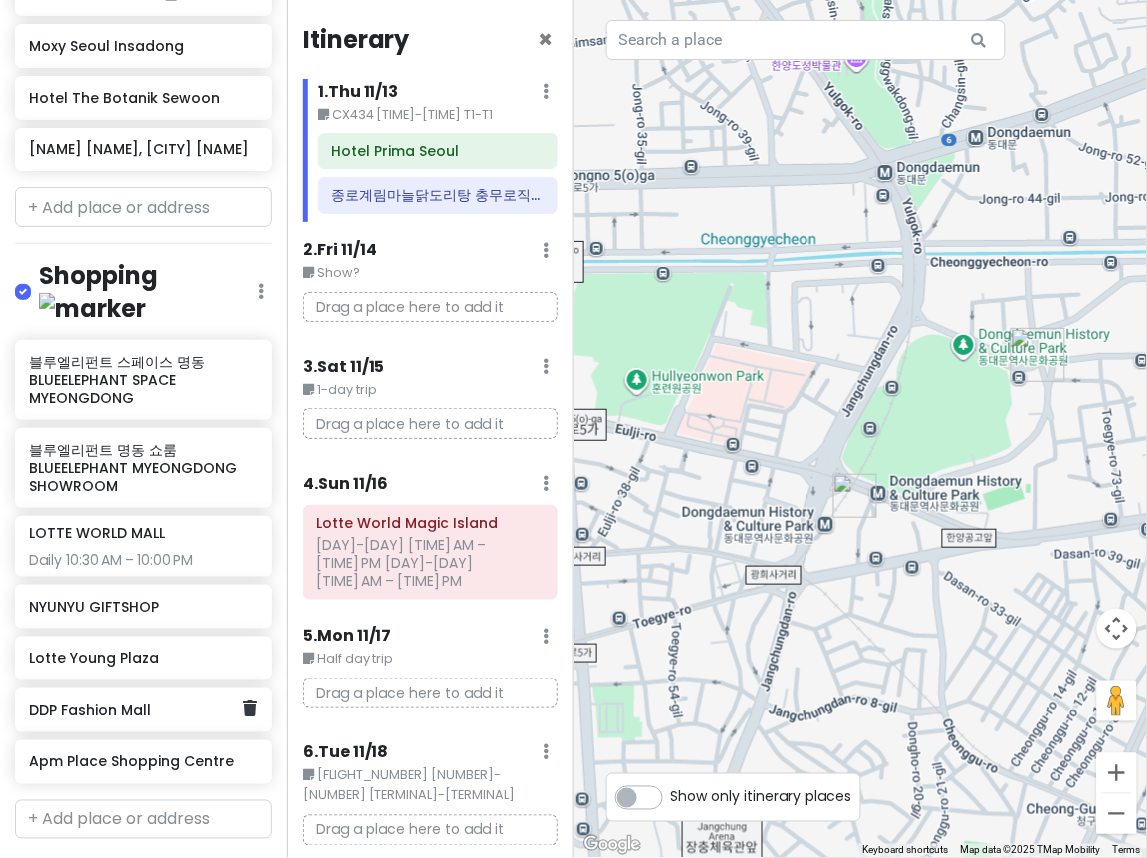 scroll, scrollTop: 1156, scrollLeft: 0, axis: vertical 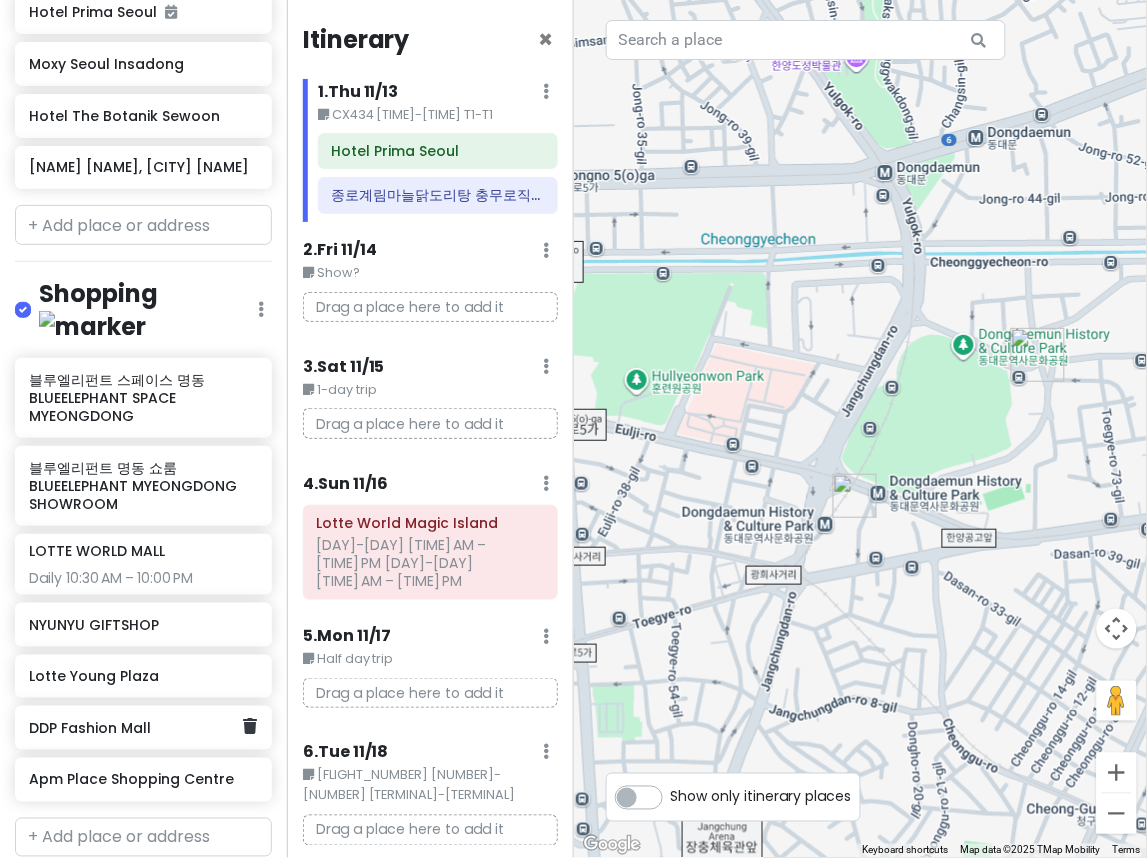 click on "DDP Fashion Mall" at bounding box center [136, 728] 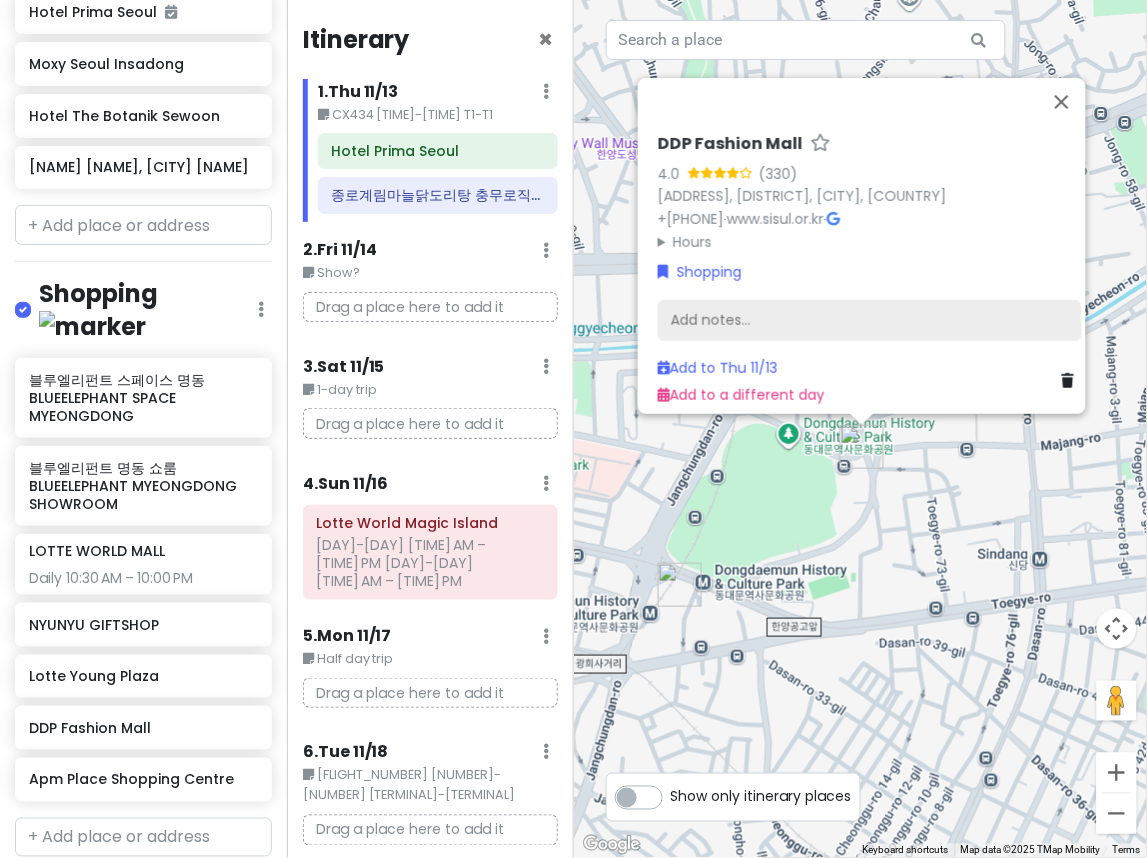 click on "Add notes..." at bounding box center [870, 321] 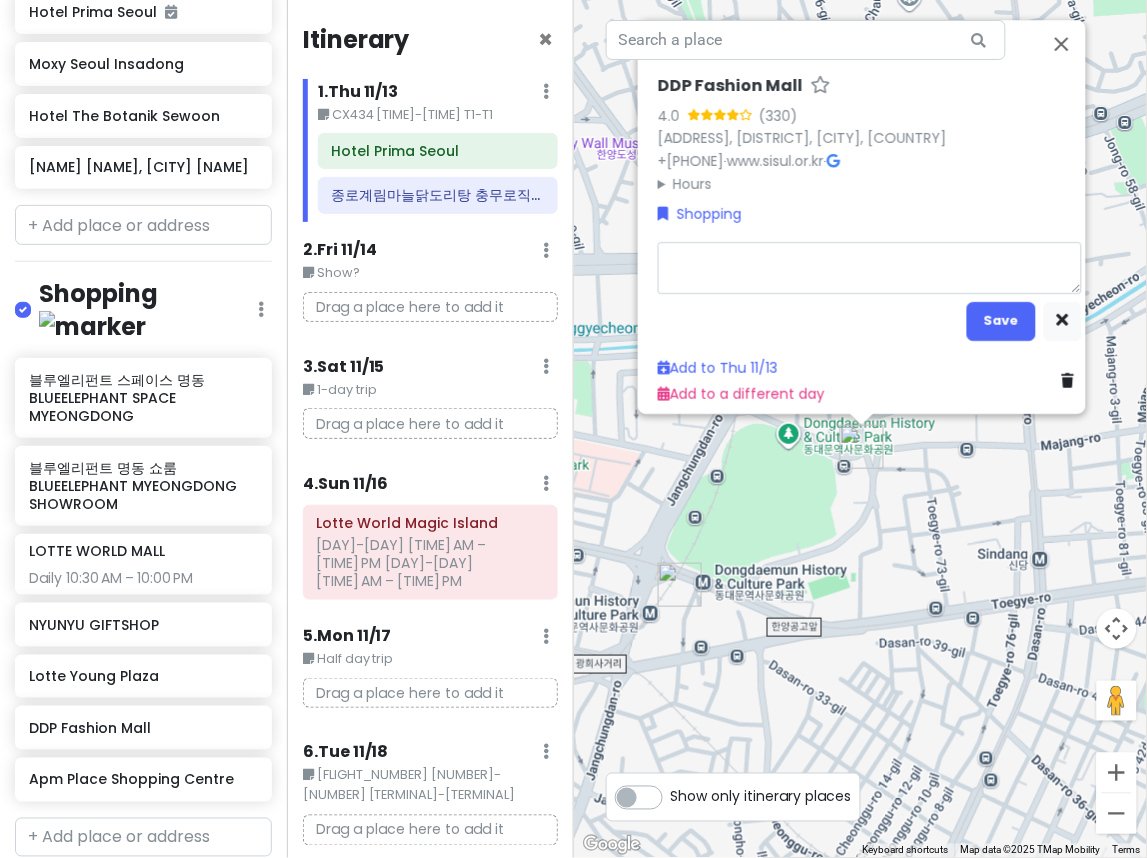 type on "x" 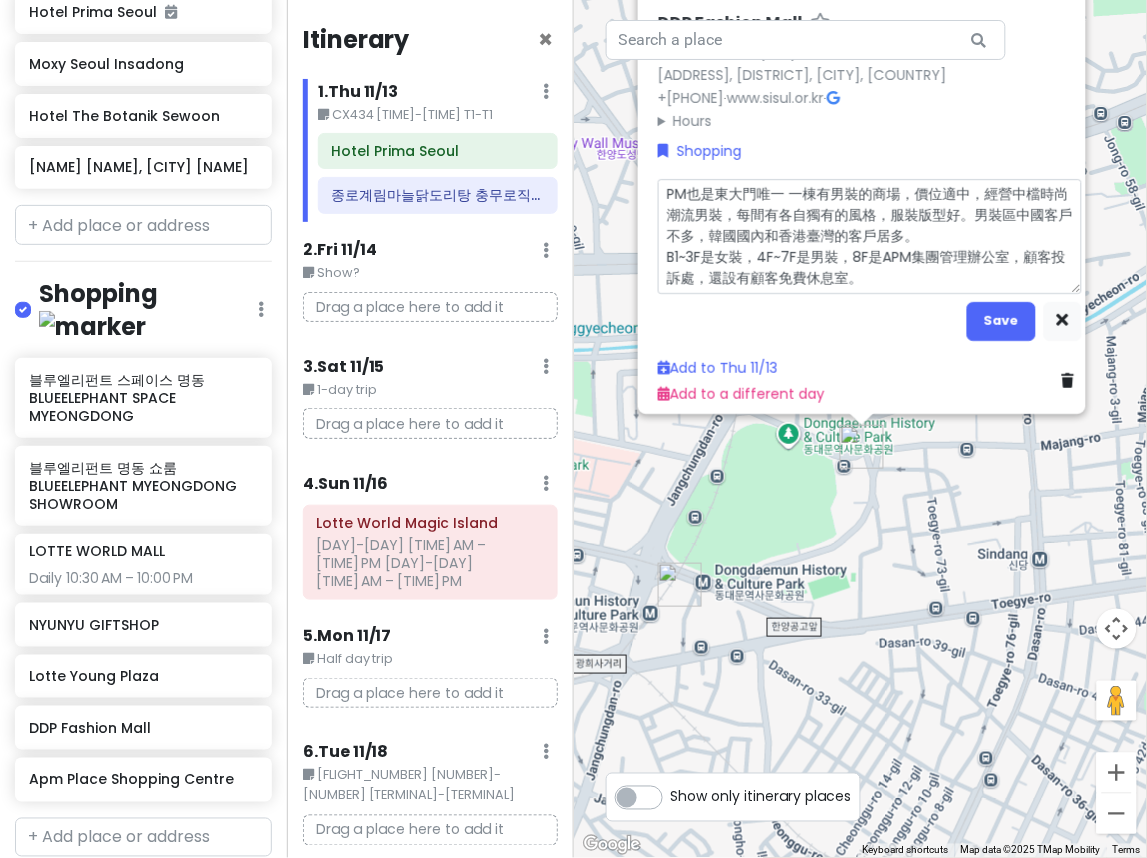 click on "PM也是東大門唯一 一棟有男裝的商場，價位適中，經營中檔時尚潮流男裝，每間有各自獨有的風格，服裝版型好。男裝區中國客戶不多，韓國國內和香港臺灣的客戶居多。
B1~3F是女裝，4F~7F是男裝，8F是APM集團管理辦公室，顧客投訴處，還設有顧客免費休息室。" at bounding box center (870, 236) 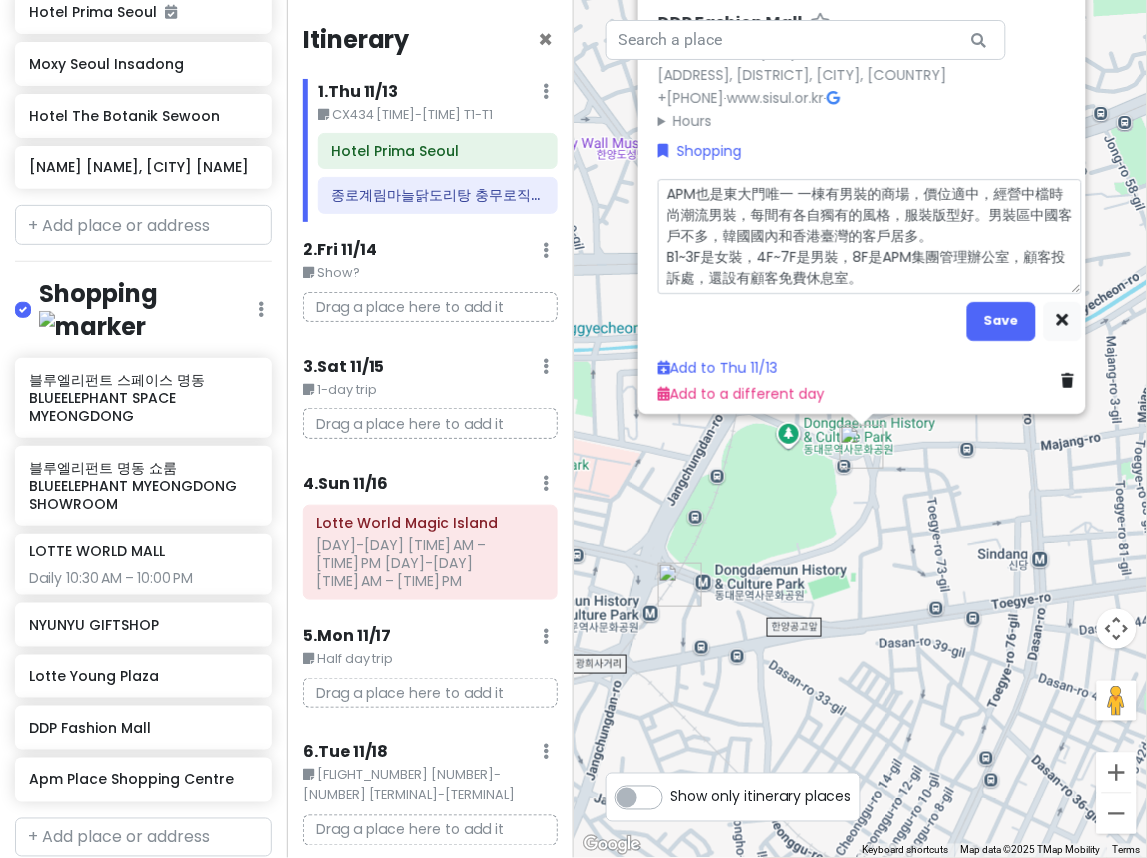 scroll, scrollTop: 1208, scrollLeft: 0, axis: vertical 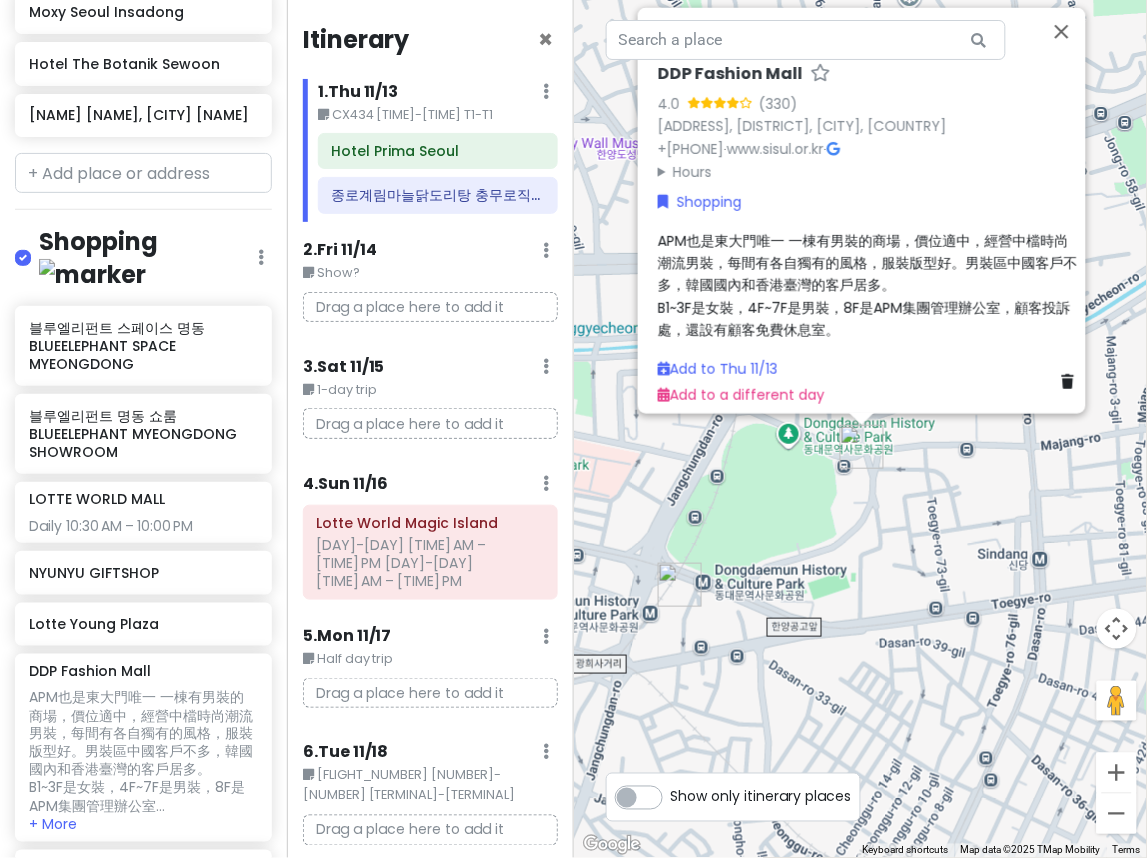 click on "APM也是東大門唯一 一棟有男裝的商場，價位適中，經營中檔時尚潮流男裝，每間有各自獨有的風格，服裝版型好。男裝區中國客戶不多，韓國國內和香港臺灣的客戶居多。
B1~3F是女裝，4F~7F是男裝，8F是APM集團管理辦公室，顧客投訴處，還設有顧客免費休息室。" at bounding box center [868, 285] 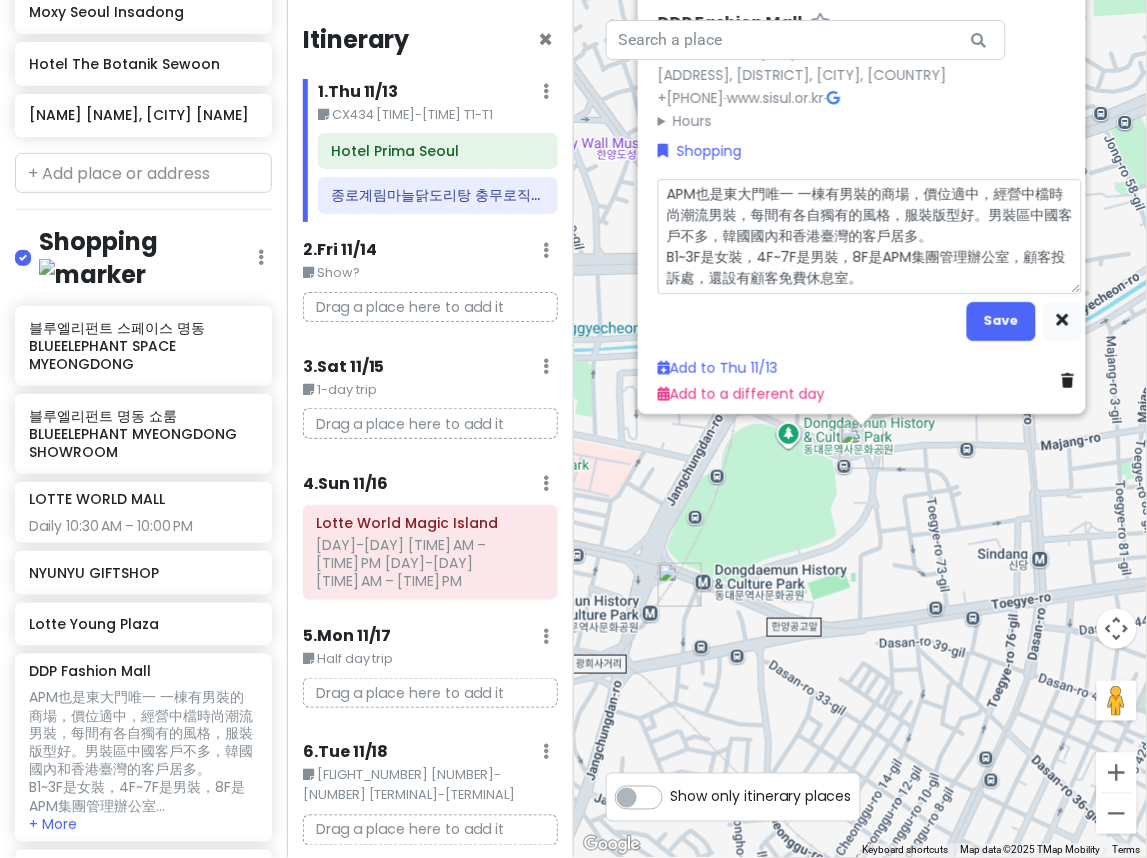 type on "x" 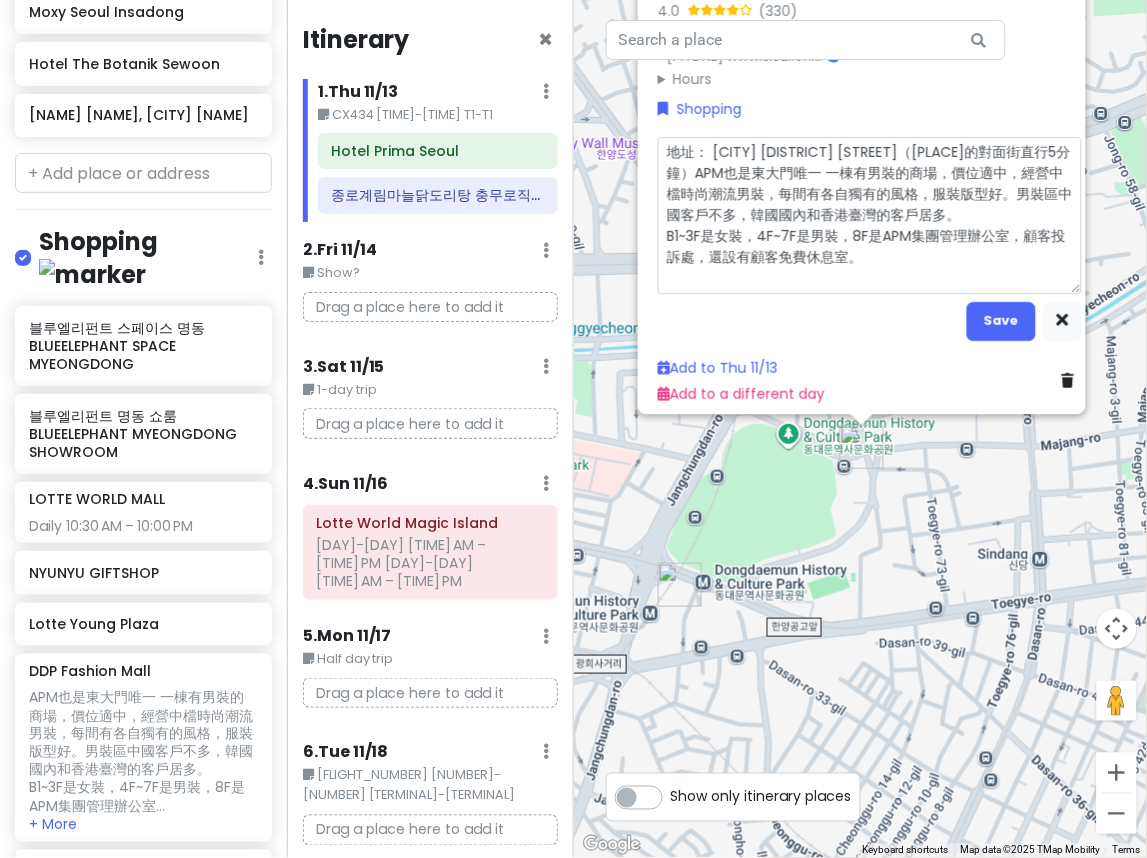 type on "x" 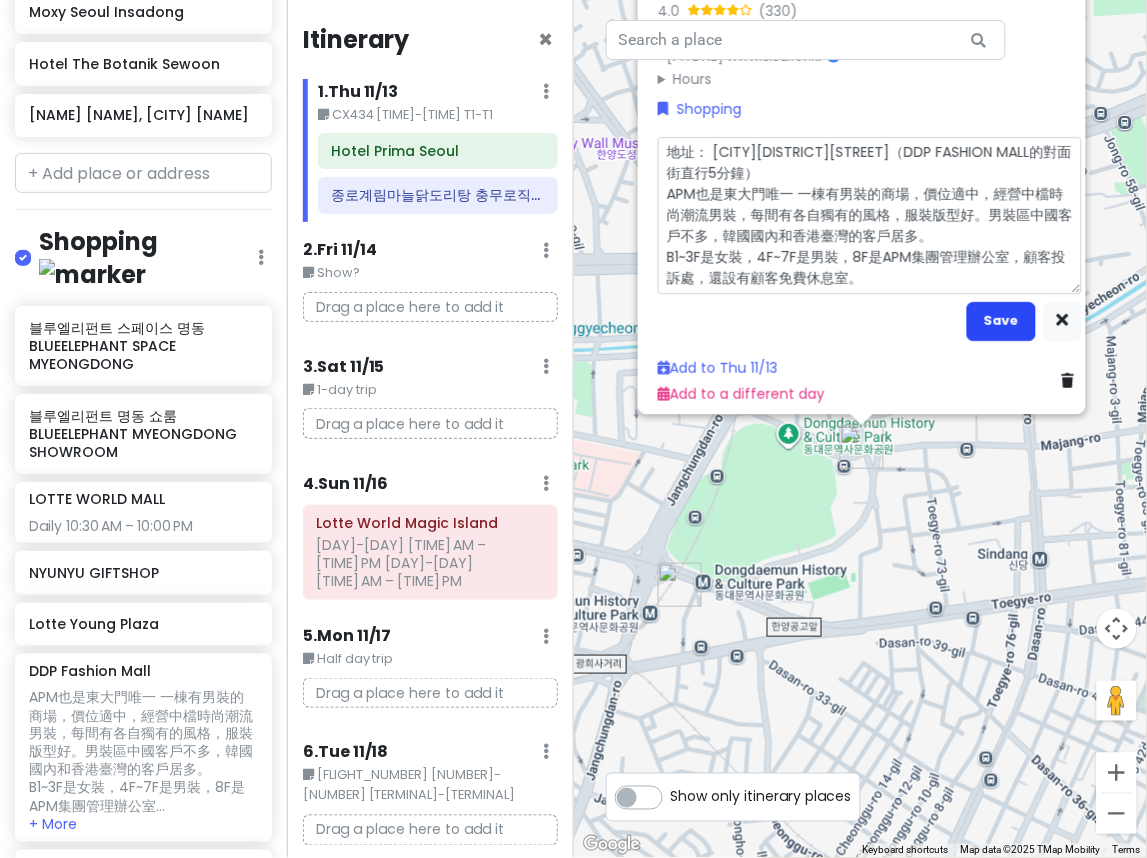 type on "地址： [CITY][DISTRICT][STREET]（DDP FASHION MALL的對面街直行5分鐘）
APM也是東大門唯一 一棟有男裝的商場，價位適中，經營中檔時尚潮流男裝，每間有各自獨有的風格，服裝版型好。男裝區中國客戶不多，韓國國內和香港臺灣的客戶居多。
B1~3F是女裝，4F~7F是男裝，8F是APM集團管理辦公室，顧客投訴處，還設有顧客免費休息室。" 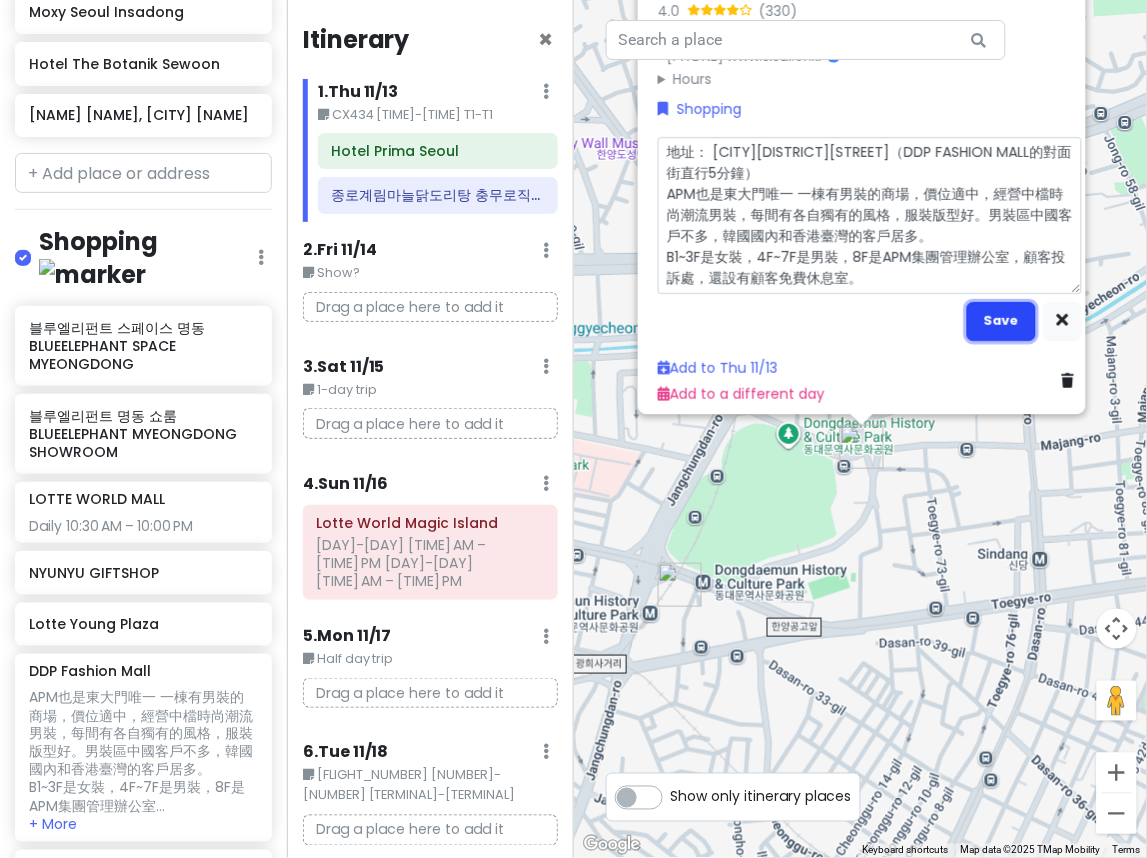 click on "Save" at bounding box center (1001, 321) 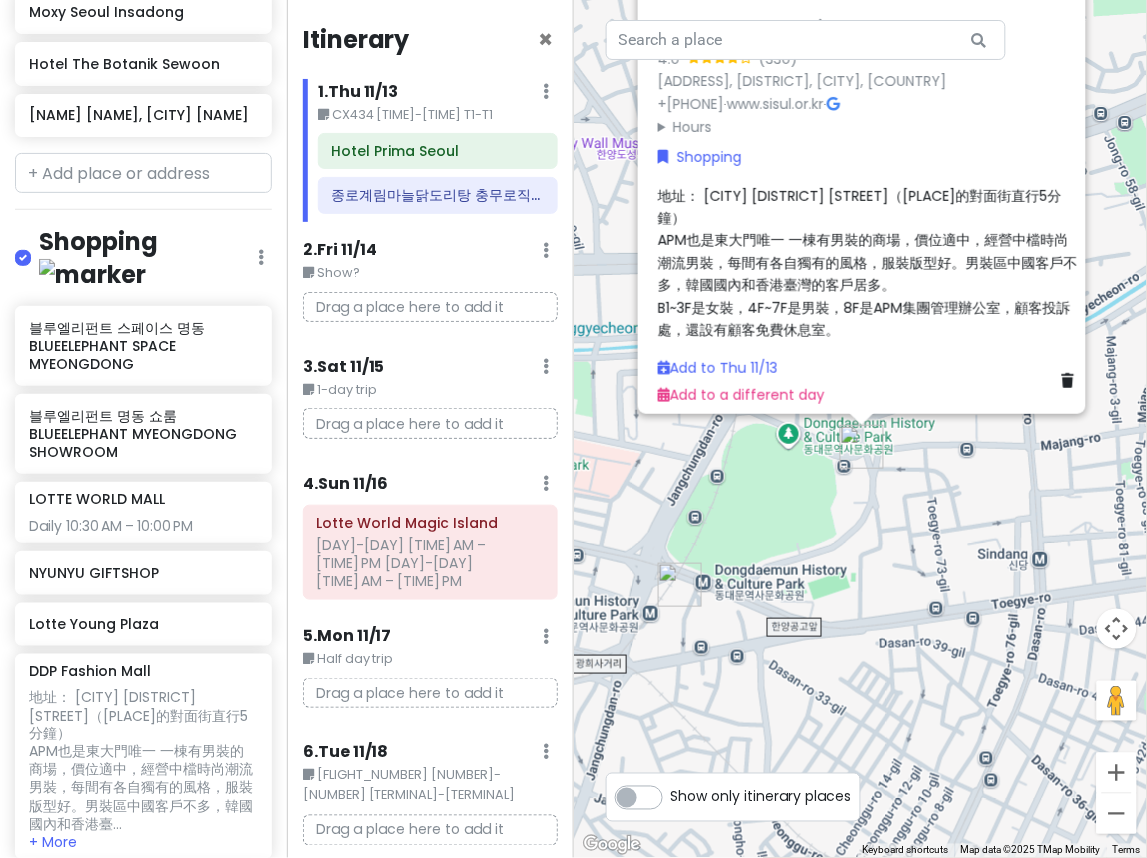 click on "DDP Fashion Mall 4.0        ([PHONE]) [NUMBER] [STREET], [DISTRICT], [CITY], [COUNTRY] +[PHONE]   ·   www.sisul.or.kr   ·   Hours Monday  8:00 PM – 5:00 AM Tuesday  8:00 PM – 5:00 AM Wednesday  8:00 PM – 5:00 AM Thursday  8:00 PM – 5:00 AM Friday  Closed Saturday  Closed Sunday  8:00 PM – 5:00 AM Shopping 地址： [CITY][DISTRICT][STREET]（DDP FASHION MALL的對面街直行5分鐘）
APM也是東大門唯一 一棟有男裝的商場，價位適中，經營中檔時尚潮流男裝，每間有各自獨有的風格，服裝版型好。男裝區中國客戶不多，韓國國內和香港臺灣的客戶居多。
B1~3F是女裝，4F~7F是男裝，8F是APM集團管理辦公室，顧客投訴處，還設有顧客免費休息室。  Add to   [DAY] [DATE]  Add to a different day" at bounding box center [861, 429] 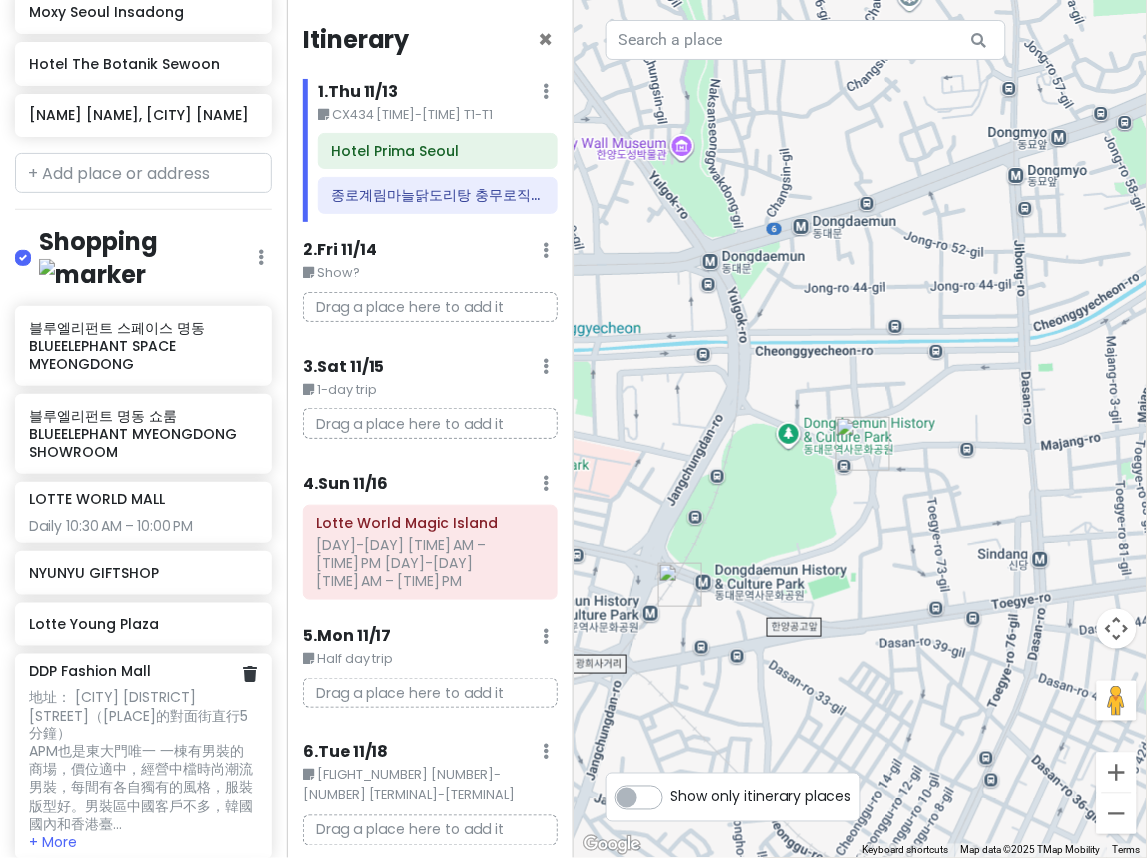 click on "地址： [CITY] [DISTRICT] [STREET]（[PLACE]的對面街直行5分鐘）
APM也是東大門唯一 一棟有男裝的商場，價位適中，經營中檔時尚潮流男裝，每間有各自獨有的風格，服裝版型好。男裝區中國客戶不多，韓國國內和香港臺..." at bounding box center (143, -697) 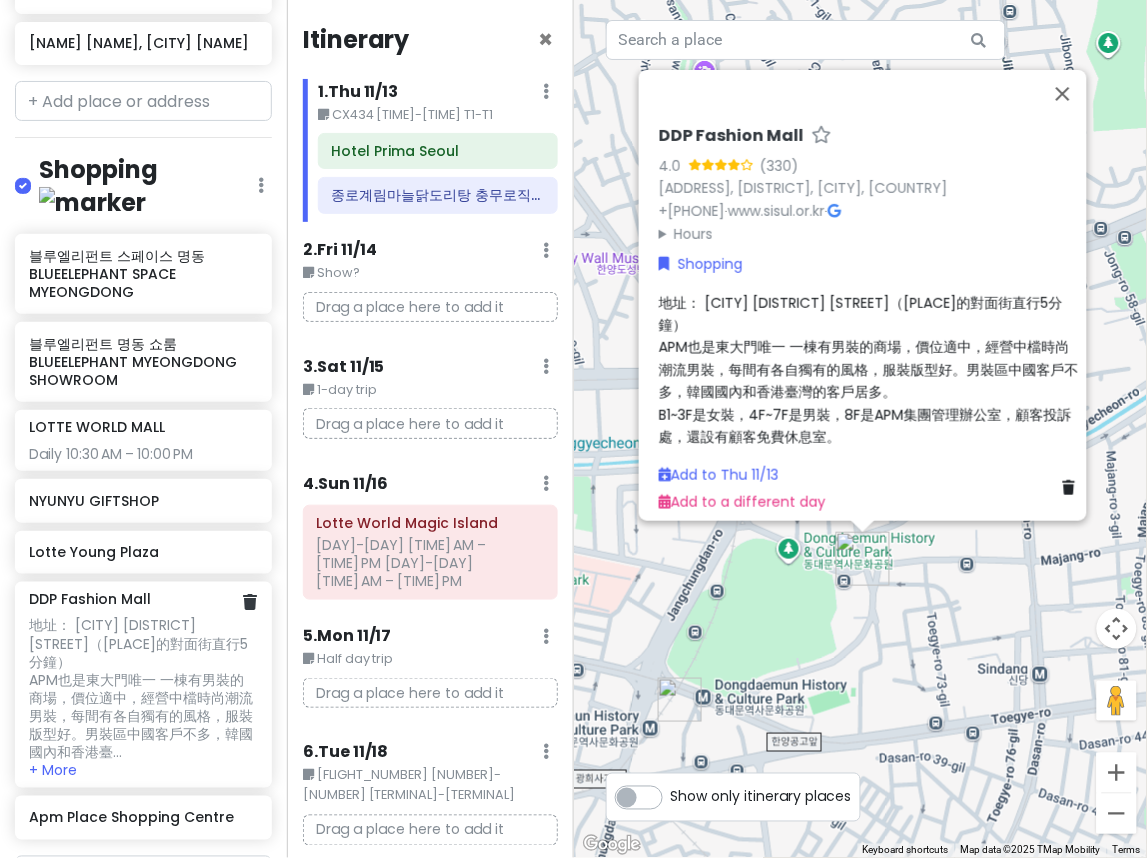 scroll, scrollTop: 1318, scrollLeft: 0, axis: vertical 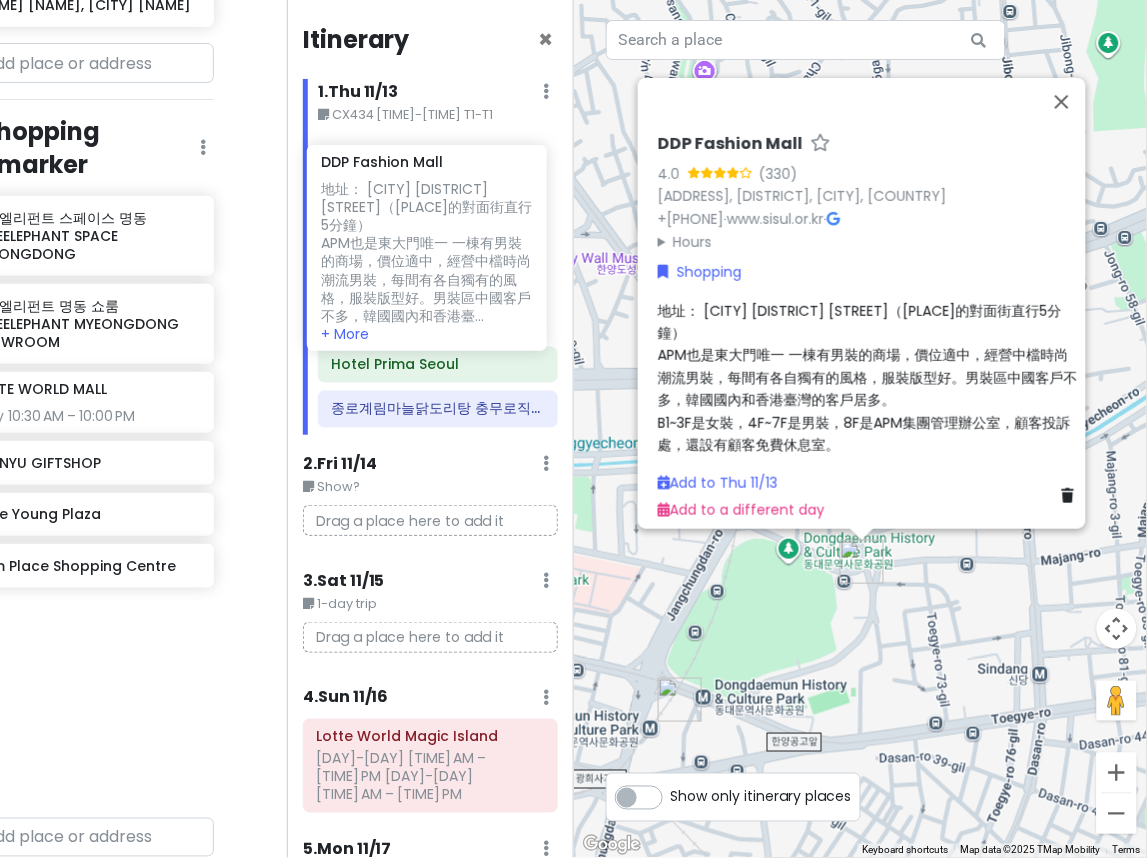 drag, startPoint x: 125, startPoint y: 587, endPoint x: 417, endPoint y: 277, distance: 425.86853 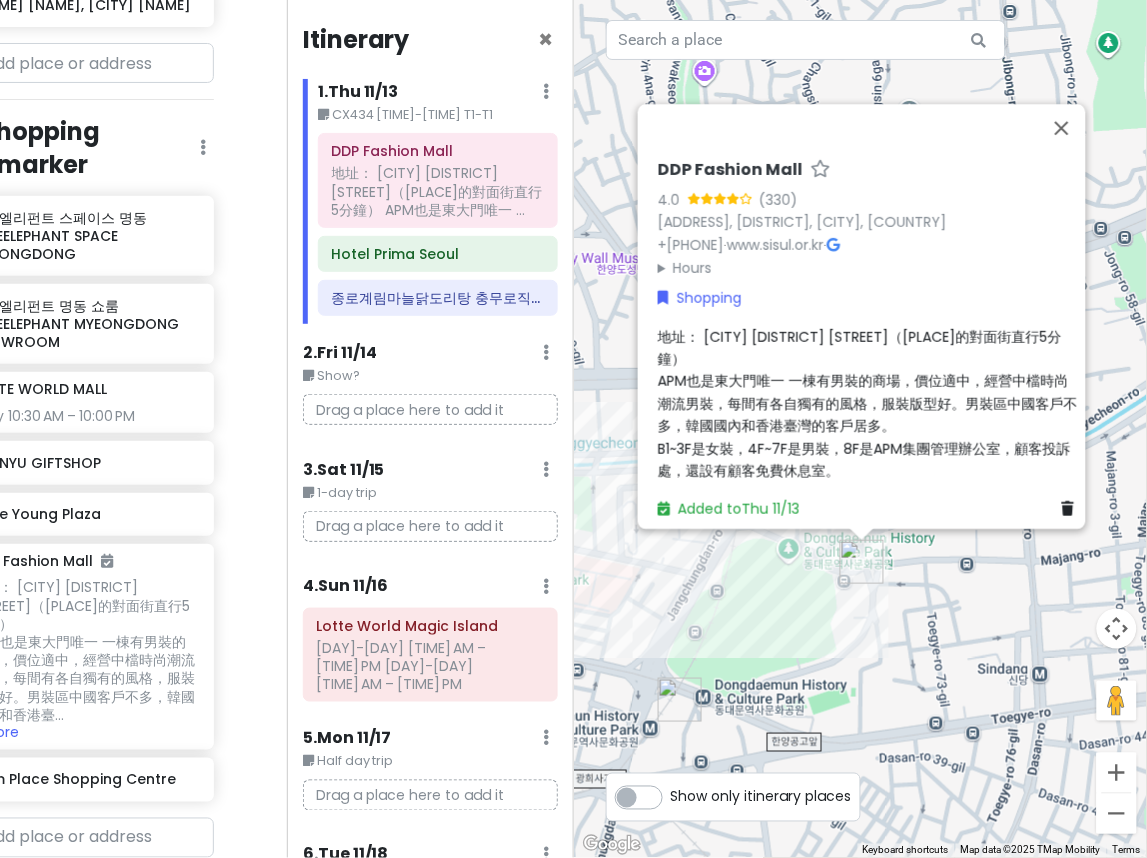 scroll, scrollTop: 1318, scrollLeft: 0, axis: vertical 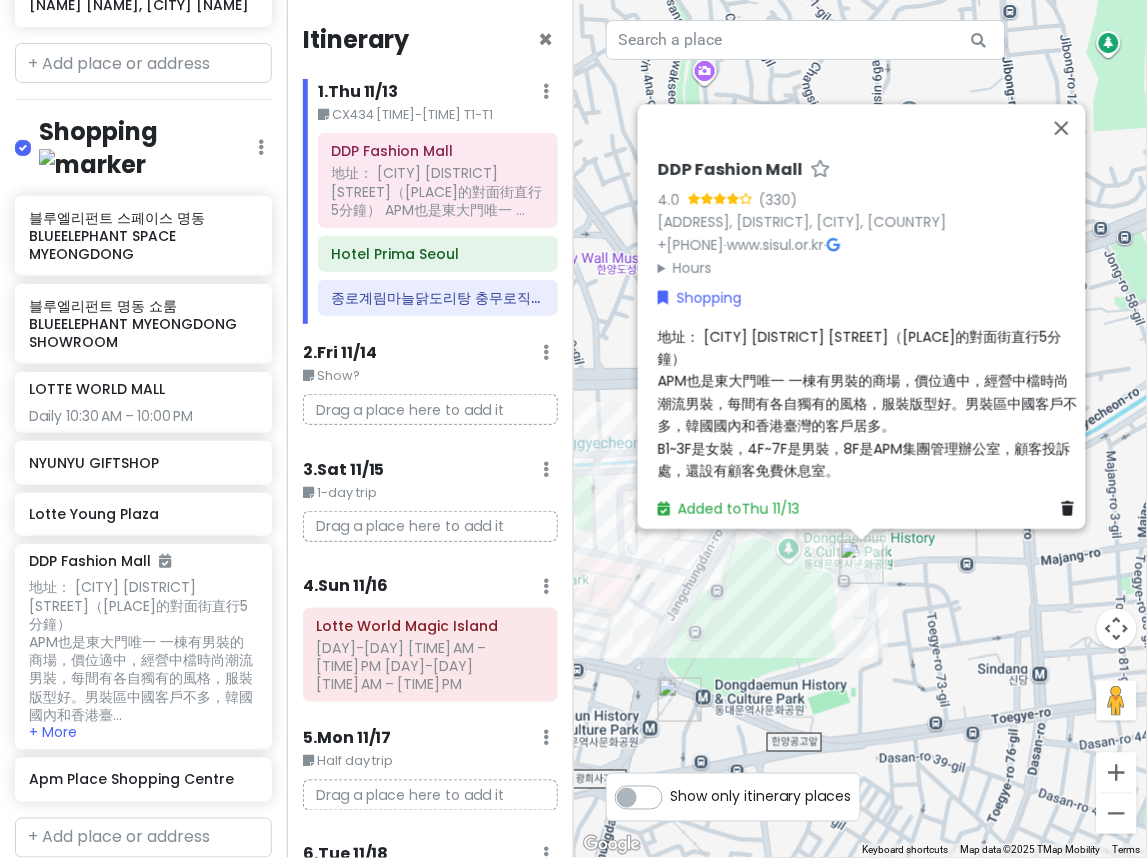 click on "DDP Fashion Mall 4.0        ([NUMBER]) [NUMBER] [STREET], [DISTRICT], [CITY], [COUNTRY] +[PHONE]   ·   www.sisul.or.kr   ·   Hours Monday  8:00 PM – 5:00 AM Tuesday  8:00 PM – 5:00 AM Wednesday  8:00 PM – 5:00 AM Thursday  8:00 PM – 5:00 AM Friday  Closed Saturday  Closed Sunday  8:00 PM – 5:00 AM Shopping 地址： [CITY][DISTRICT][STREET]（DDP FASHION MALL的對面街直行5分鐘）
APM也是東大門唯一 一棟有男裝的商場，價位適中，經營中檔時尚潮流男裝，每間有各自獨有的風格，服裝版型好。男裝區中國客戶不多，韓國國內和香港臺灣的客戶居多。
B1~3F是女裝，4F~7F是男裝，8F是APM集團管理辦公室，顧客投訴處，還設有顧客免費休息室。 Added to  [DAY] [DATE]" at bounding box center [861, 429] 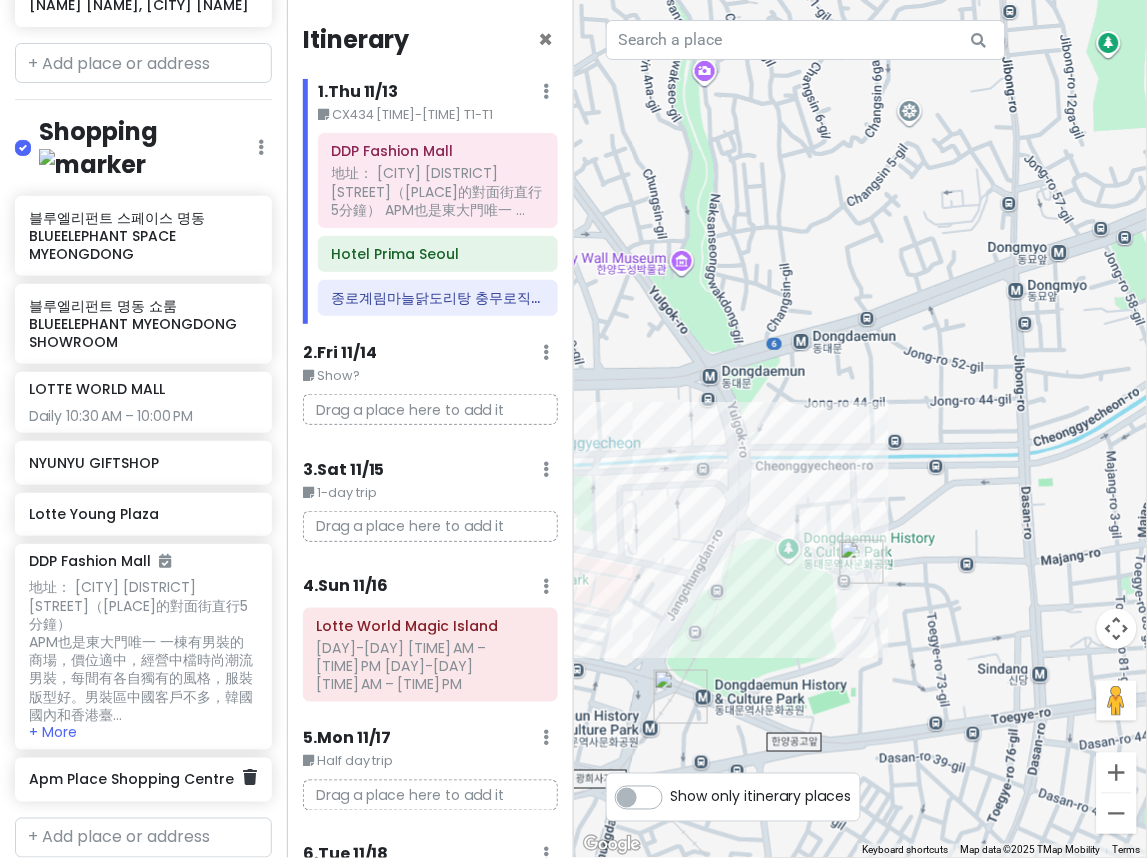 scroll, scrollTop: 1321, scrollLeft: 1, axis: both 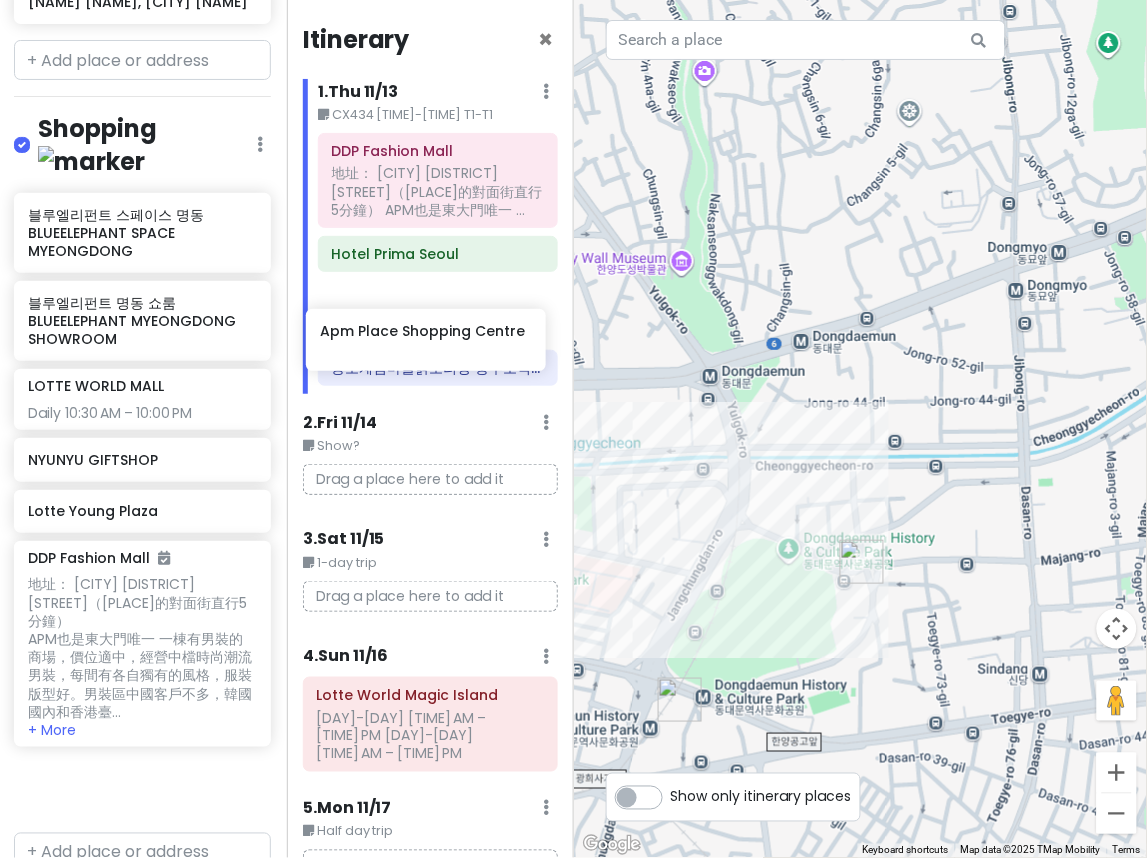 drag, startPoint x: 110, startPoint y: 702, endPoint x: 401, endPoint y: 342, distance: 462.90497 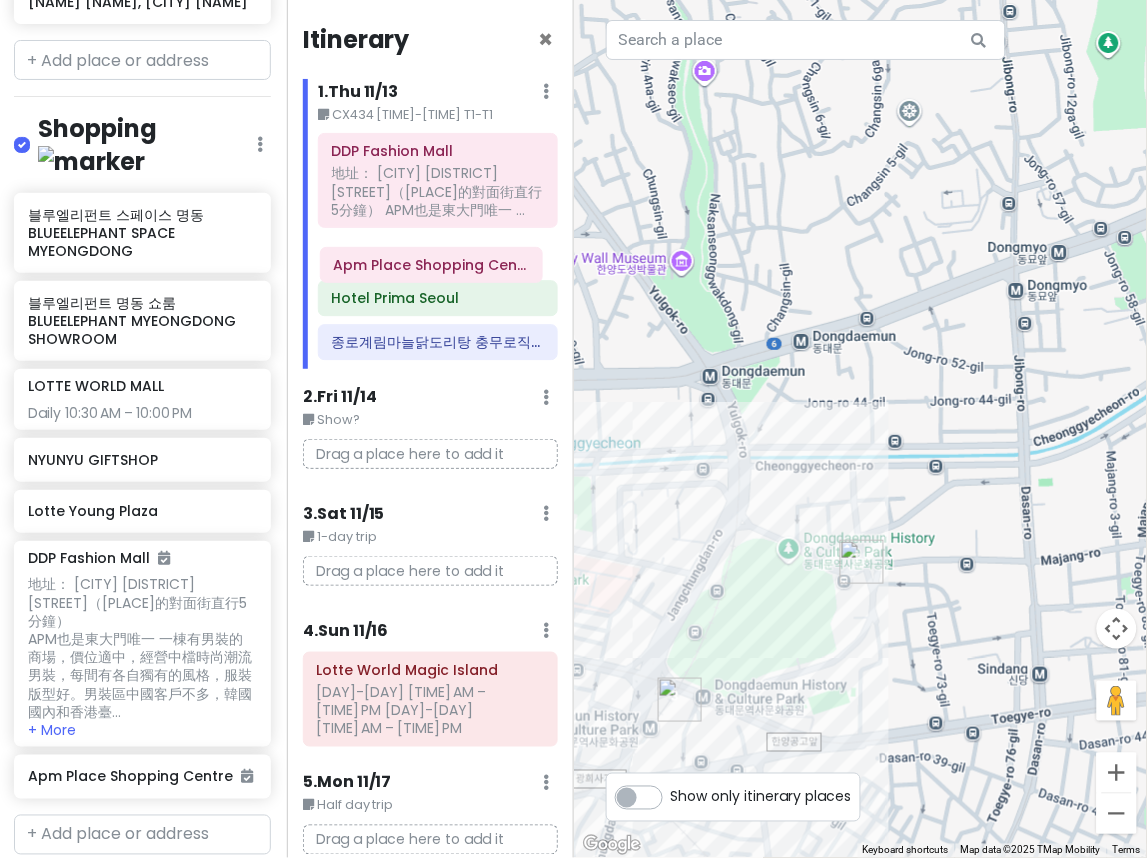 drag, startPoint x: 390, startPoint y: 324, endPoint x: 392, endPoint y: 272, distance: 52.03845 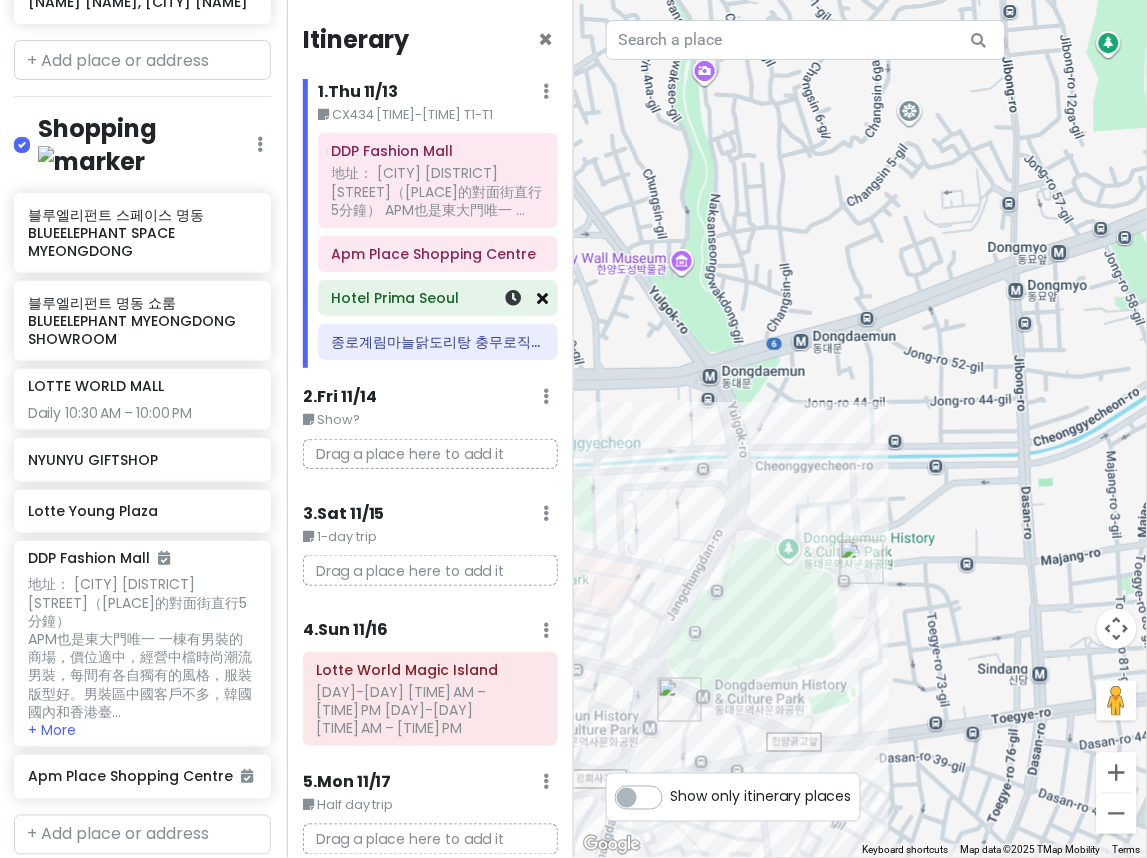 click at bounding box center [543, 298] 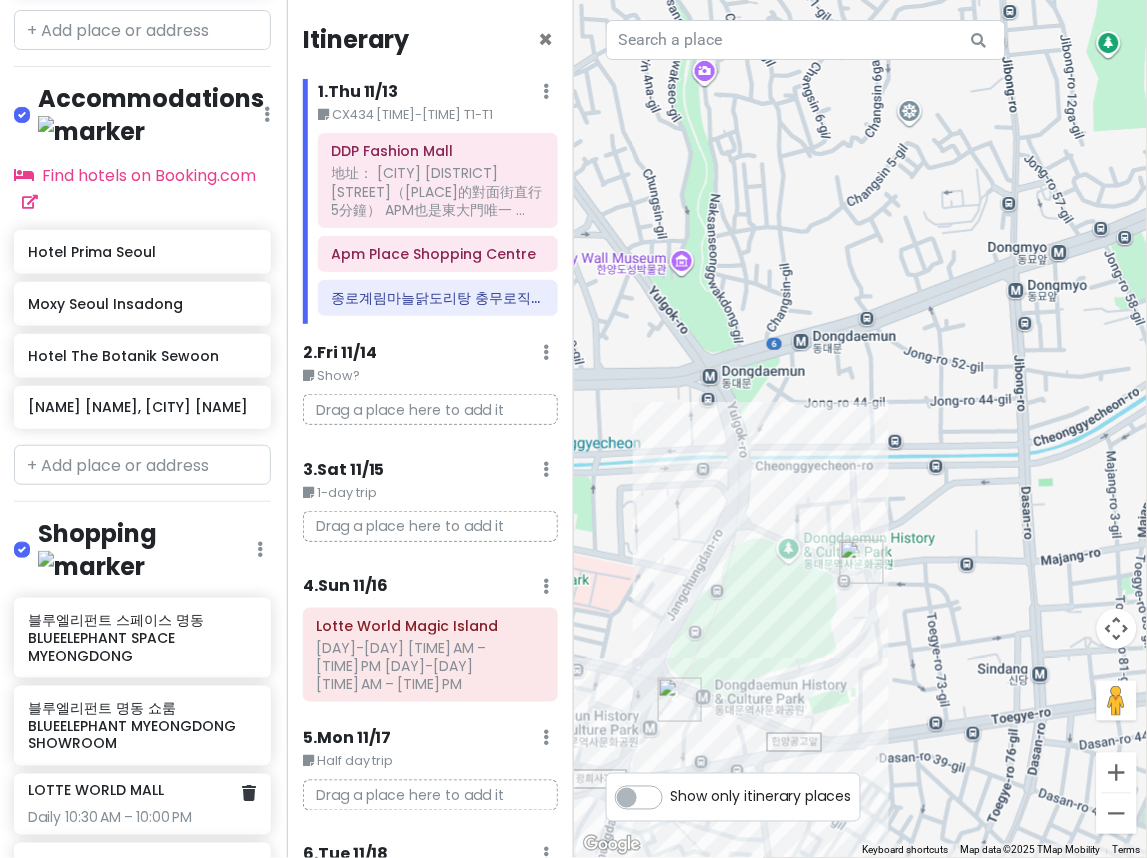 scroll, scrollTop: 876, scrollLeft: 1, axis: both 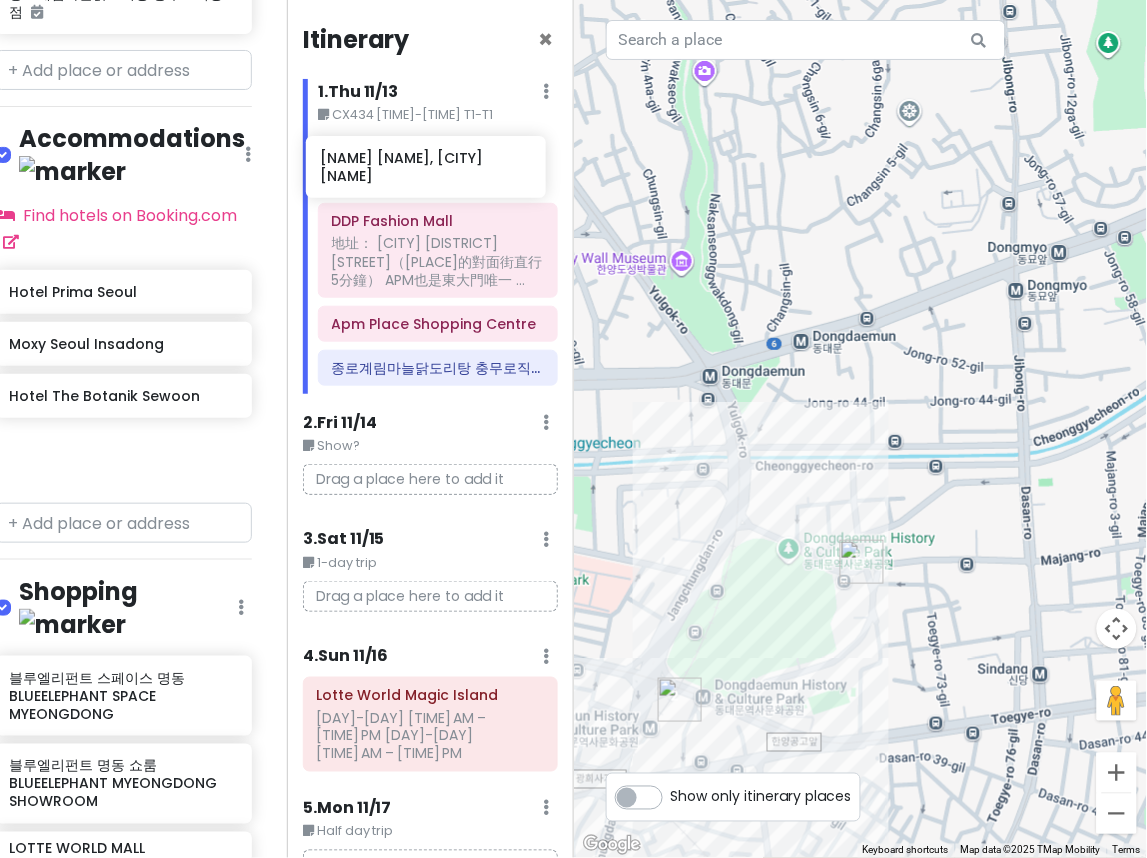 drag, startPoint x: 132, startPoint y: 392, endPoint x: 424, endPoint y: 176, distance: 363.20792 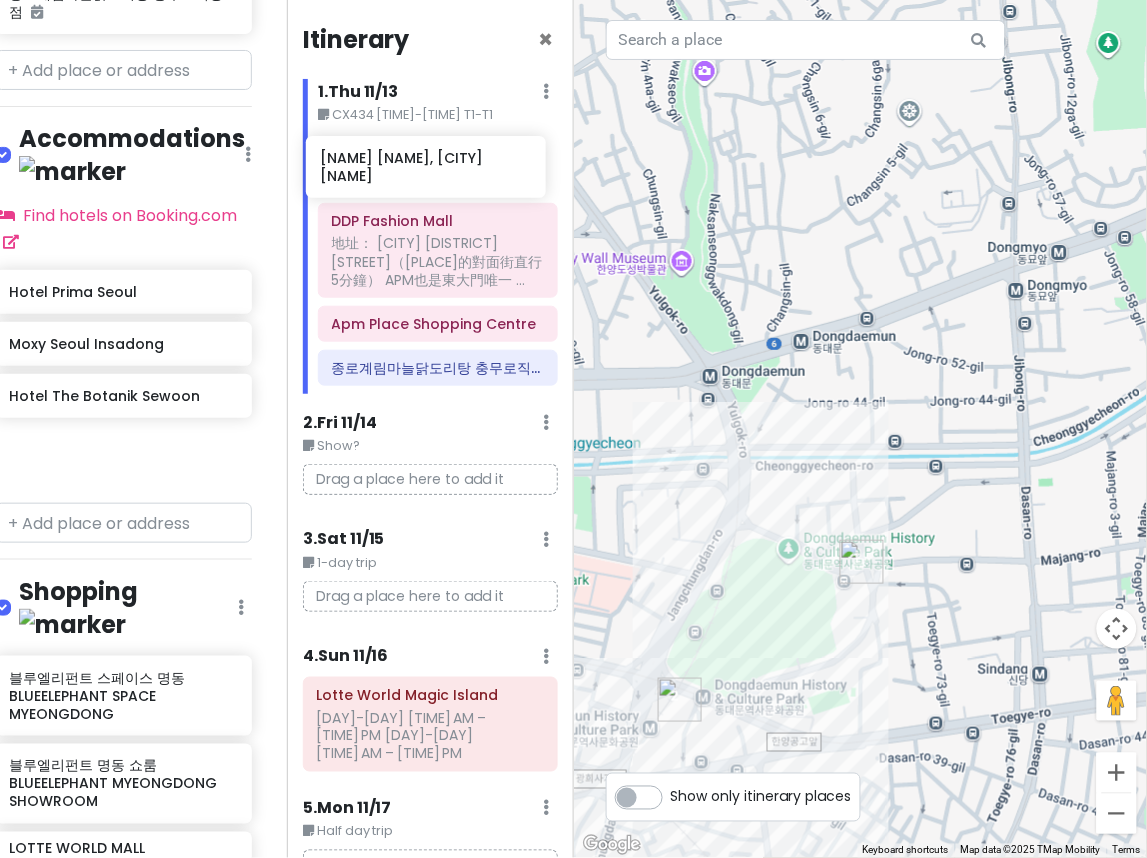 click on "Seoul BD Trip Private Change Dates Make a Copy Delete Trip Go Pro ⚡️ Give Feedback 💡 Support Scout ☕️ Itinerary Share Publish Notes Add notes... Attractions   Edit Reorder Delete List Lotte World Magic Island [DAY]-[DAY] [TIME] AM – [TIME] PM
[DAY]-[DAY] [TIME] AM – [TIME] PM Seoullo 7017 Cheonggyecheon Stream Food   Edit Reorder Delete List CACHI Flower Cafe Jongro [ADDRESS][RESTAURANT_NAME] Accommodations   Edit Reorder Delete List Find hotels on Booking.com Hotel Prima Seoul Moxy Seoul Insadong Hotel The Botanik Sewoon Four Points by Sheraton Josun, Seoul Myeongdong Shopping   Edit Reorder Delete List 블루엘리펀트 스페이스 명동 BLUEELEPHANT SPACE MYEONGDONG 블루엘리펀트 명동 쇼룸 BLUEELEPHANT MYEONGDONG SHOWROOM LOTTE WORLD MALL Daily [TIME] AM – [TIME] PM NYUNYU GIFTSHOP Lotte Young Plaza DDP Fashion Mall + More Apm Place Shopping Centre + Add a section Itinerary × 1 .  [DAY][MONTH] Edit Day Notes Delete Day   CX[NUMBER] [TIME]-[TIME] T1-T1  2 3" at bounding box center [573, 429] 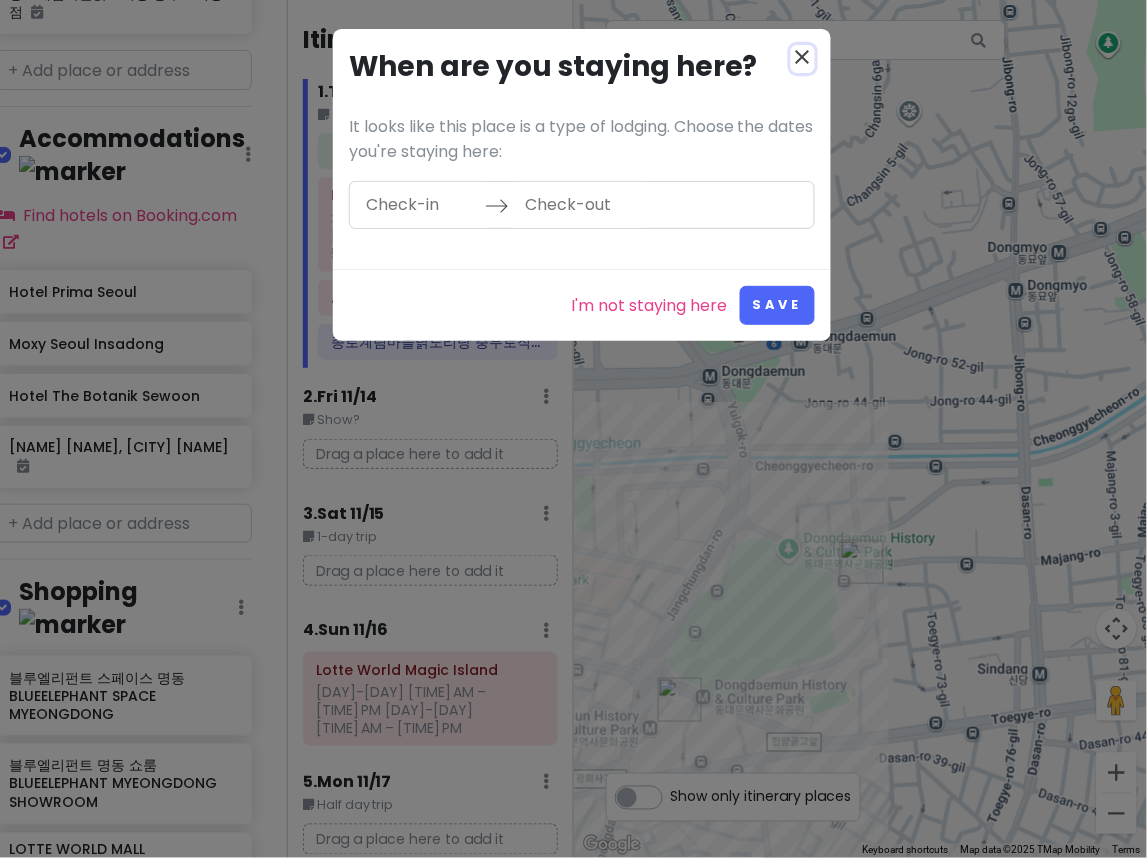 click on "close" at bounding box center [803, 57] 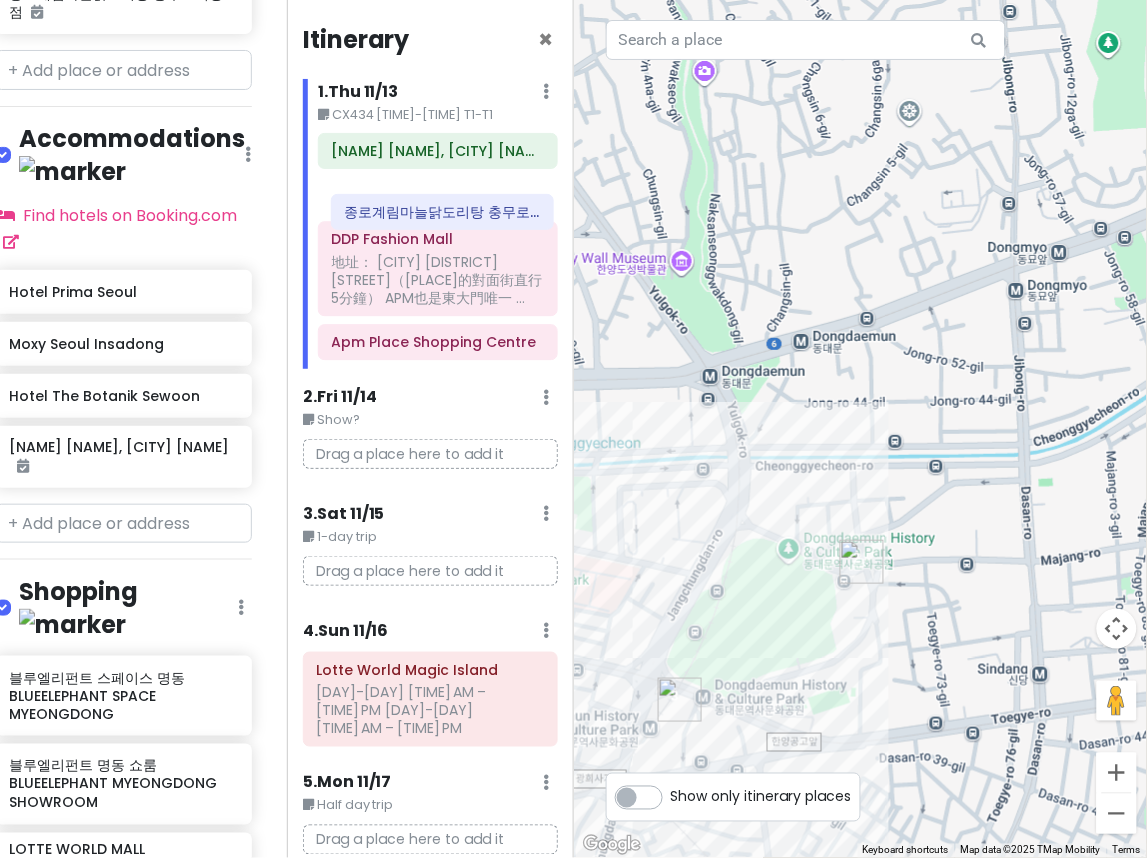 drag, startPoint x: 407, startPoint y: 367, endPoint x: 418, endPoint y: 214, distance: 153.39491 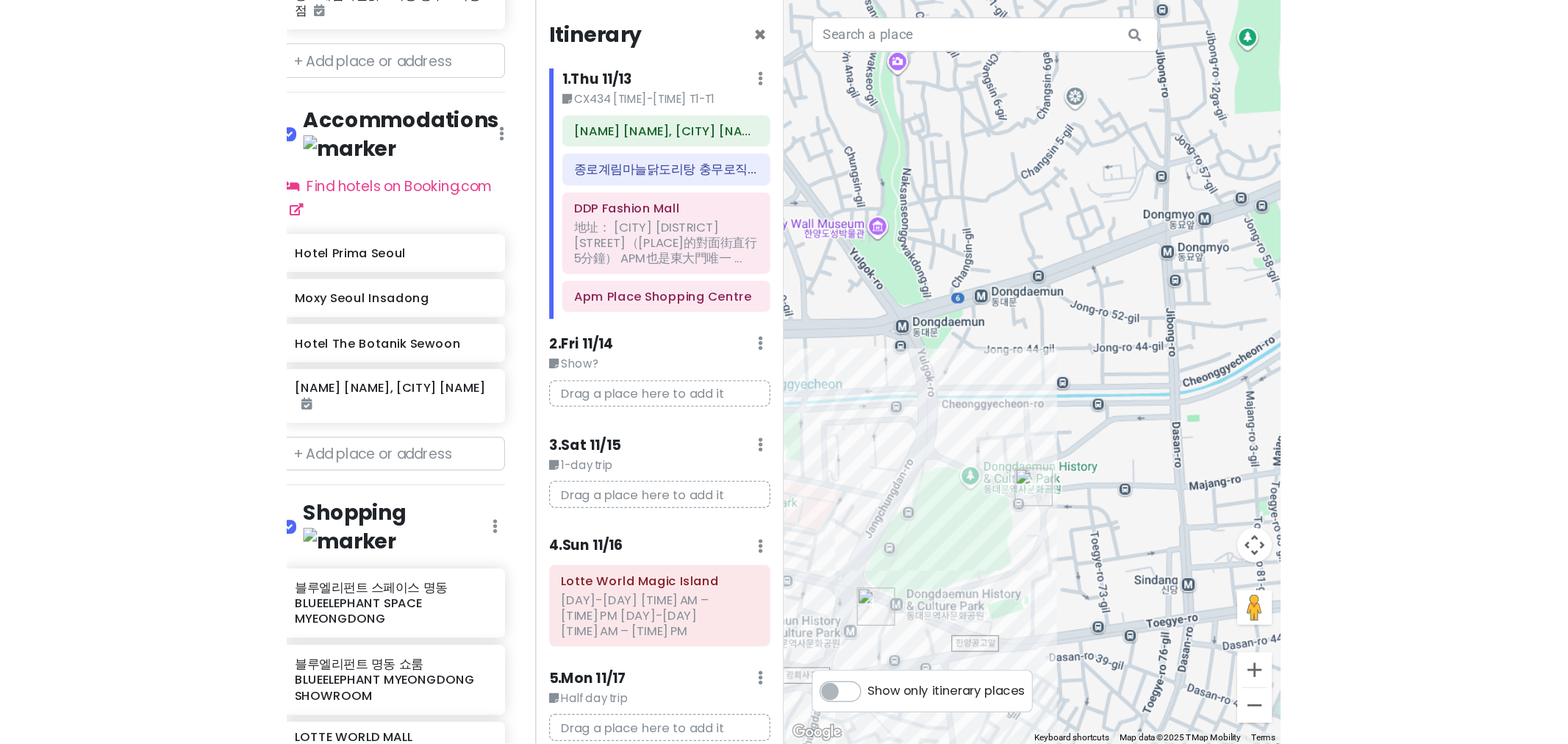 scroll, scrollTop: 625, scrollLeft: 0, axis: vertical 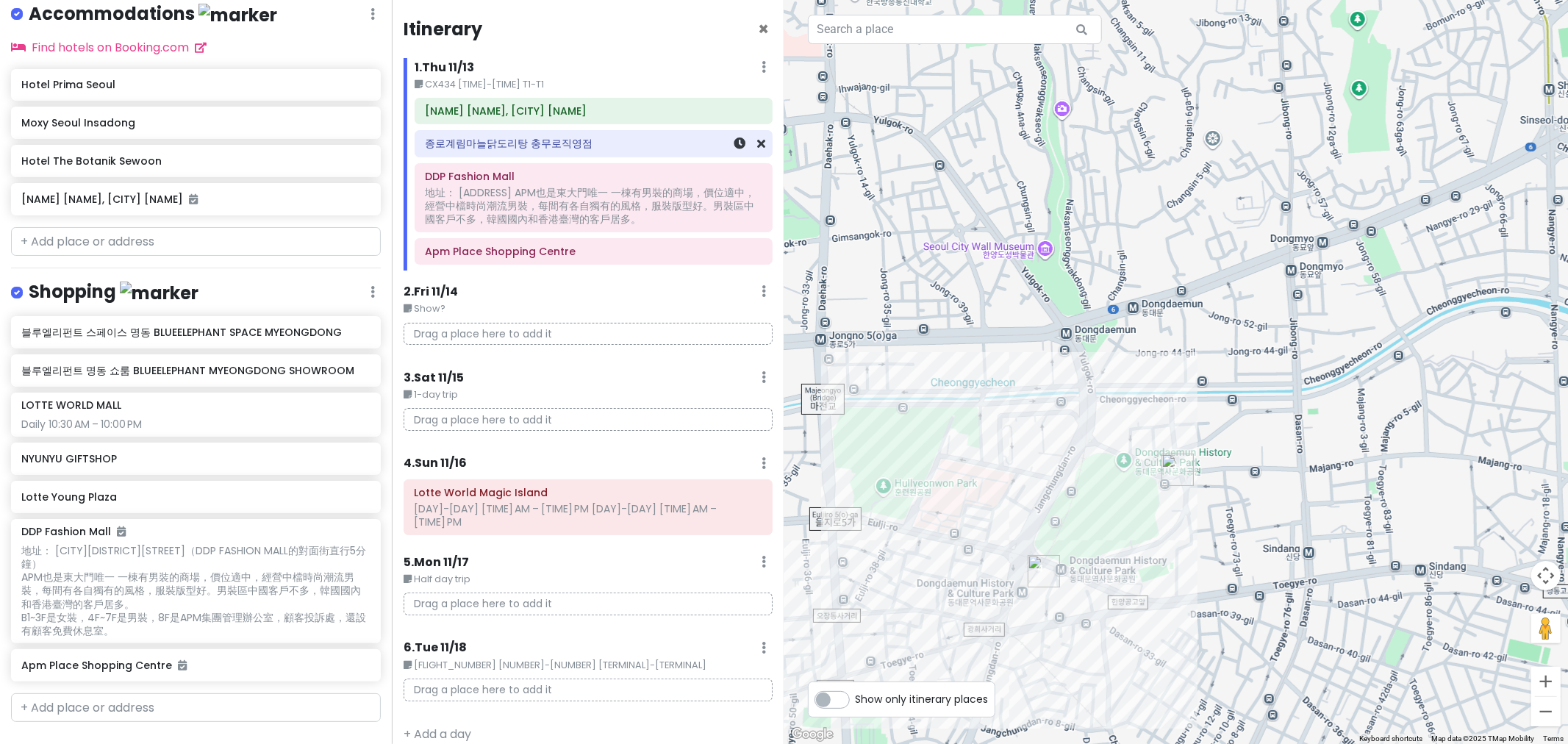 click on "종로계림마늘닭도리탕 충무로직영점" at bounding box center [593, 144] 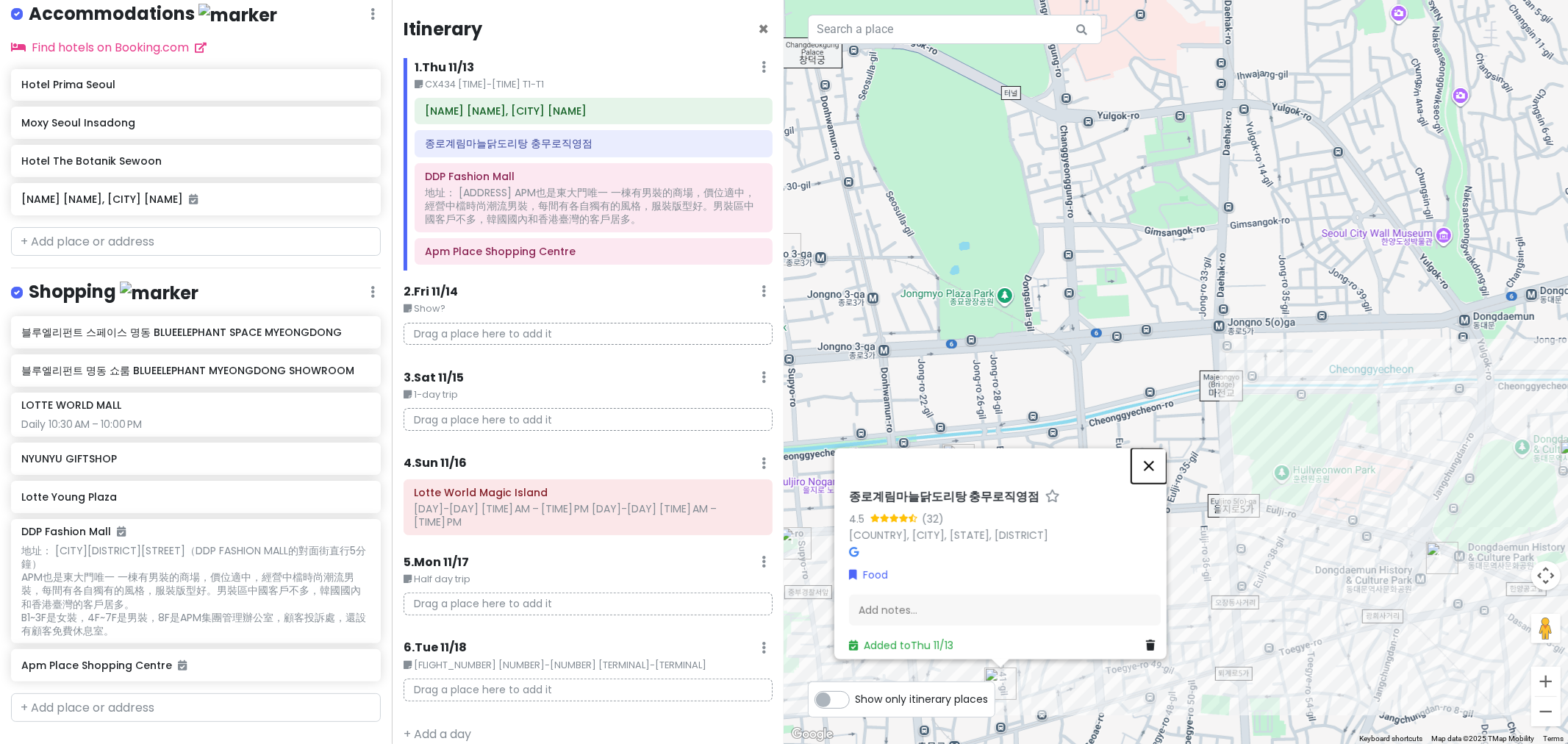 click at bounding box center (1149, 466) 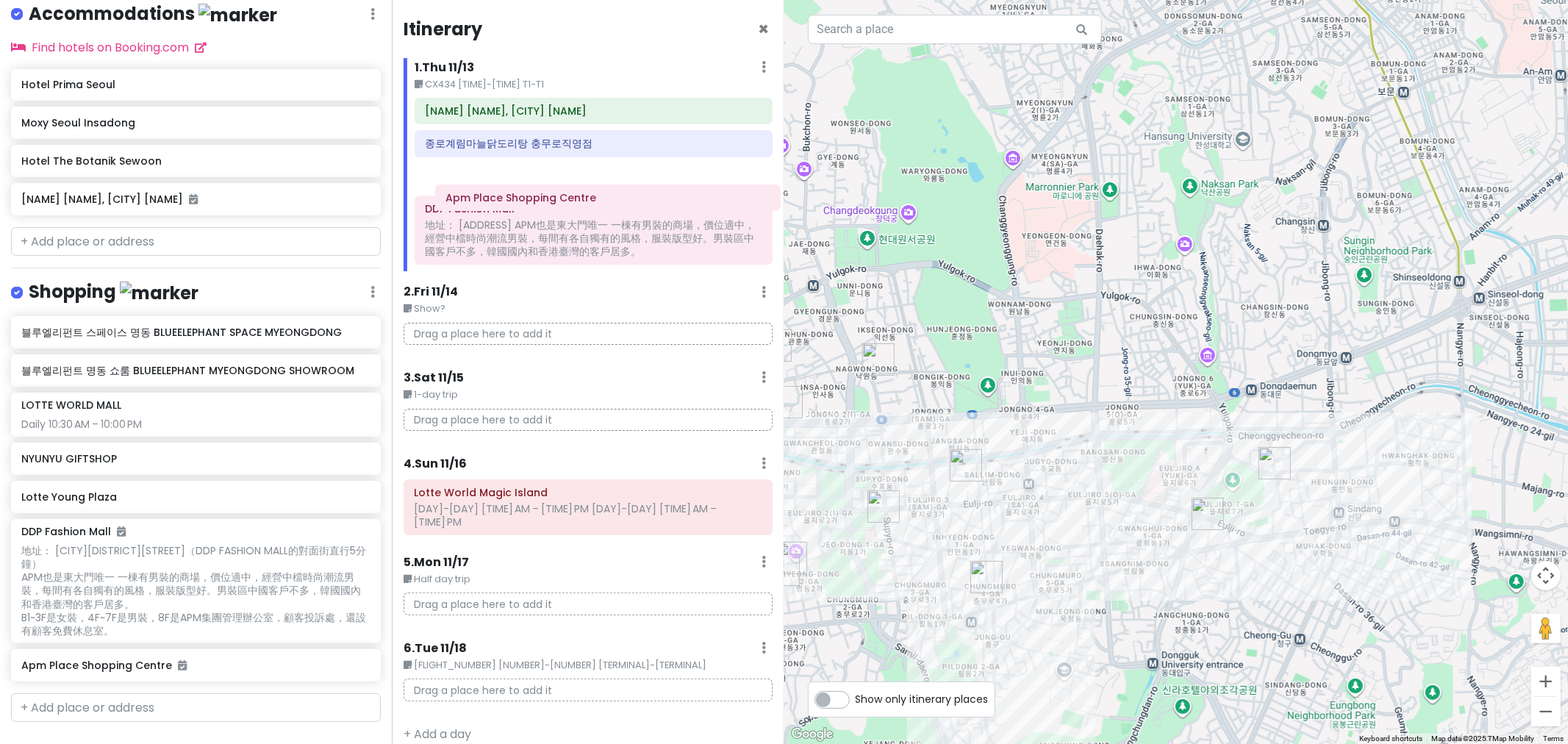drag, startPoint x: 524, startPoint y: 254, endPoint x: 545, endPoint y: 200, distance: 57.93962 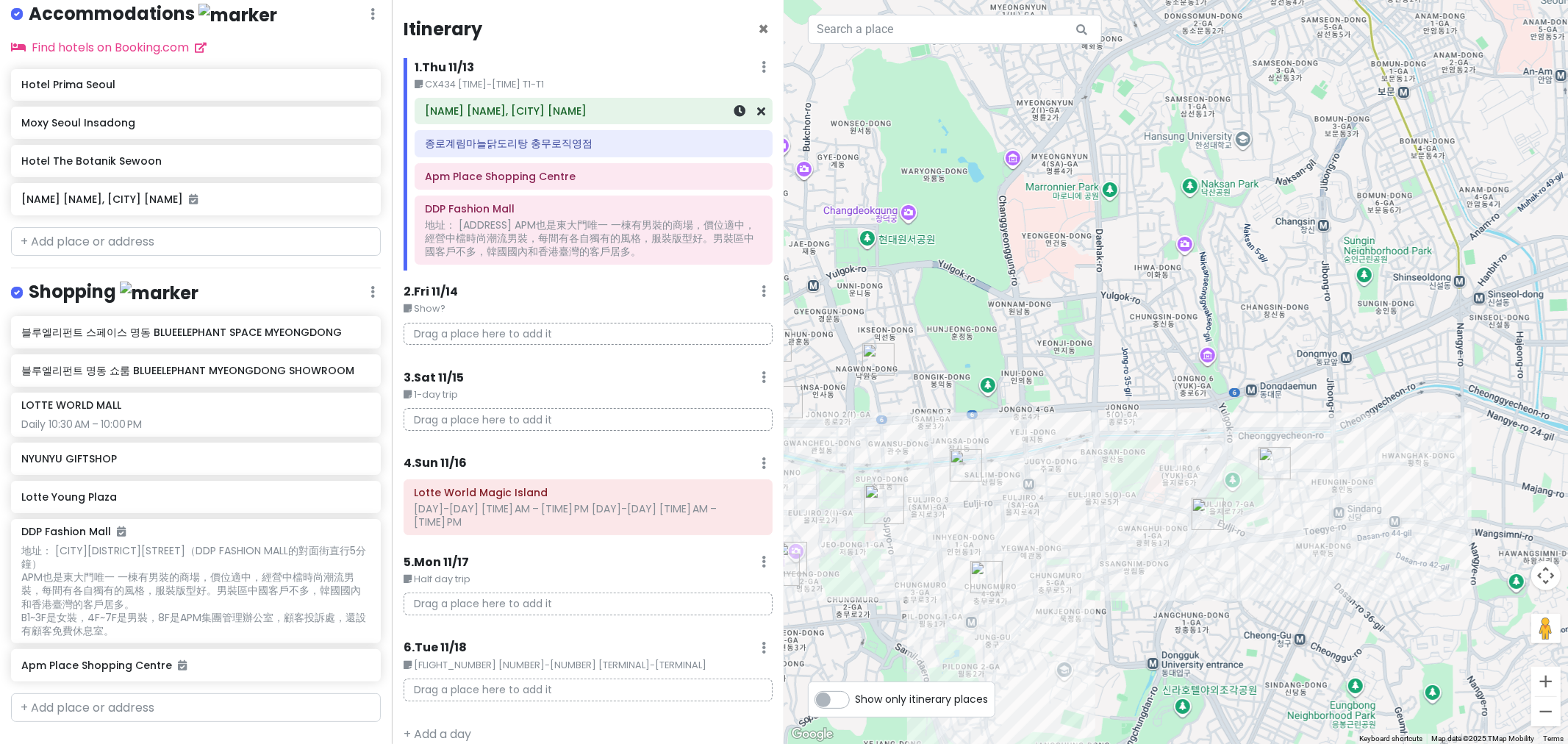 click on "[NAME] [NAME], [CITY] [NAME]" at bounding box center (593, 111) 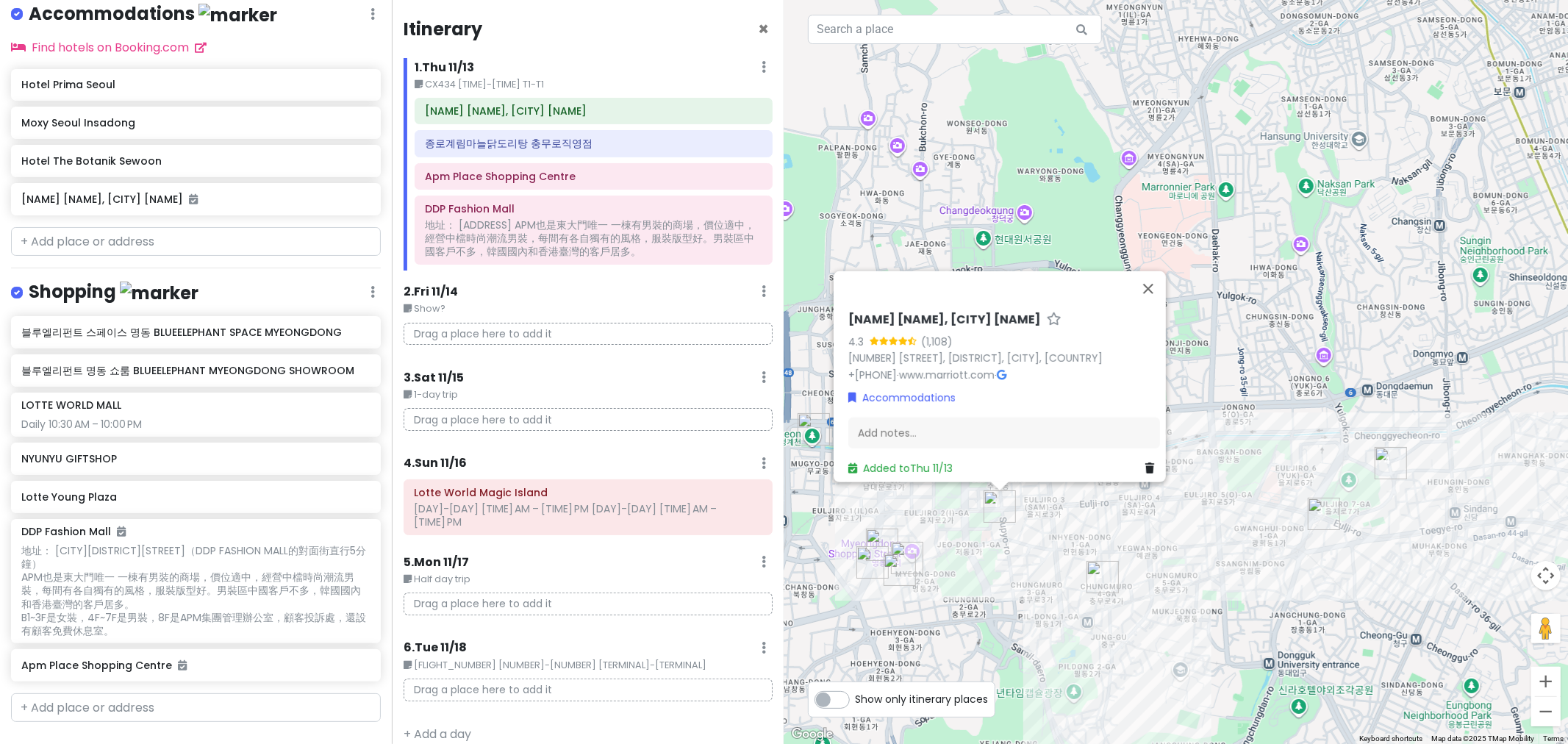 click on "[NAME] [NAME], [CITY] [NAME]" at bounding box center [945, 320] 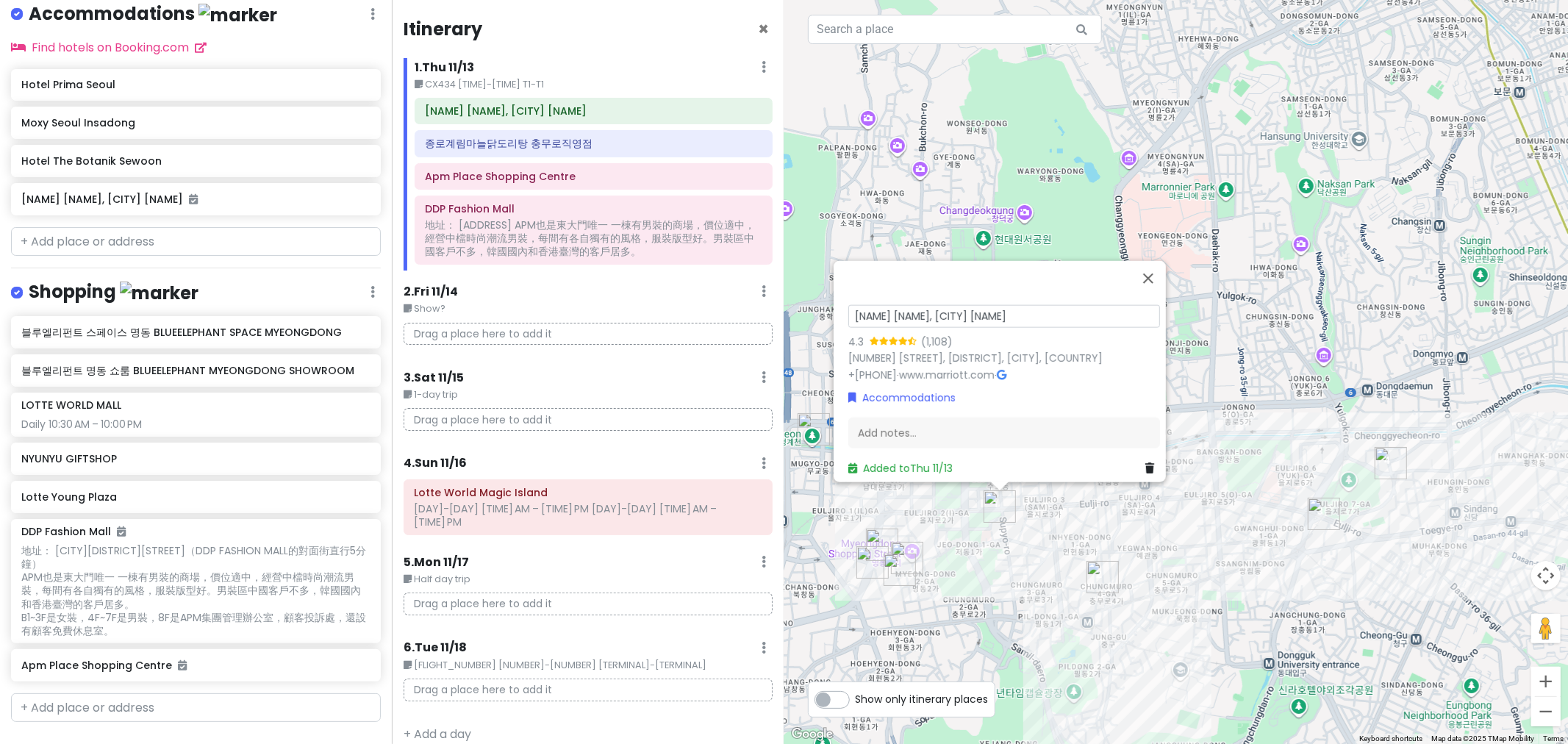 click on "[NAME] [NAME], [CITY] [NAME]" at bounding box center (1004, 316) 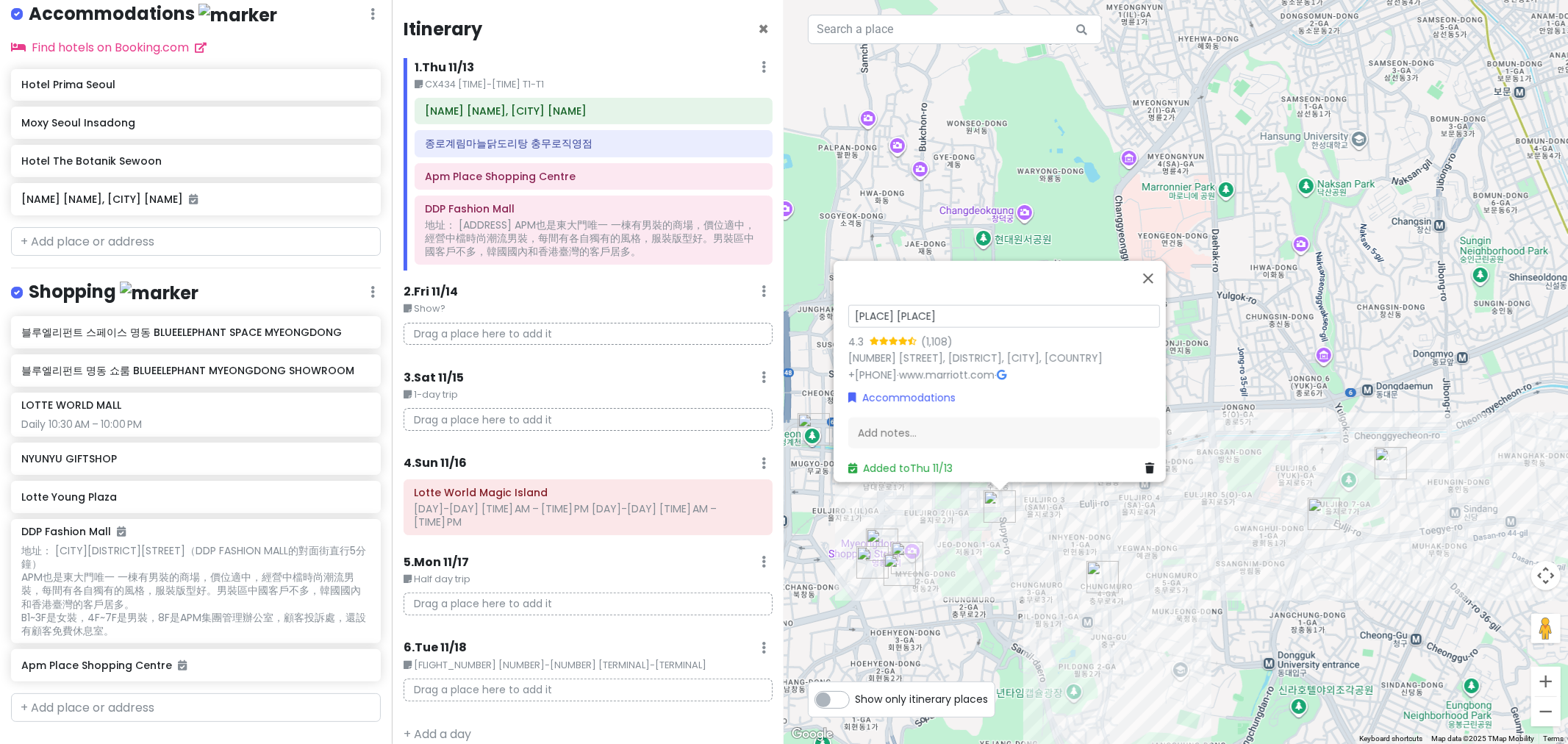 type on "[3-4] Four Points by Sheraton Josun, Seoul Myeongdong" 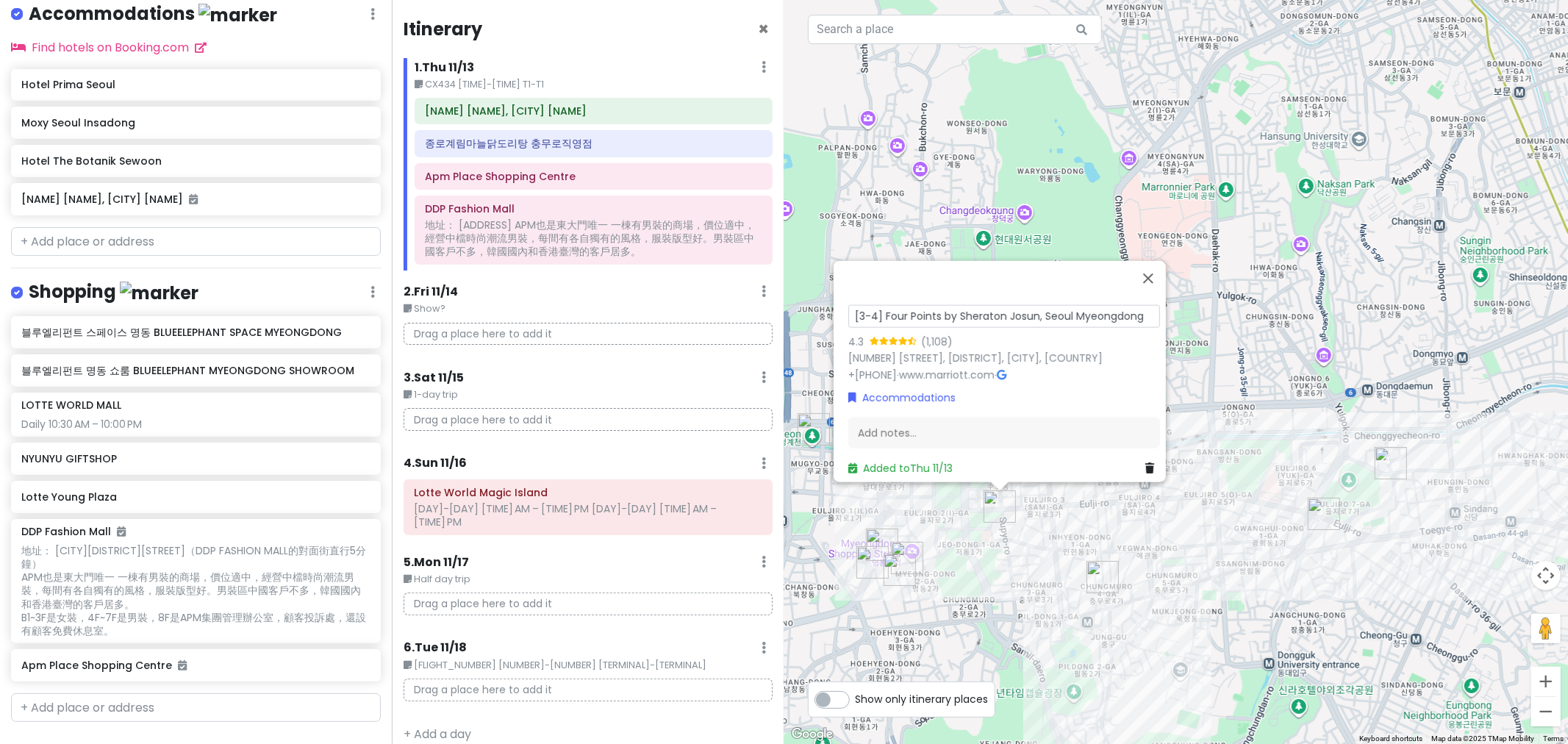 click on "[PLACE] [PLACE] [NUMBER] [STREET], [DISTRICT], [CITY], [COUNTRY] +[PHONE] · www.marriott.com · Accommodations Add notes... Added to Thu [DATE]" at bounding box center (1176, 372) 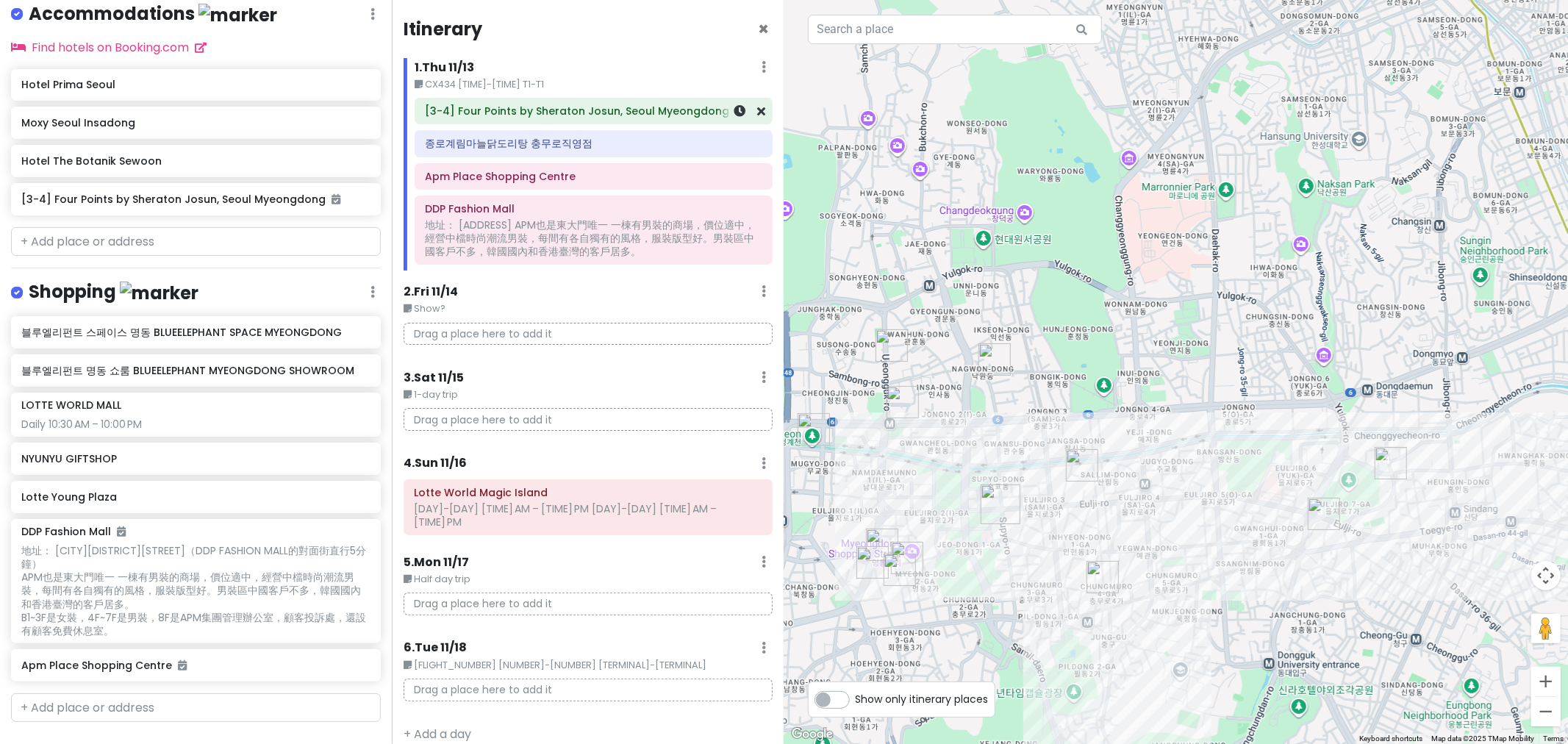click on "[3-4] Four Points by Sheraton Josun, Seoul Myeongdong" at bounding box center (593, 111) 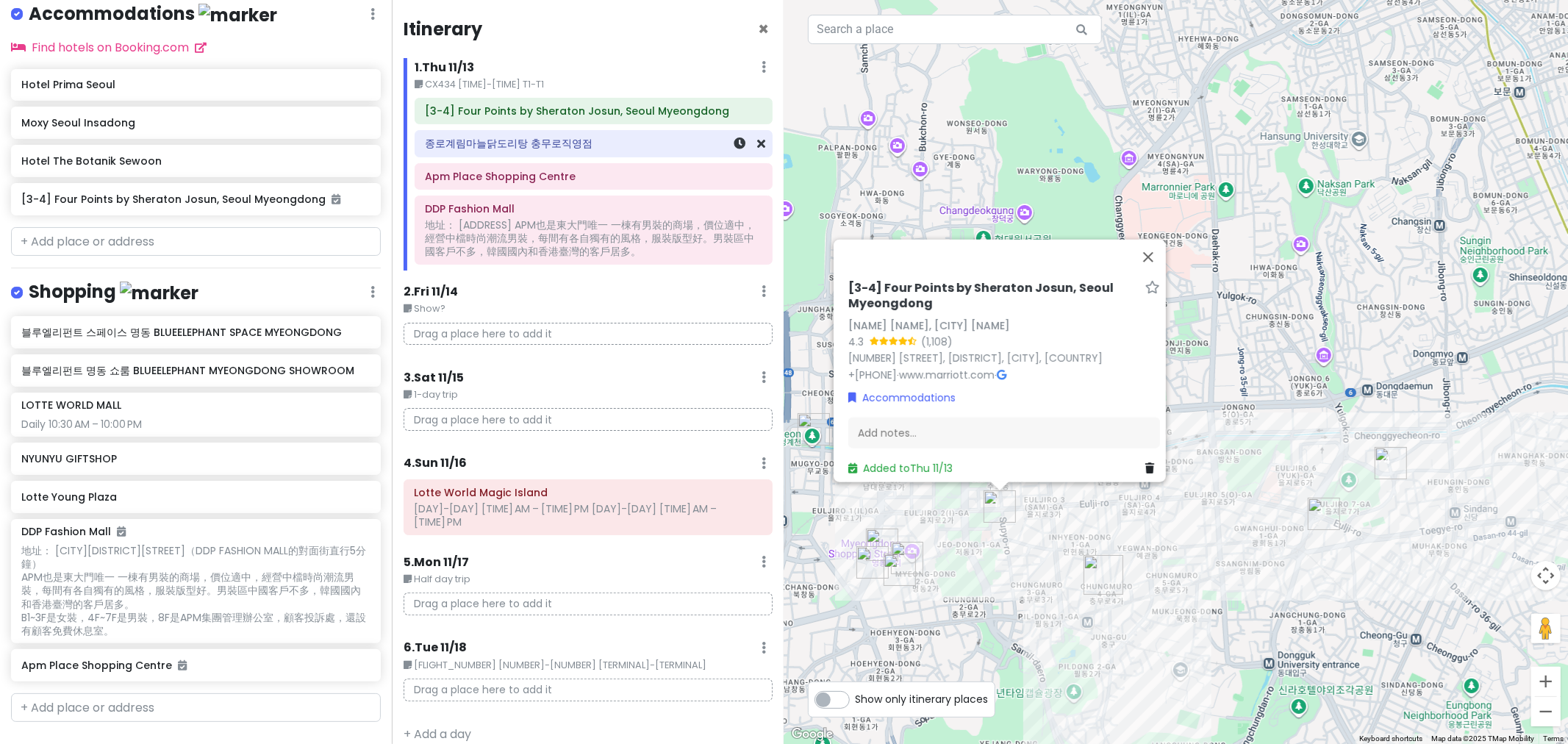 click on "종로계림마늘닭도리탕 충무로직영점" at bounding box center [593, 143] 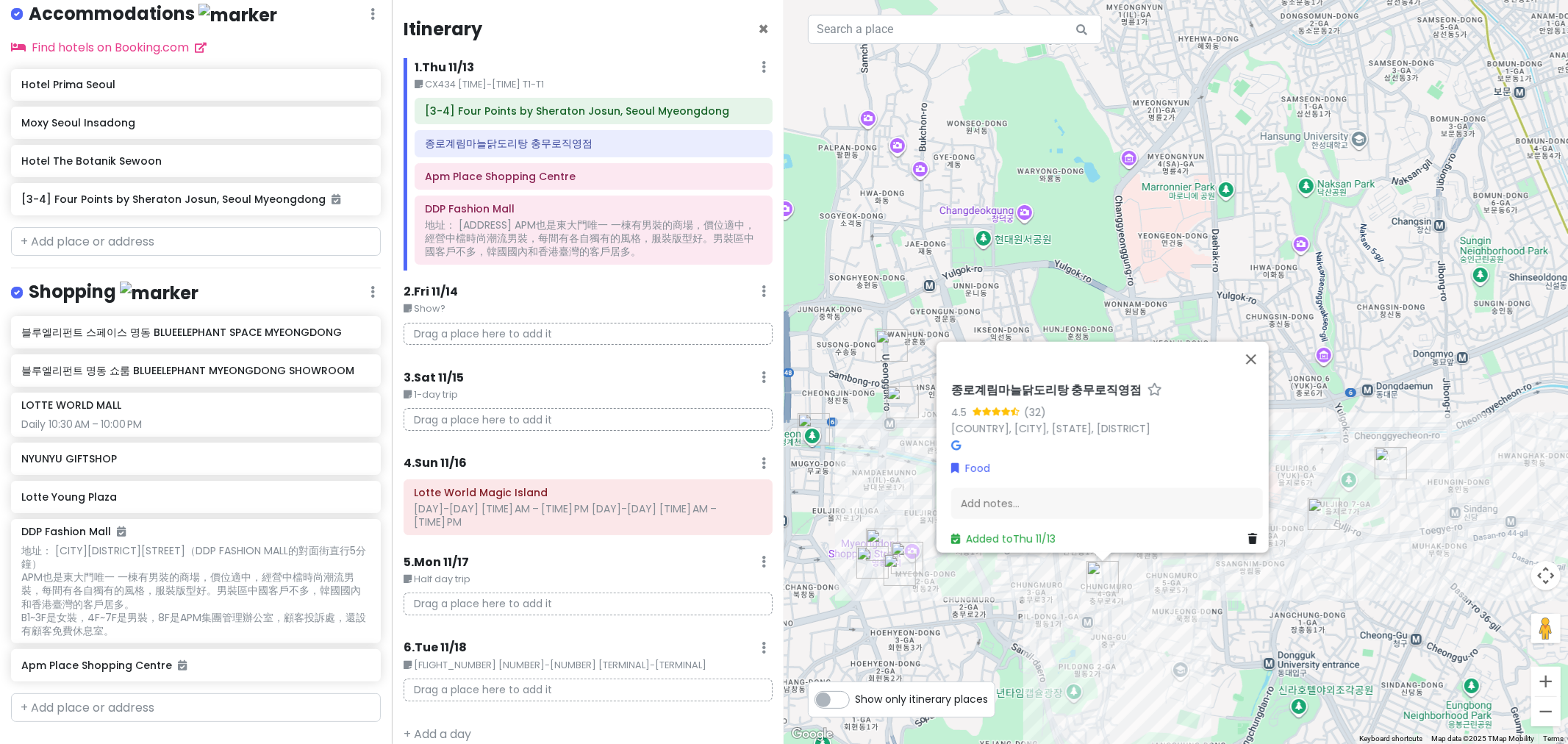 click on "종로계림마늘닭도리탕 충무로직영점" at bounding box center (1046, 390) 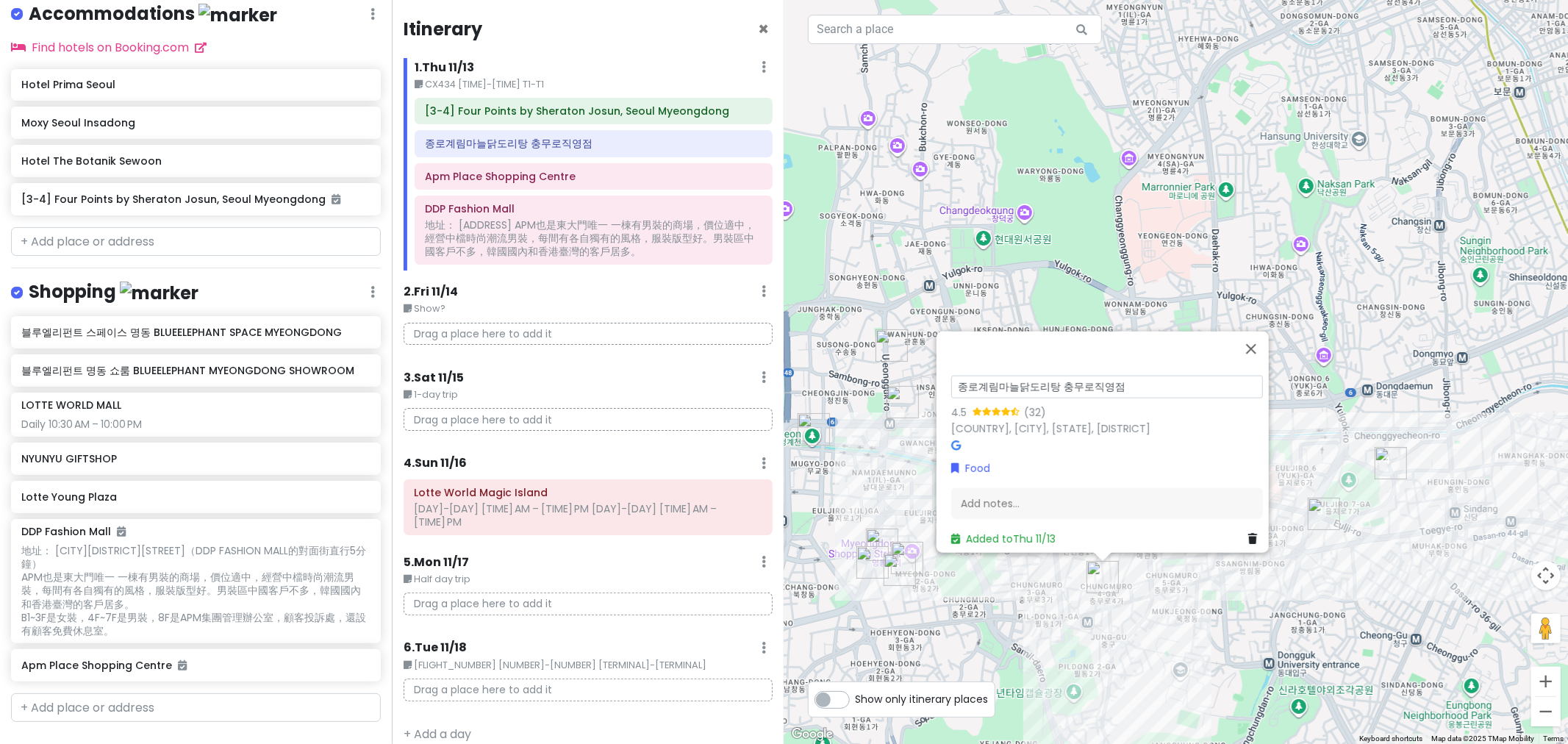 click on "종로계림마늘닭도리탕 충무로직영점" at bounding box center (1107, 387) 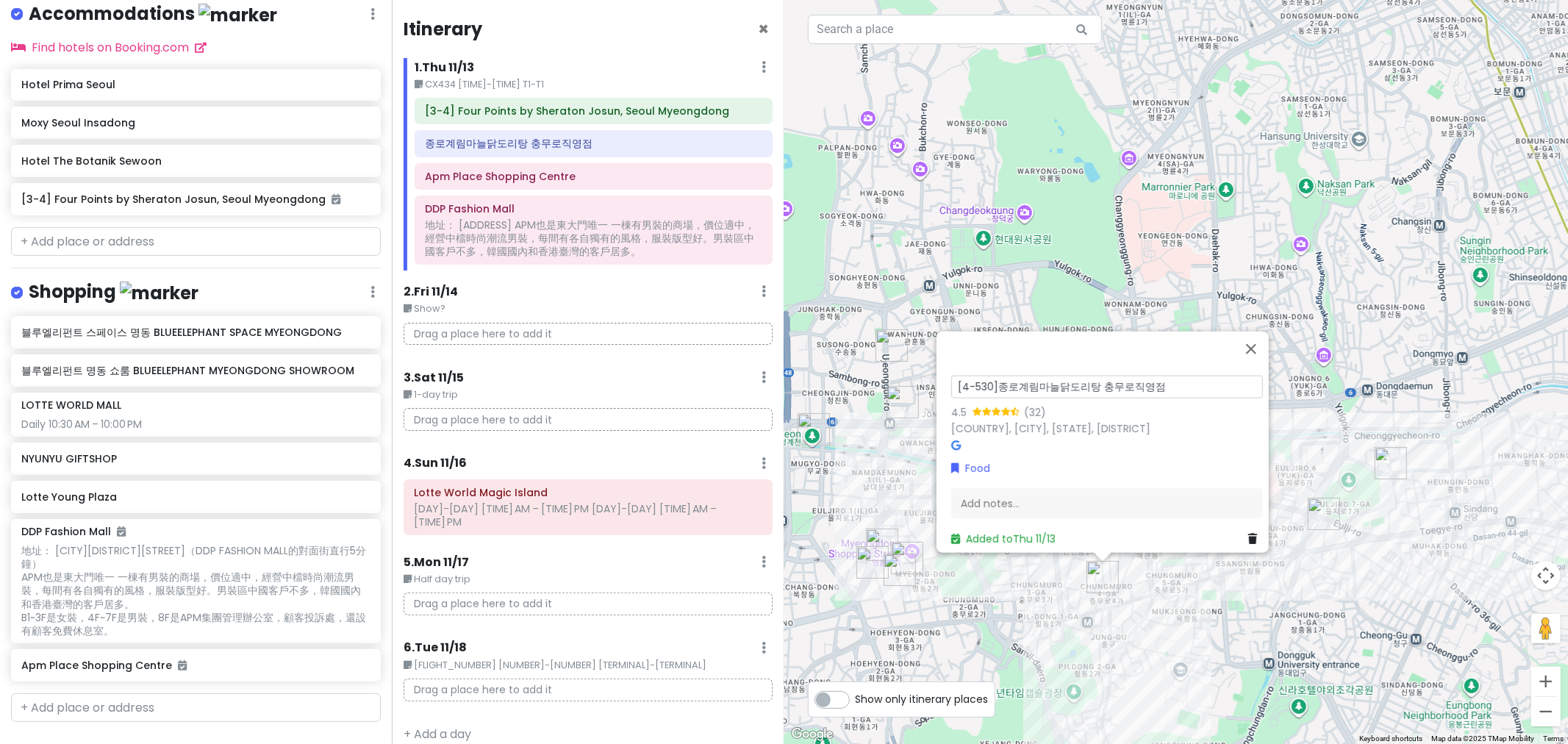 type on "[NUMBER]-[NUMBER][PLACE]" 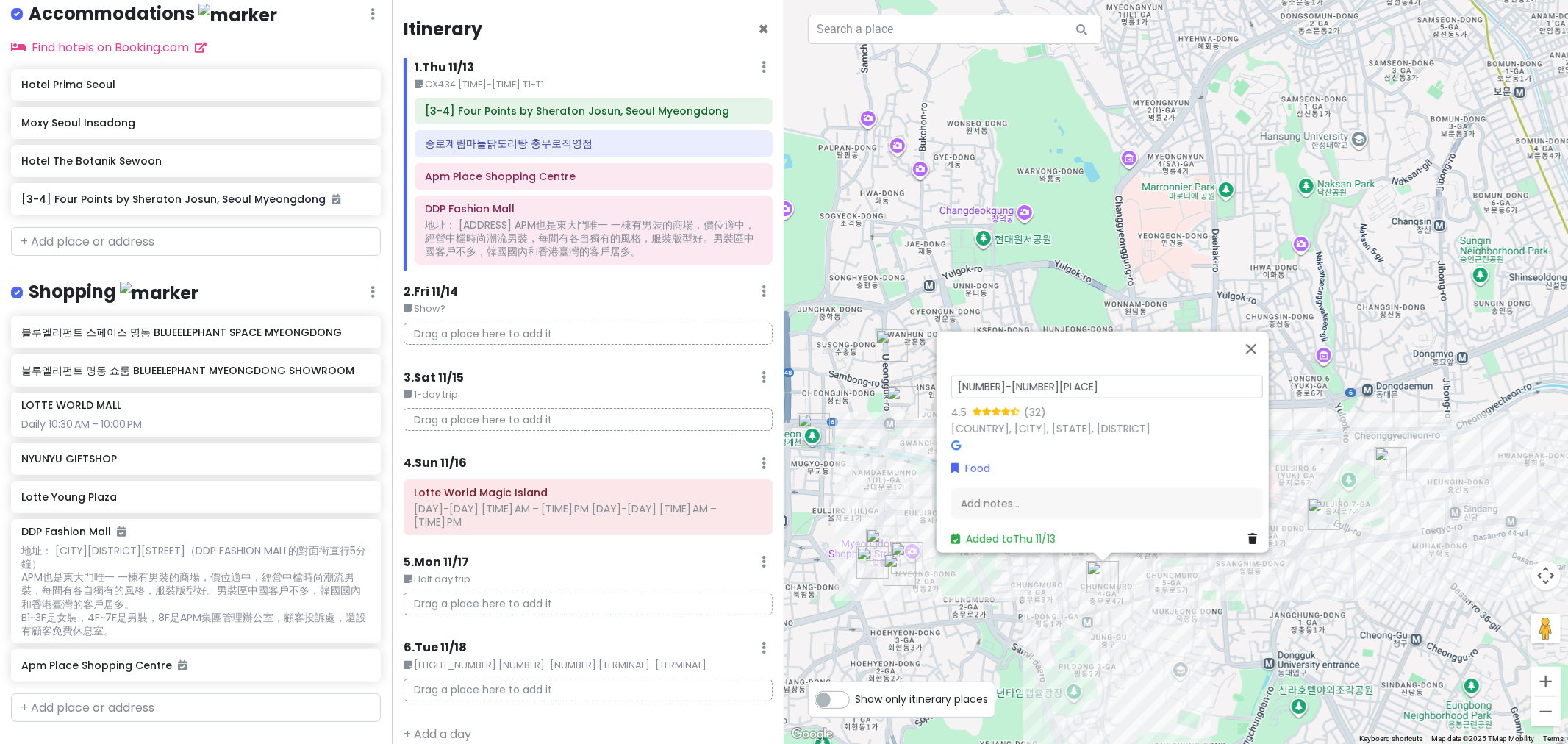 click on "[NUMBER]-[NAME] [NAME] [NAME] [NAME] 4.5        ([NUMBER]) [COUNTRY], [CITY], [DISTRICT], [STREET] Food Add notes... Added to  [DAY] [DATE]" at bounding box center (1176, 372) 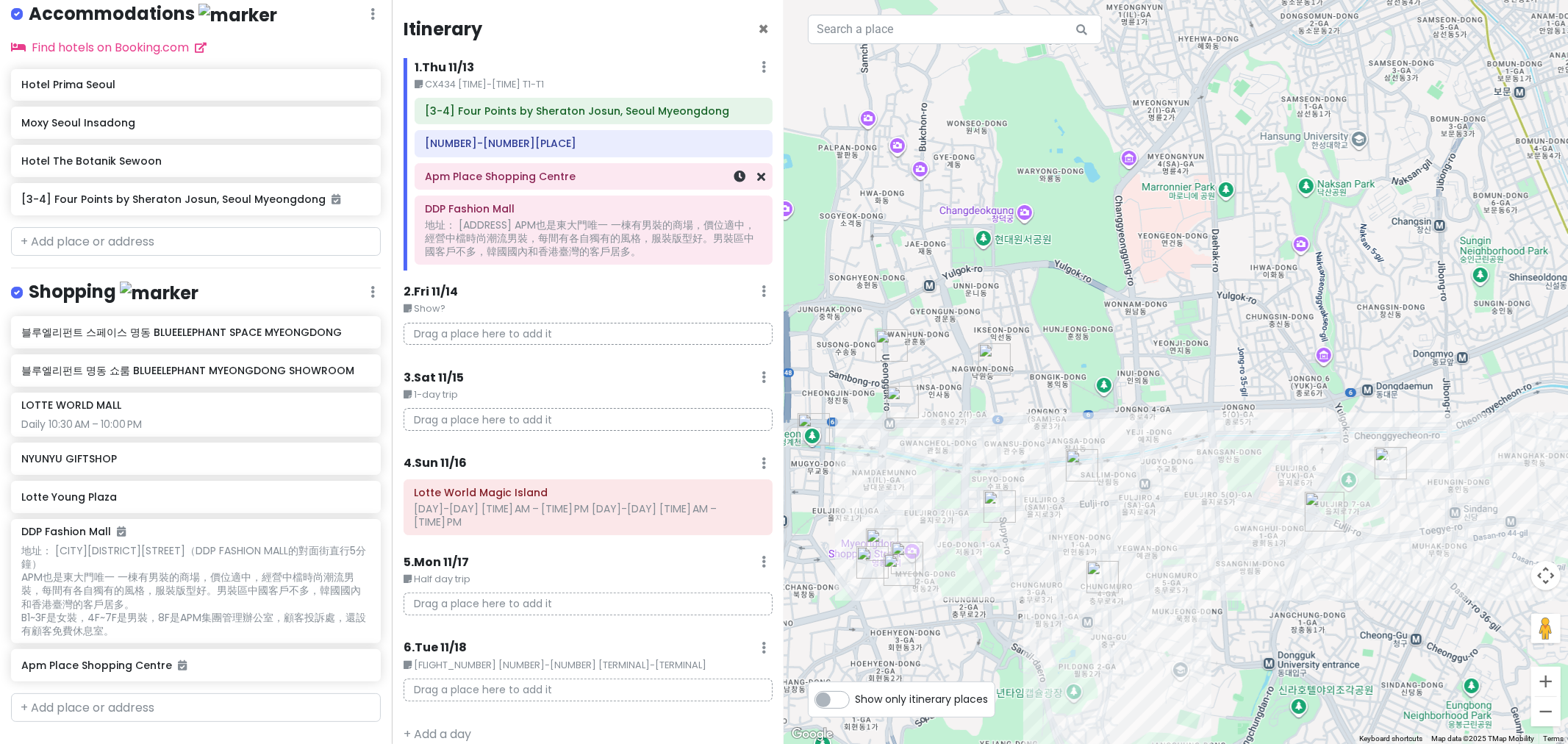 click on "Apm Place Shopping Centre" at bounding box center [593, 176] 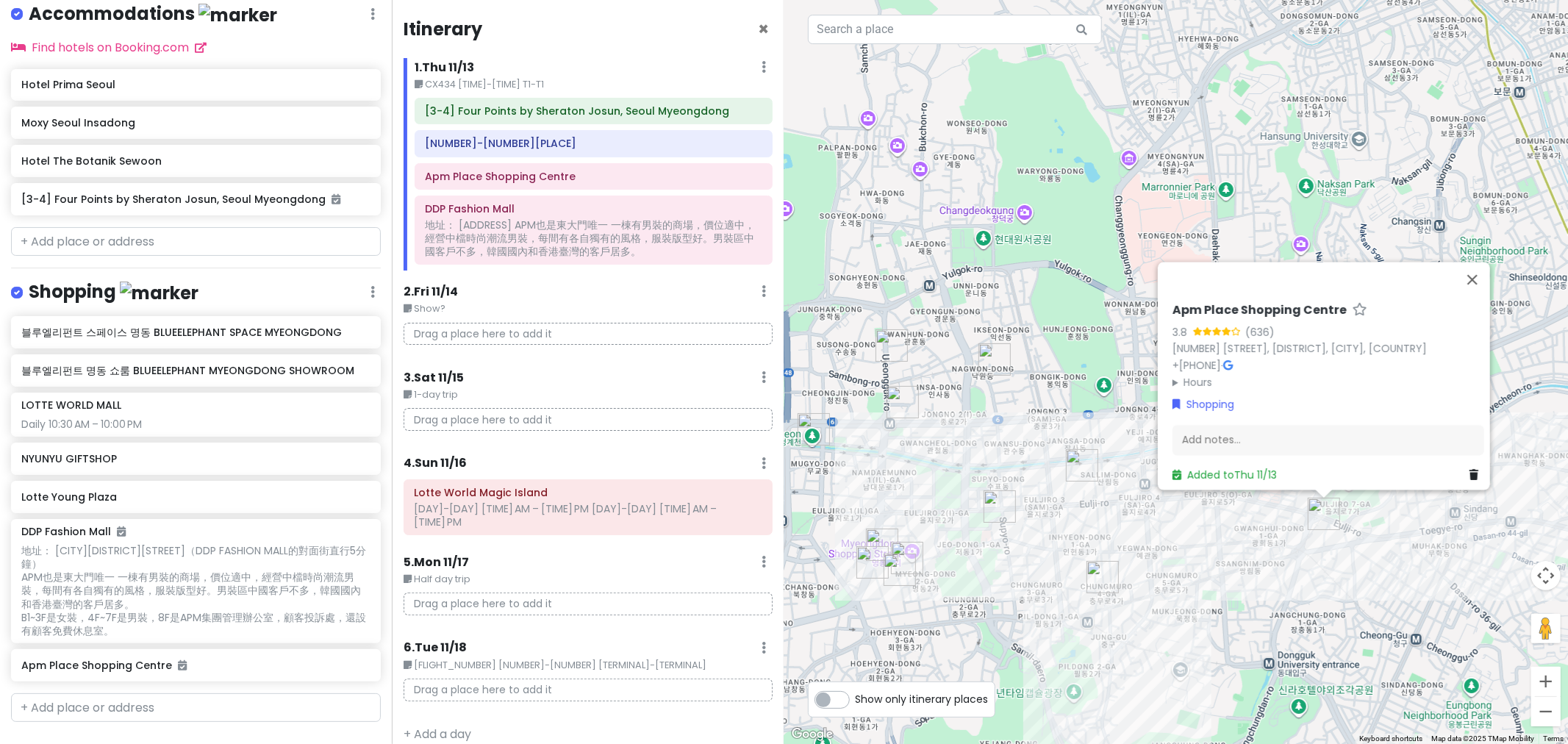 click on "Apm Place Shopping Centre" at bounding box center (1259, 310) 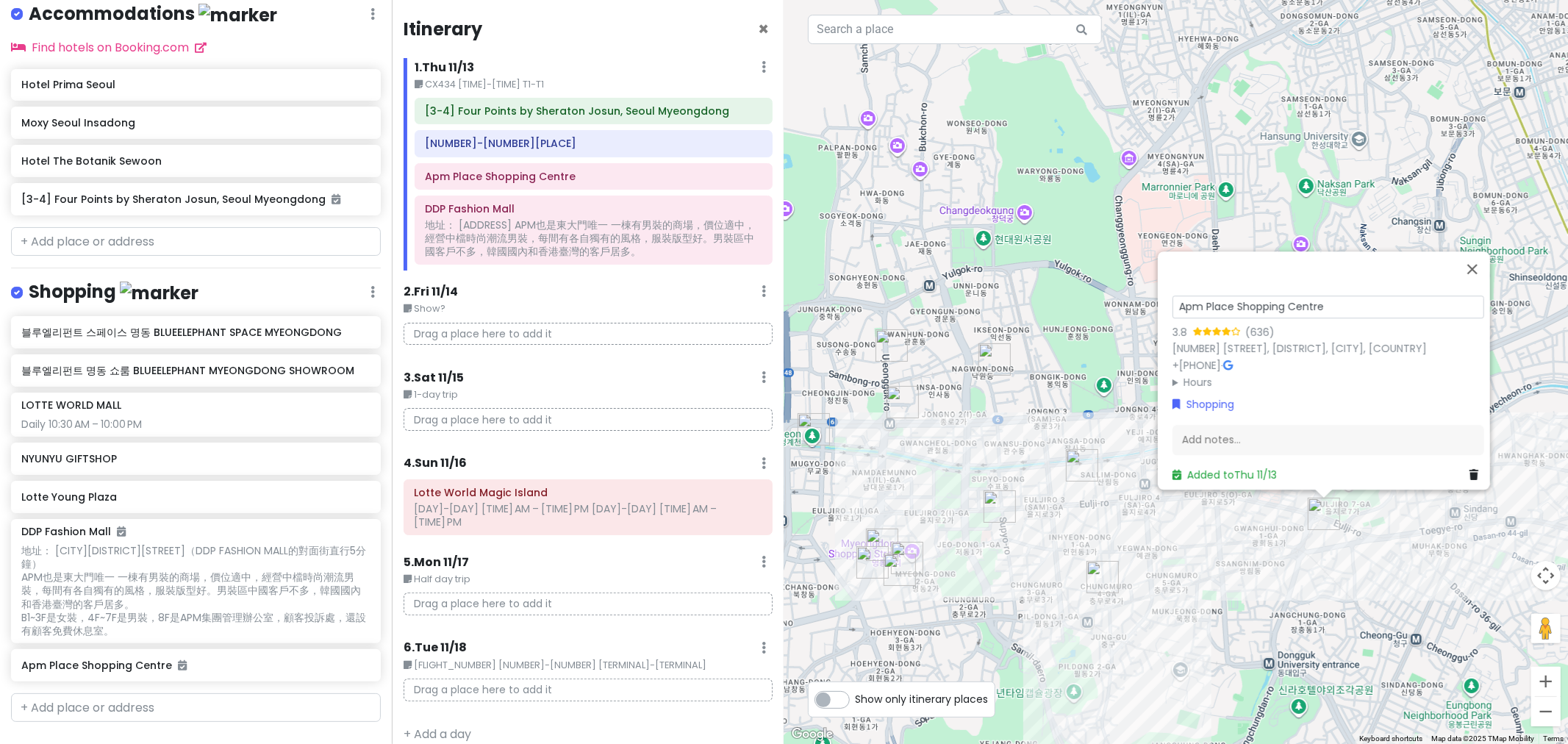 click on "Apm Place Shopping Centre" at bounding box center [1328, 307] 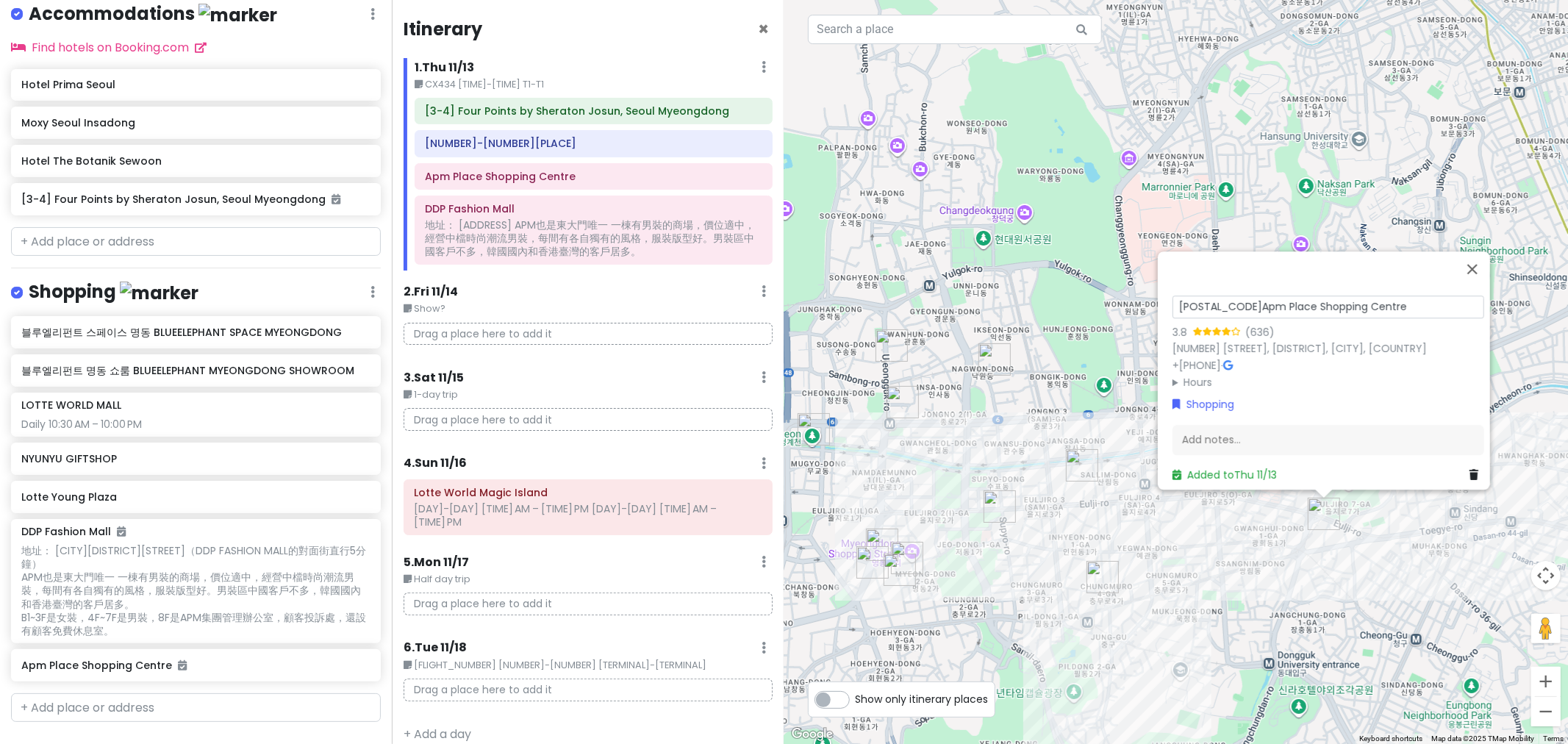type on "[ADDRESS]Apm Place Shopping Centre" 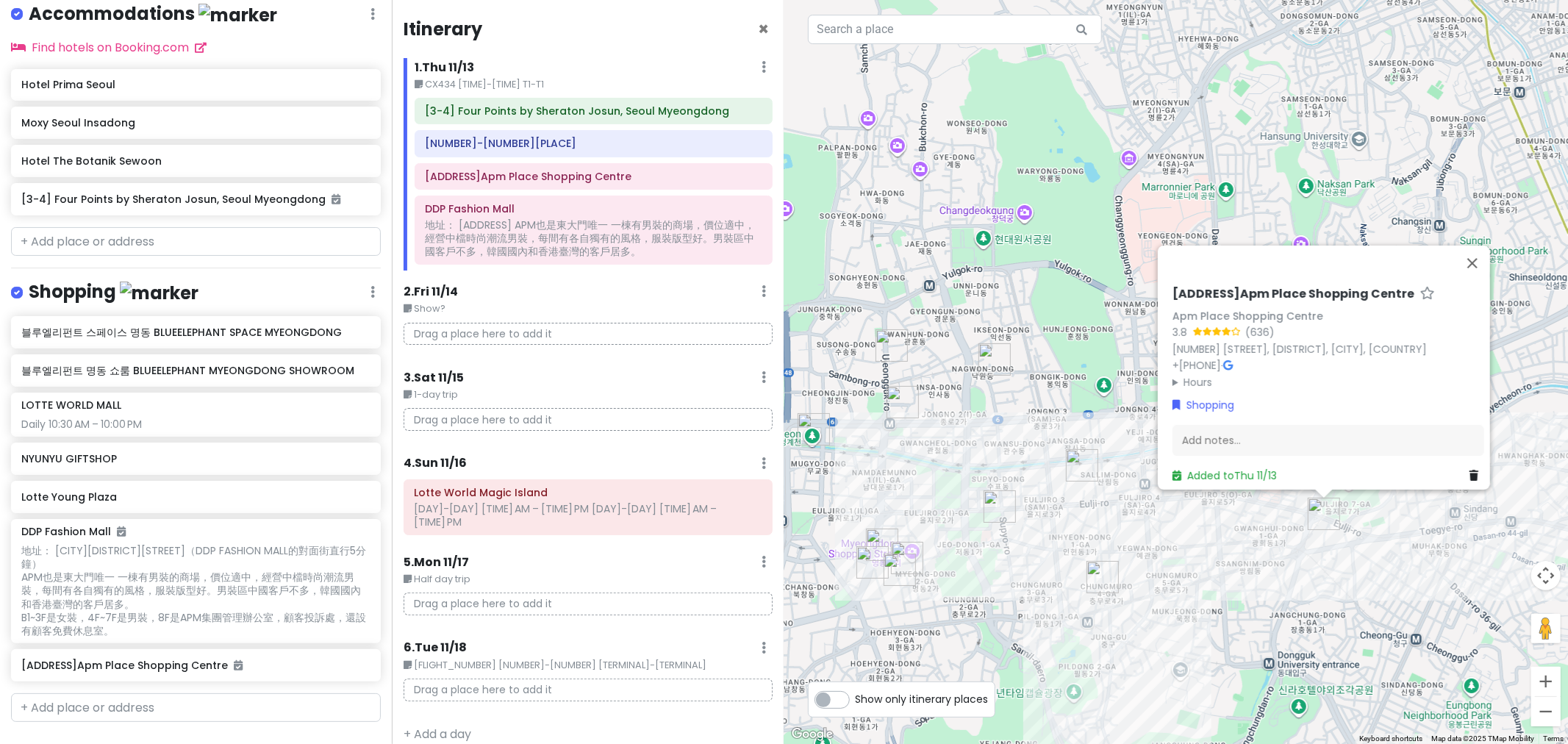 click on "[ADDRESS] Apm Place Shopping Centre [RATING]        ([REVIEWS]) [ADDRESS], [DISTRICT], [CITY], [COUNTRY] [PHONE]   ·   Hours Monday  [TIME] PM – [TIME] AM Tuesday  [TIME] PM – [TIME] AM Wednesday  [TIME] PM – [TIME] AM Thursday  [TIME] PM – [TIME] AM Friday  Closed Saturday  Closed Sunday  [TIME] PM – [TIME] AM Shopping Add notes... Added to  [DAY][MONTH]" at bounding box center (1176, 372) 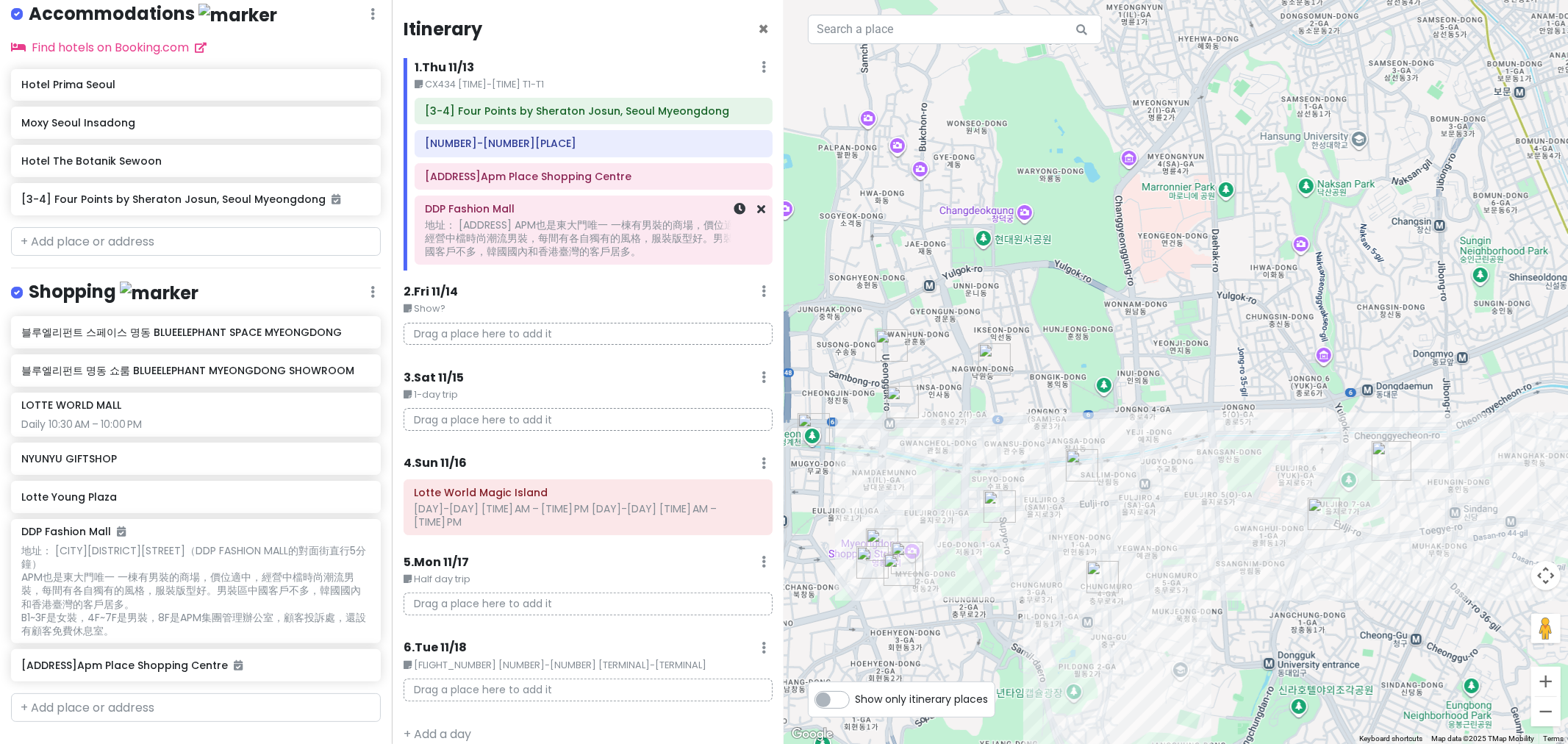 click on "地址： [ADDRESS]
APM也是東大門唯一 一棟有男裝的商場，價位適中，經營中檔時尚潮流男裝，每間有各自獨有的風格，服裝版型好。男裝區中國客戶不多，韓國國內和香港臺灣的客戶居多。" at bounding box center (593, 238) 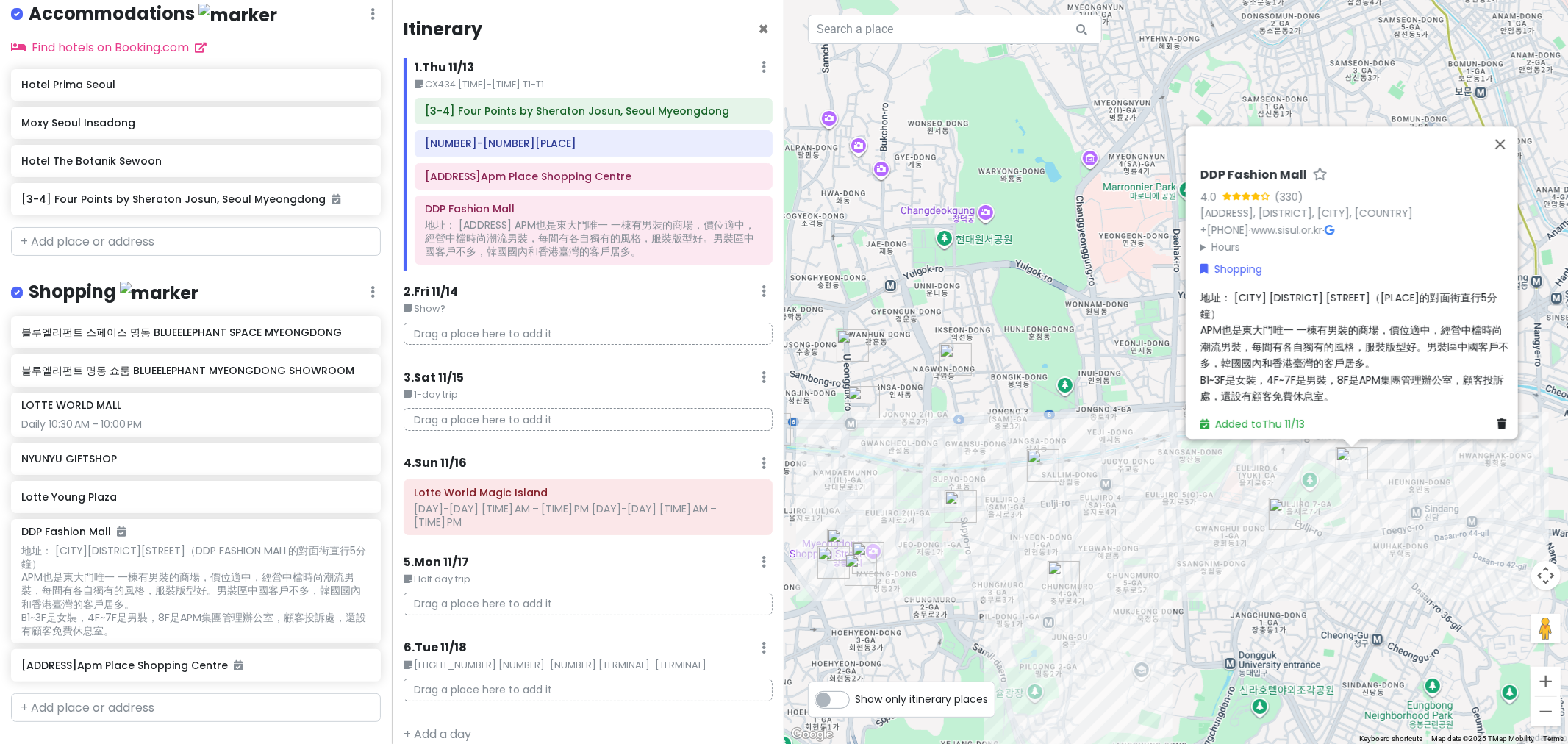 click on "DDP Fashion Mall" at bounding box center [1253, 175] 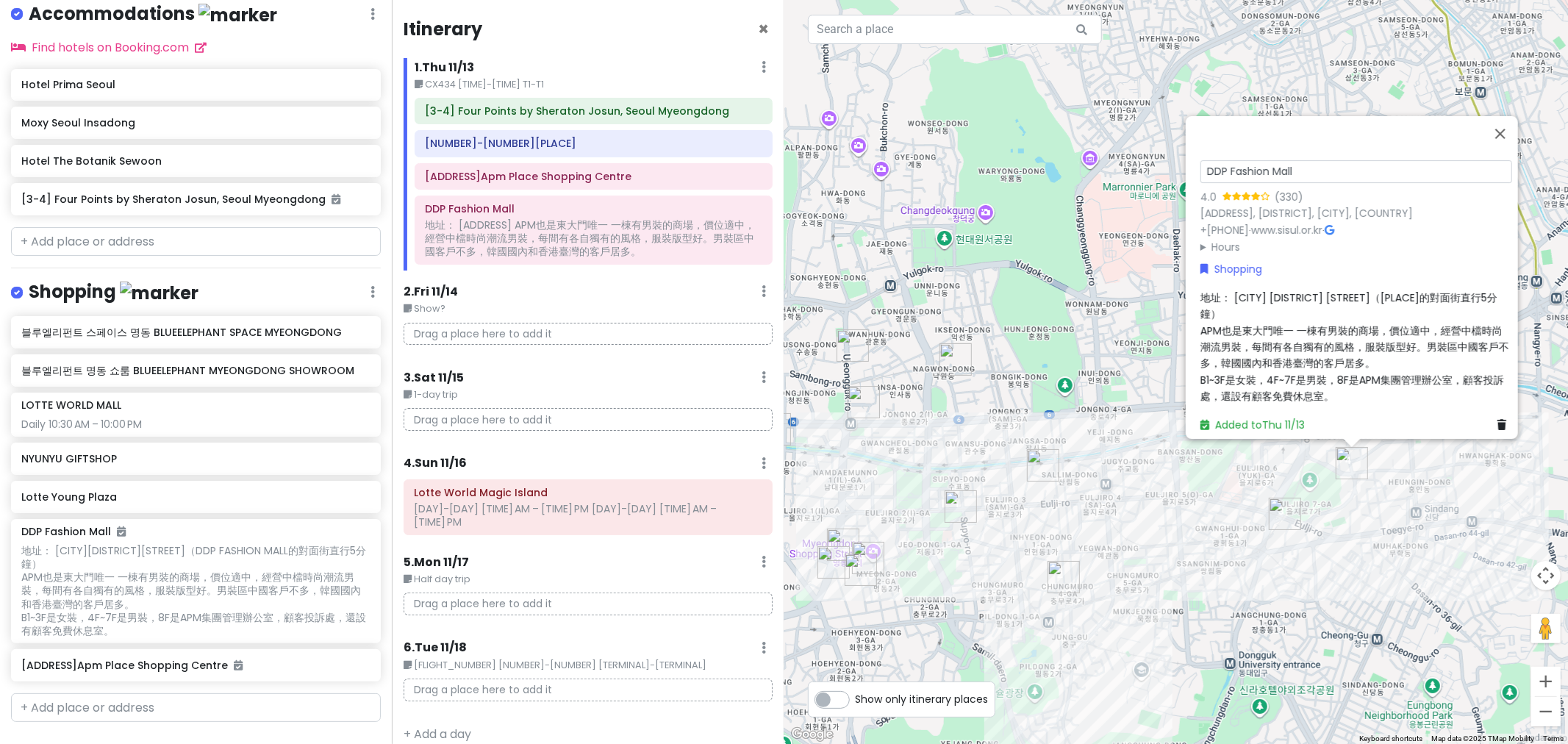 click on "DDP Fashion Mall" at bounding box center [1356, 171] 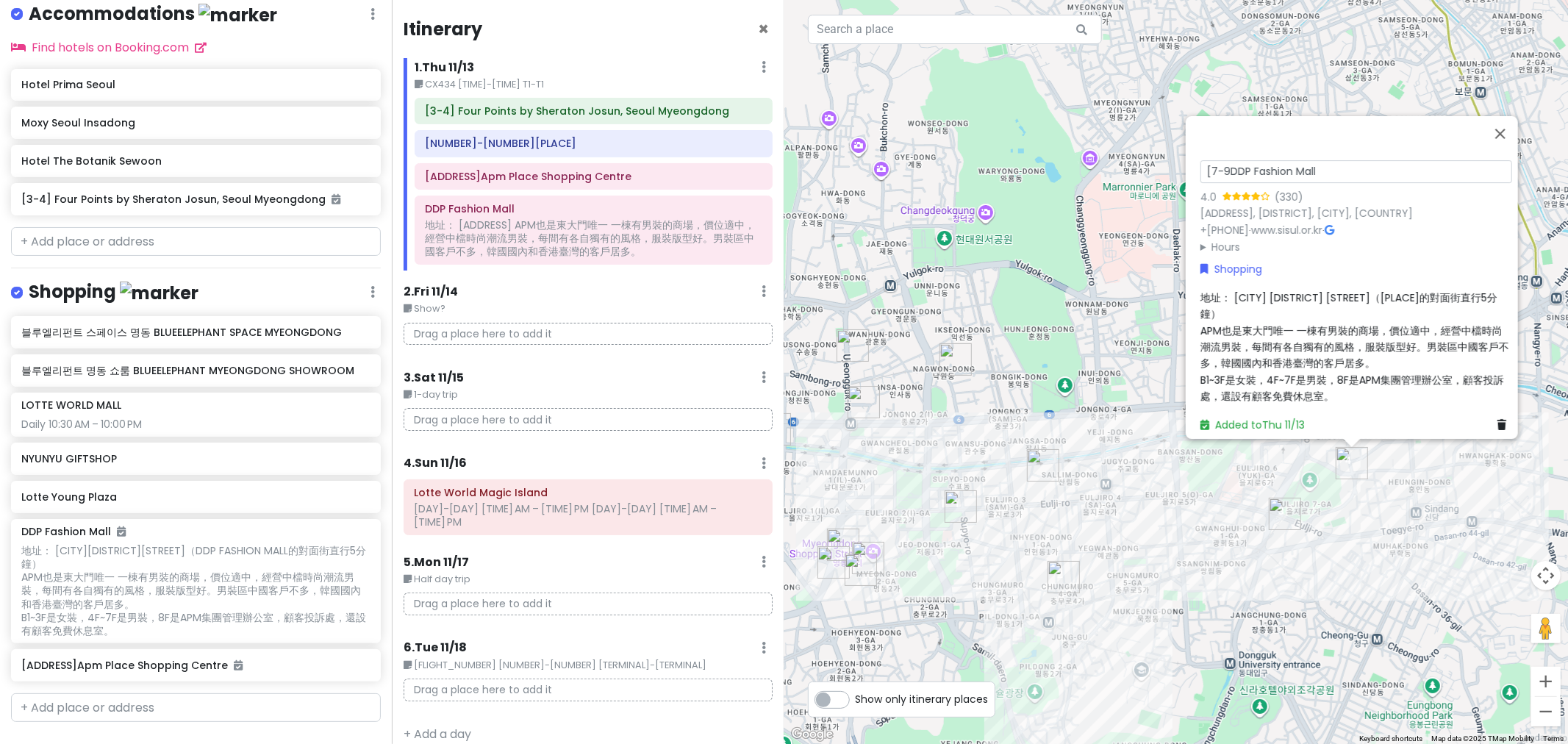 type on "[NUMBER]-[NUMBER]DDP Fashion Mall" 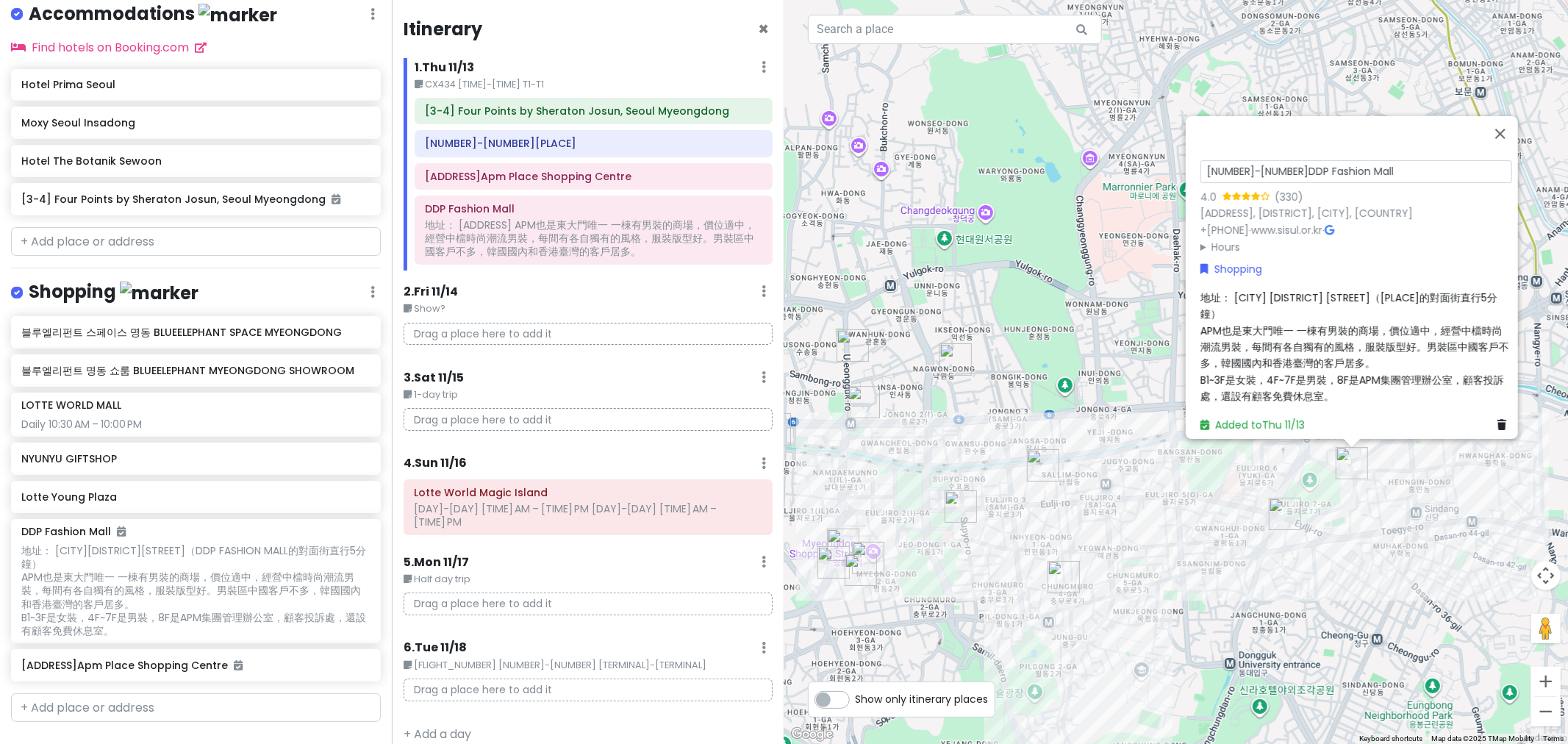 click on "[NUMBER]-[NUMBER]DDP Fashion Mall 4.0        ([NUMBER]) [NUMBER] [STREET], [DISTRICT], [CITY], [COUNTRY] +[PHONE]   ·   www.sisul.or.kr   ·   Hours Monday  8:00 PM – 5:00 AM Tuesday  8:00 PM – 5:00 AM Wednesday  8:00 PM – 5:00 AM Thursday  8:00 PM – 5:00 AM Friday  Closed Saturday  Closed Sunday  8:00 PM – 5:00 AM Shopping 地址： [CITY][DISTRICT][STREET]（DDP FASHION MALL的對面街直行5分鐘）
APM也是東大門唯一 一棟有男裝的商場，價位適中，經營中檔時尚潮流男裝，每間有各自獨有的風格，服裝版型好。男裝區中國客戶不多，韓國國內和香港臺灣的客戶居多。
B1~3F是女裝，4F~7F是男裝，8F是APM集團管理辦公室，顧客投訴處，還設有顧客免費休息室。 Added to  [DAY] [DATE]" at bounding box center [1176, 372] 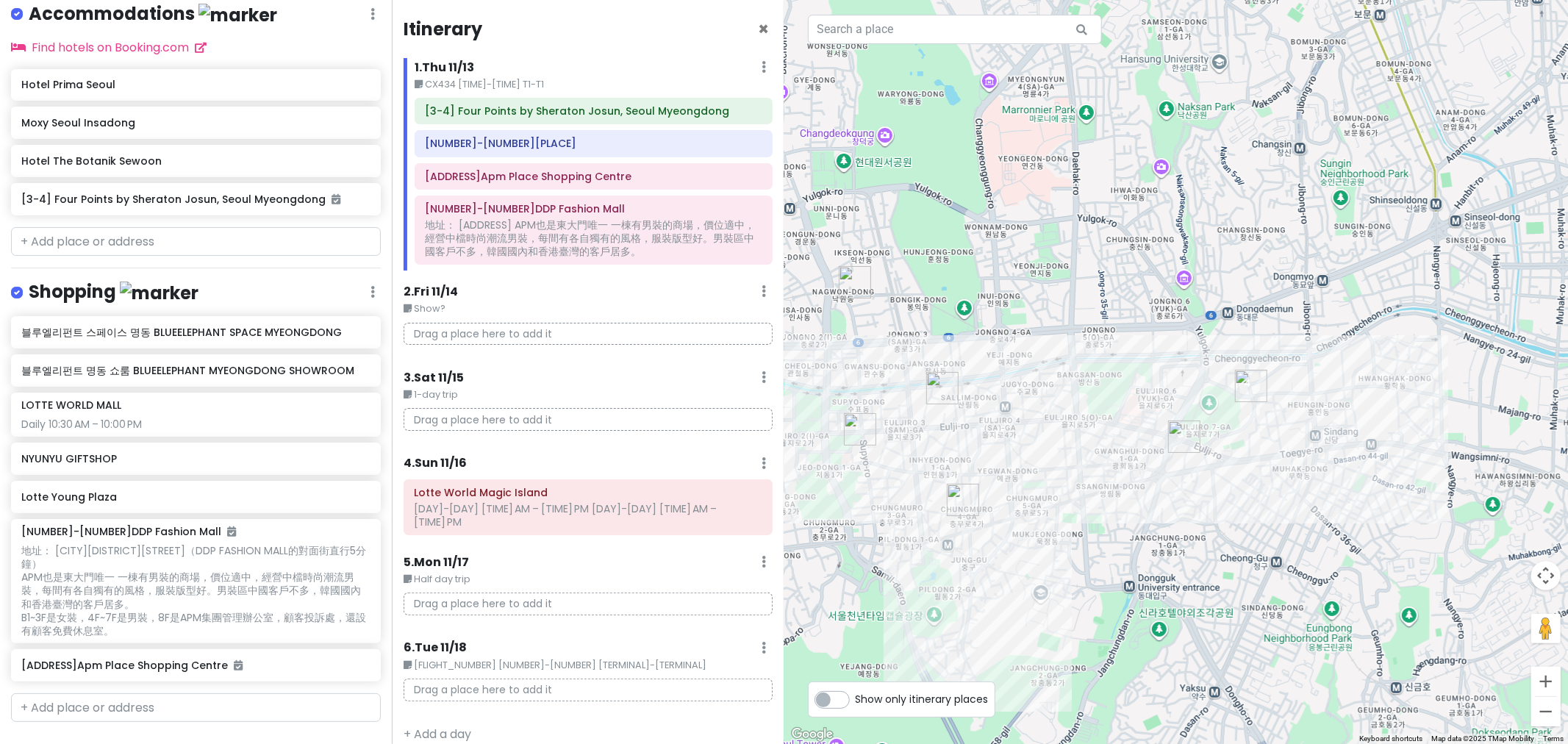 drag, startPoint x: 1230, startPoint y: 463, endPoint x: 1129, endPoint y: 384, distance: 128.22636 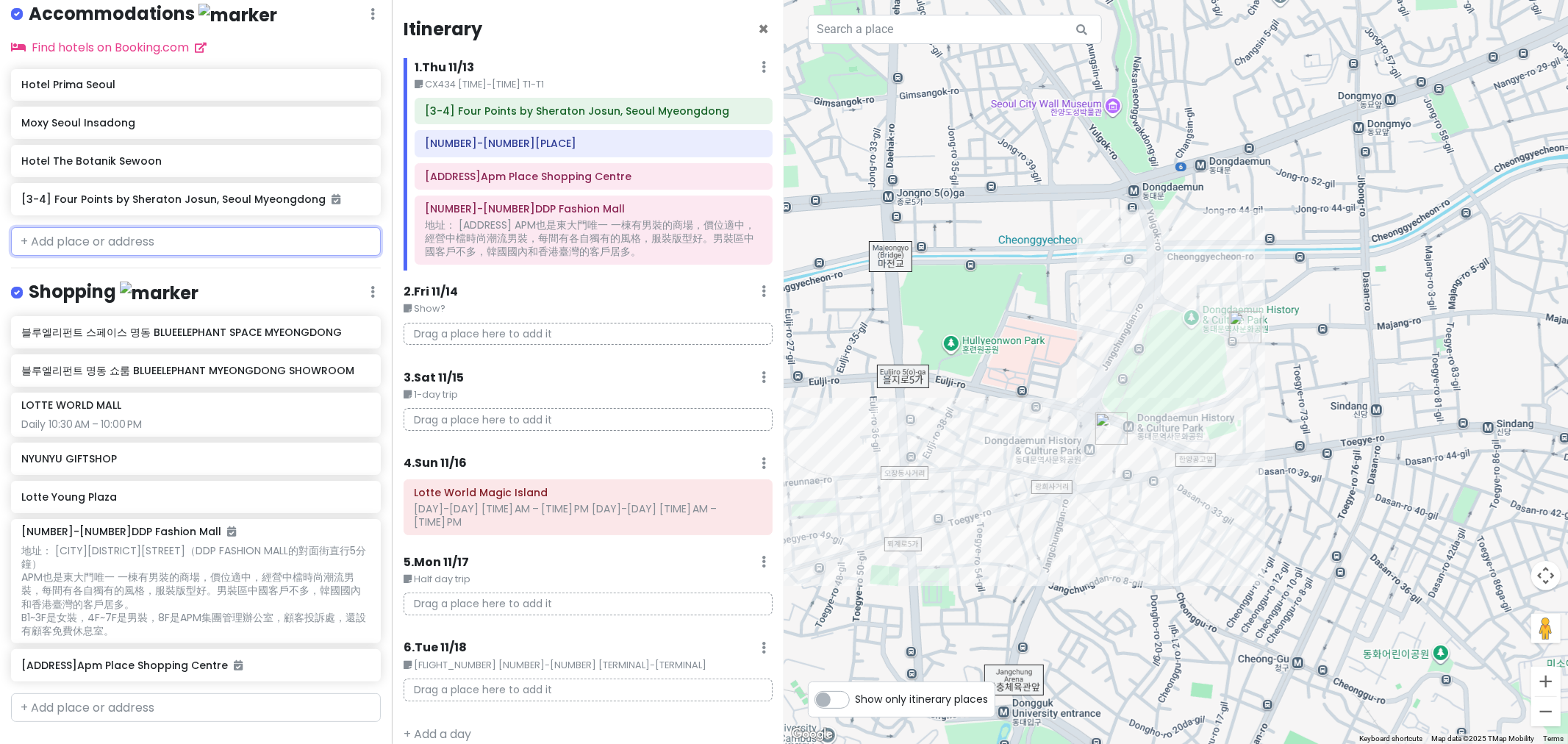 click at bounding box center (196, 242) 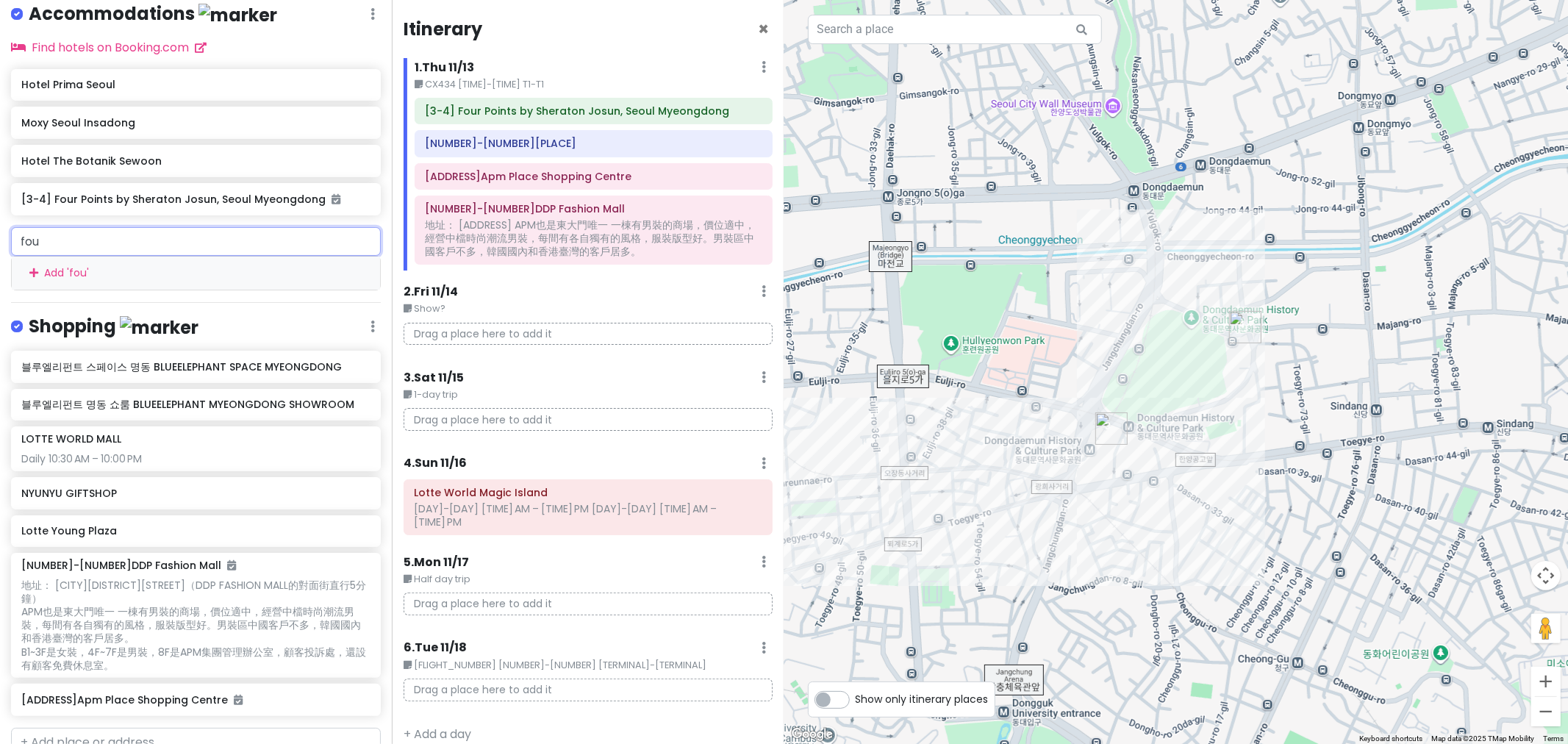 type on "four" 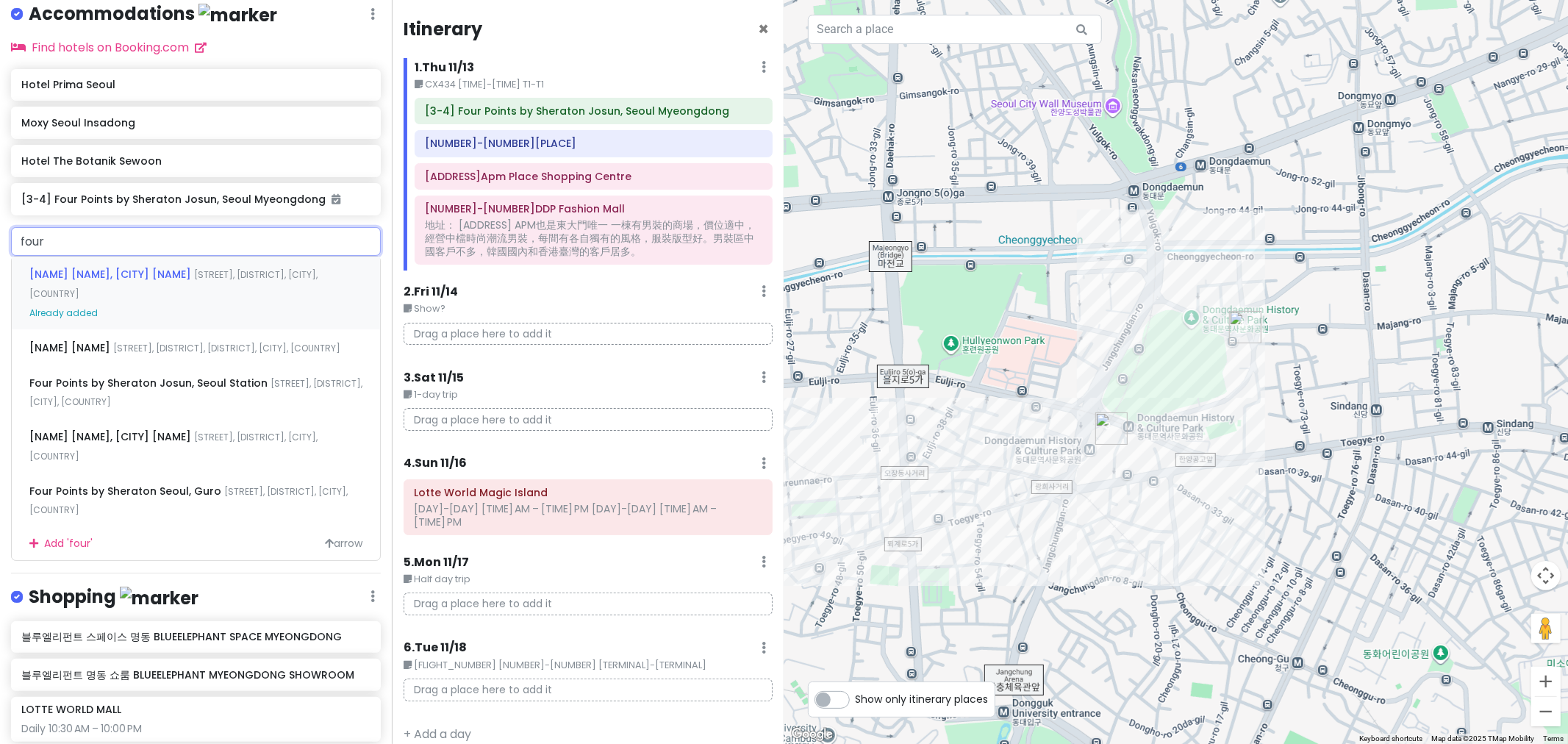 click on "[NAME] [NAME], [CITY] [NAME]" at bounding box center (112, 274) 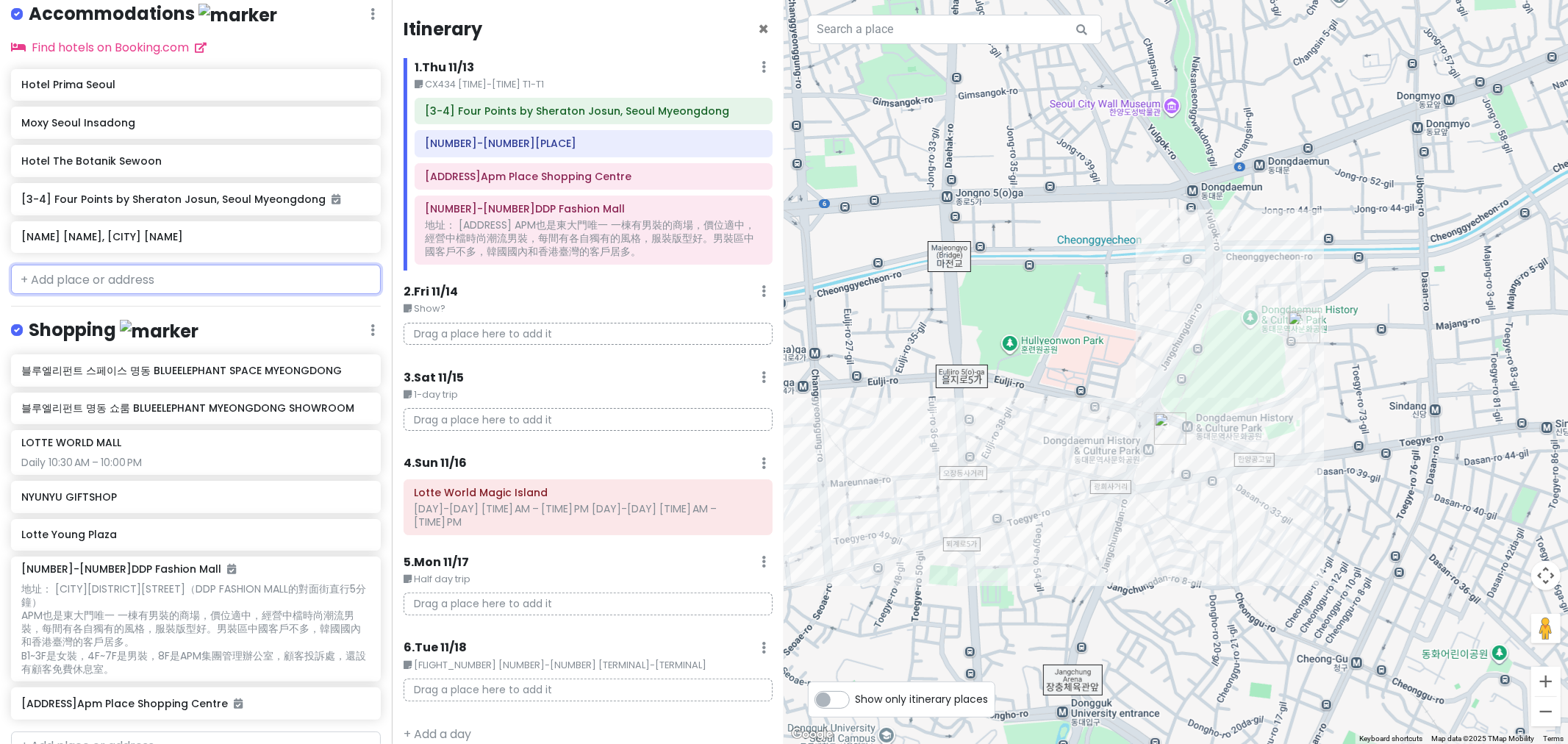 click at bounding box center [196, 279] 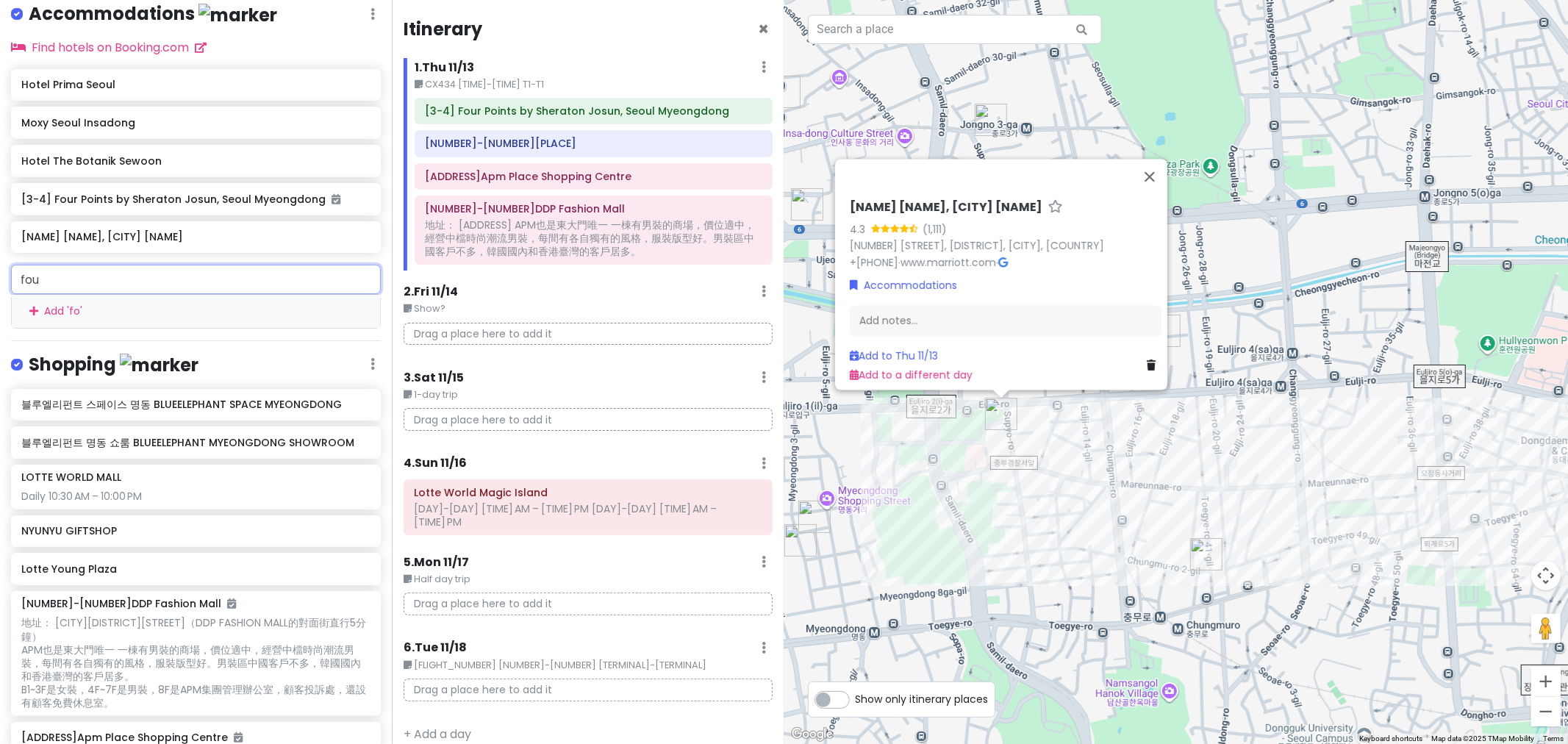 type on "four" 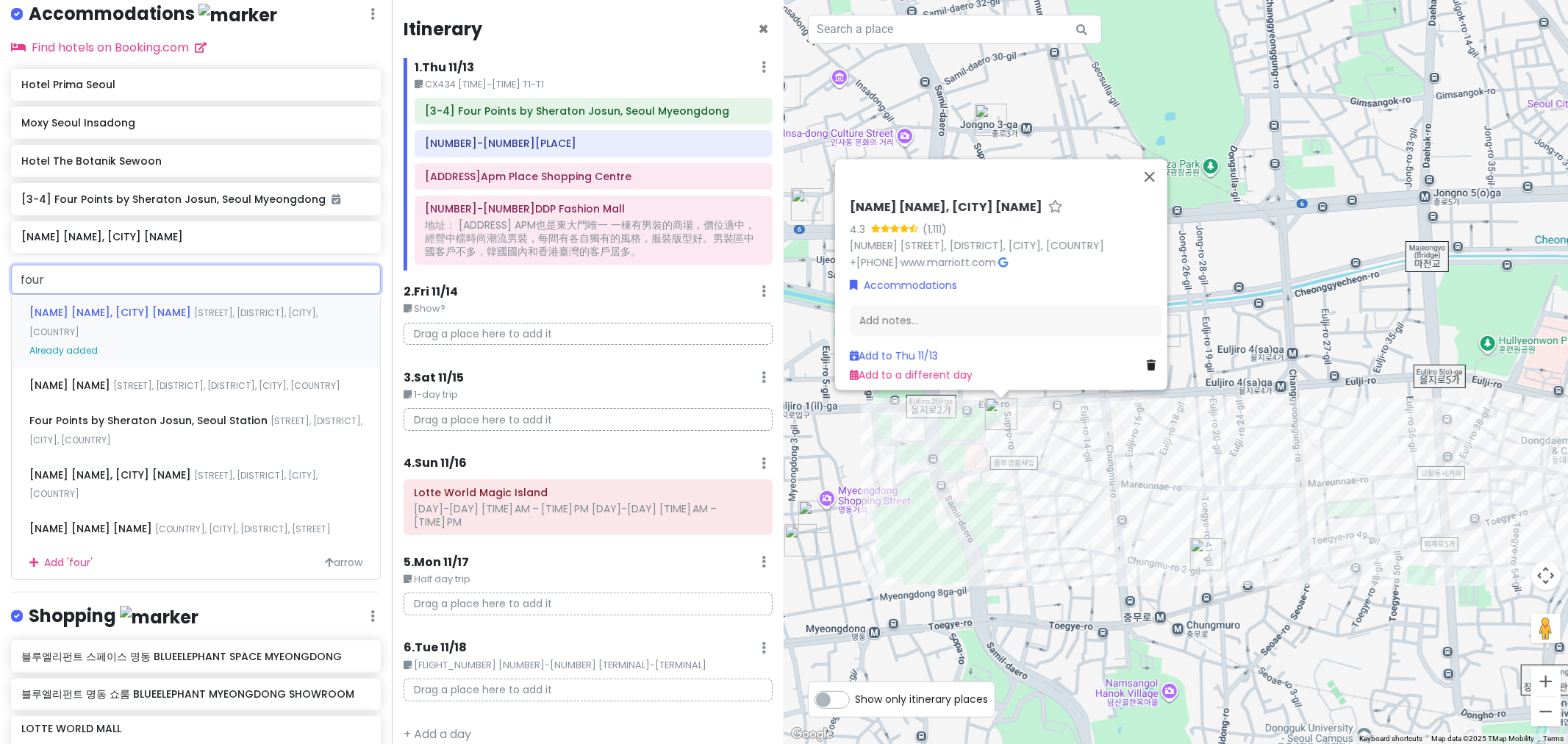 click on "[STREET], [DISTRICT], [CITY], [COUNTRY]" at bounding box center [173, 322] 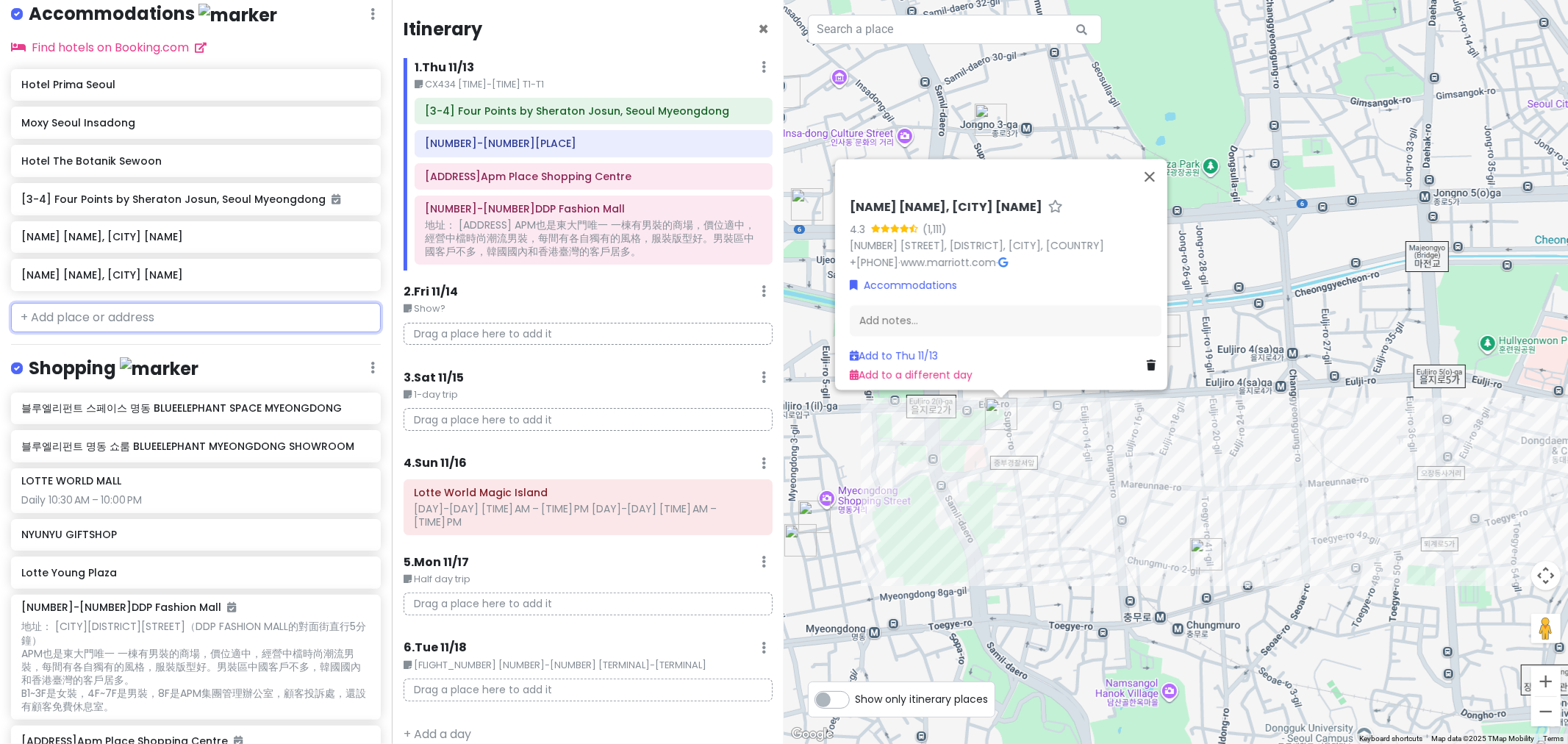 click at bounding box center (196, 318) 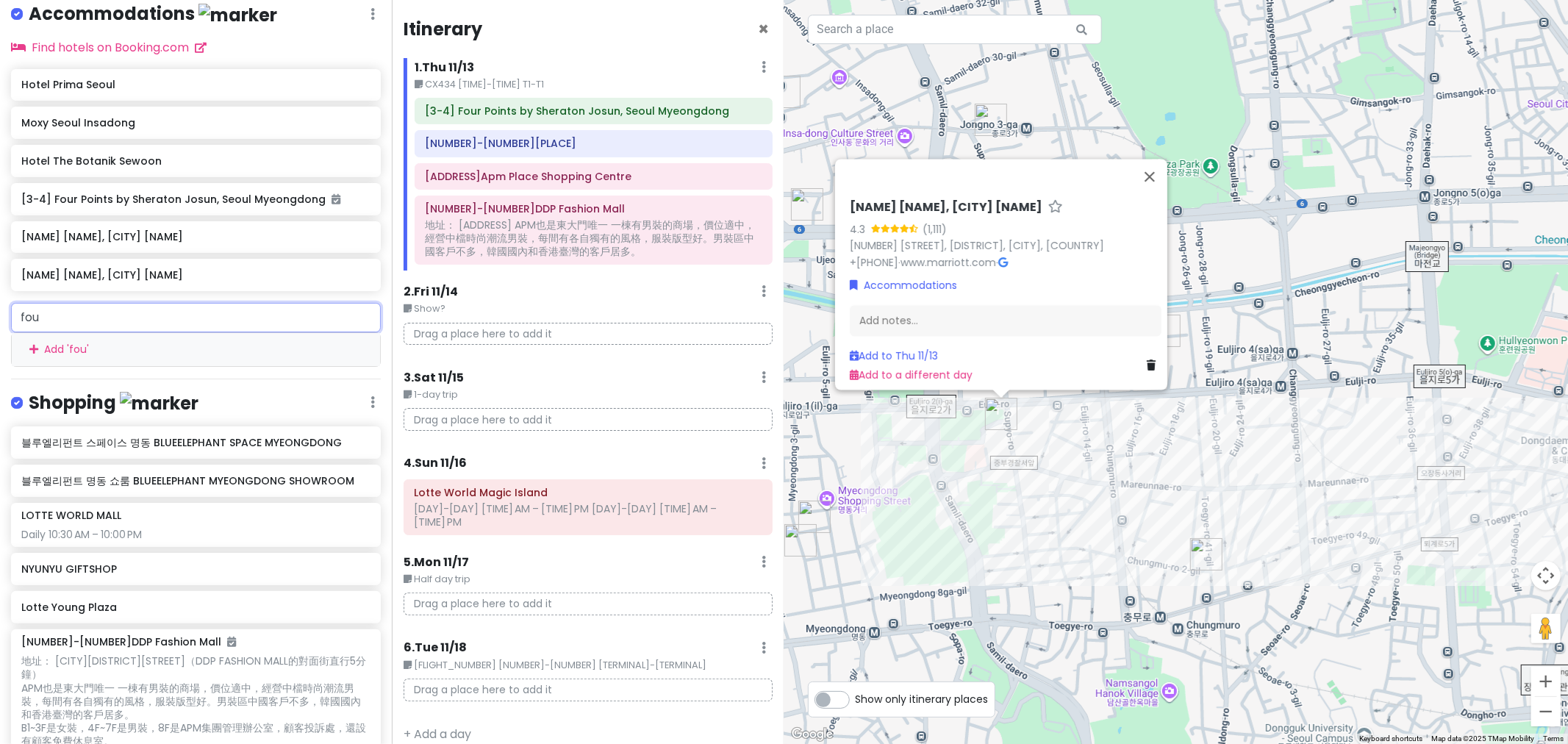 type on "four" 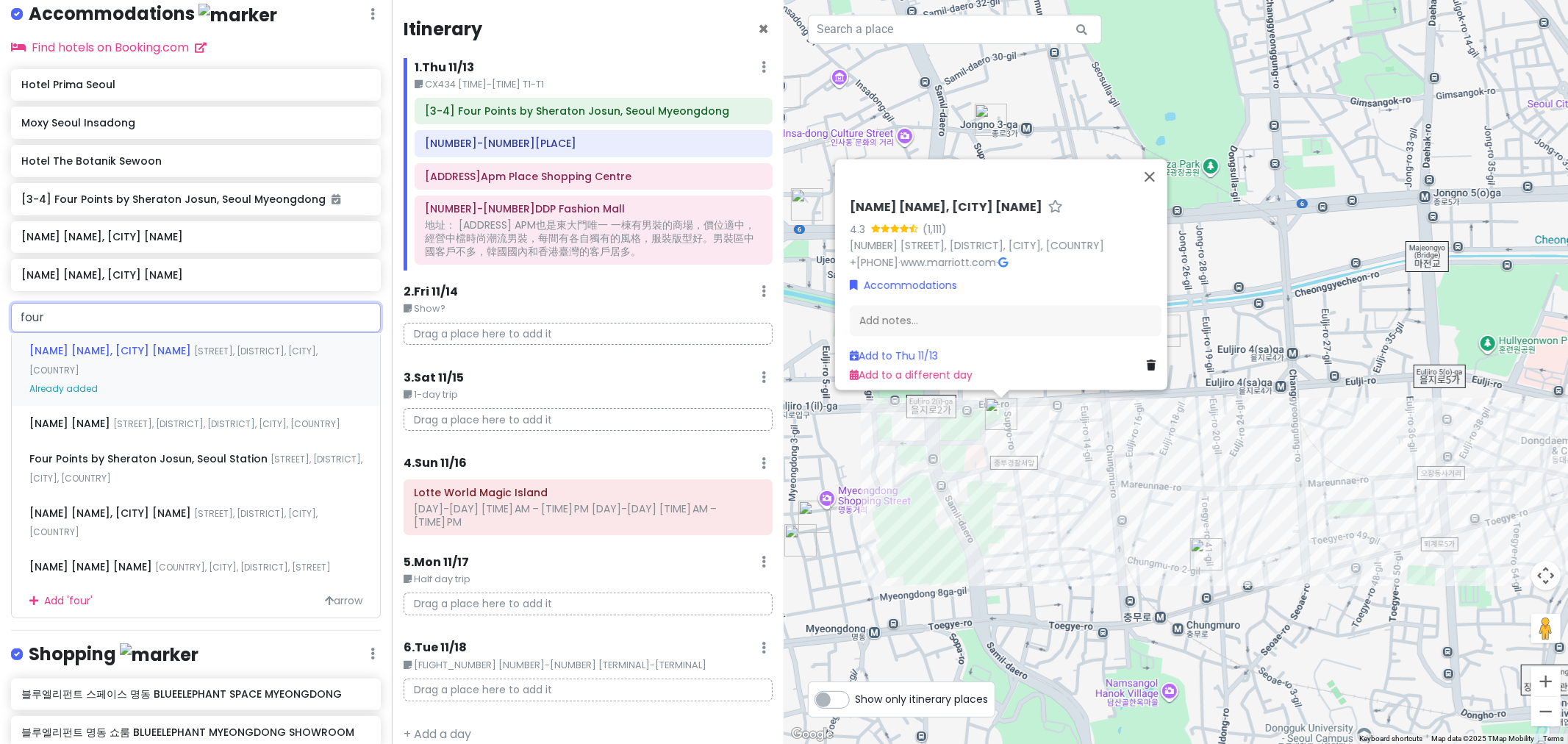 click on "[PLACE], [CITY] [STREET], [DISTRICT], [CITY], [COUNTRY] Already added" at bounding box center [196, 369] 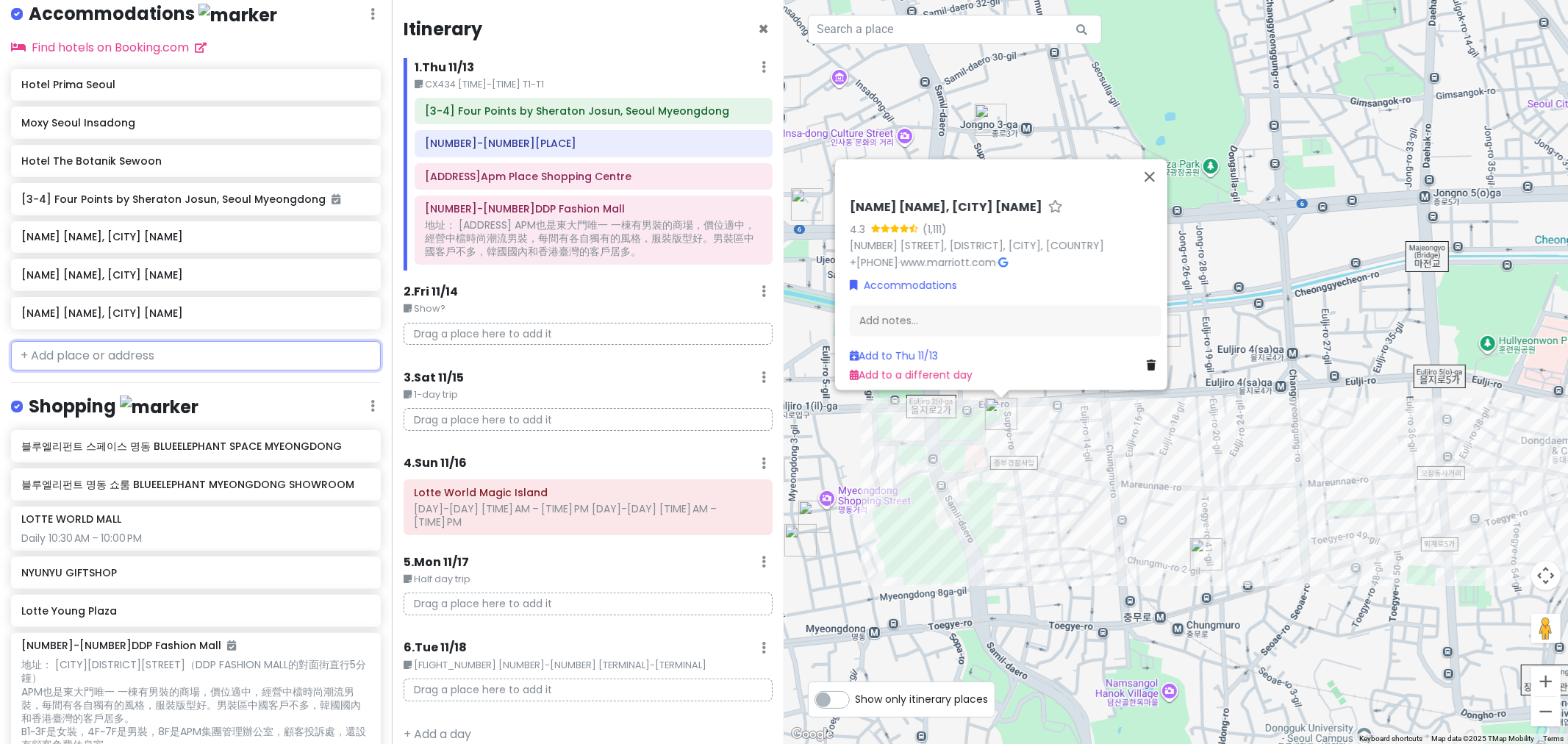 click at bounding box center (196, 356) 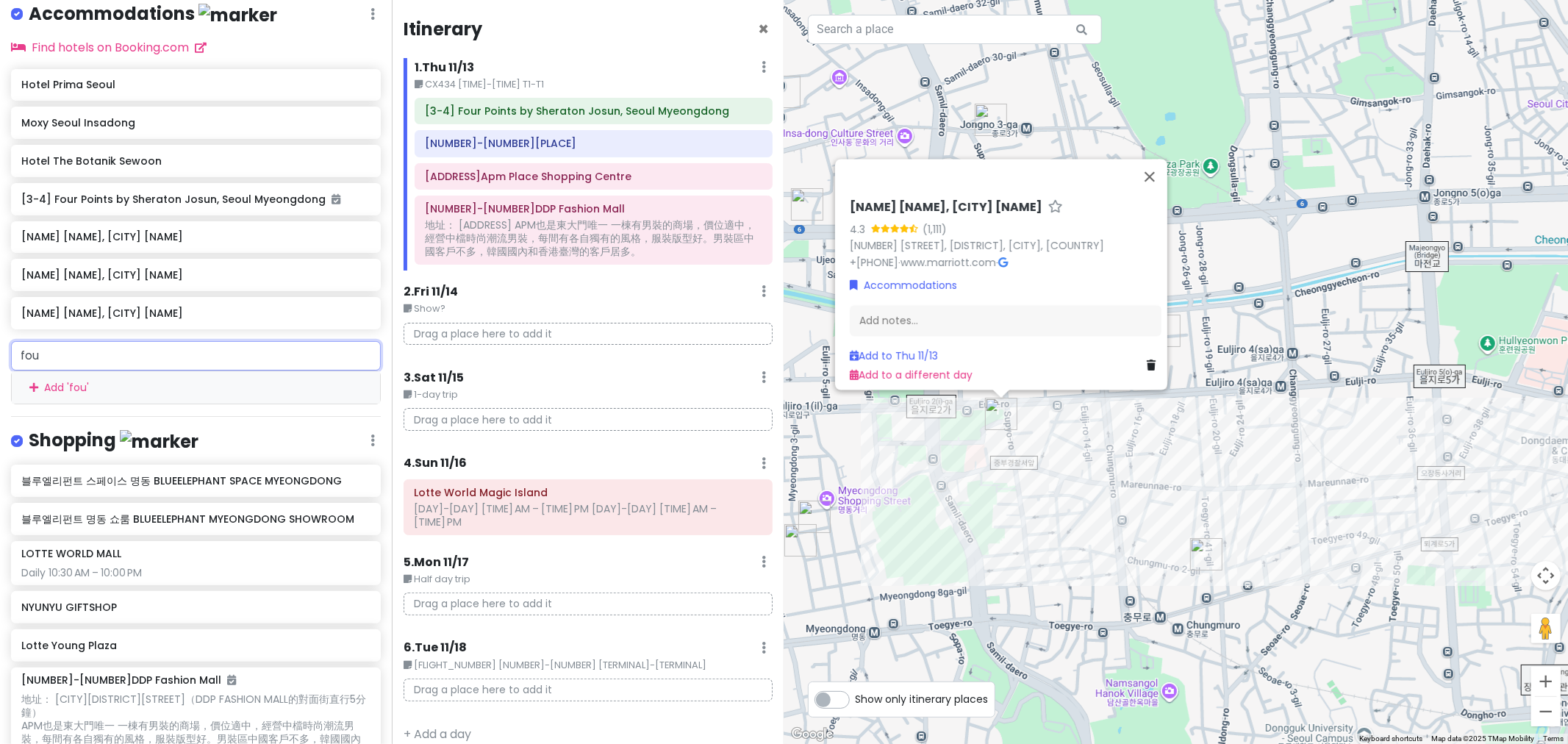 type on "four" 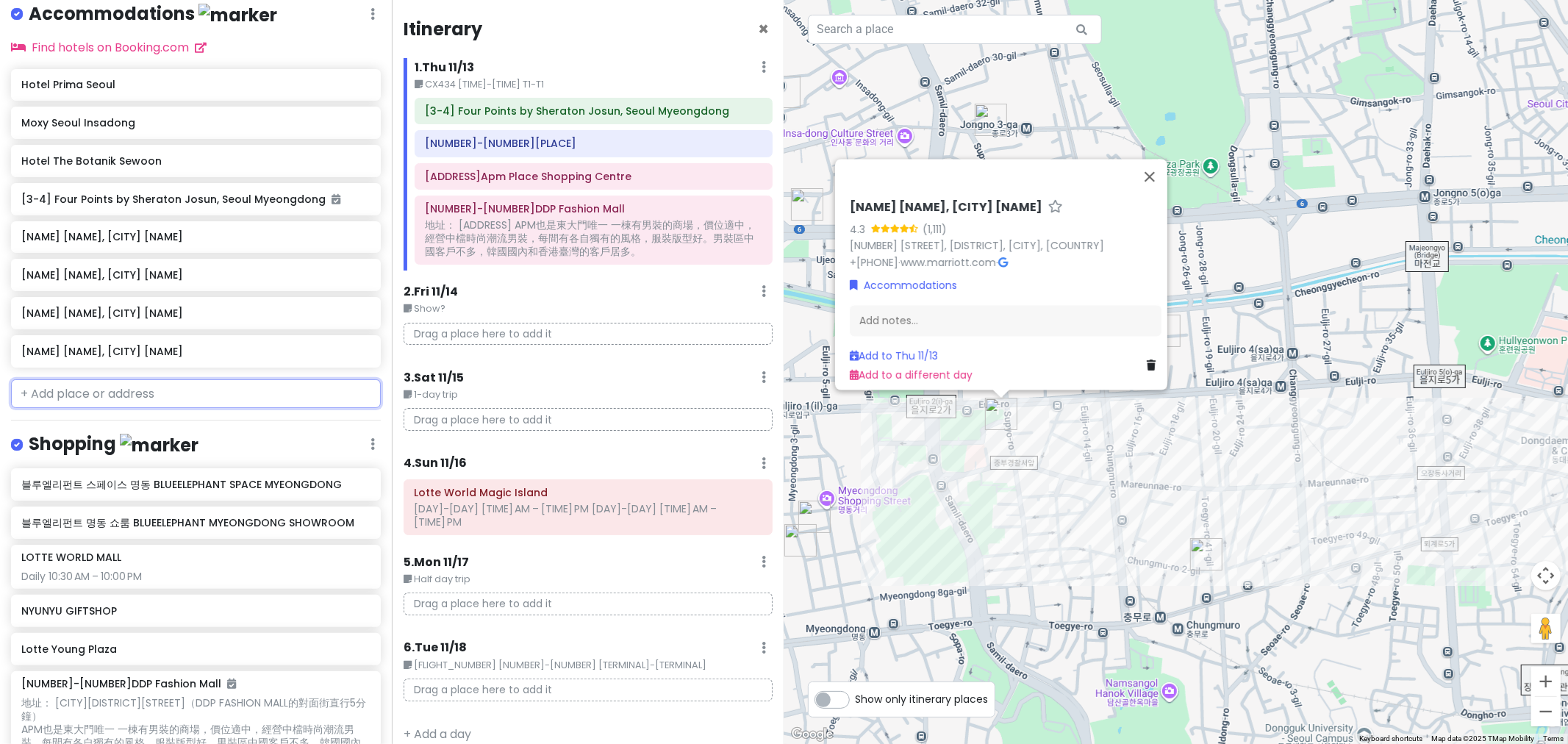click at bounding box center (196, 394) 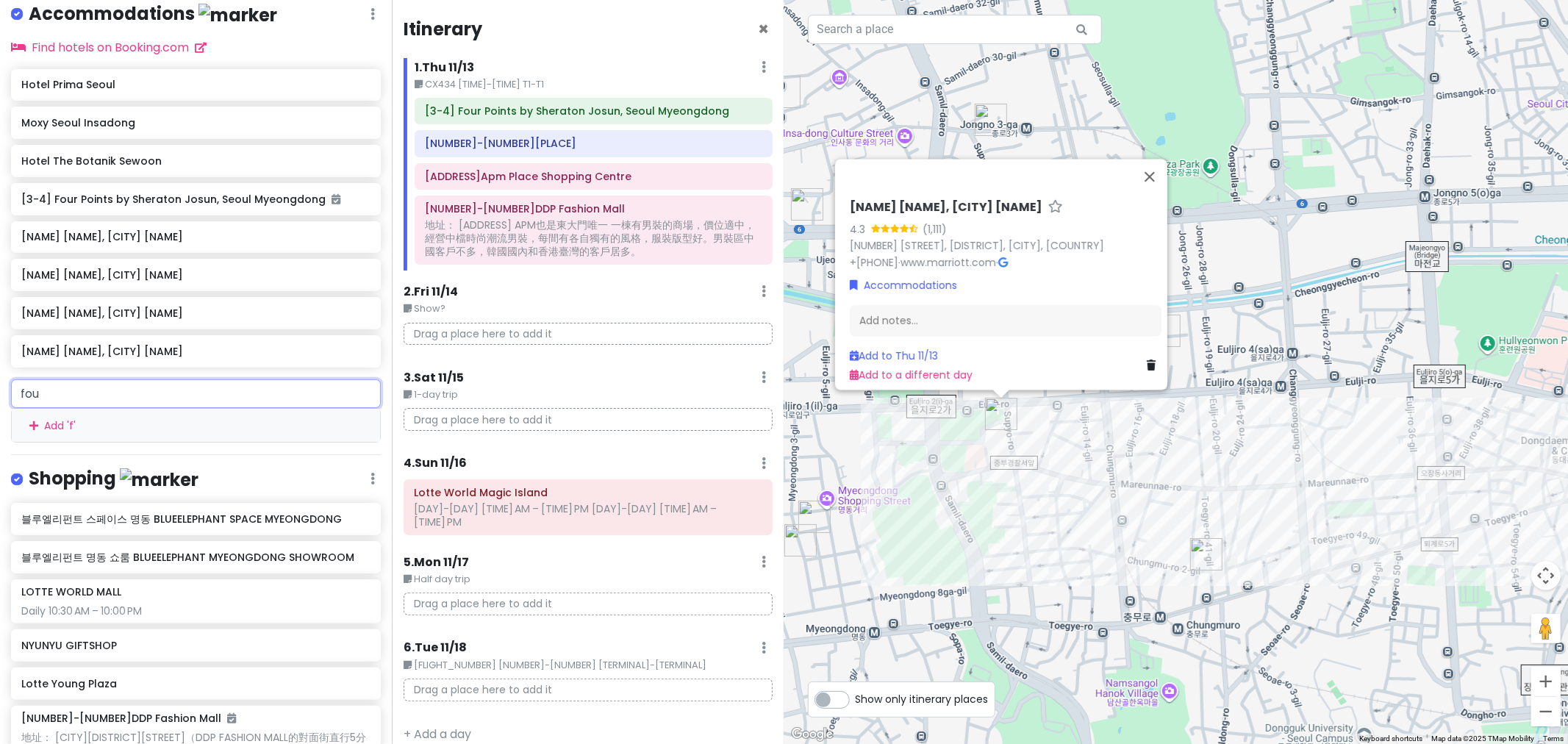 type on "four" 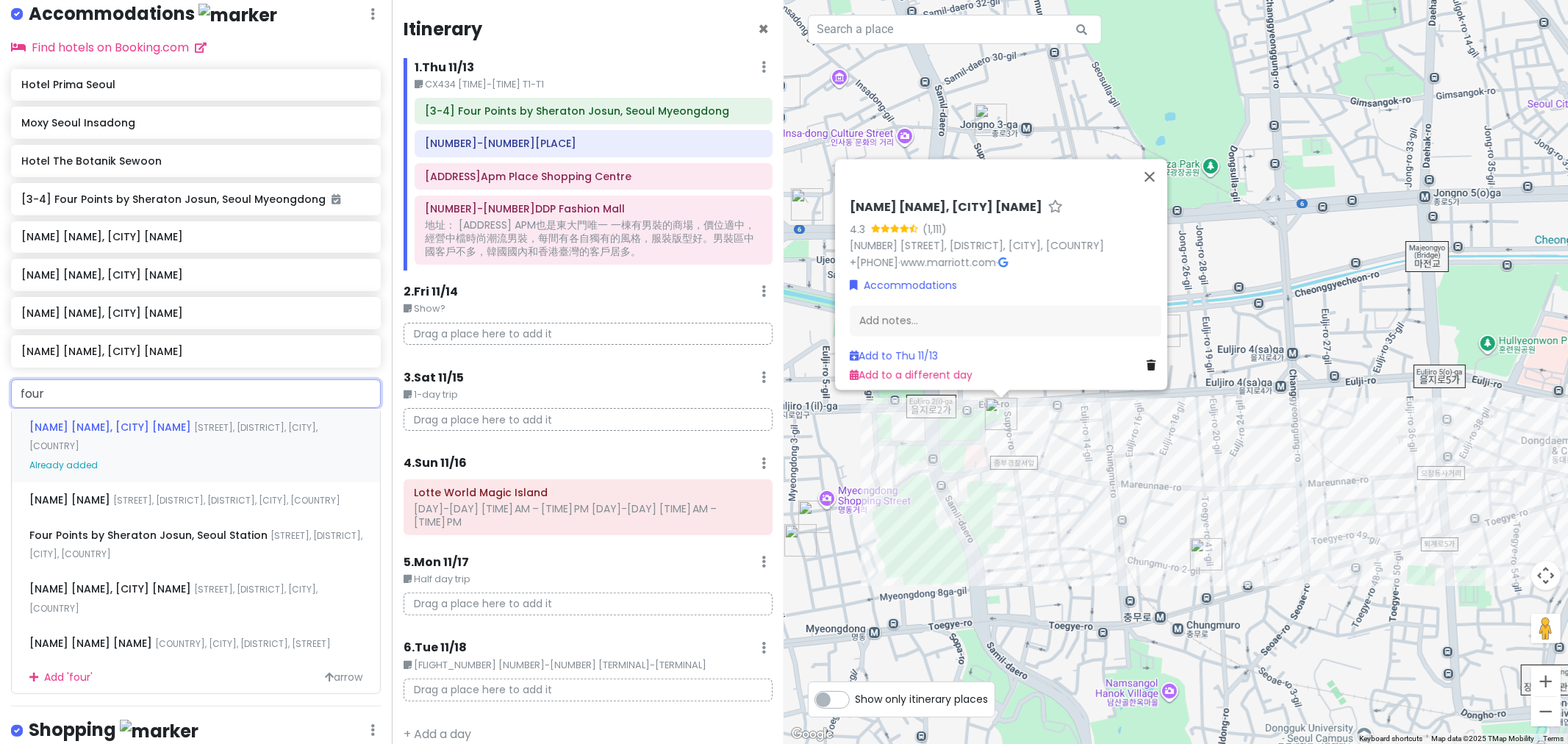 click on "[PLACE], [CITY] [STREET], [DISTRICT], [CITY], [COUNTRY] Already added" at bounding box center (196, 445) 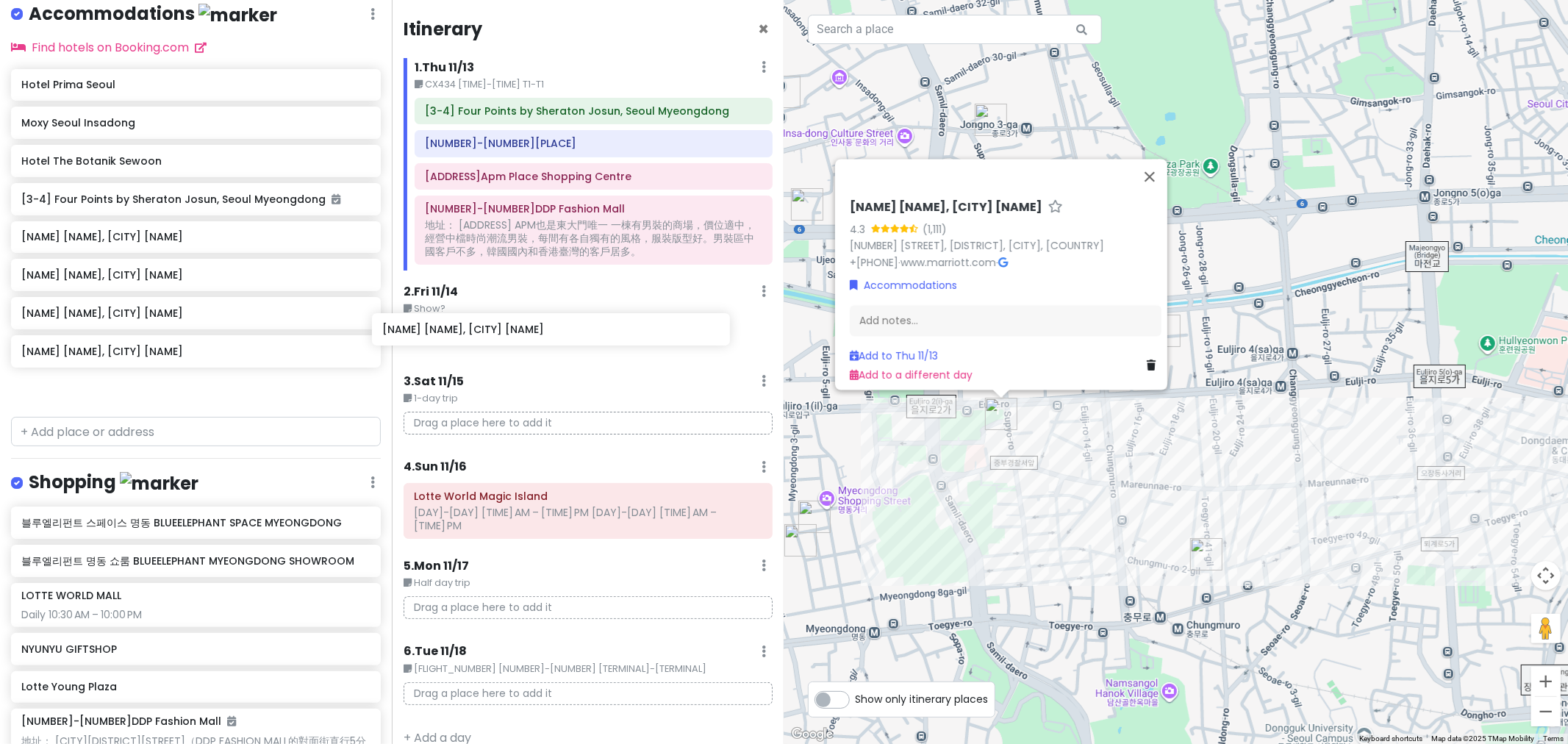 drag, startPoint x: 204, startPoint y: 230, endPoint x: 565, endPoint y: 326, distance: 373.54652 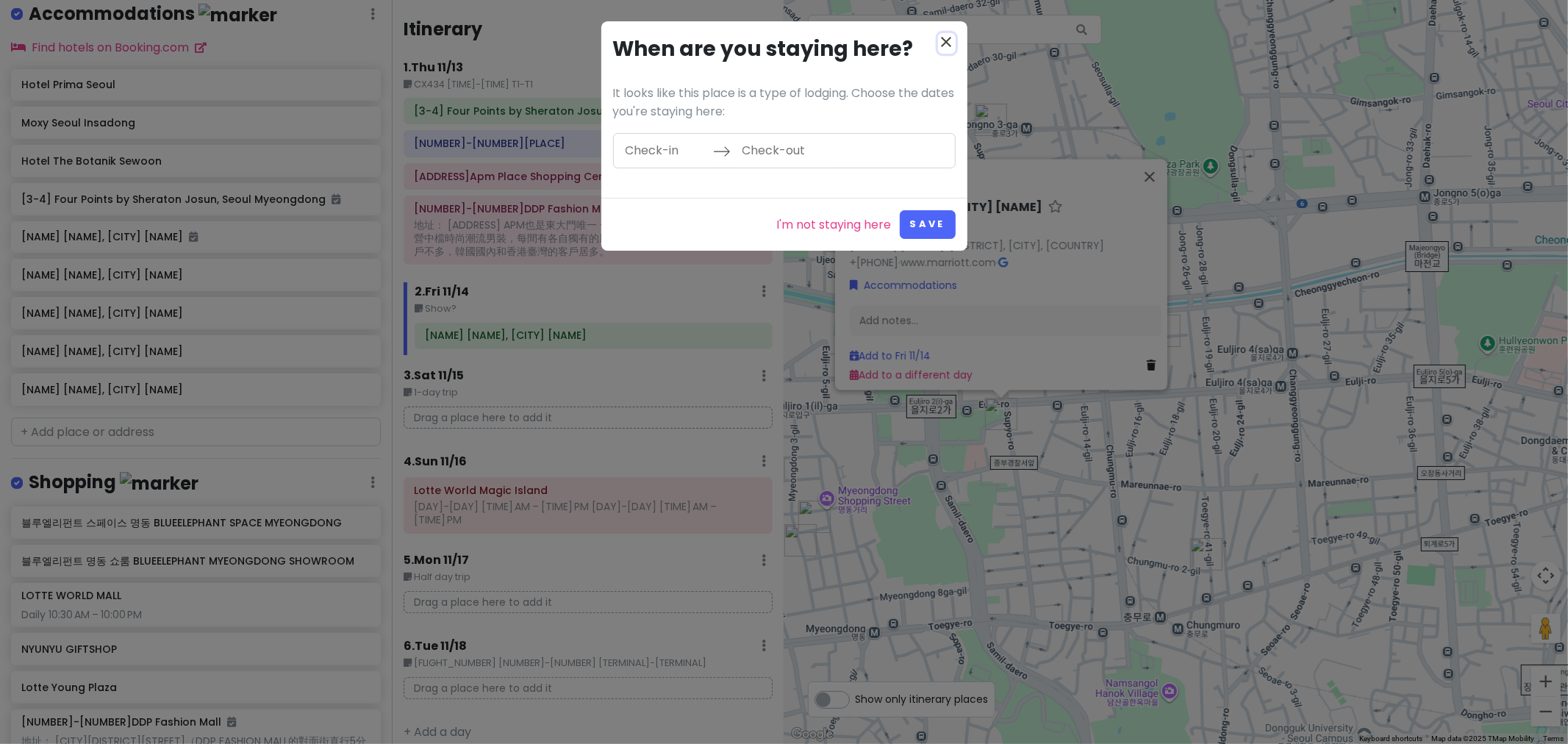 click on "close" at bounding box center [947, 42] 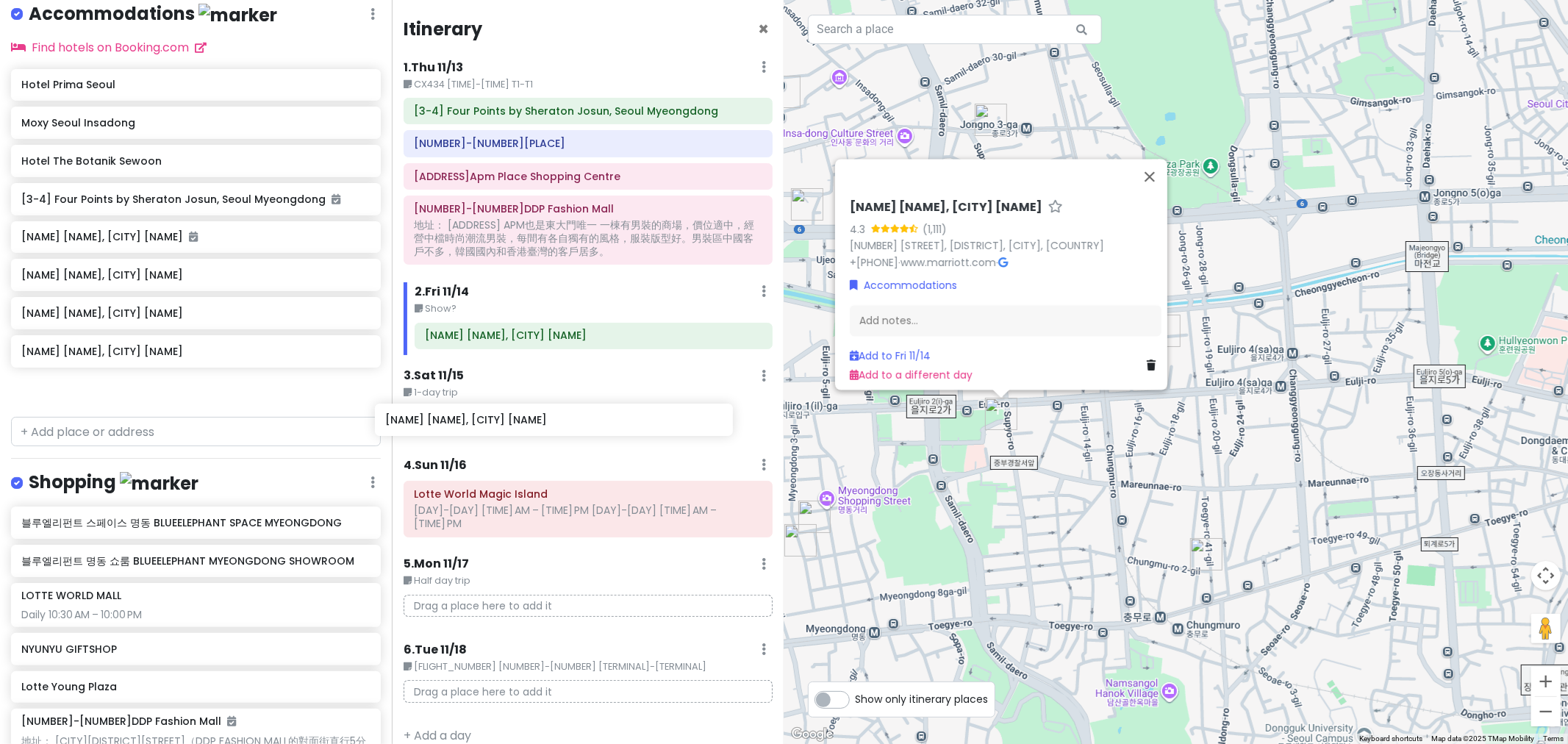 drag, startPoint x: 185, startPoint y: 282, endPoint x: 549, endPoint y: 431, distance: 393.3154 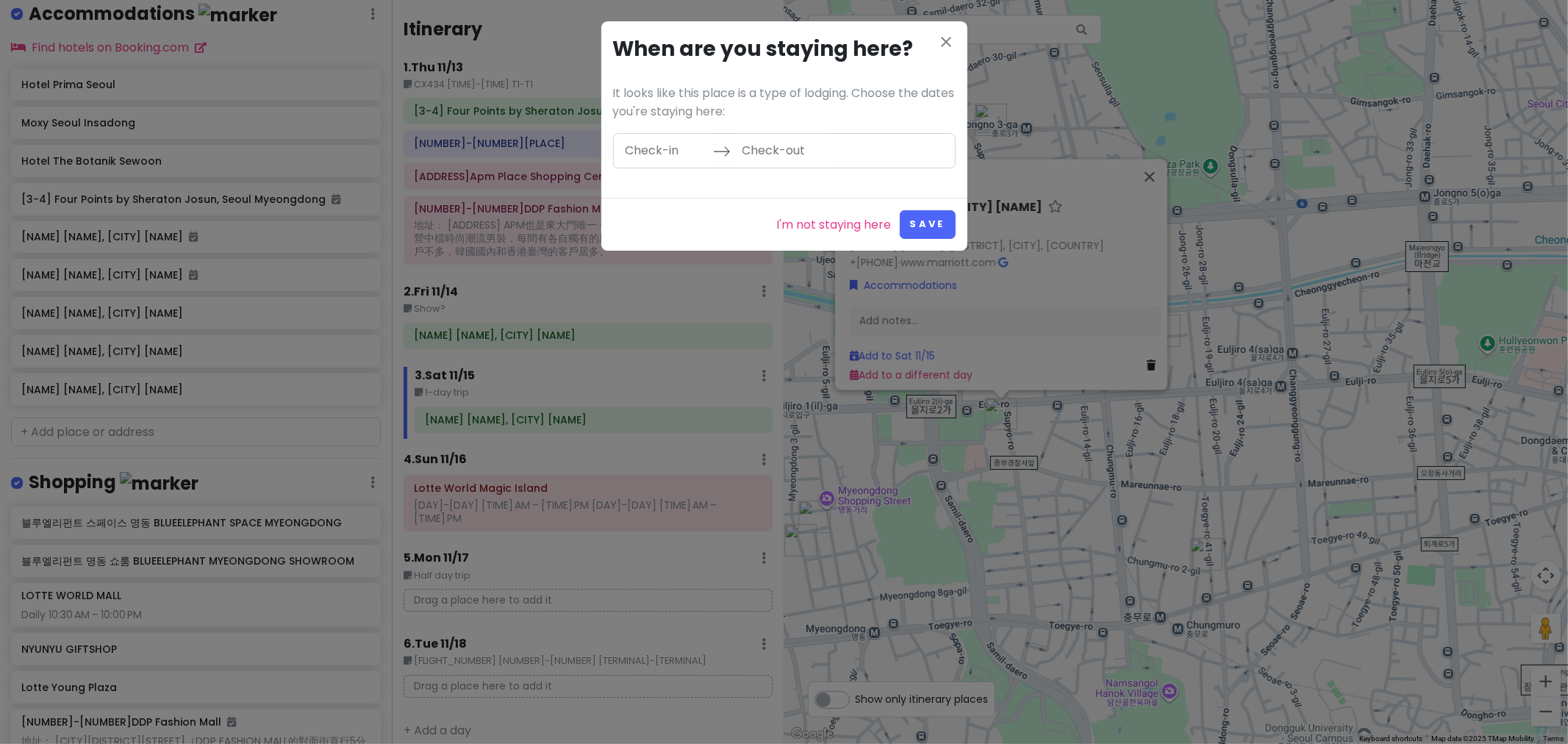 click on "close When are you staying here? It looks like this place is a type of lodging. Choose the dates you're staying here: Navigate forward to interact with the calendar and select a date. Press the question mark key to get the keyboard shortcuts for changing dates. Navigate backward to interact with the calendar and select a date. Press the question mark key to get the keyboard shortcuts for changing dates." at bounding box center (784, 110) 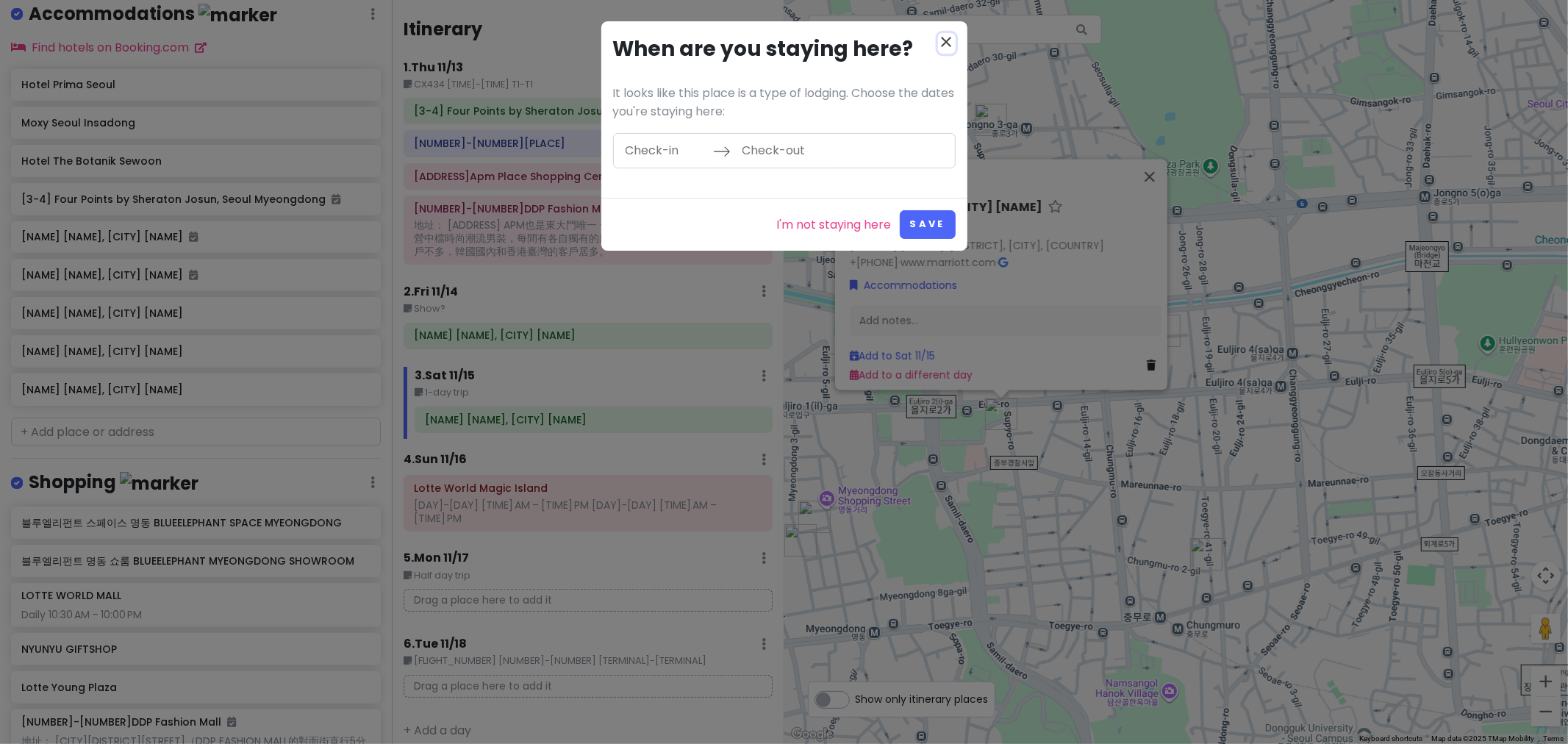 click on "close" at bounding box center [947, 42] 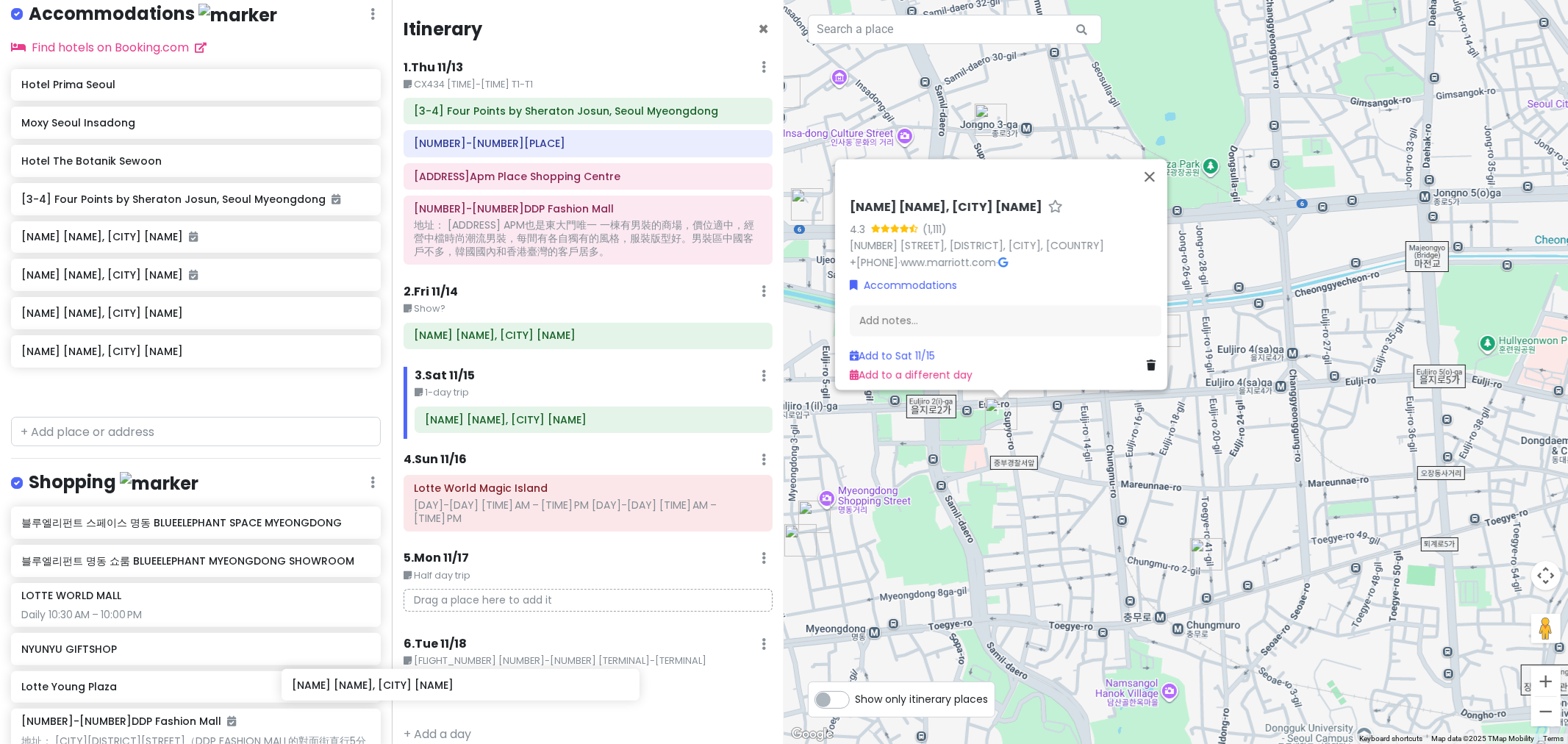 scroll, scrollTop: 0, scrollLeft: 0, axis: both 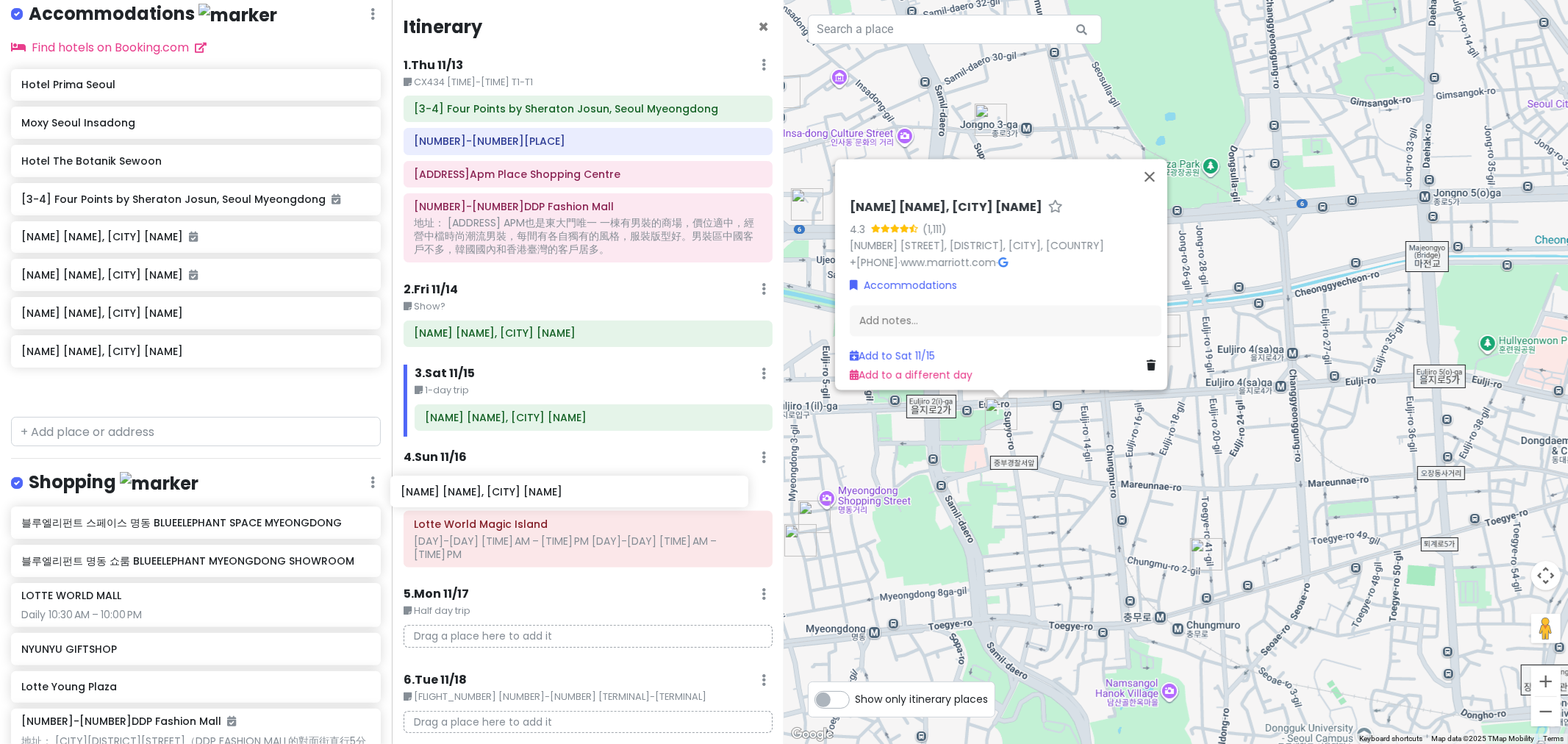 drag, startPoint x: 239, startPoint y: 316, endPoint x: 618, endPoint y: 498, distance: 420.4343 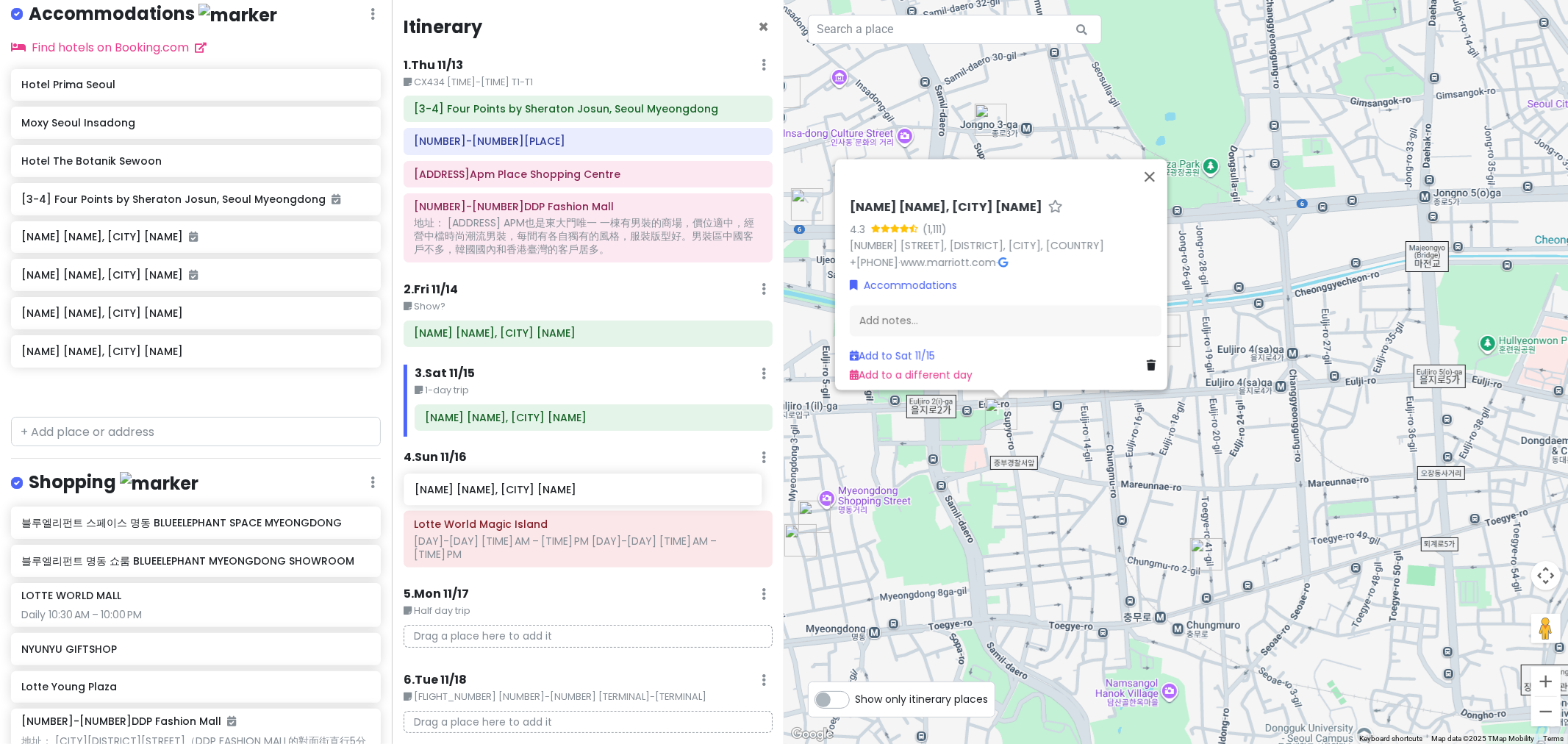 scroll, scrollTop: 2, scrollLeft: 0, axis: vertical 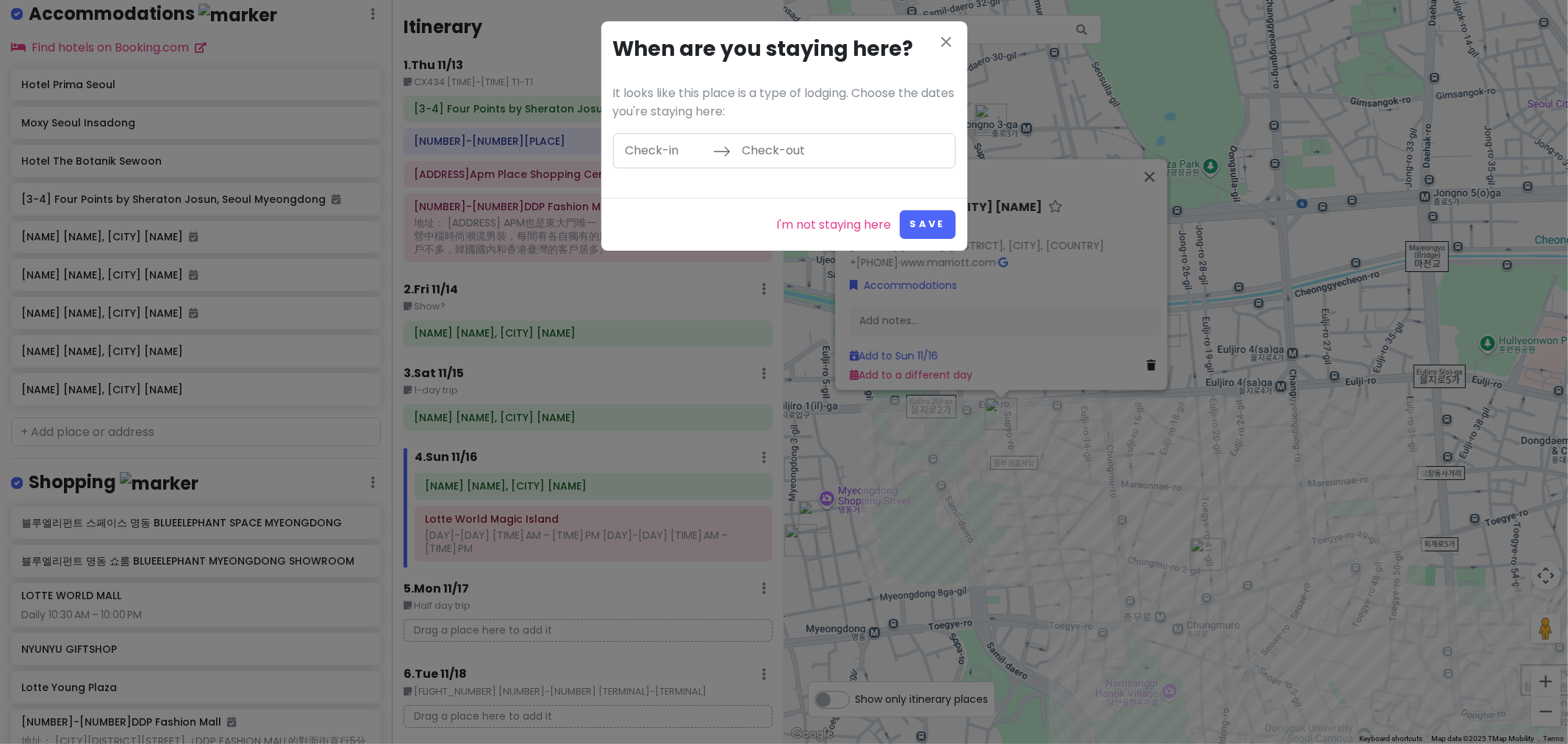 click on "When are you staying here?" at bounding box center (784, 49) 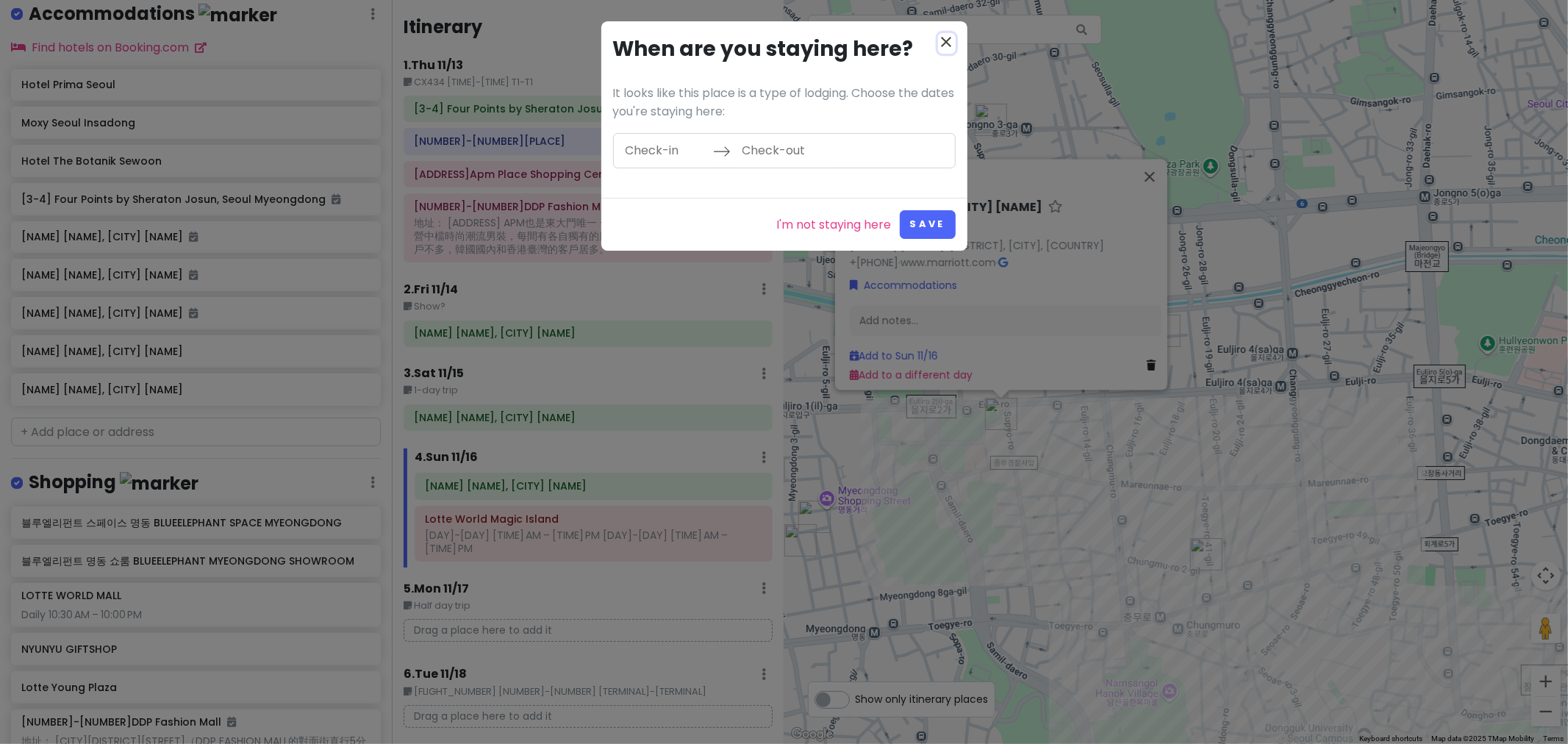 click on "close" at bounding box center (947, 42) 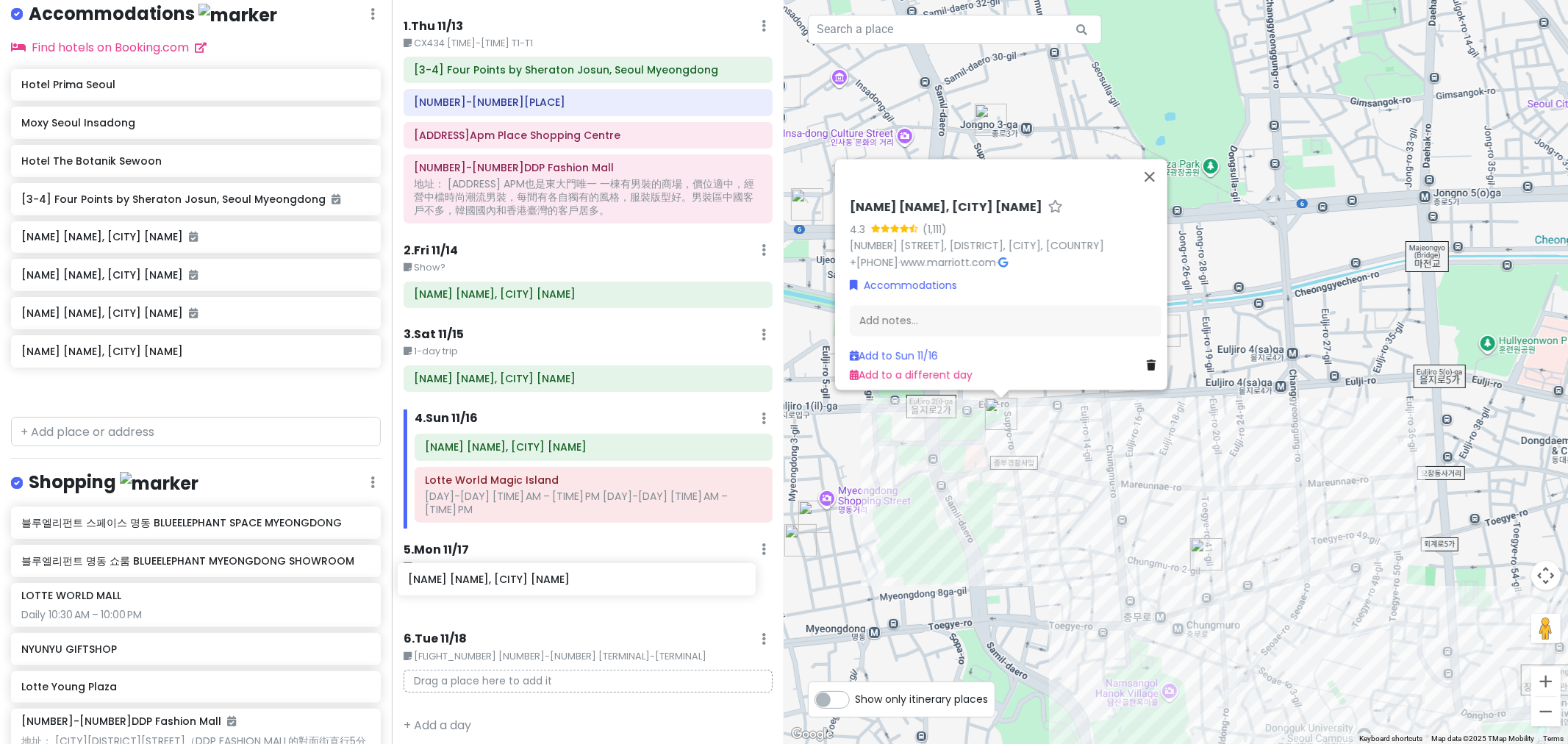 drag, startPoint x: 237, startPoint y: 360, endPoint x: 623, endPoint y: 593, distance: 450.871 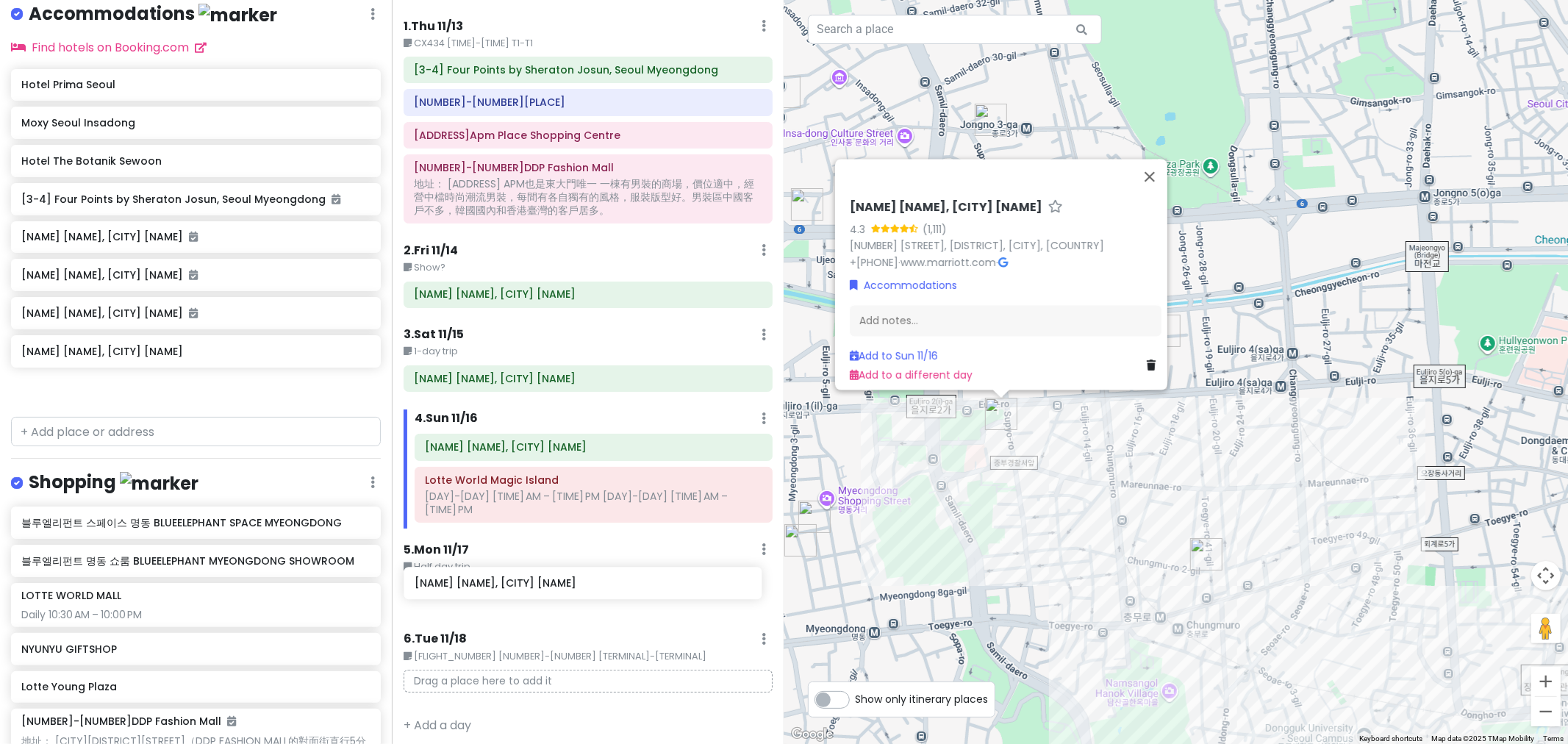 scroll, scrollTop: 32, scrollLeft: 0, axis: vertical 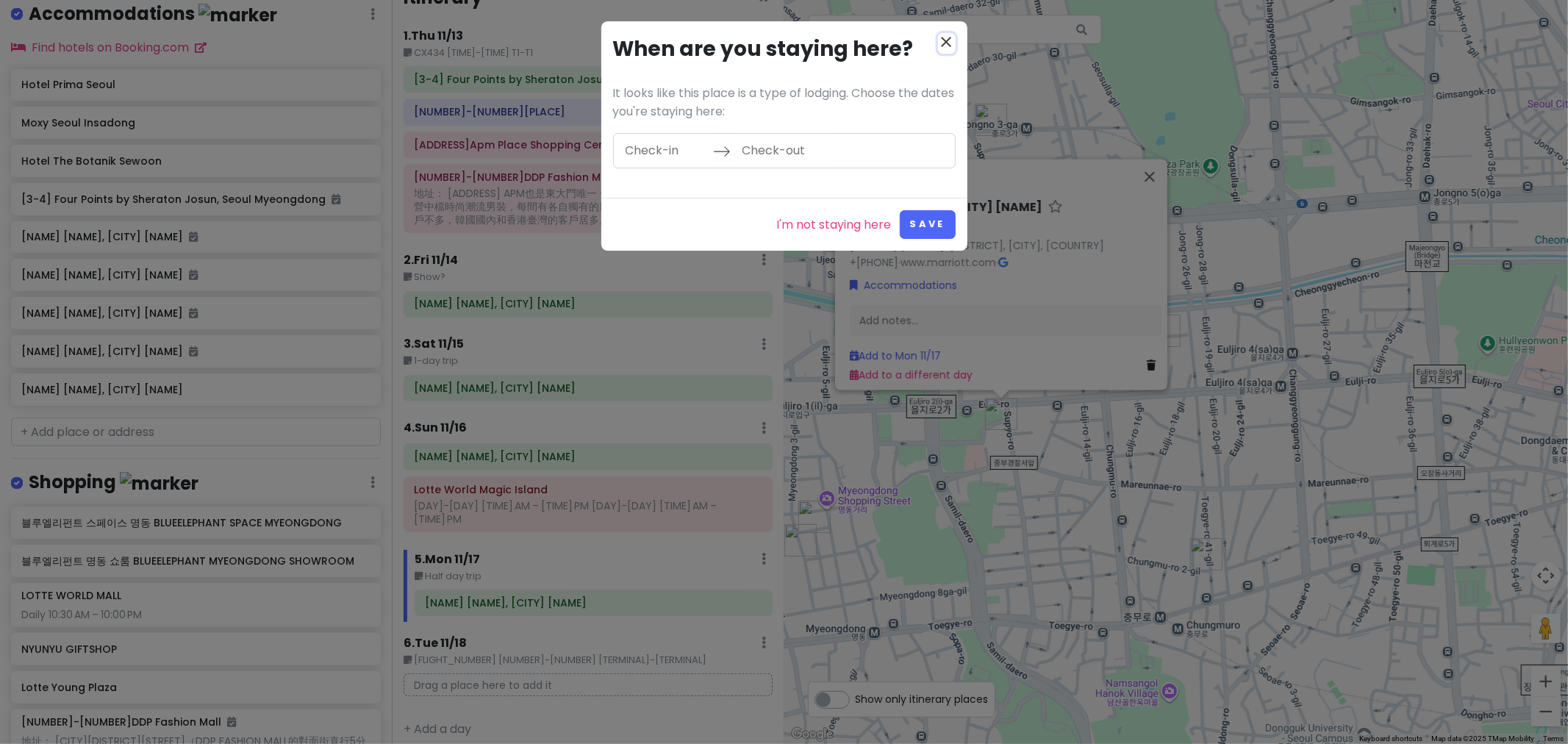 click on "close" at bounding box center [947, 42] 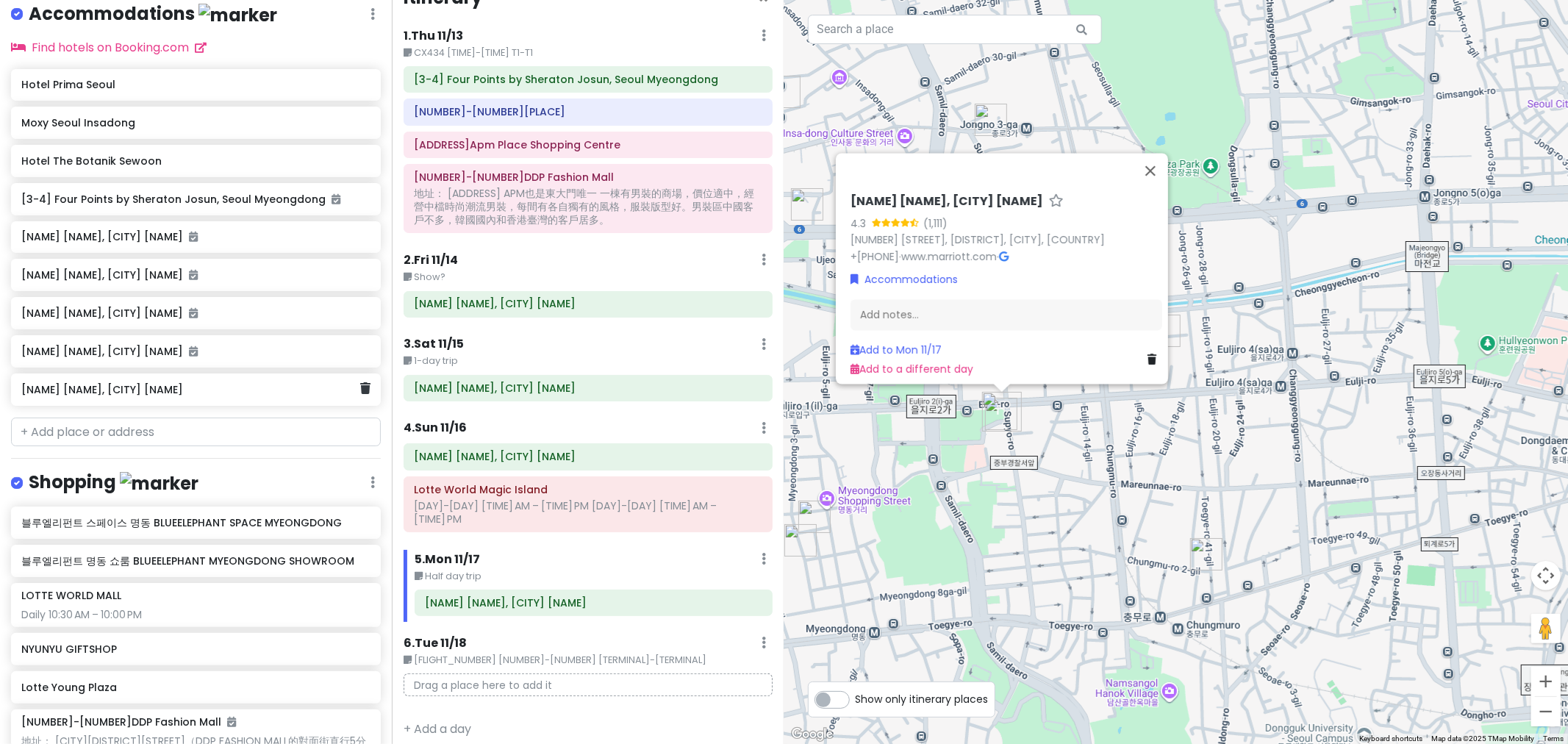 click on "[NAME] [NAME], [CITY] [NAME]" 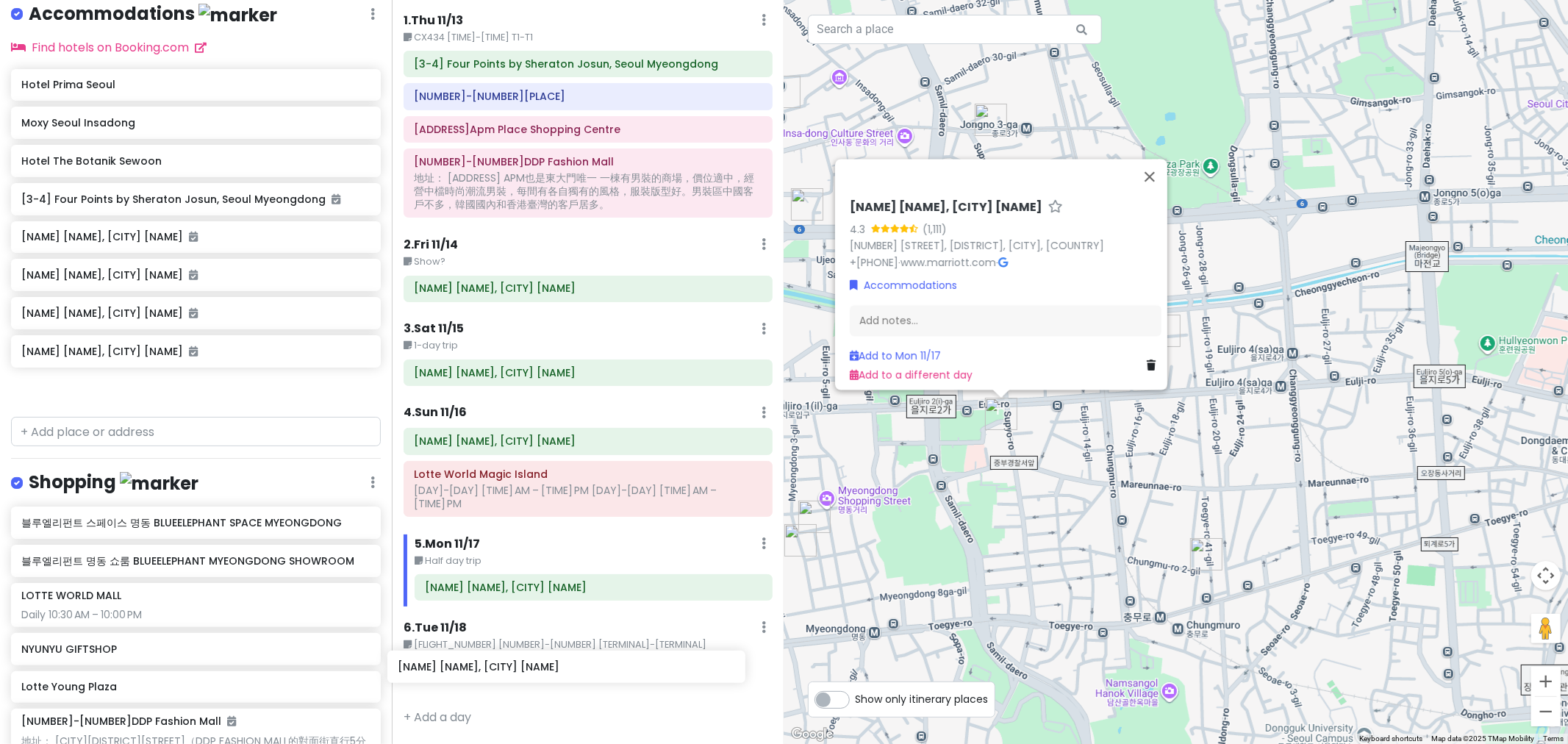 drag, startPoint x: 273, startPoint y: 388, endPoint x: 650, endPoint y: 670, distance: 470.8004 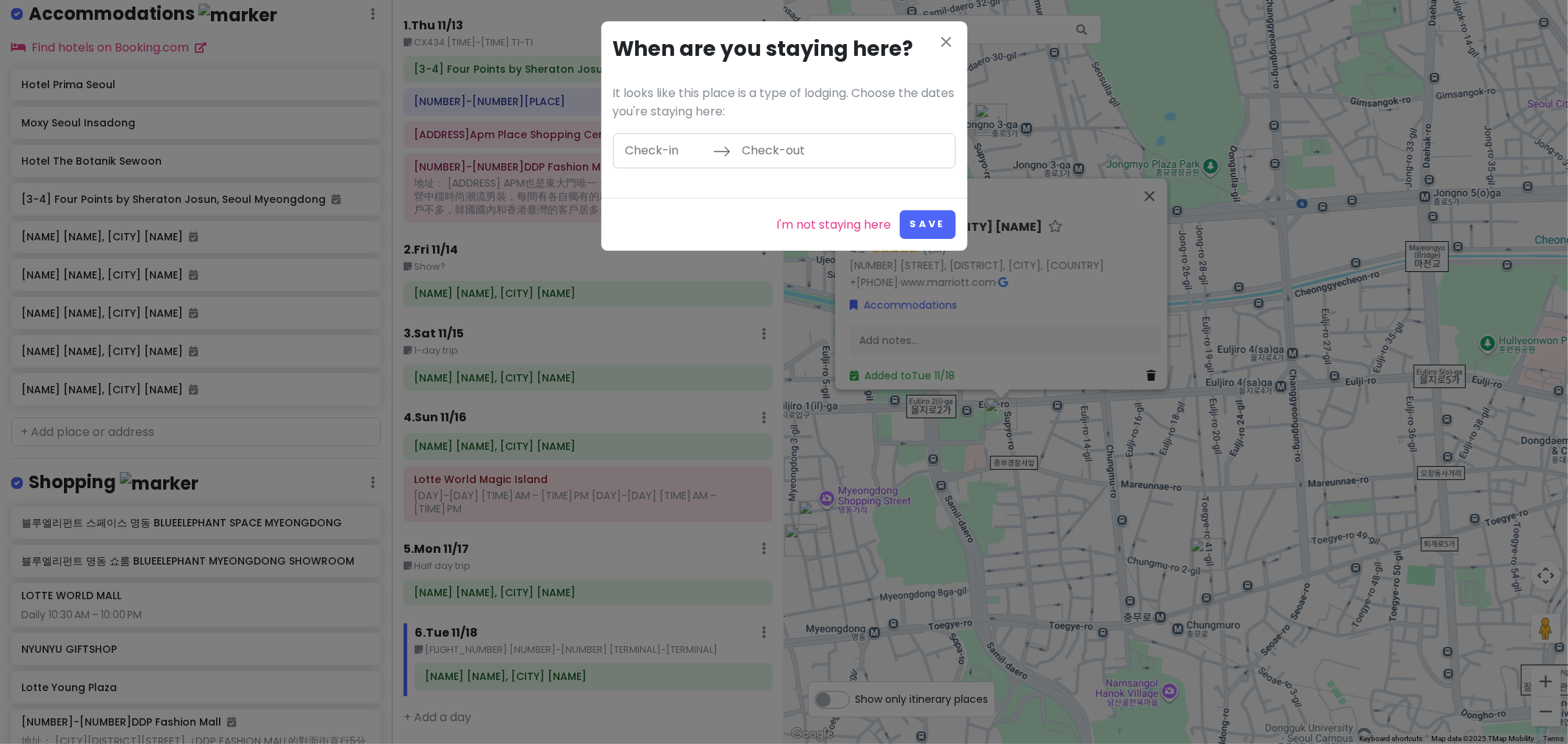 scroll, scrollTop: 30, scrollLeft: 0, axis: vertical 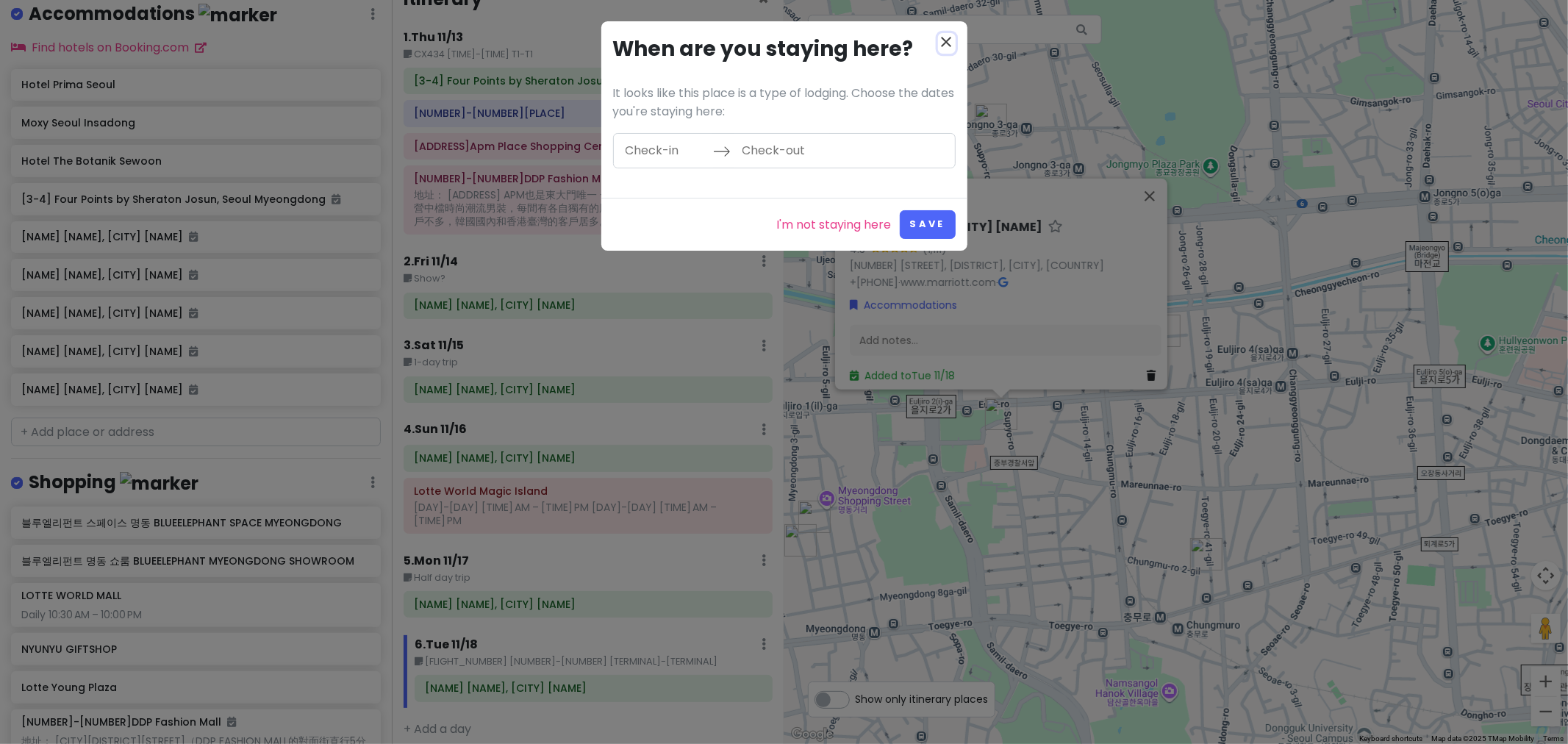 click on "close" at bounding box center [947, 42] 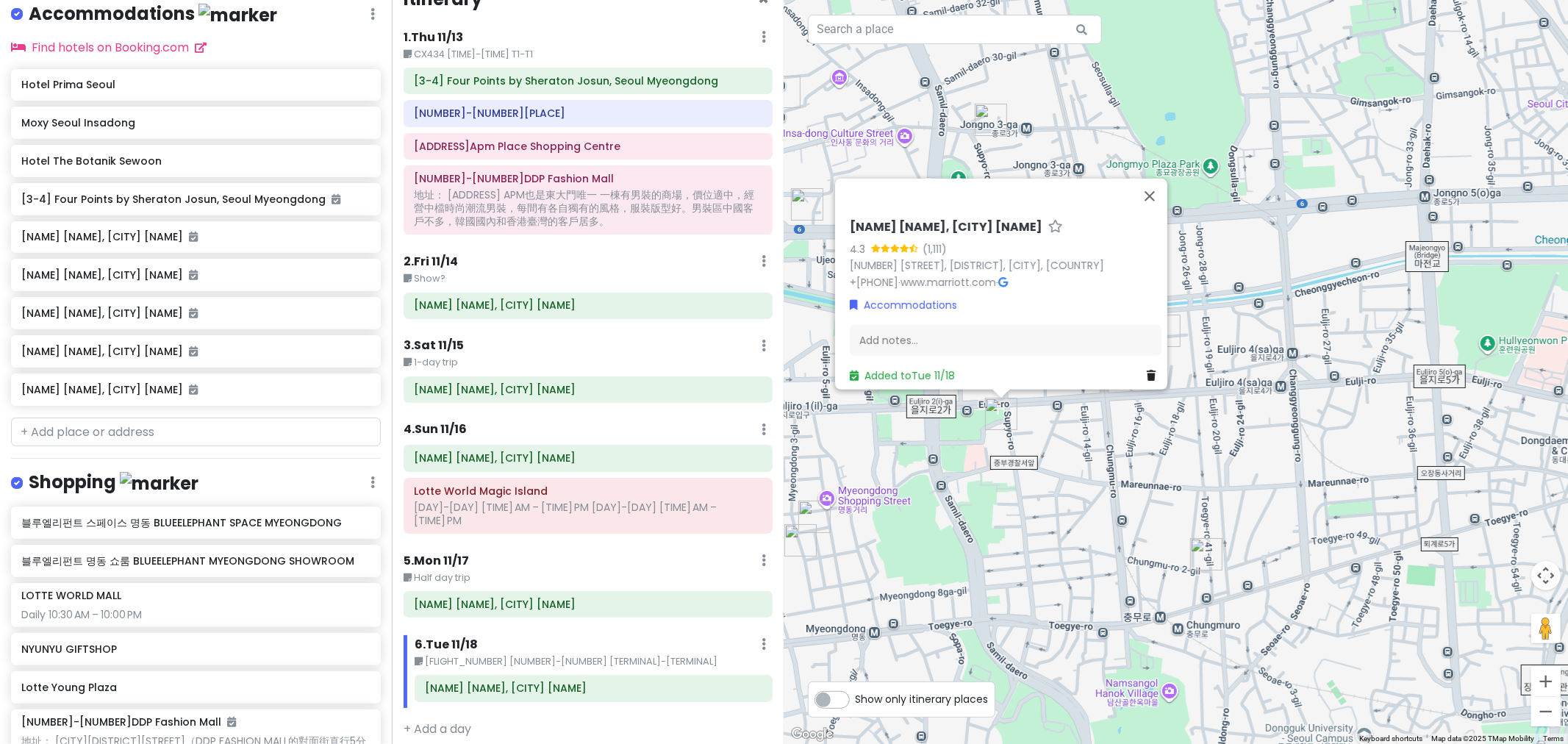scroll, scrollTop: 0, scrollLeft: 0, axis: both 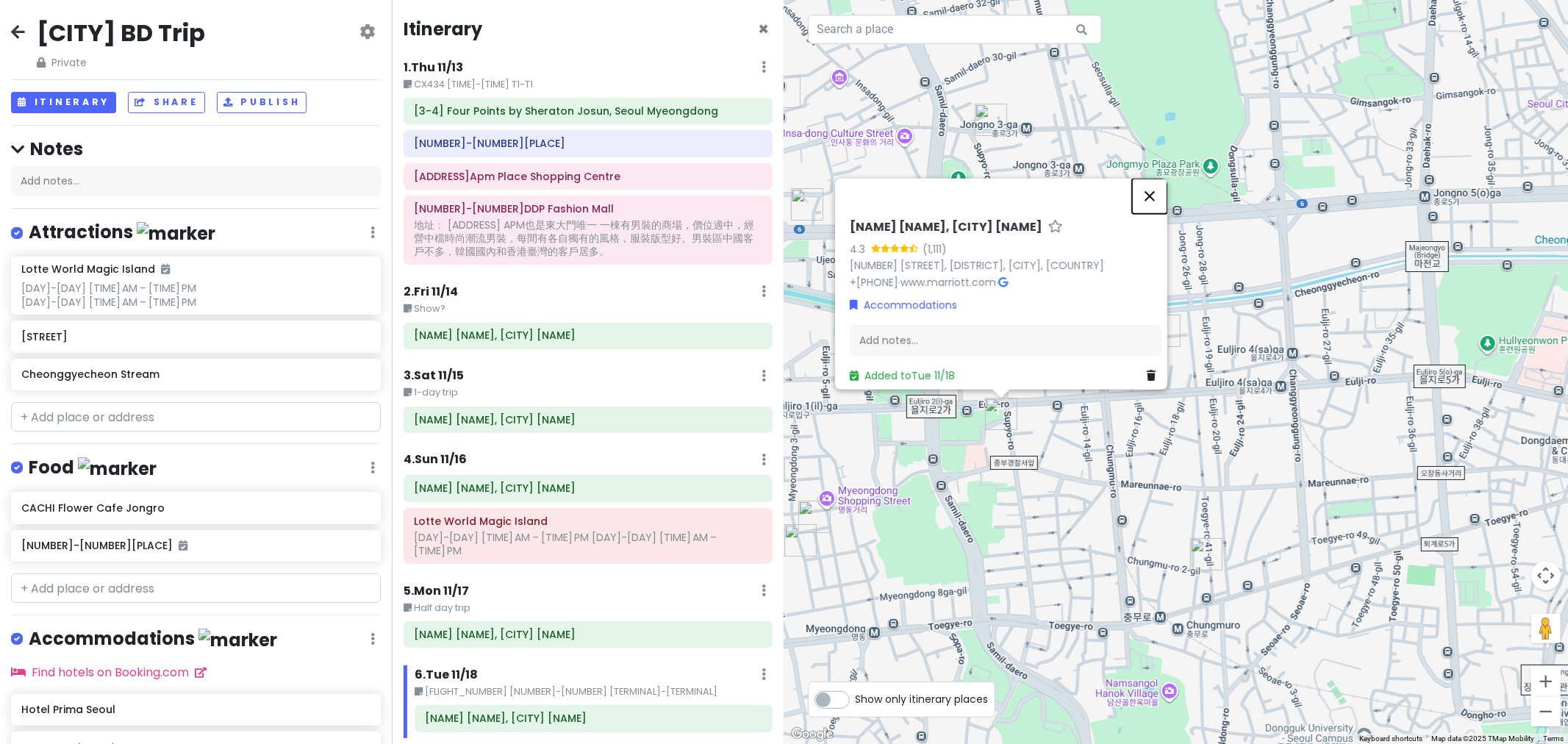 click at bounding box center (1150, 196) 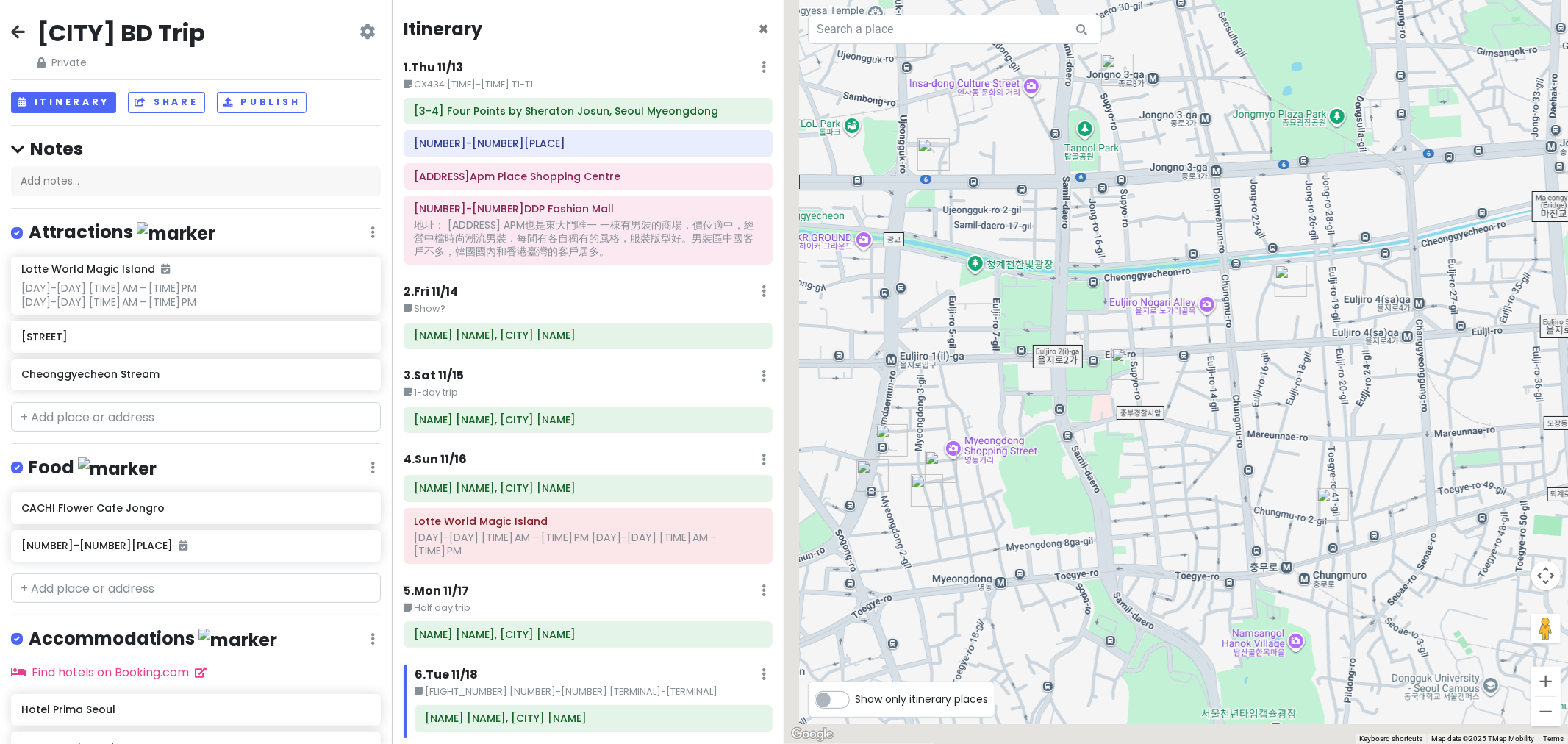 drag, startPoint x: 1045, startPoint y: 438, endPoint x: 1239, endPoint y: 363, distance: 207.99279 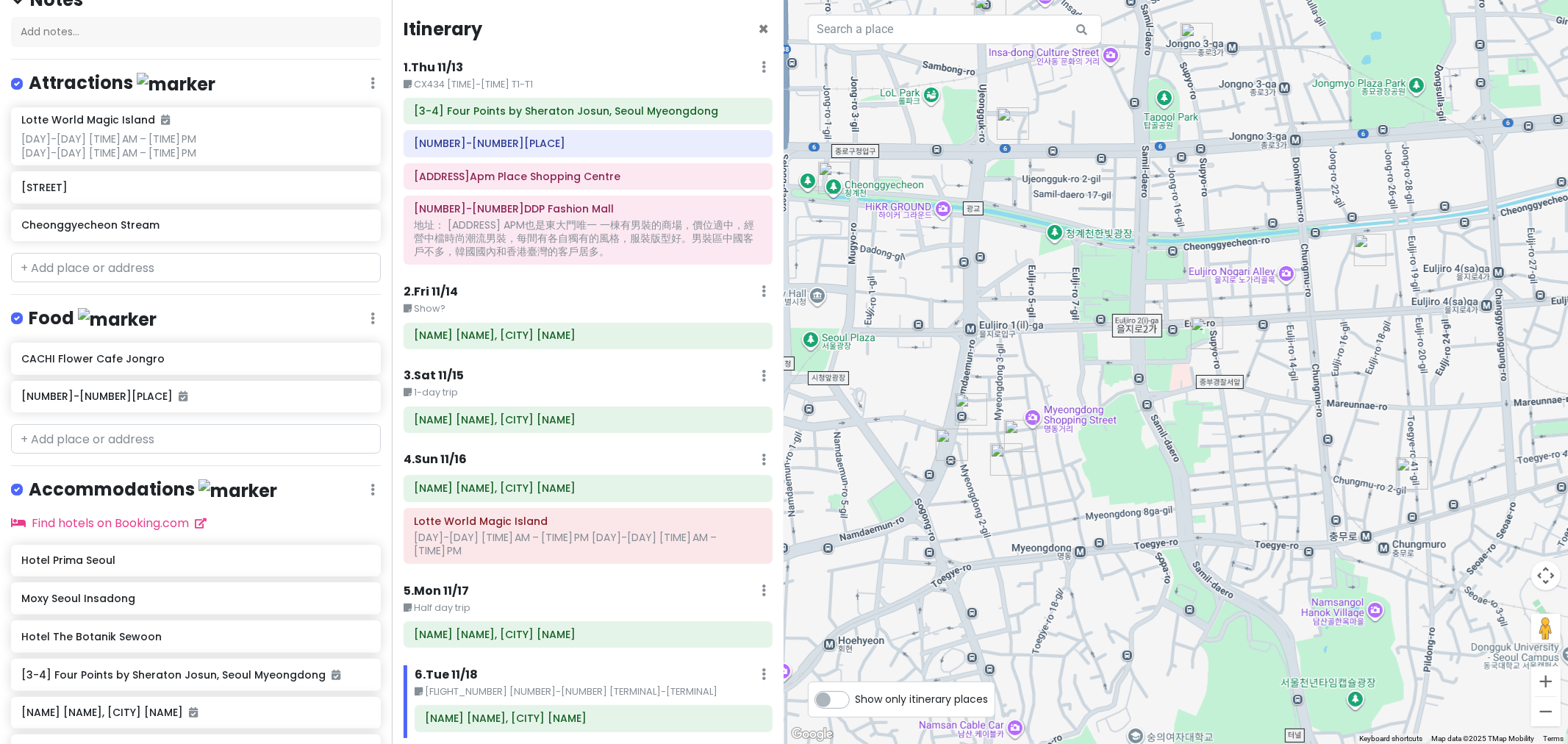 scroll, scrollTop: 163, scrollLeft: 0, axis: vertical 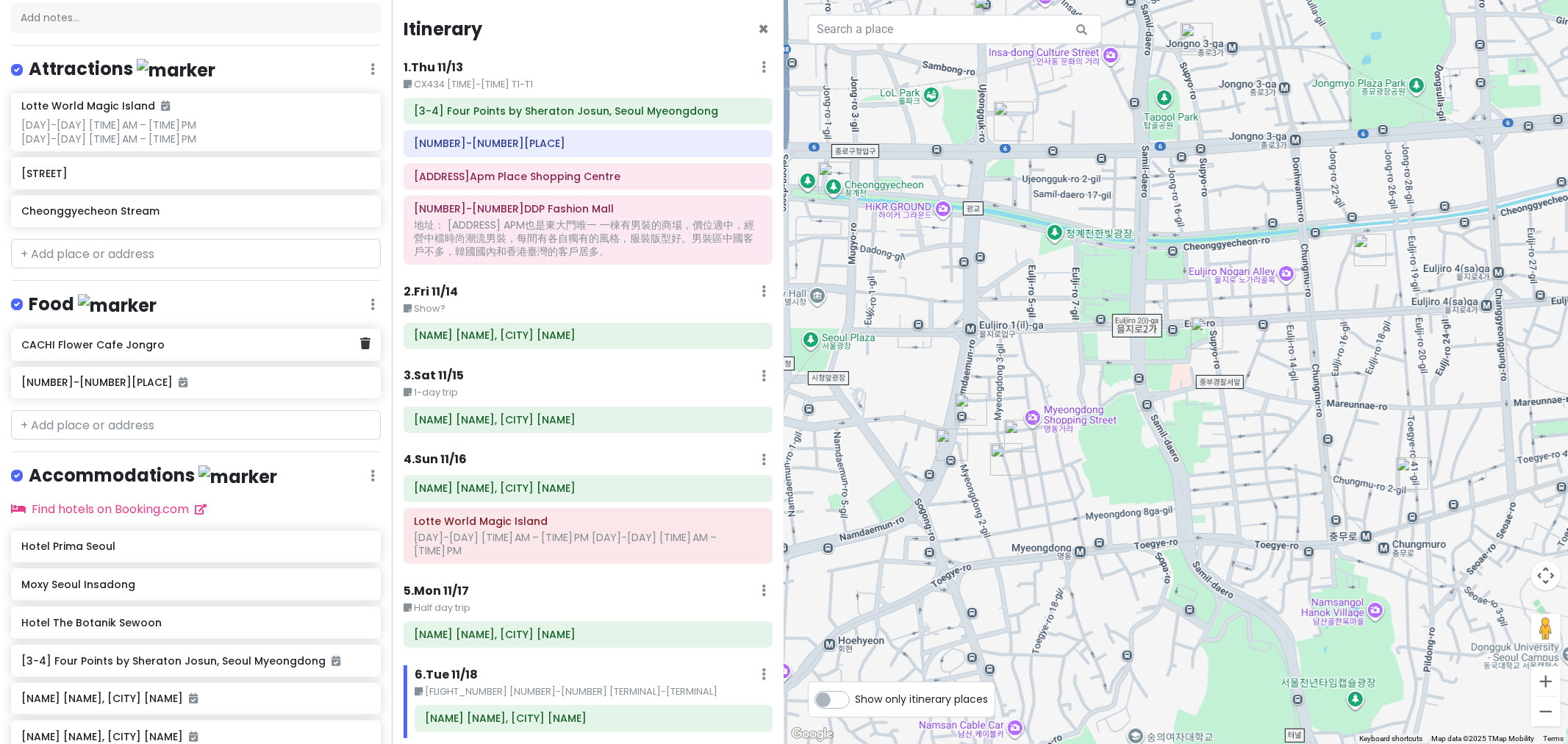 click on "CACHI Flower Cafe Jongro" at bounding box center [196, 345] 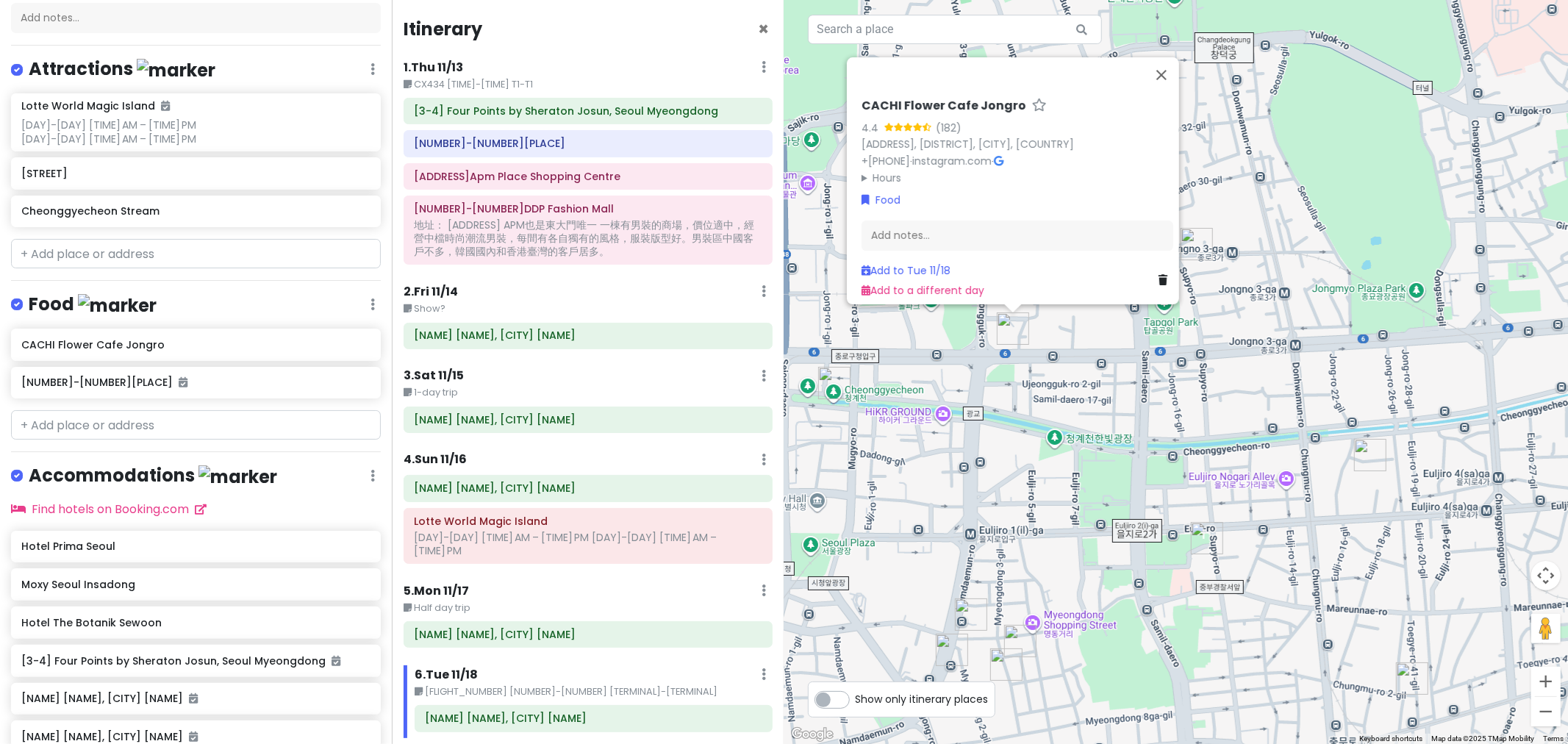click on "Hours" at bounding box center [1017, 178] 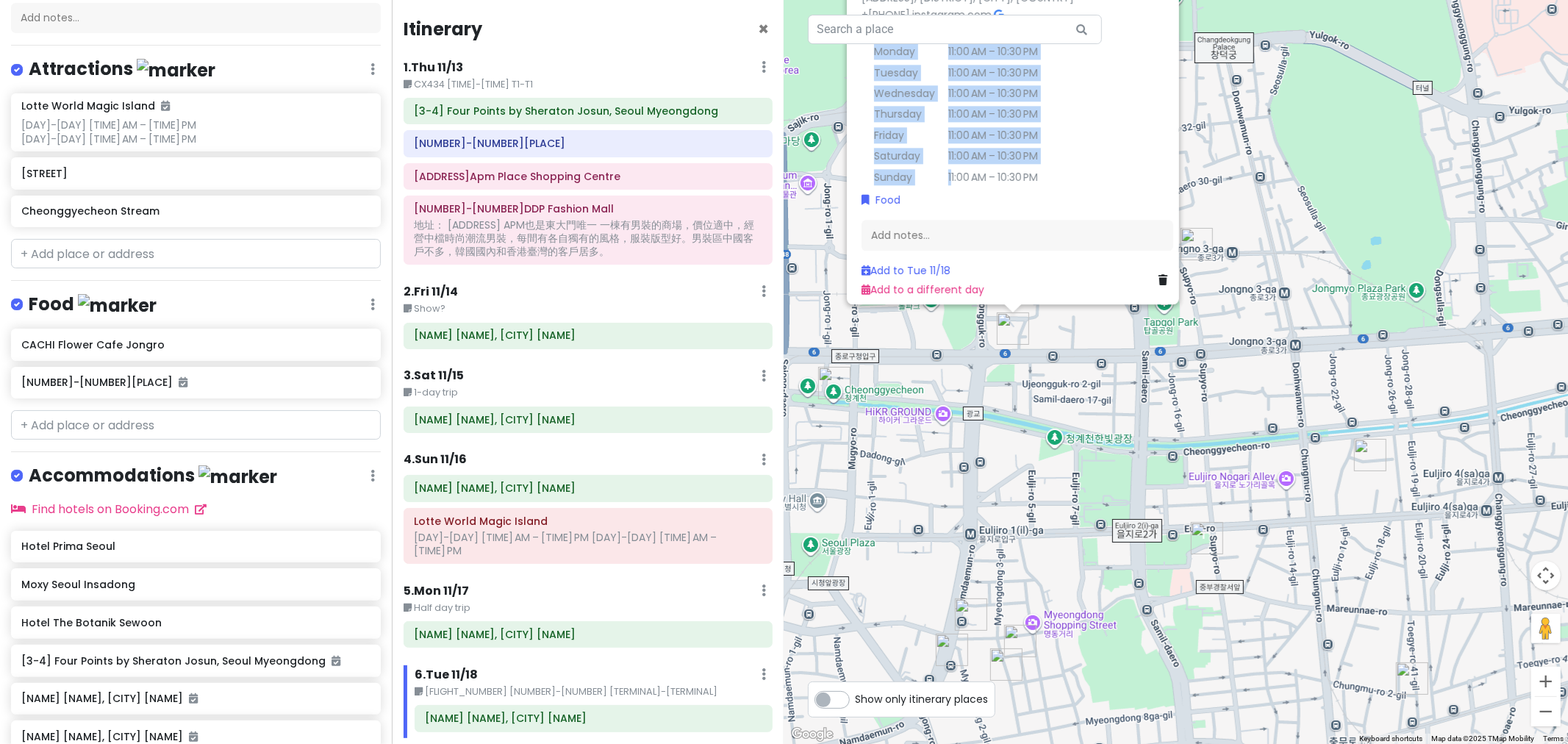 drag, startPoint x: 1048, startPoint y: 165, endPoint x: 942, endPoint y: 173, distance: 106.30146 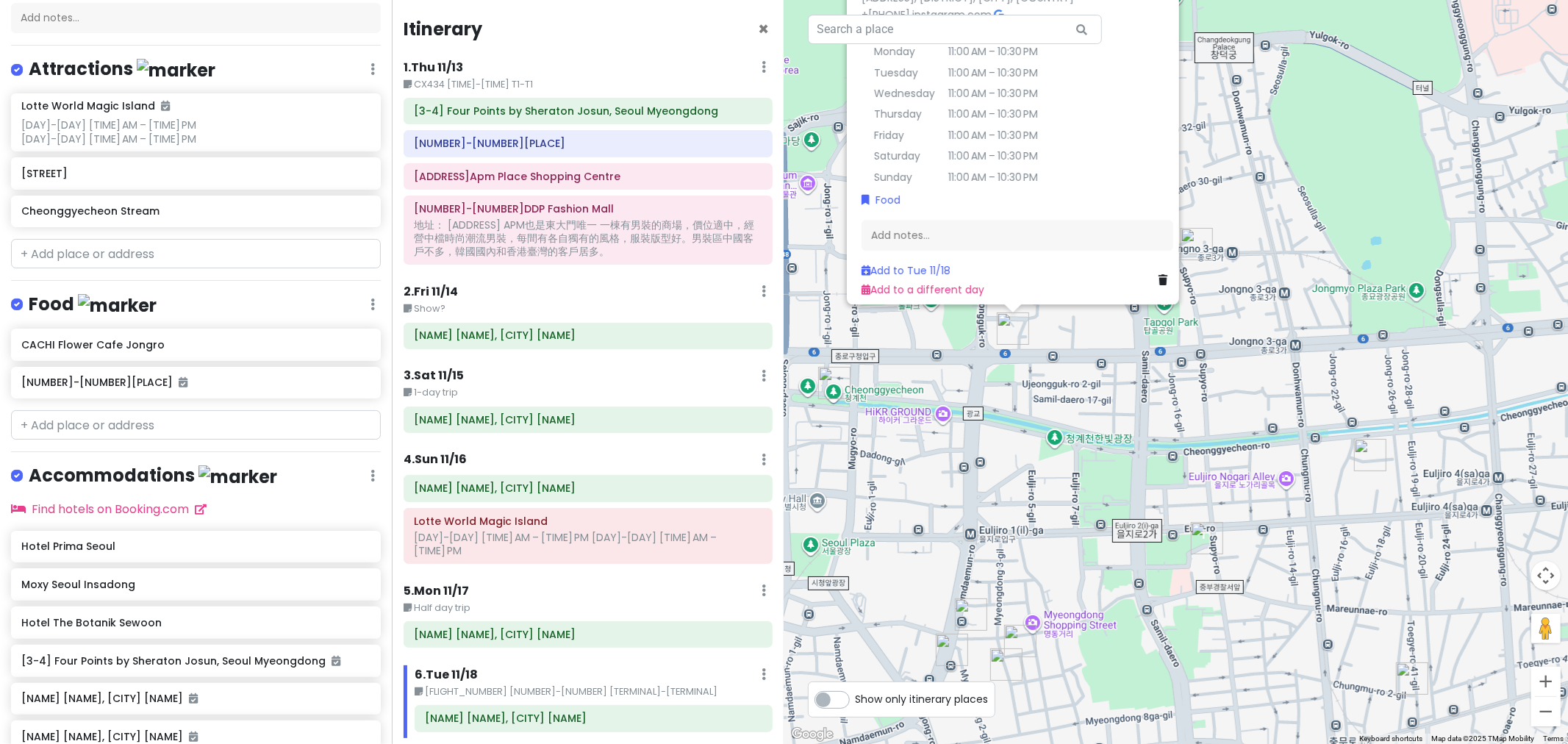 click on "CACHI Flower Cafe Jongro [RATING]        ([REVIEWS]) [ADDRESS], [DISTRICT], [CITY], [COUNTRY] [PHONE]   ·   instagram.com   ·   Hours Monday  [TIME] AM – [TIME] PM Tuesday  [TIME] AM – [TIME] PM Wednesday  [TIME] AM – [TIME] PM Thursday  [TIME] AM – [TIME] PM Friday  [TIME] AM – [TIME] PM Saturday  [TIME] AM – [TIME] PM Sunday  [TIME] AM – [TIME] PM Food Add notes...  Add to   [DAY][MONTH]  Add to a different day" at bounding box center [1017, 125] 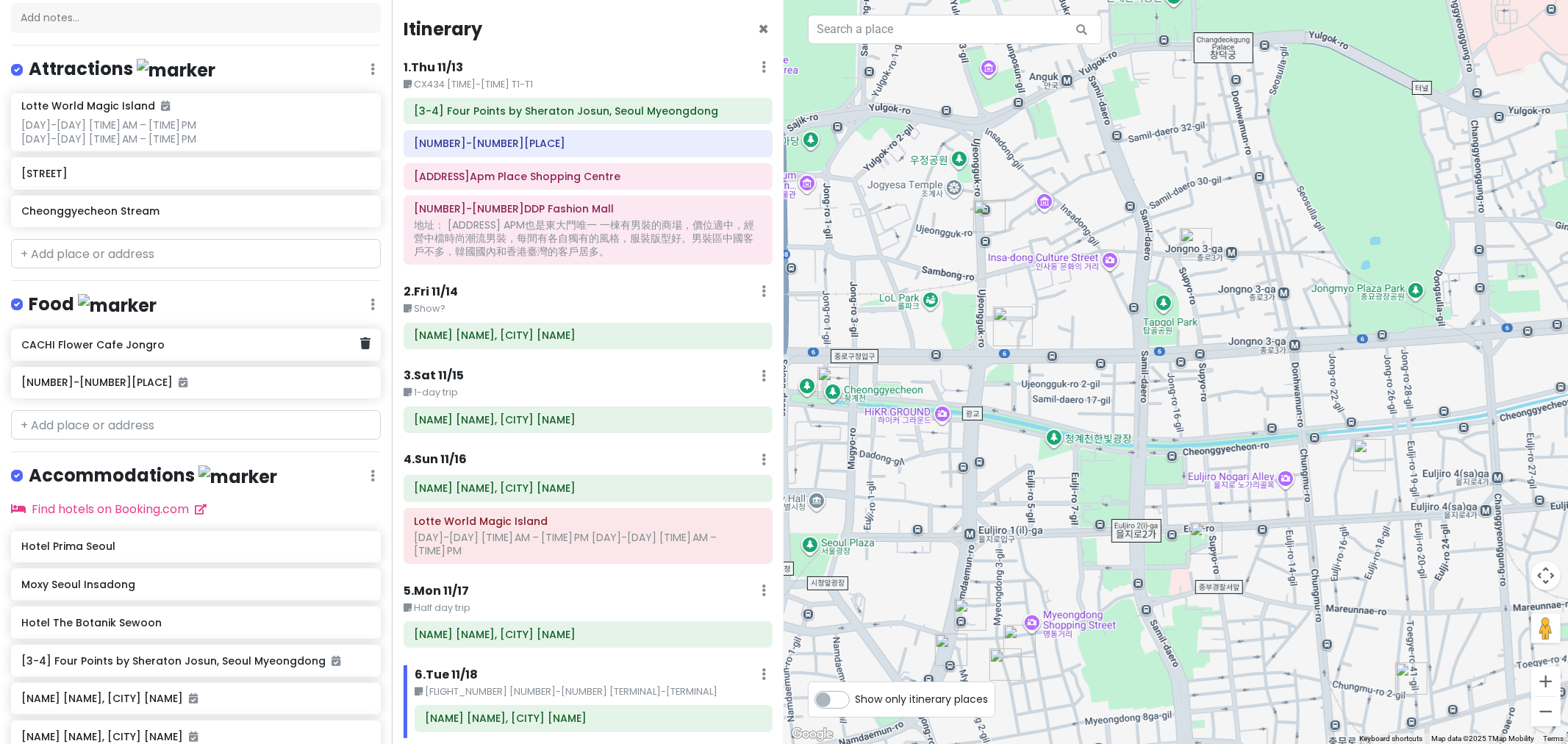 click on "CACHI Flower Cafe Jongro" at bounding box center (190, 345) 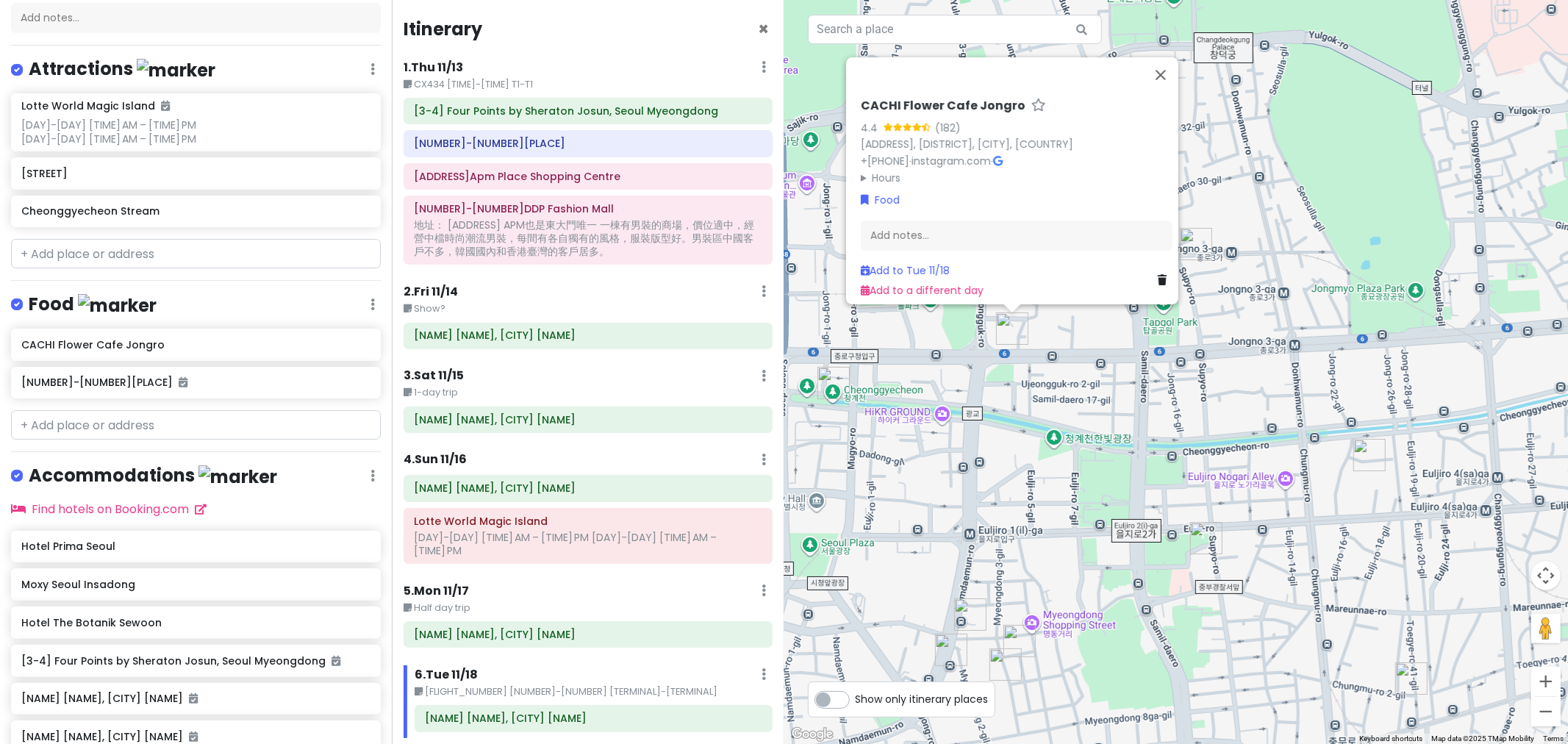 click on "Hours" at bounding box center [1017, 178] 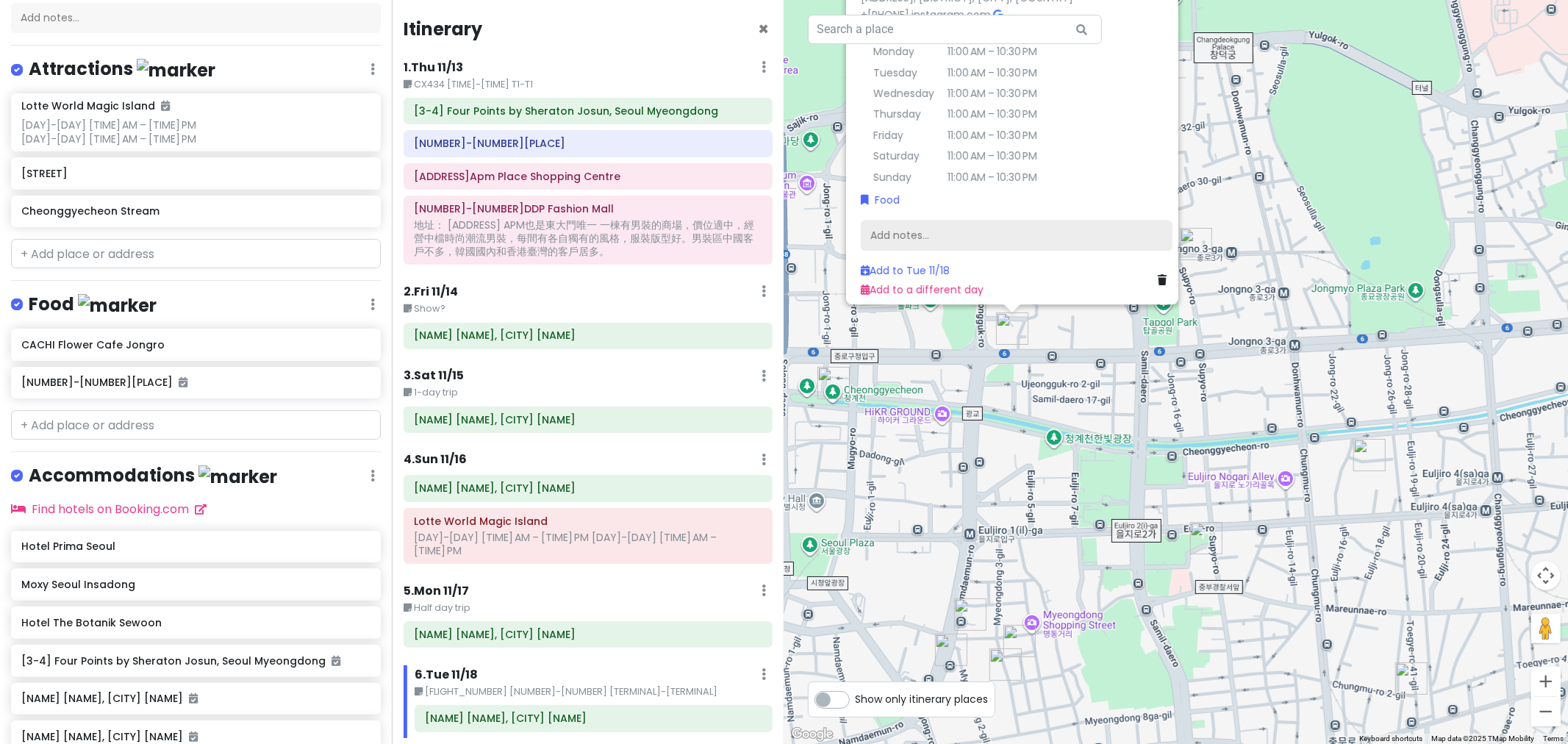 click on "Add notes..." at bounding box center [1017, 236] 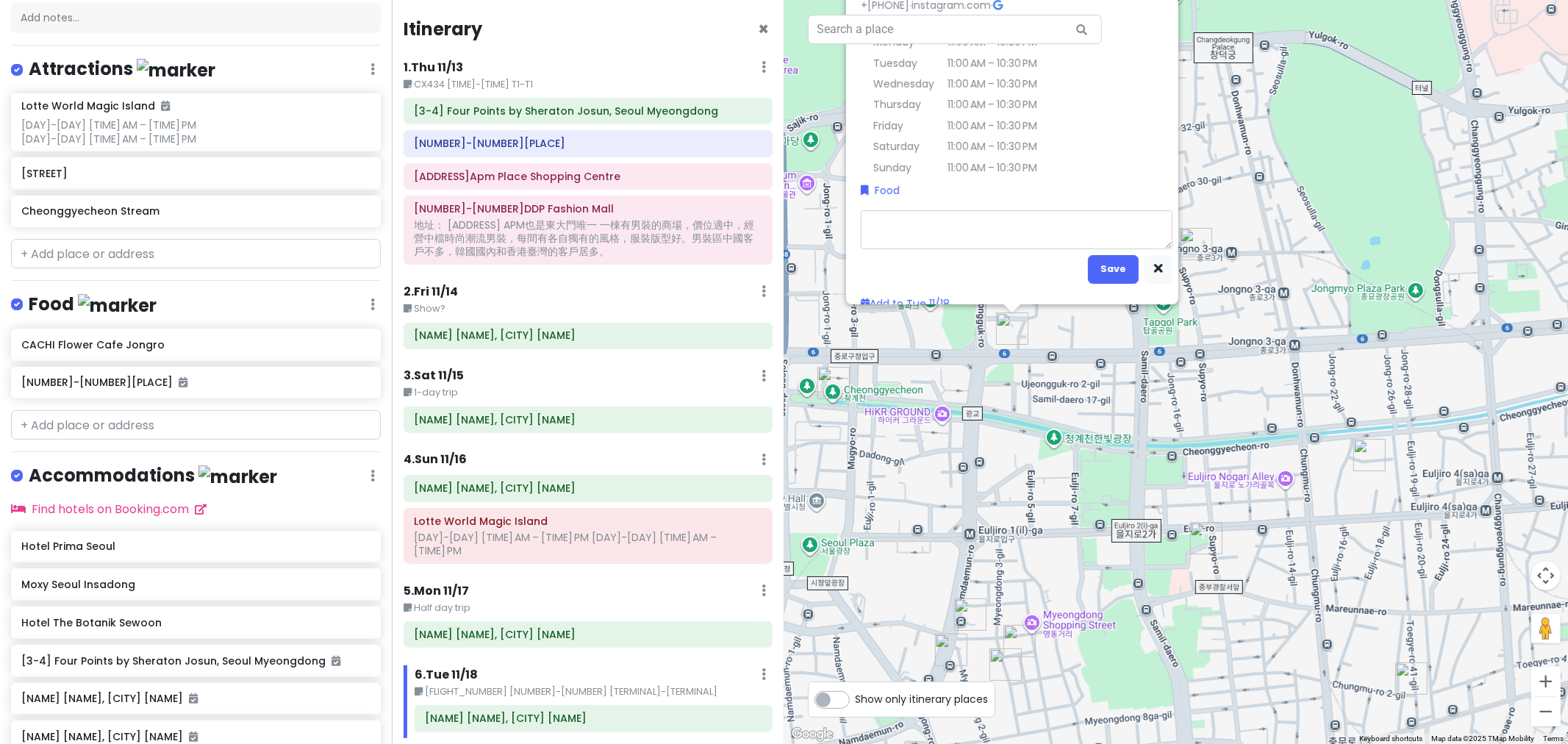 type on "x" 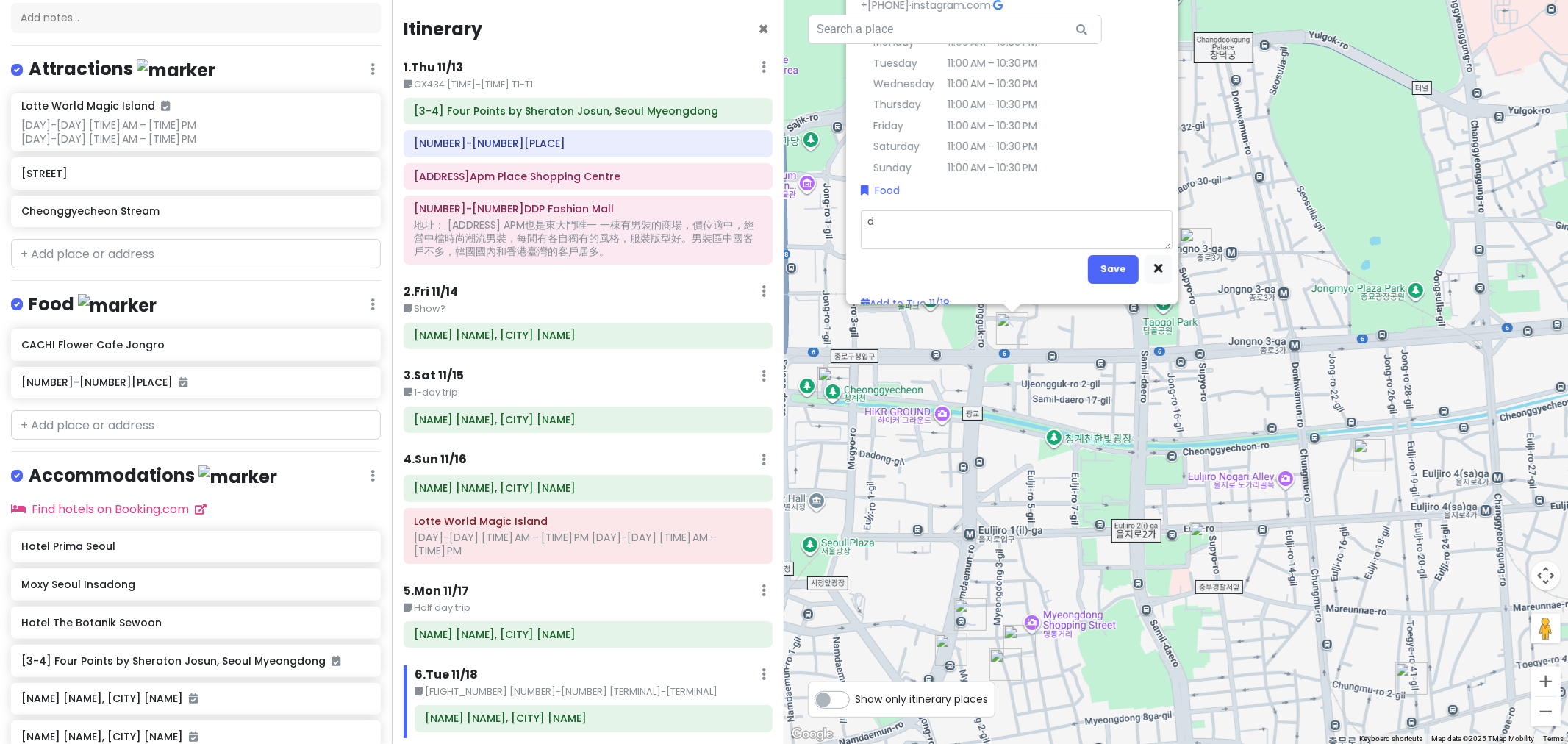 type on "x" 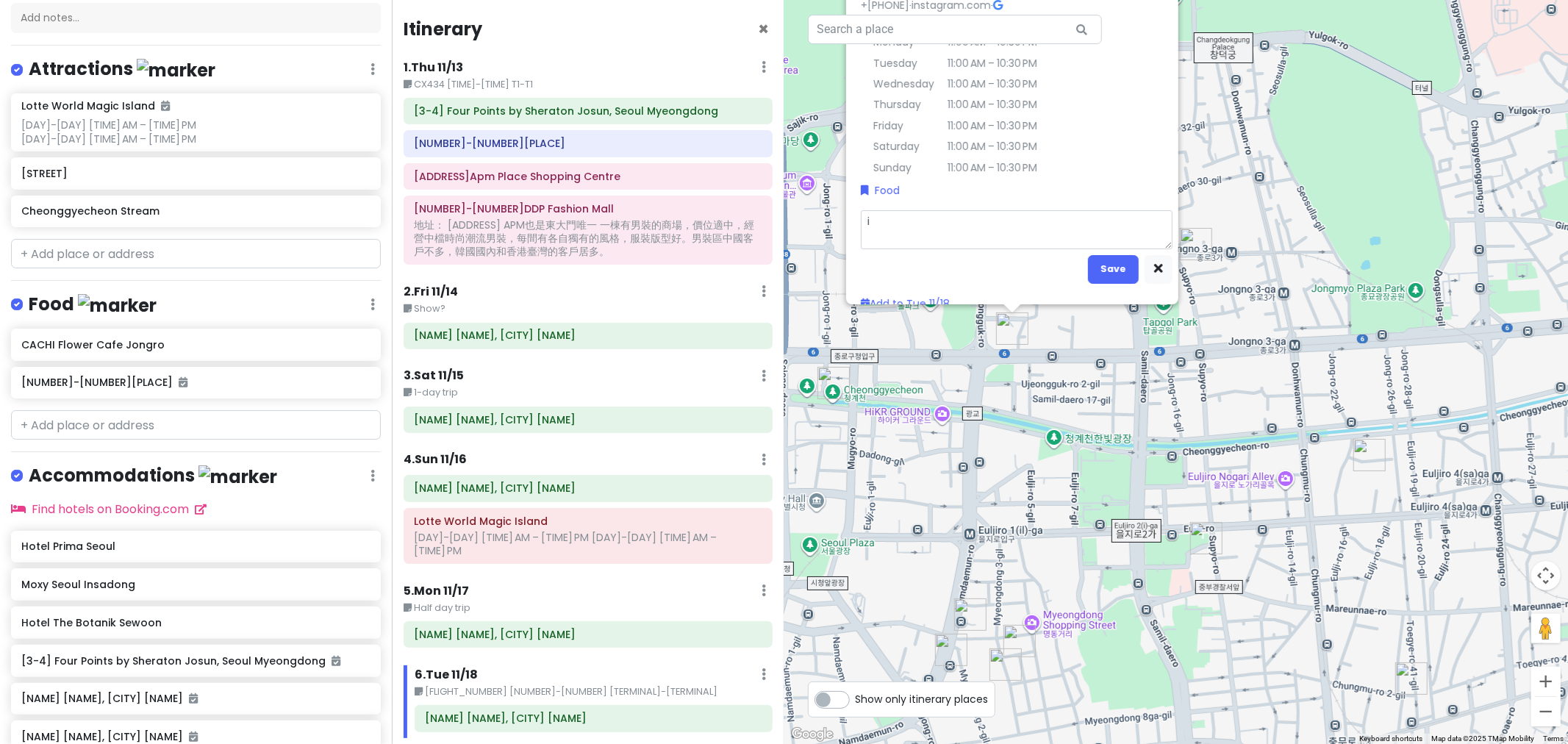 type on "x" 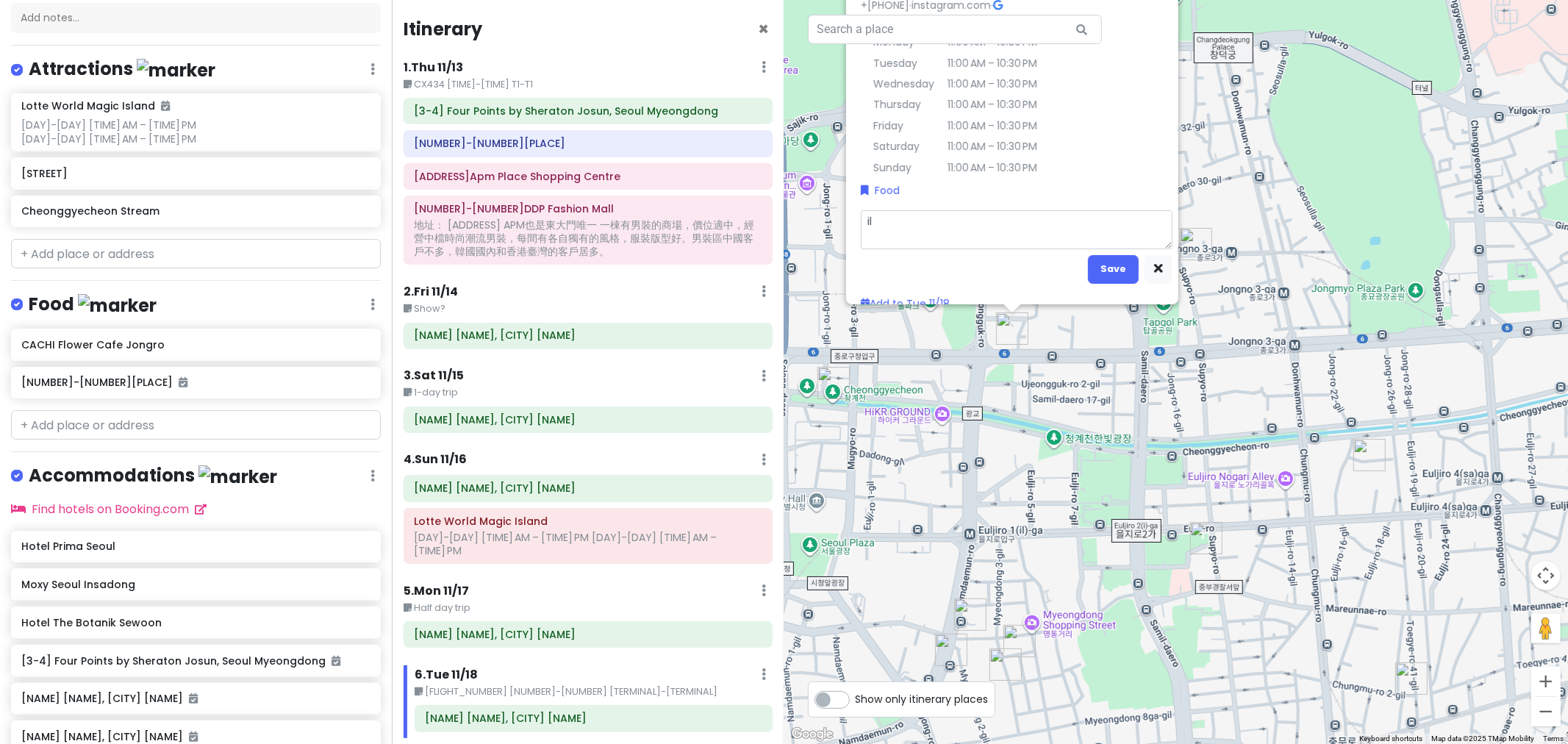 type on "x" 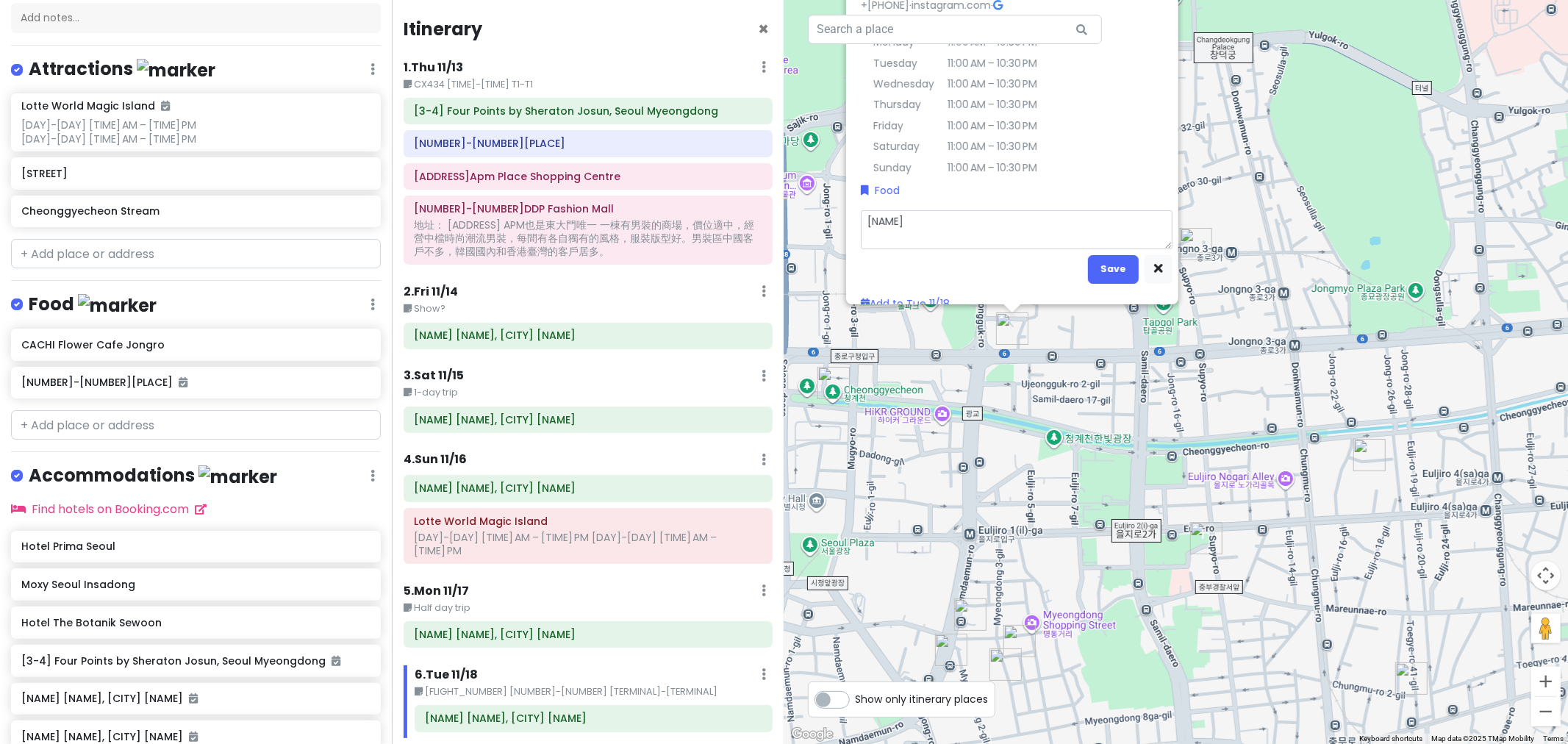 type on "x" 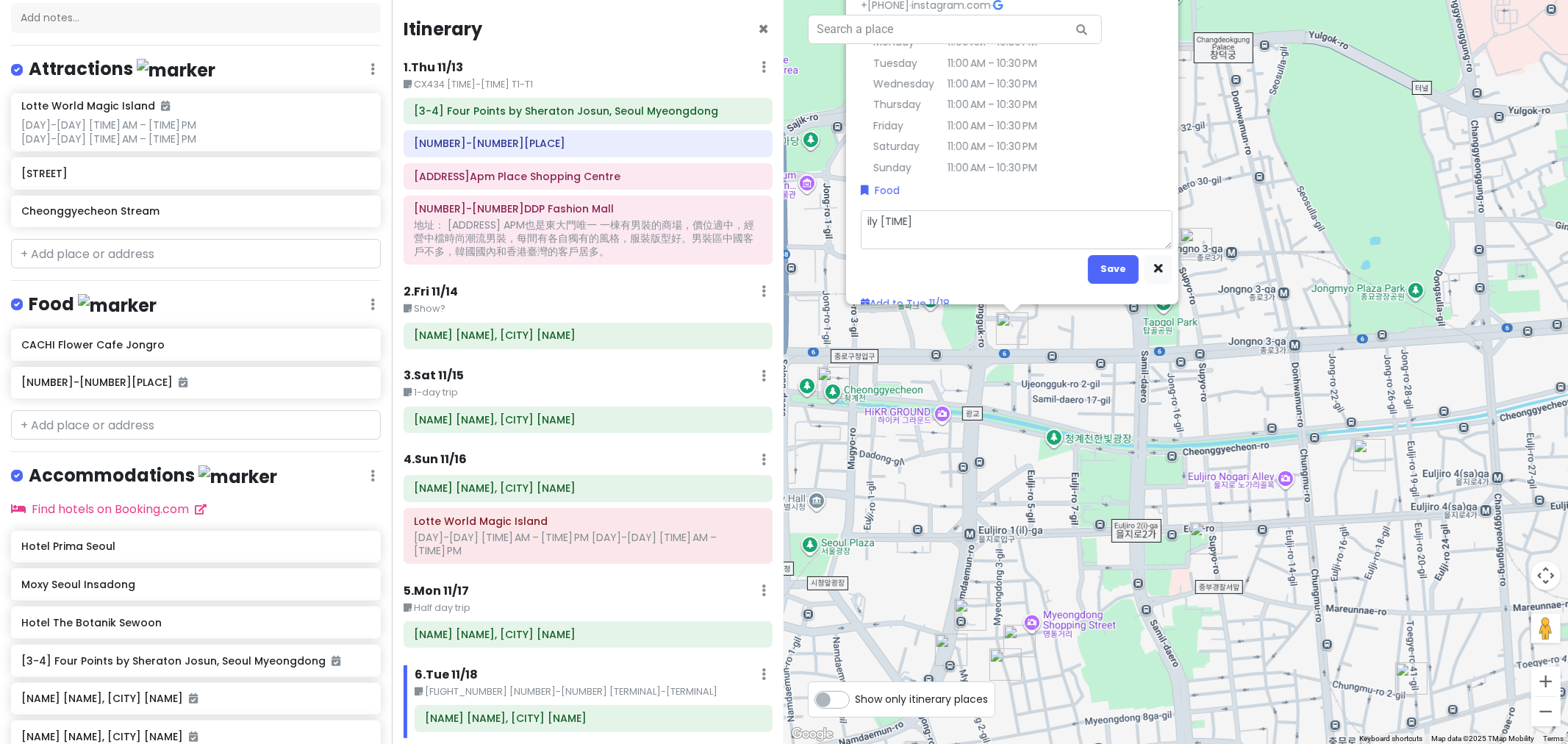 type on "x" 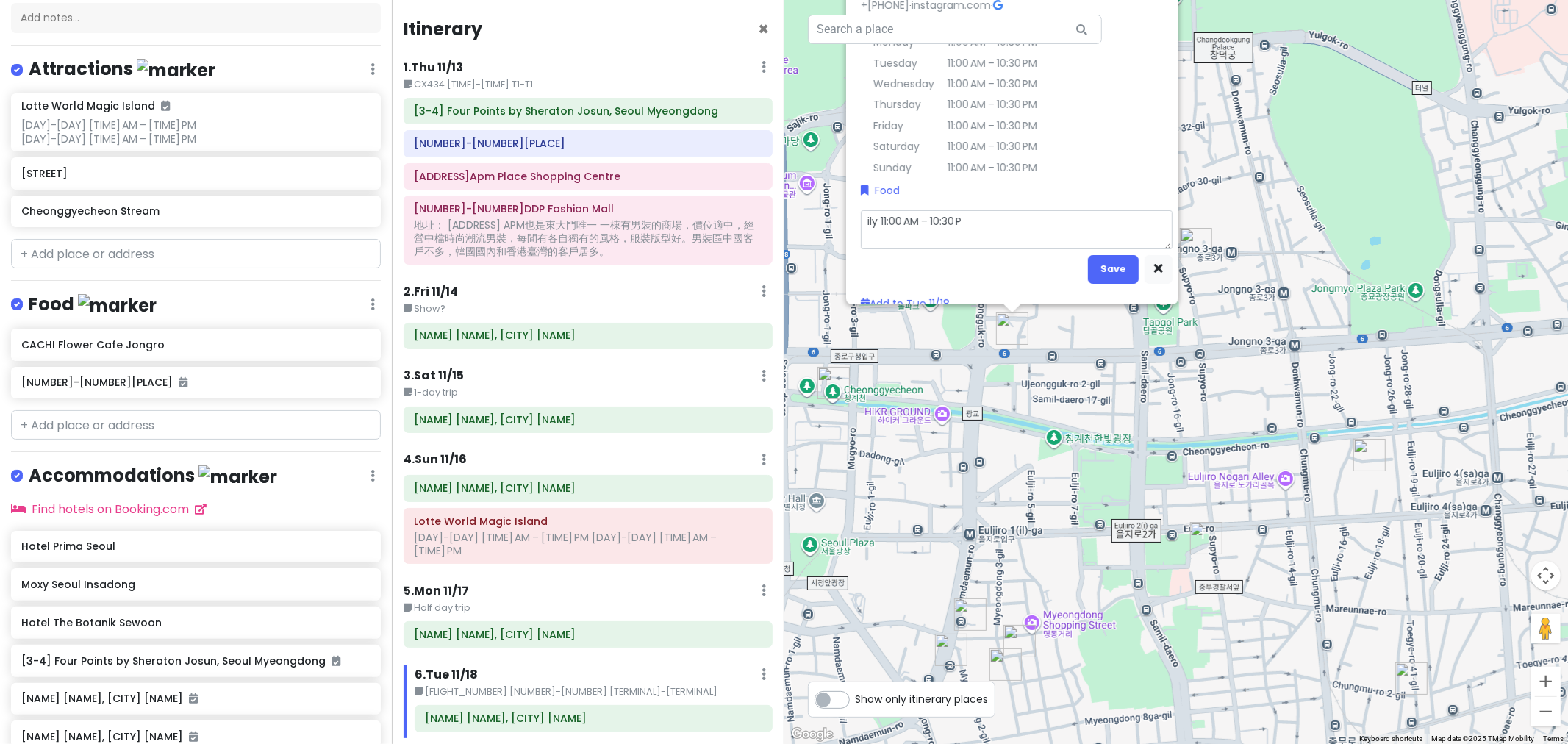 type on "x" 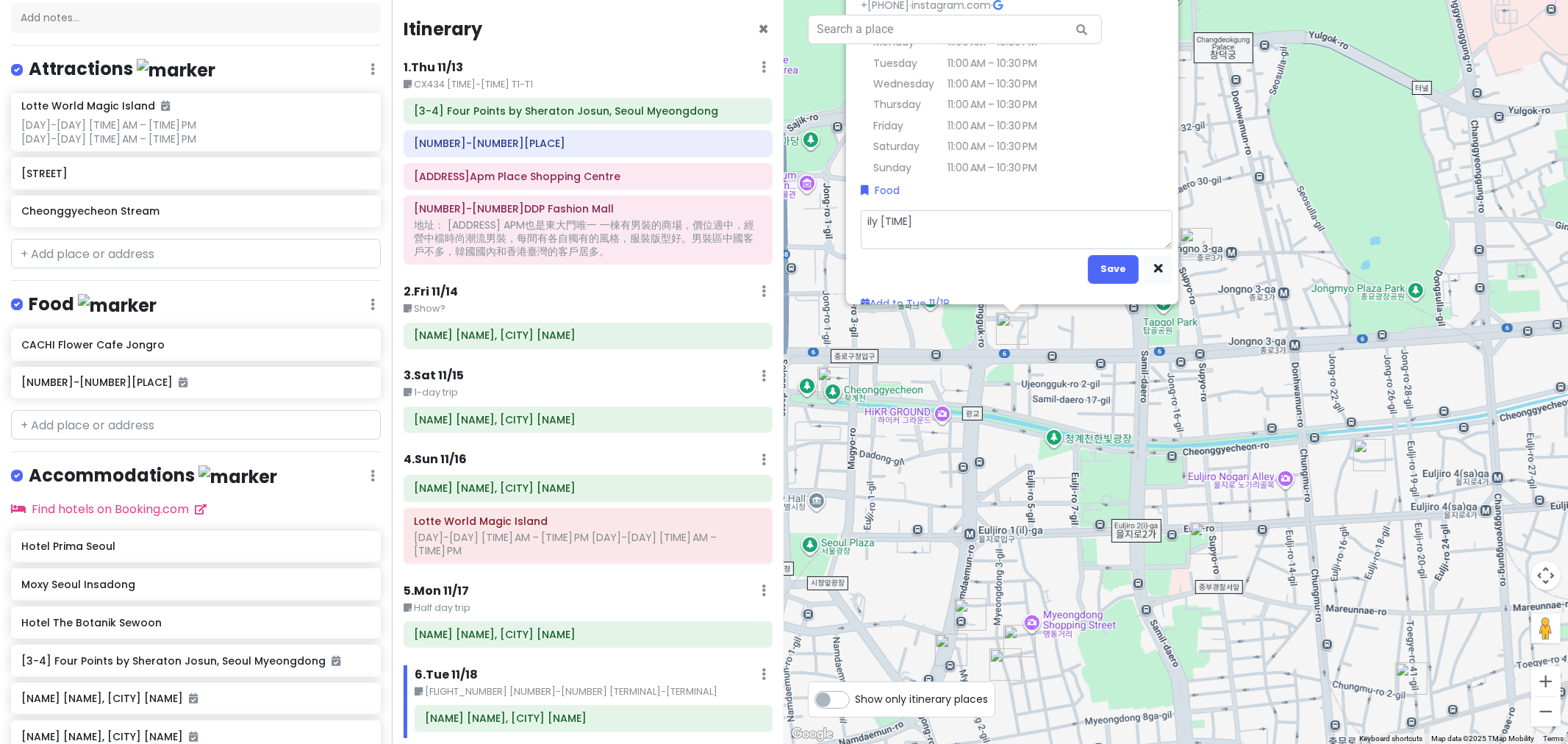 type on "x" 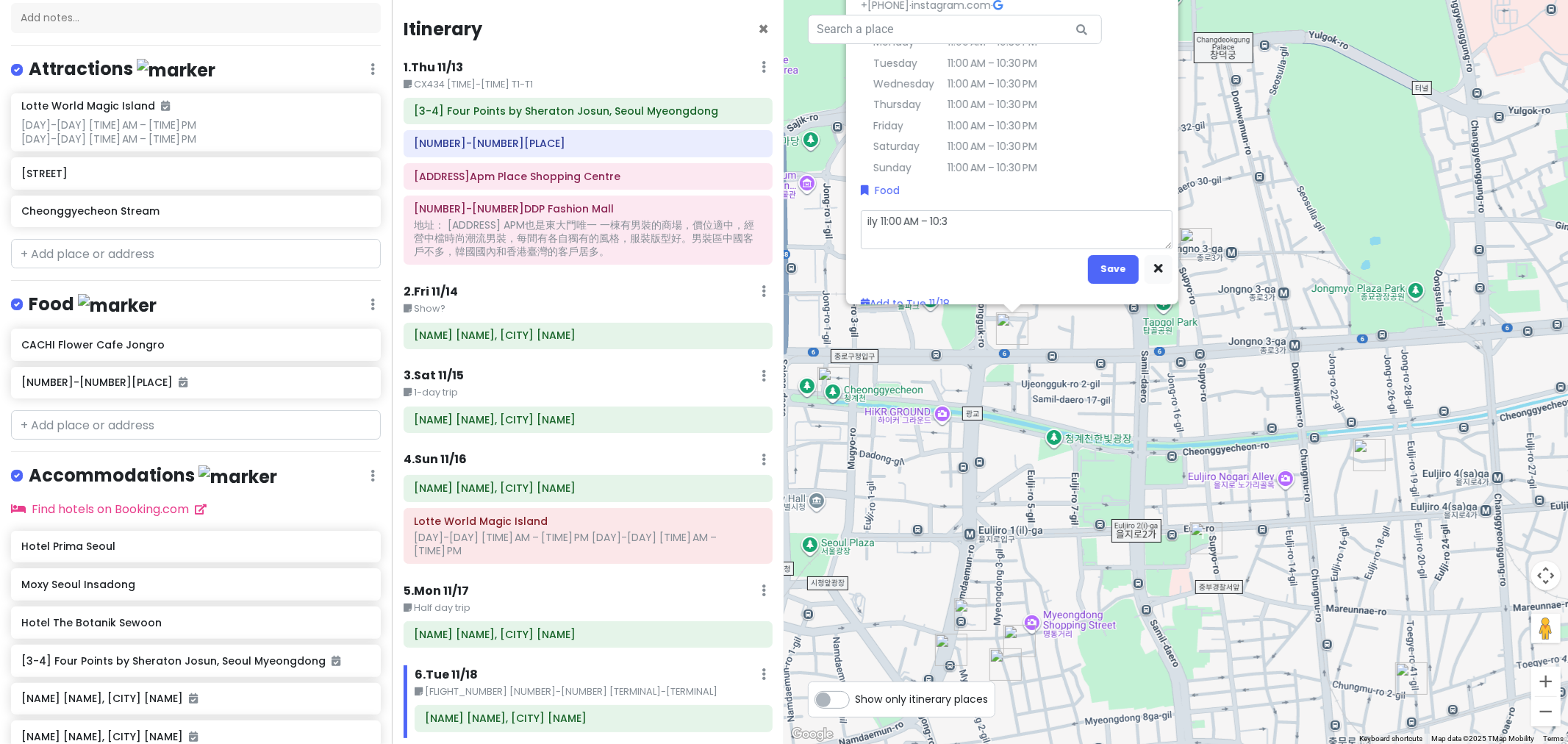 type on "x" 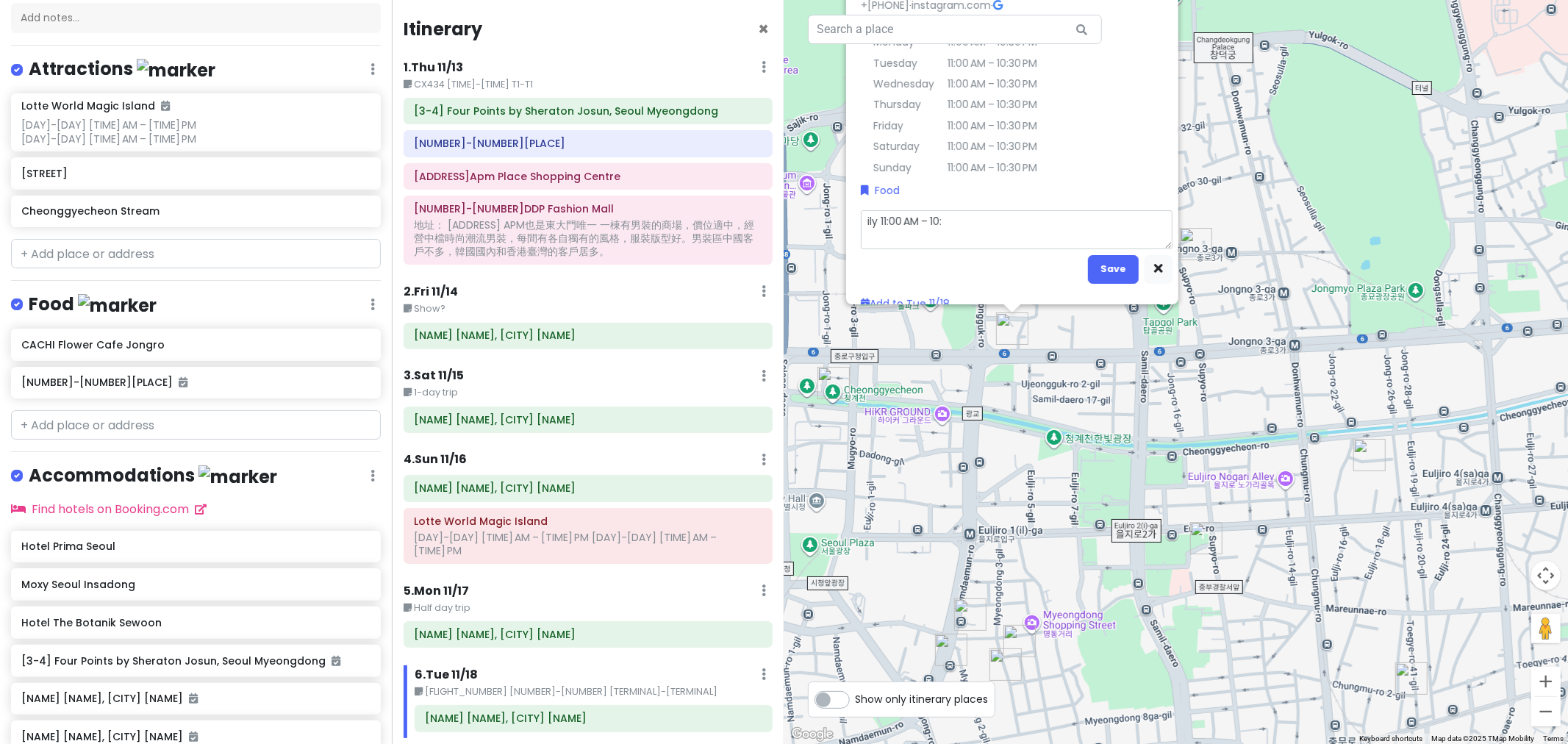 type on "x" 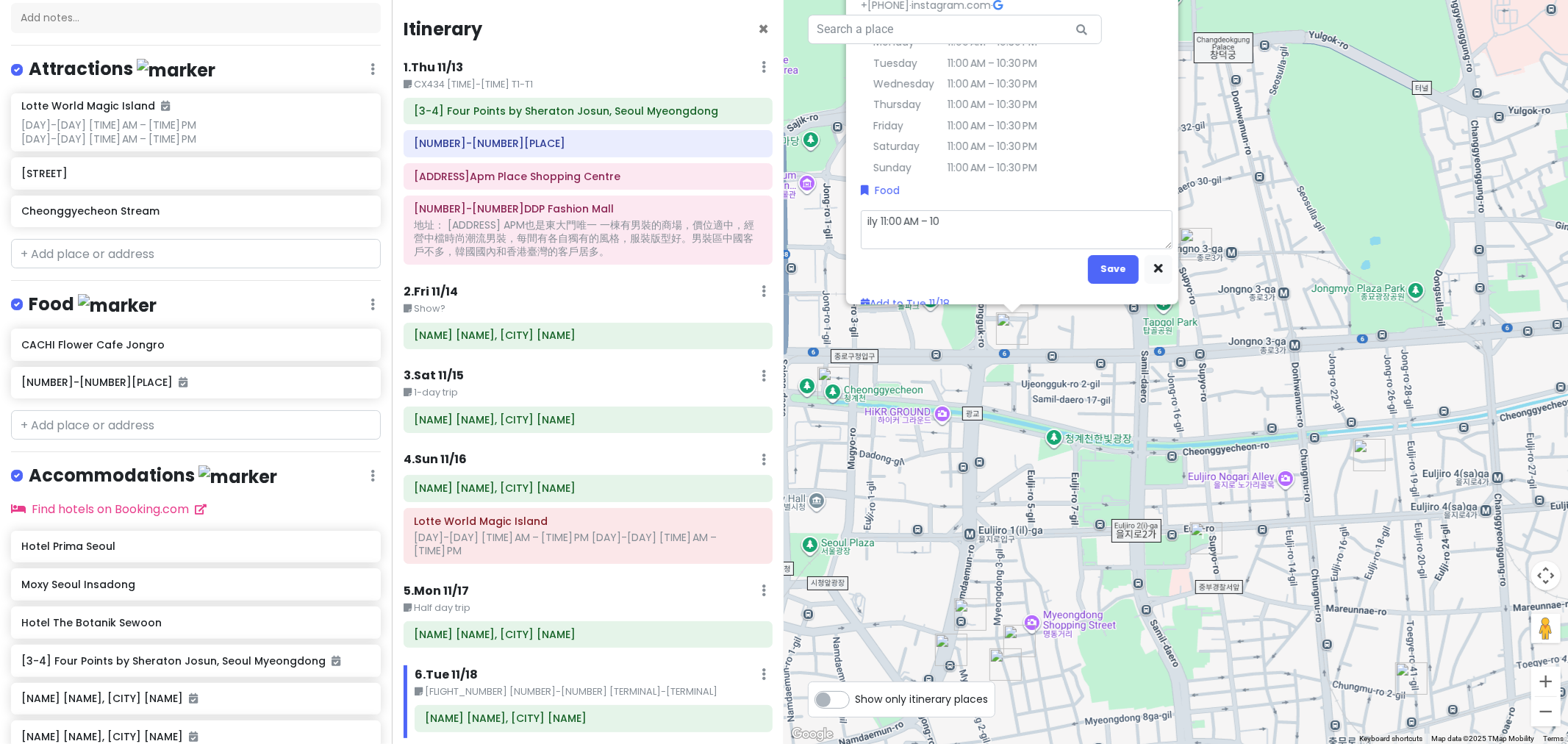 type on "x" 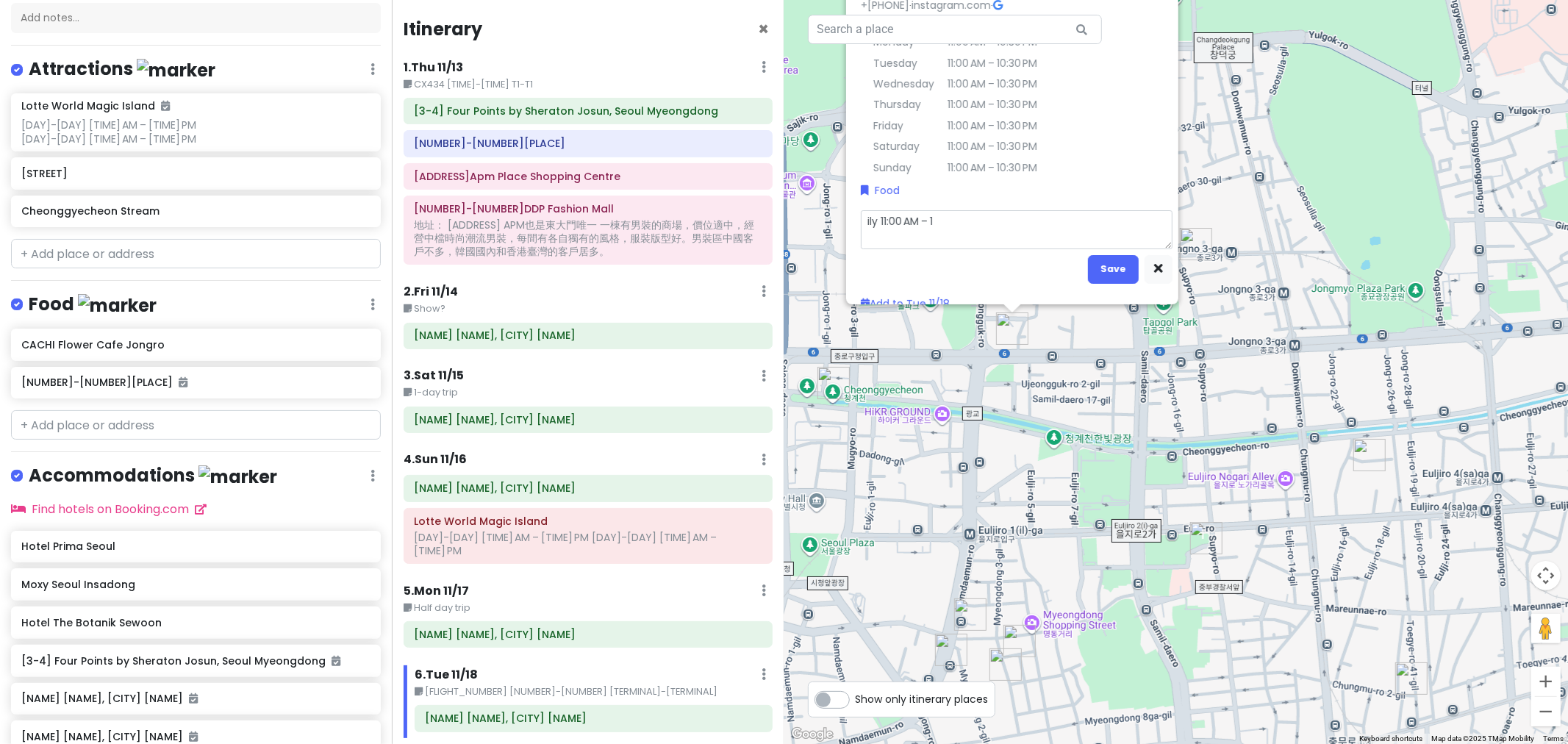 type on "x" 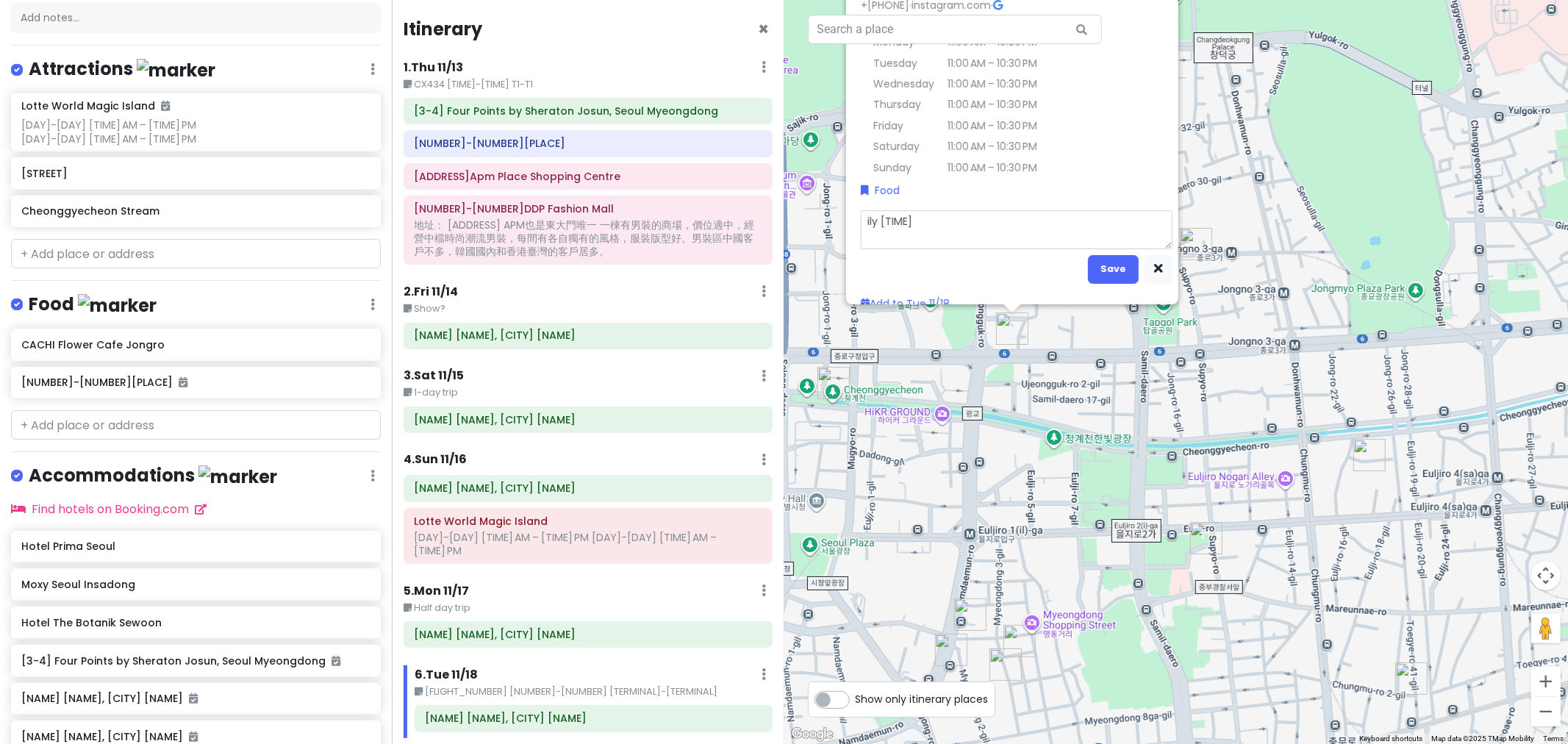 type on "x" 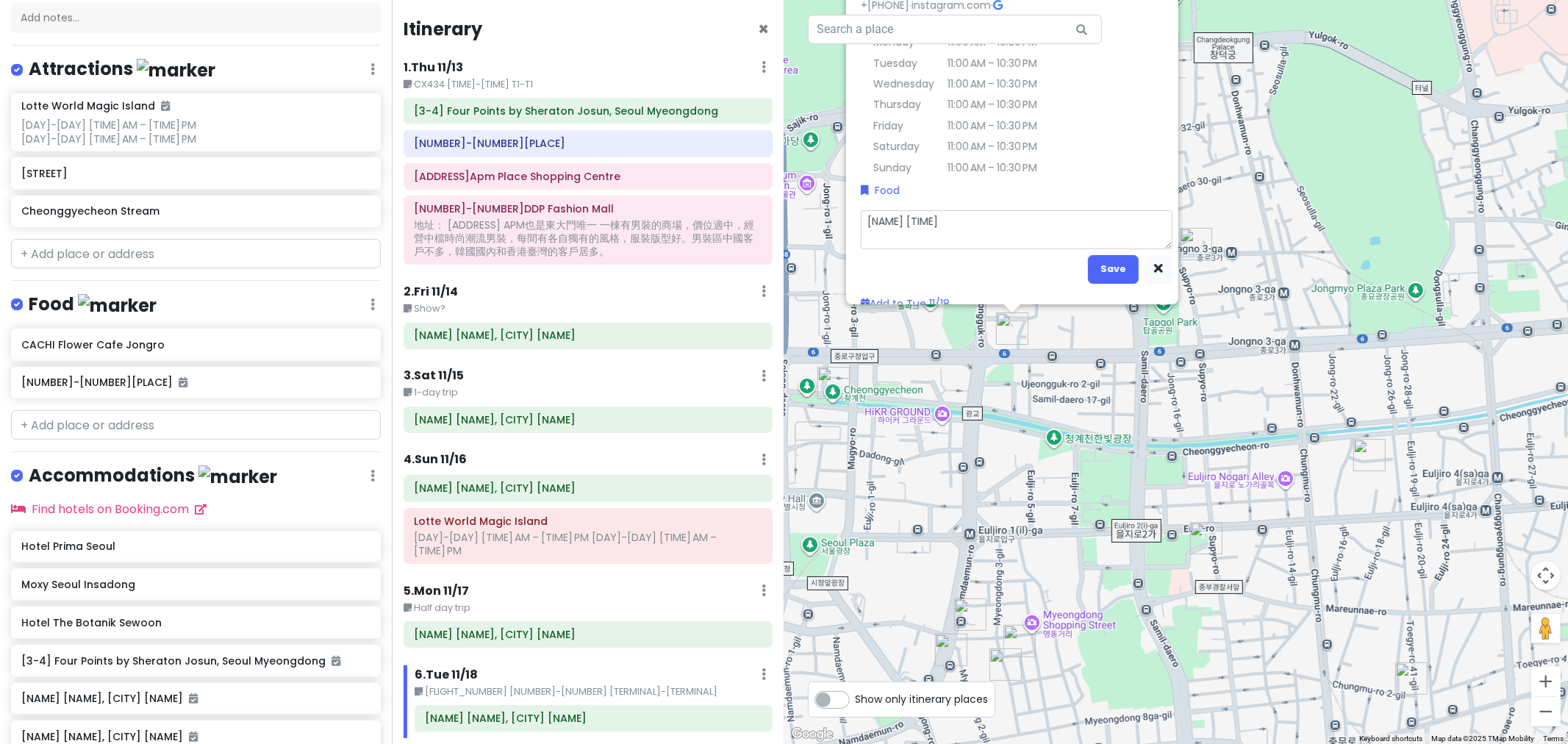 type on "x" 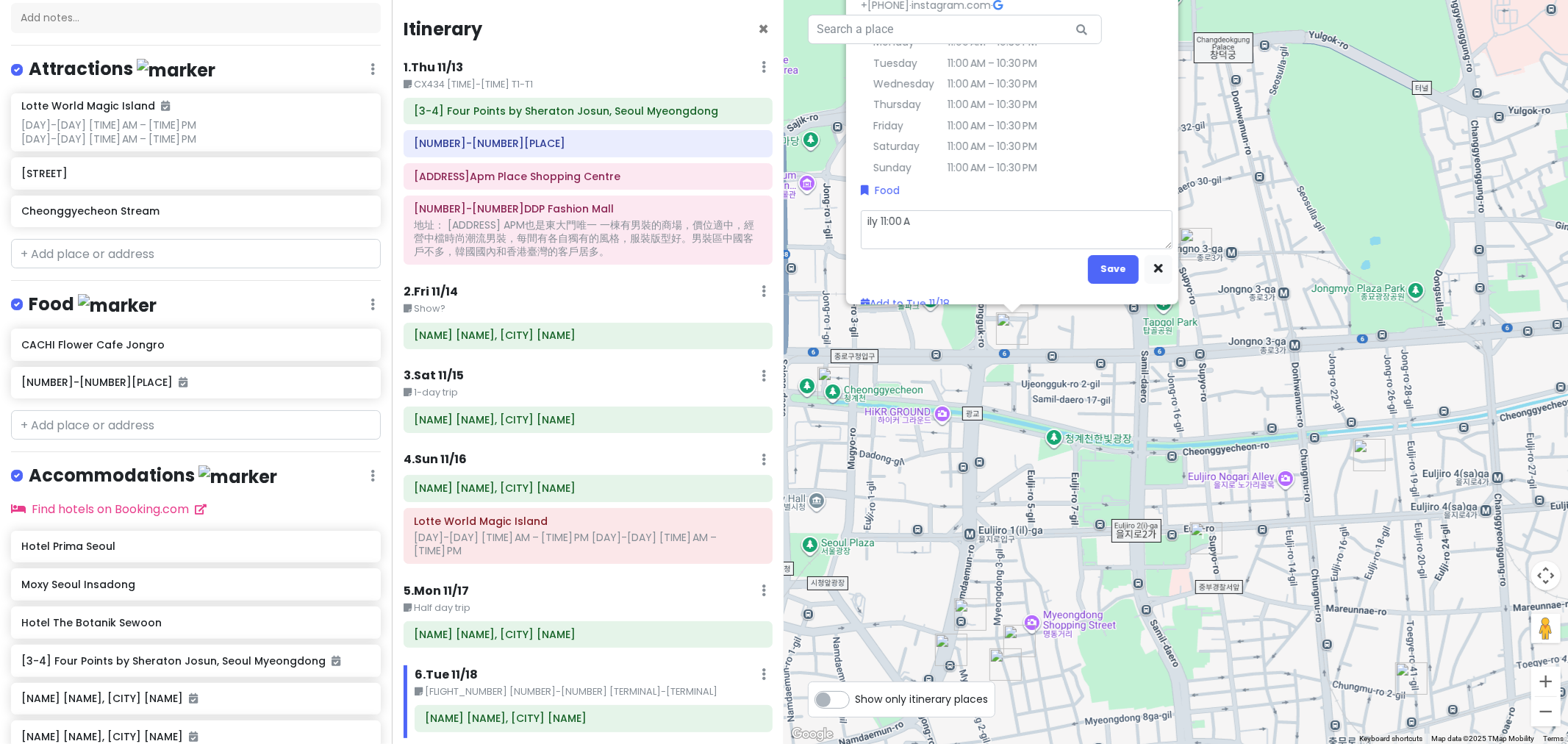 type on "x" 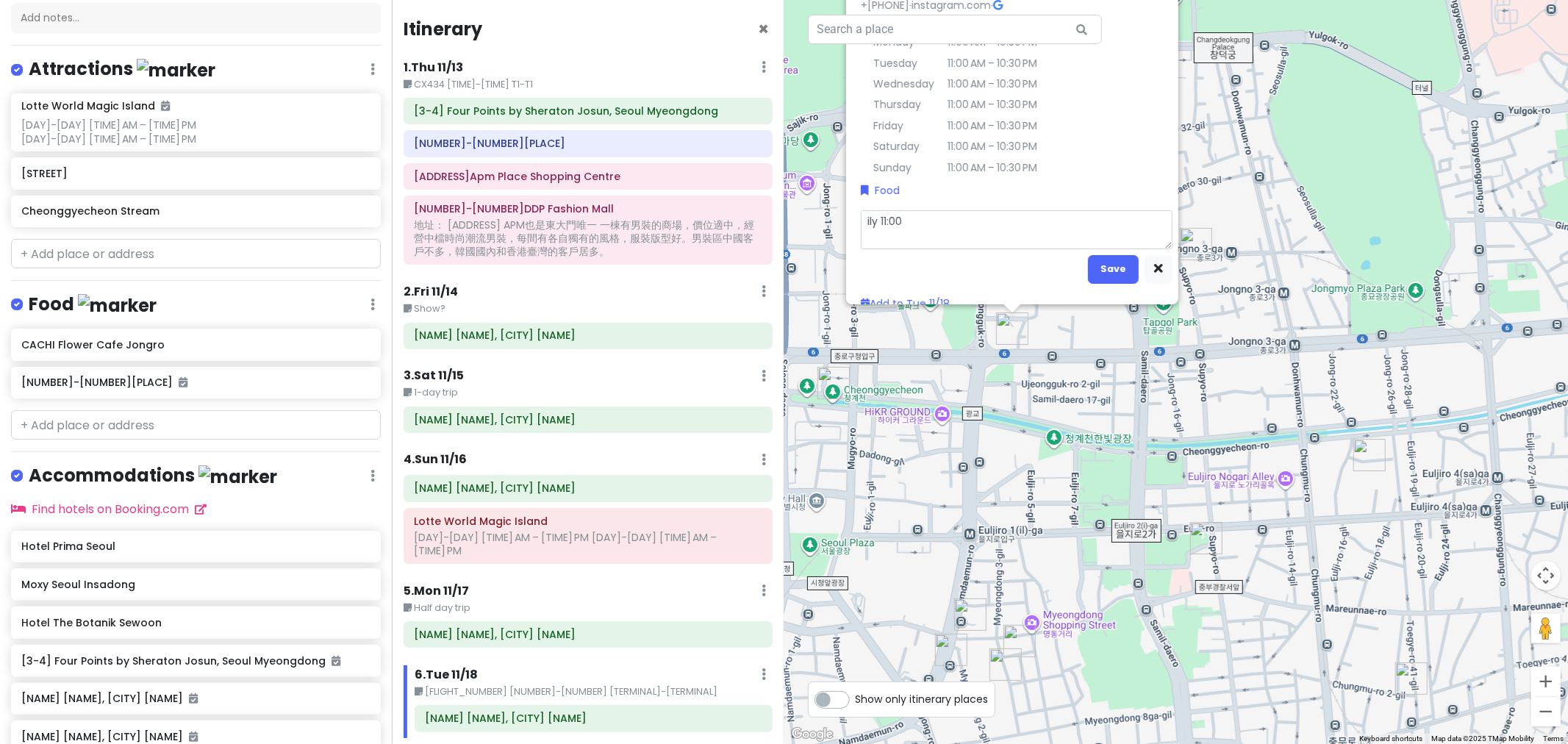 type on "x" 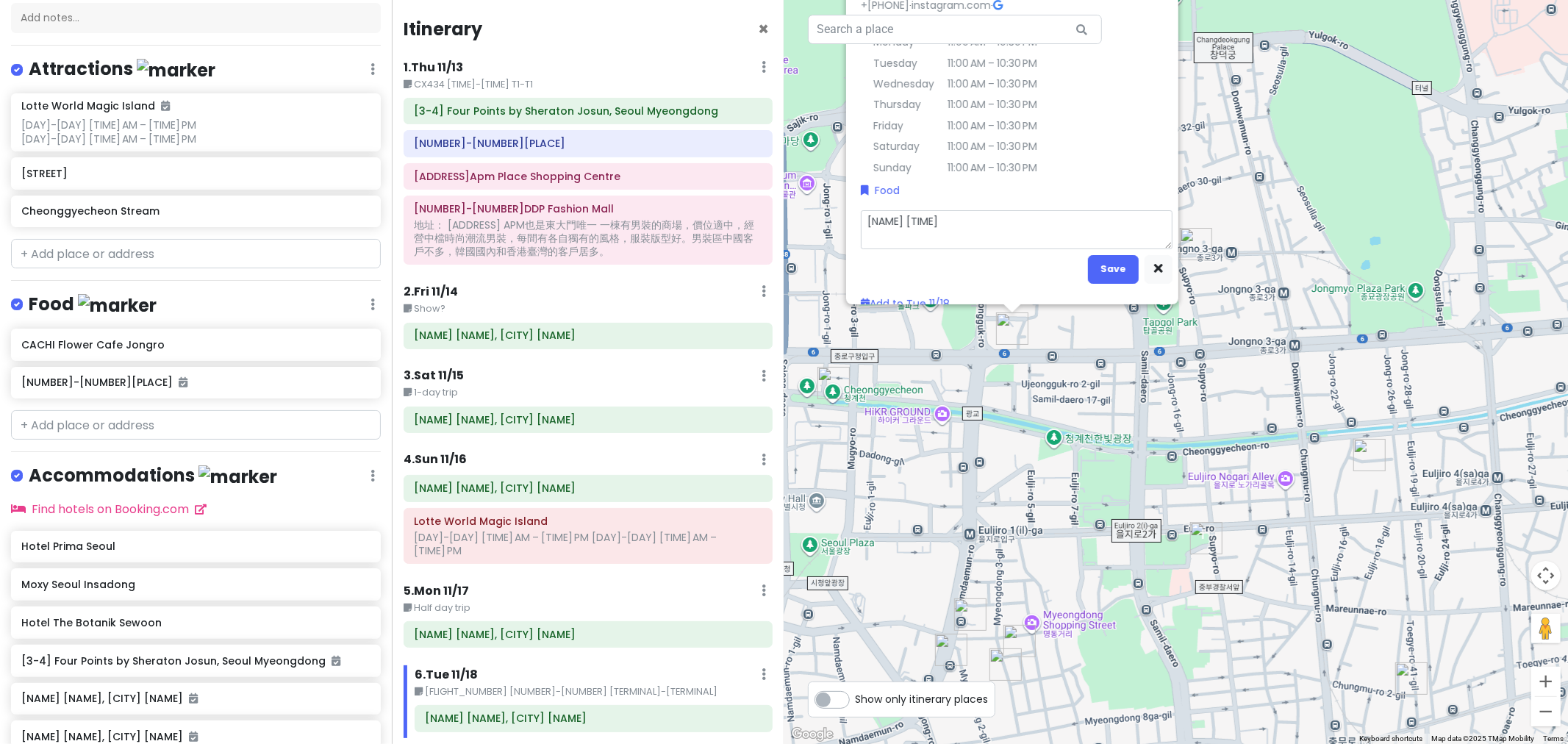 type on "x" 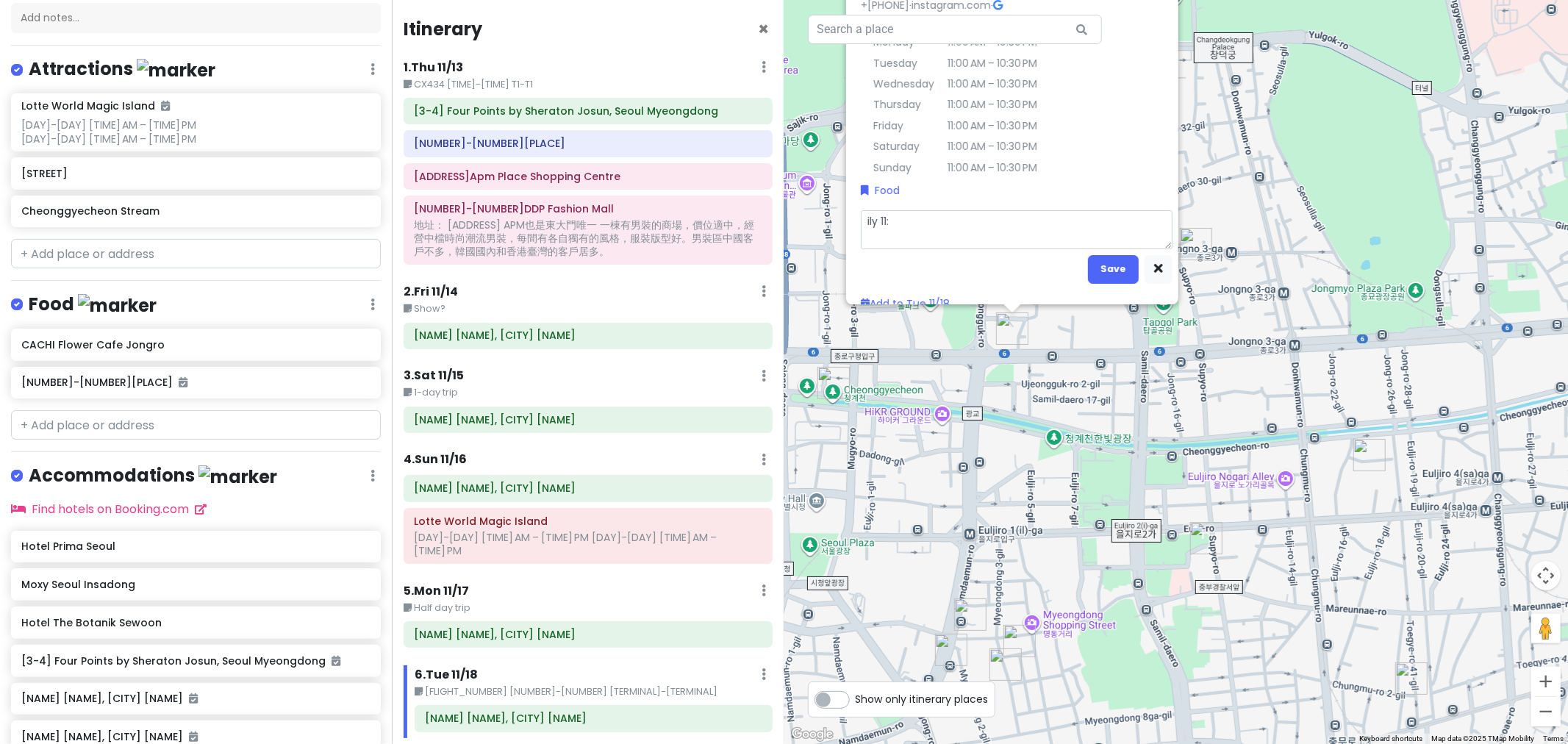 type on "x" 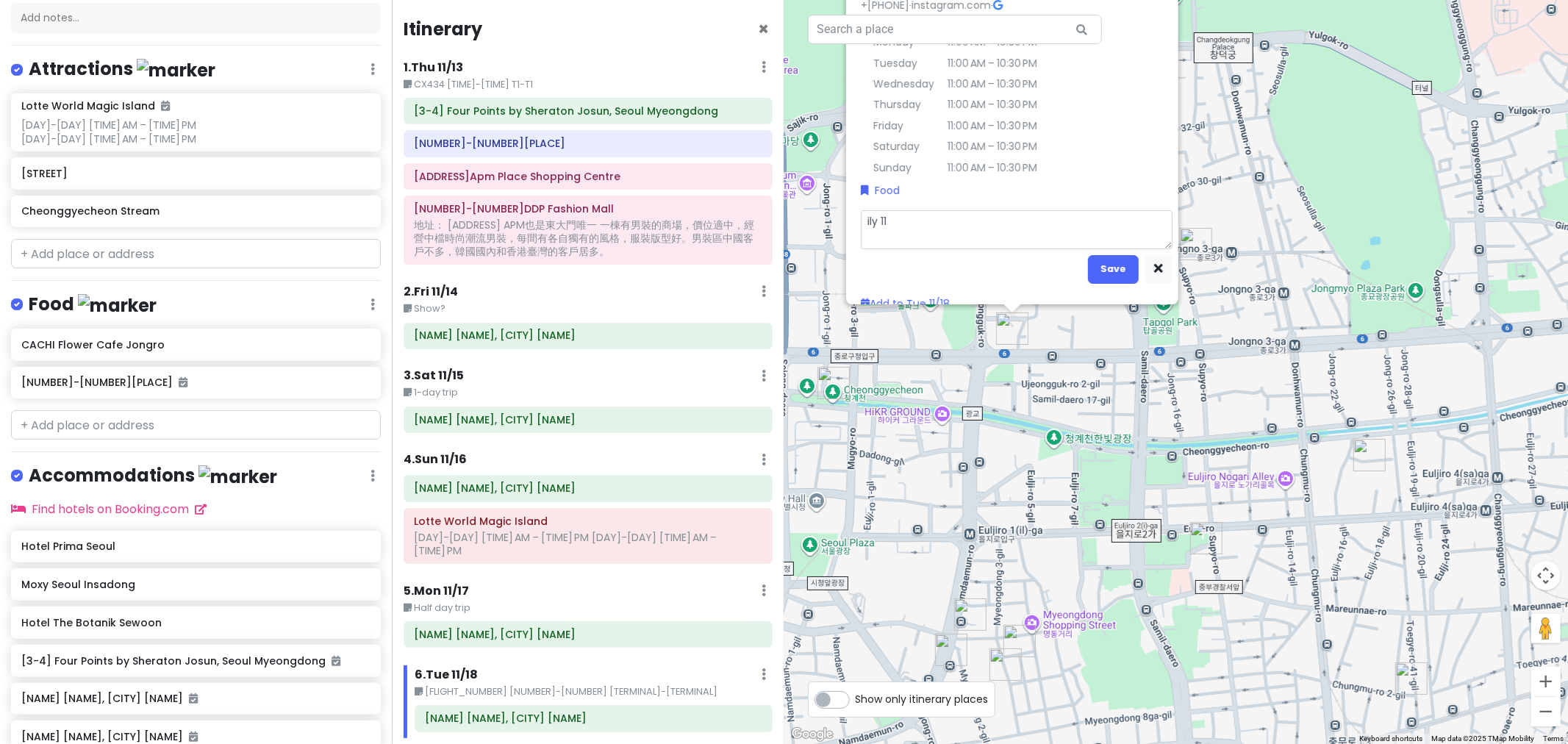 type on "x" 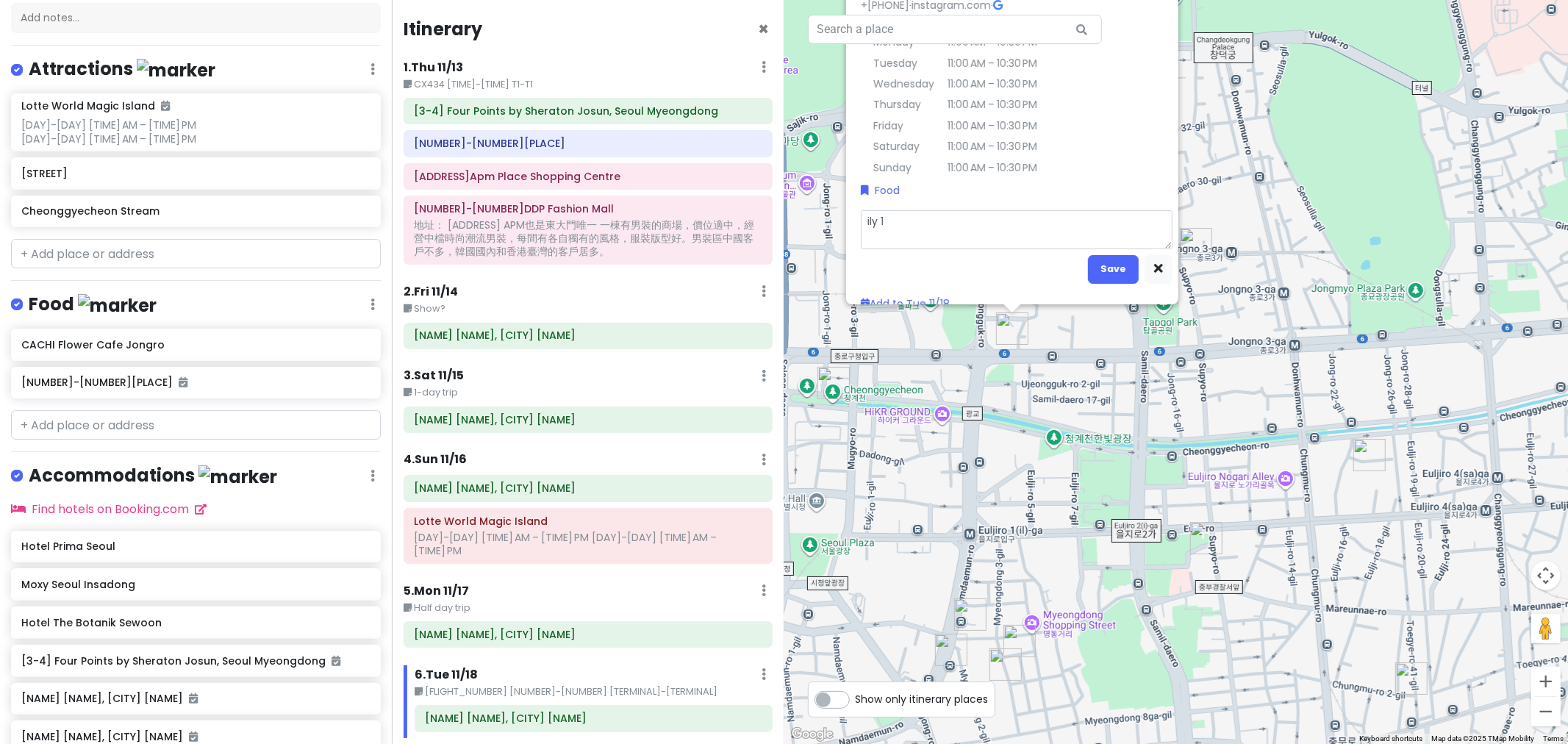 type on "x" 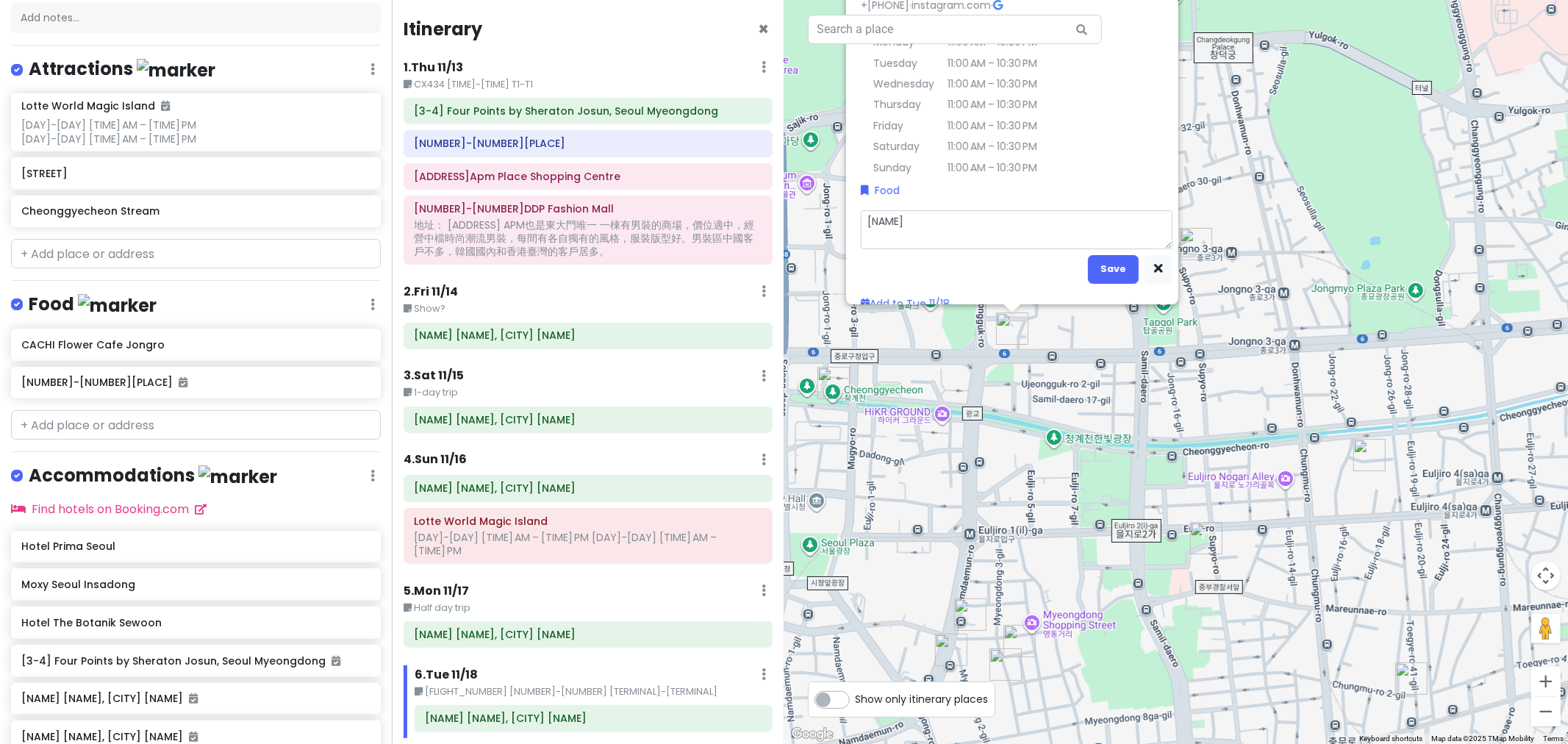 type on "x" 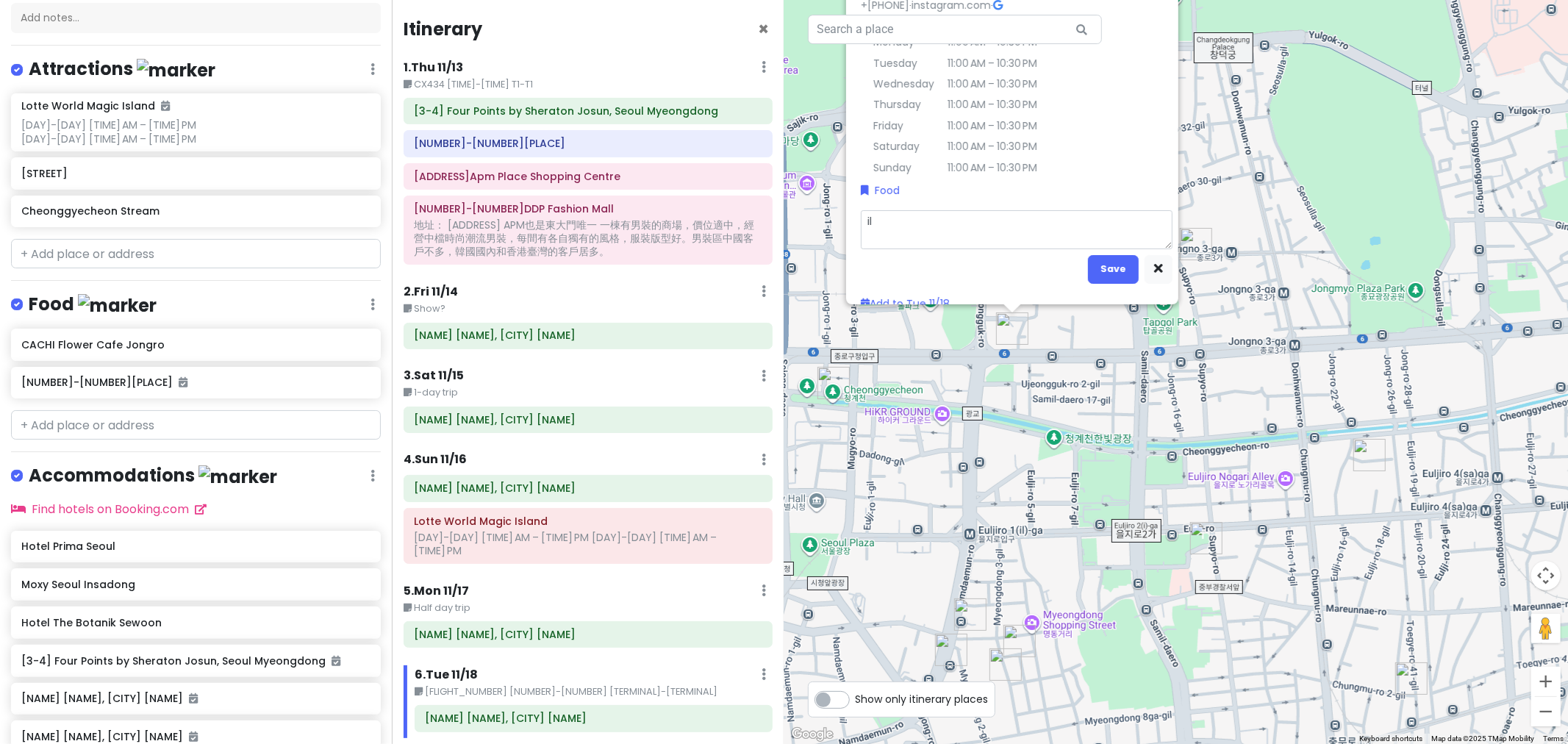 type on "x" 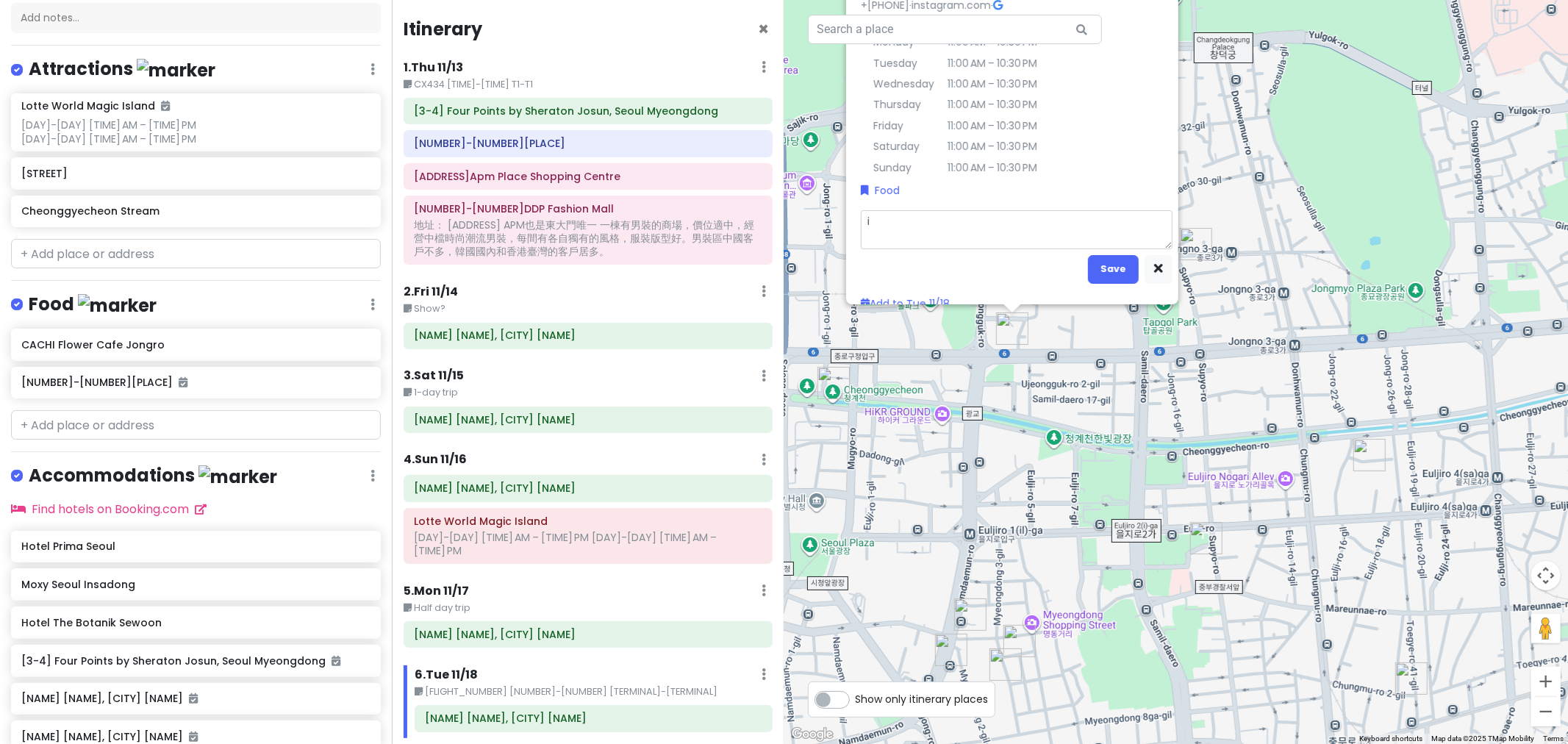 type 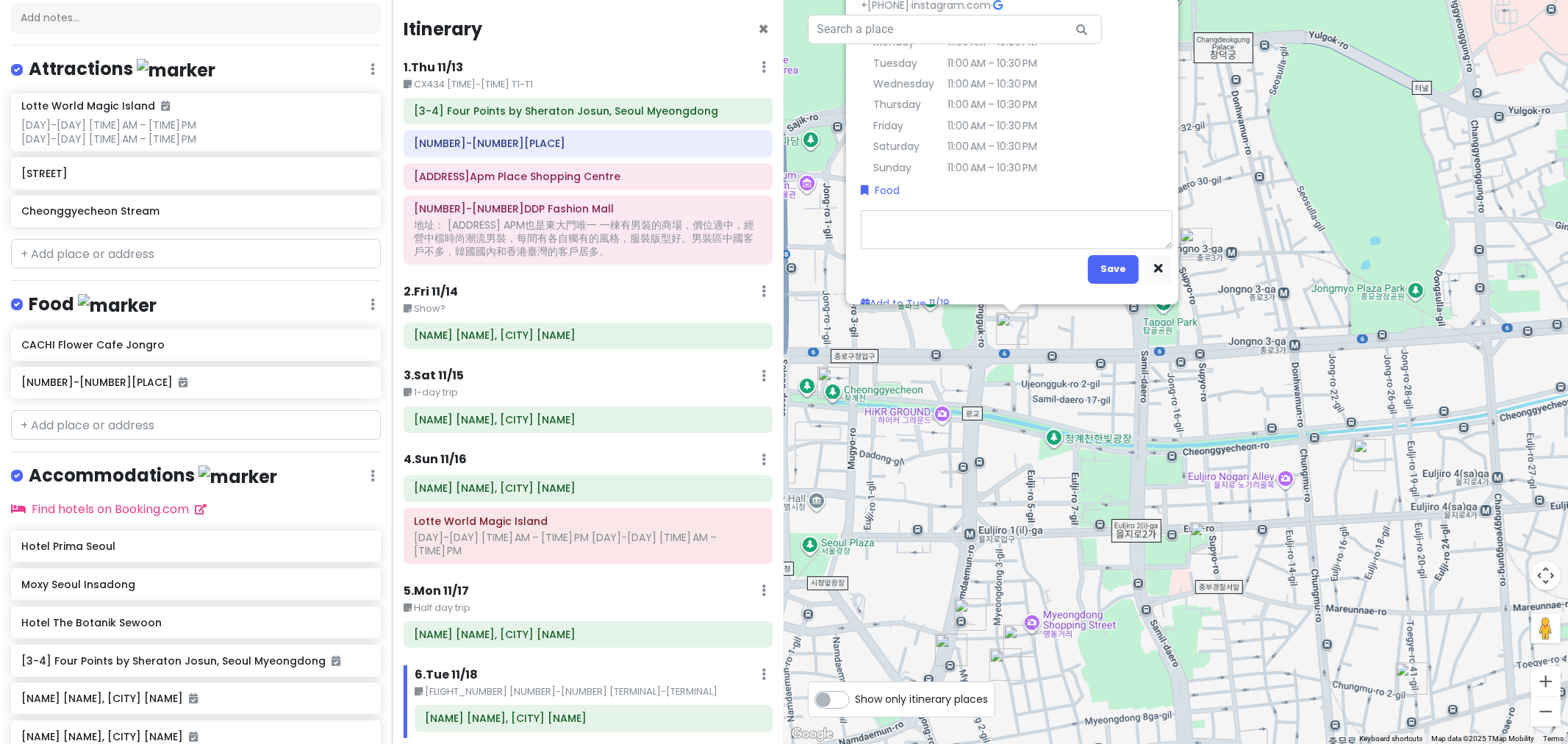 type on "x" 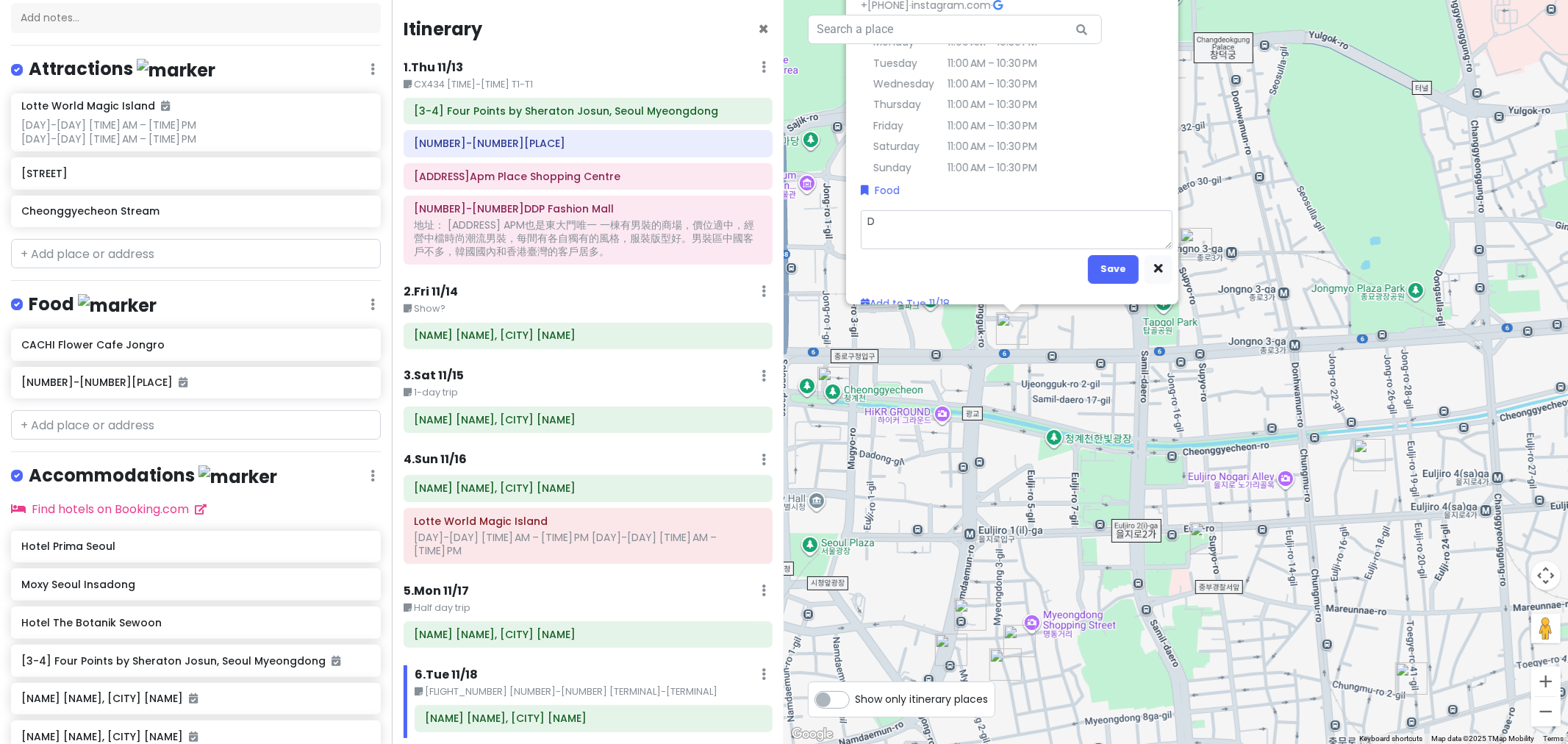 type on "x" 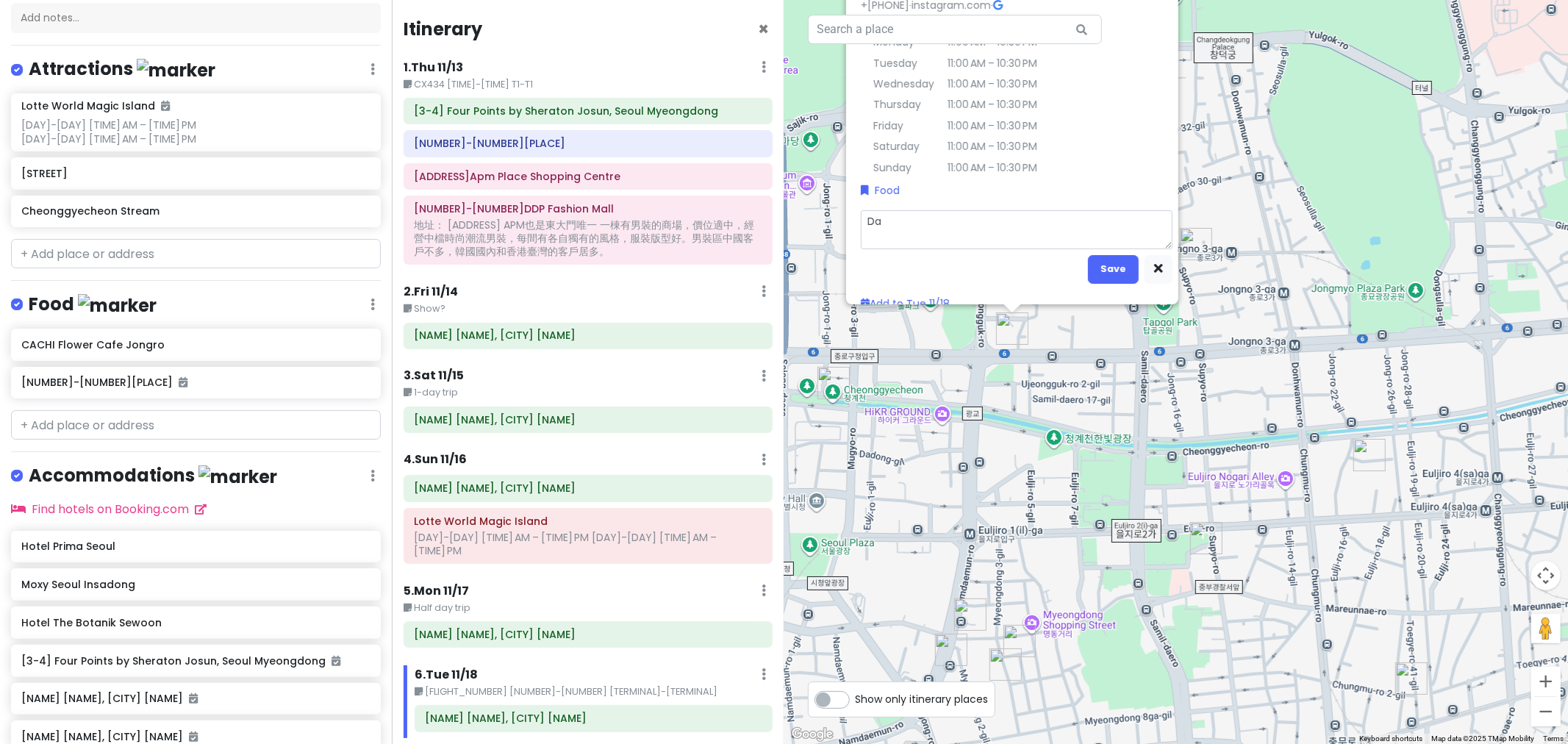 type on "x" 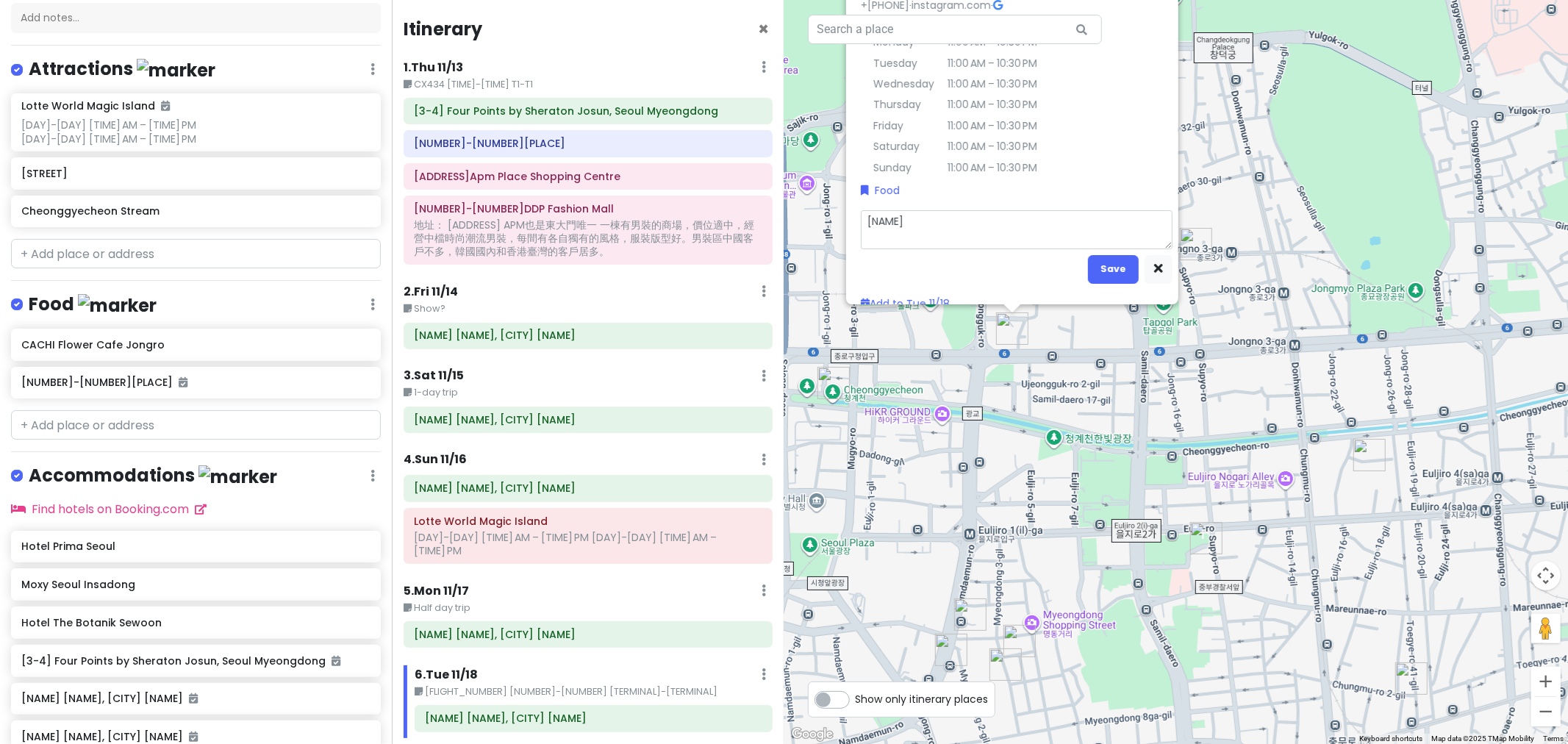 type on "x" 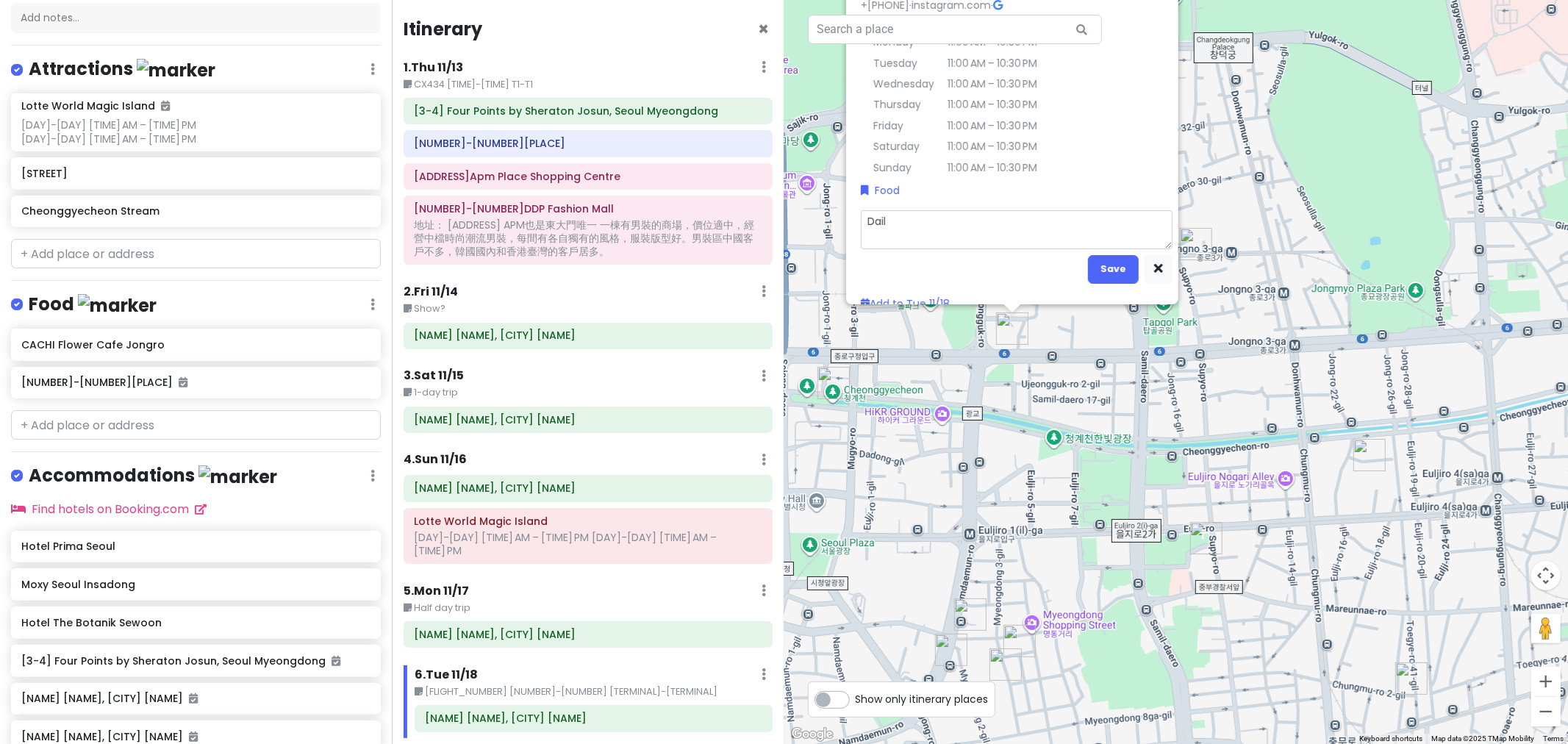 type on "x" 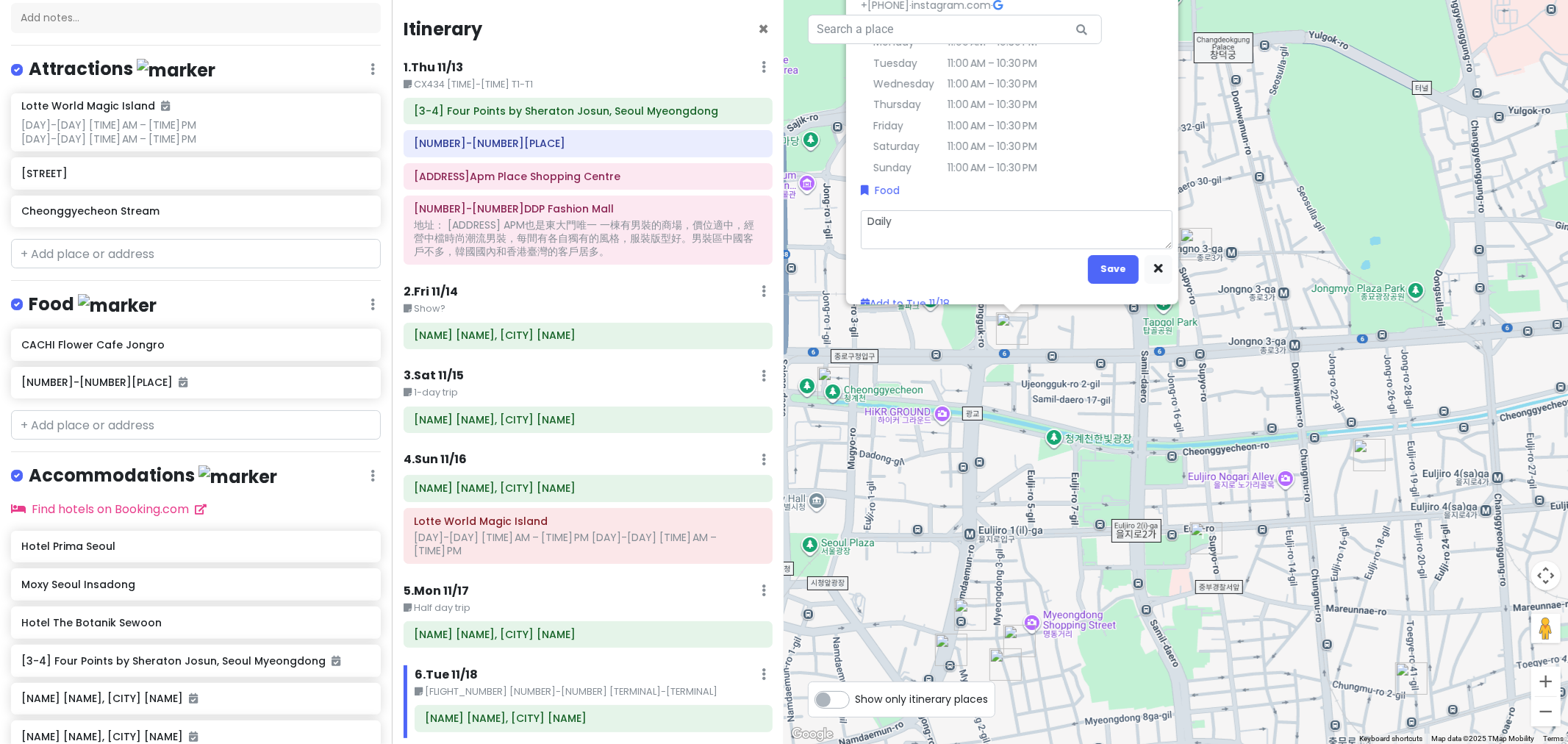 type on "x" 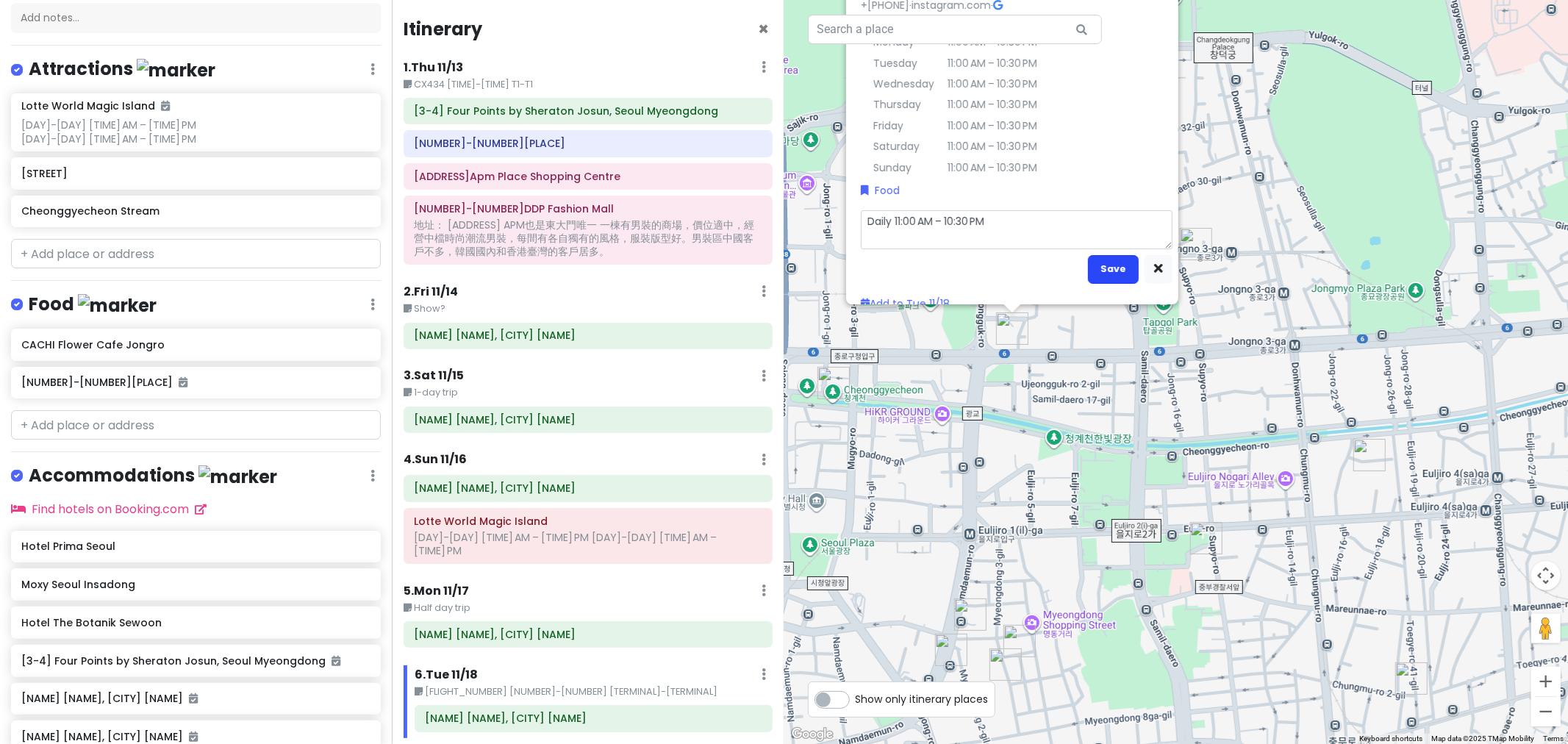 type on "Daily 11:00 AM – 10:30 PM" 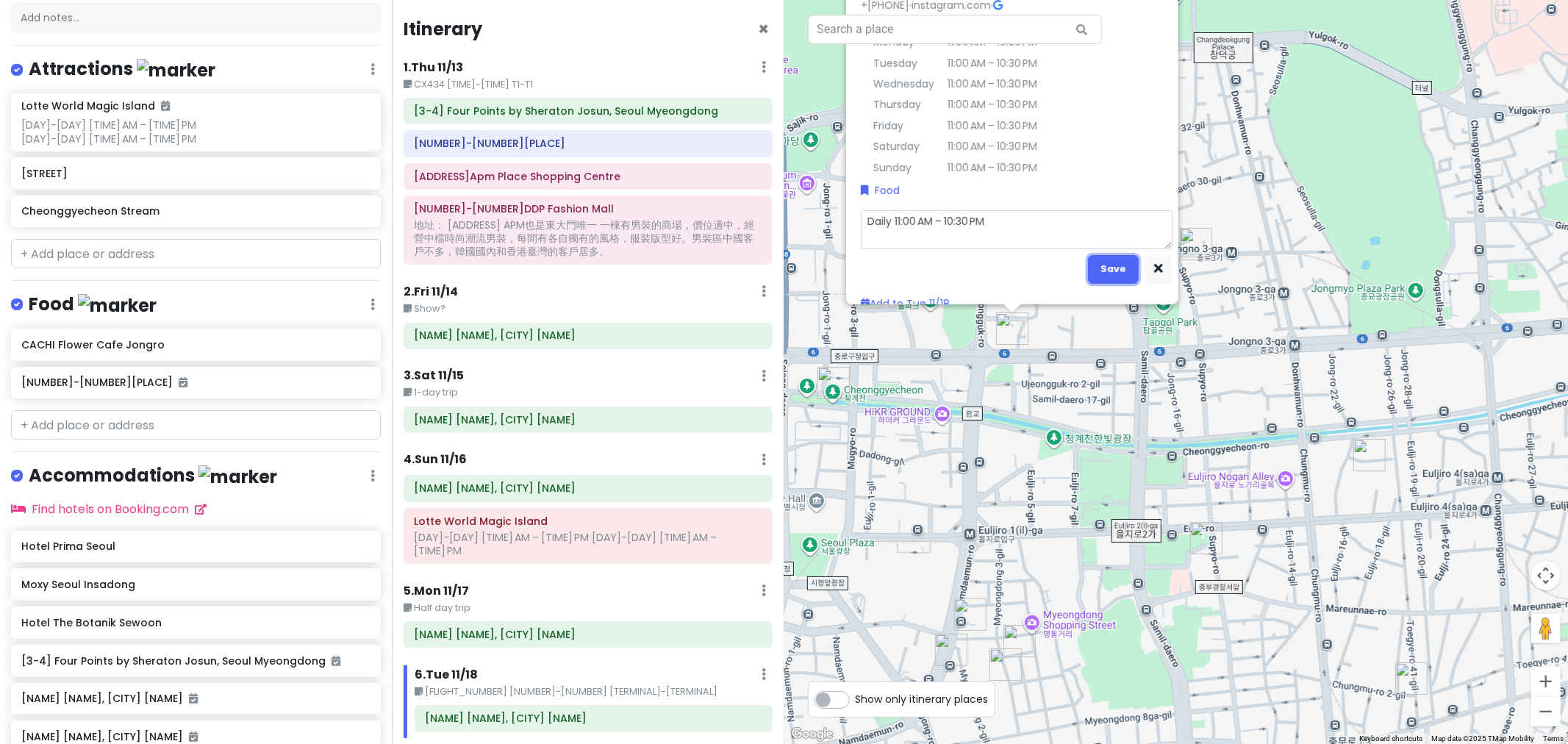 drag, startPoint x: 1112, startPoint y: 254, endPoint x: 1110, endPoint y: 262, distance: 8.246211 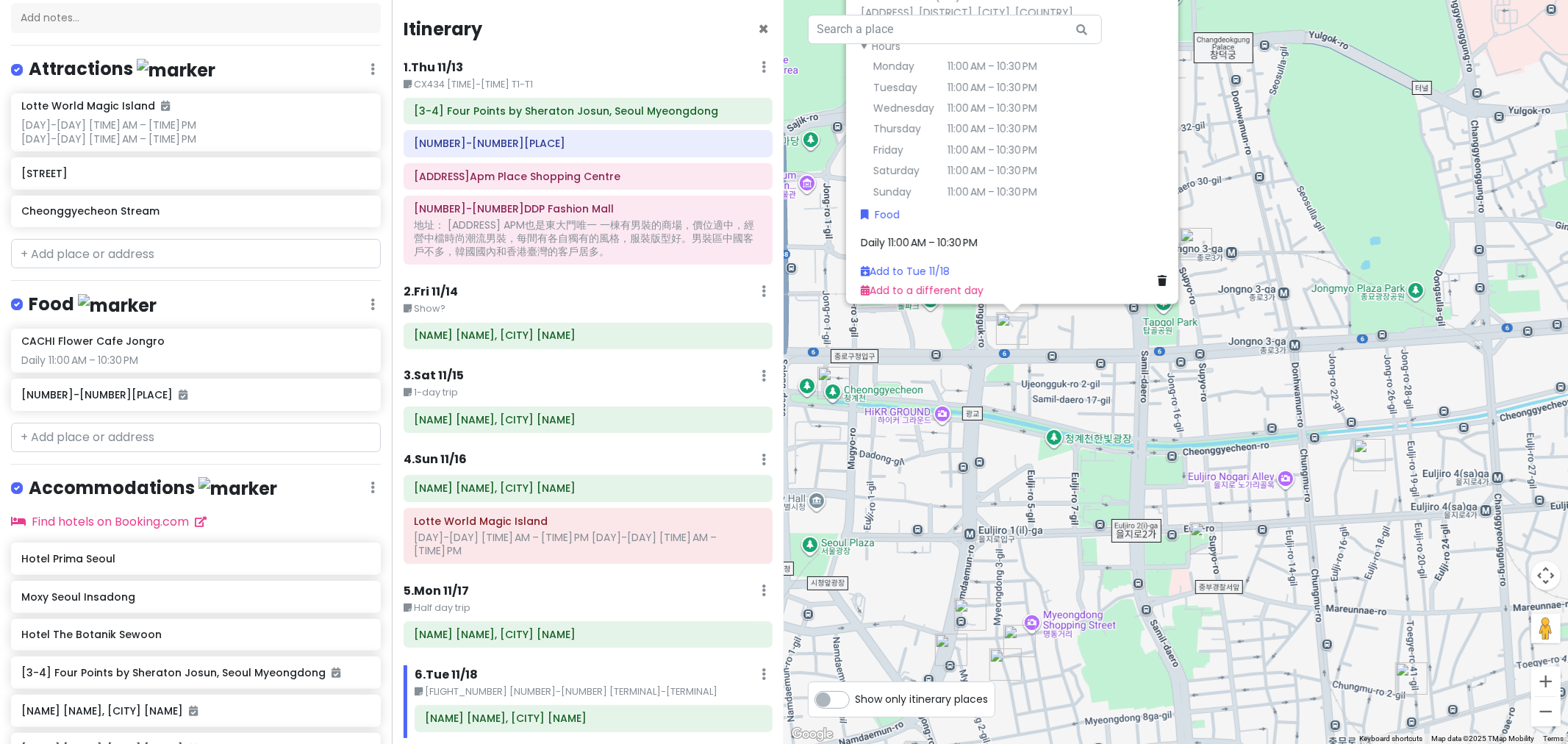 click on "[PLACE] [DISTRICT] [STREET], [DISTRICT], [CITY], [COUNTRY] +[PHONE] · instagram.com · Hours Monday [TIME] Tuesday [TIME] Wednesday [TIME] Thursday [TIME] Friday [TIME] Saturday [TIME] Sunday [TIME] Food Daily [TIME] Add to Tue [DATE] Add to a different day" at bounding box center (1176, 372) 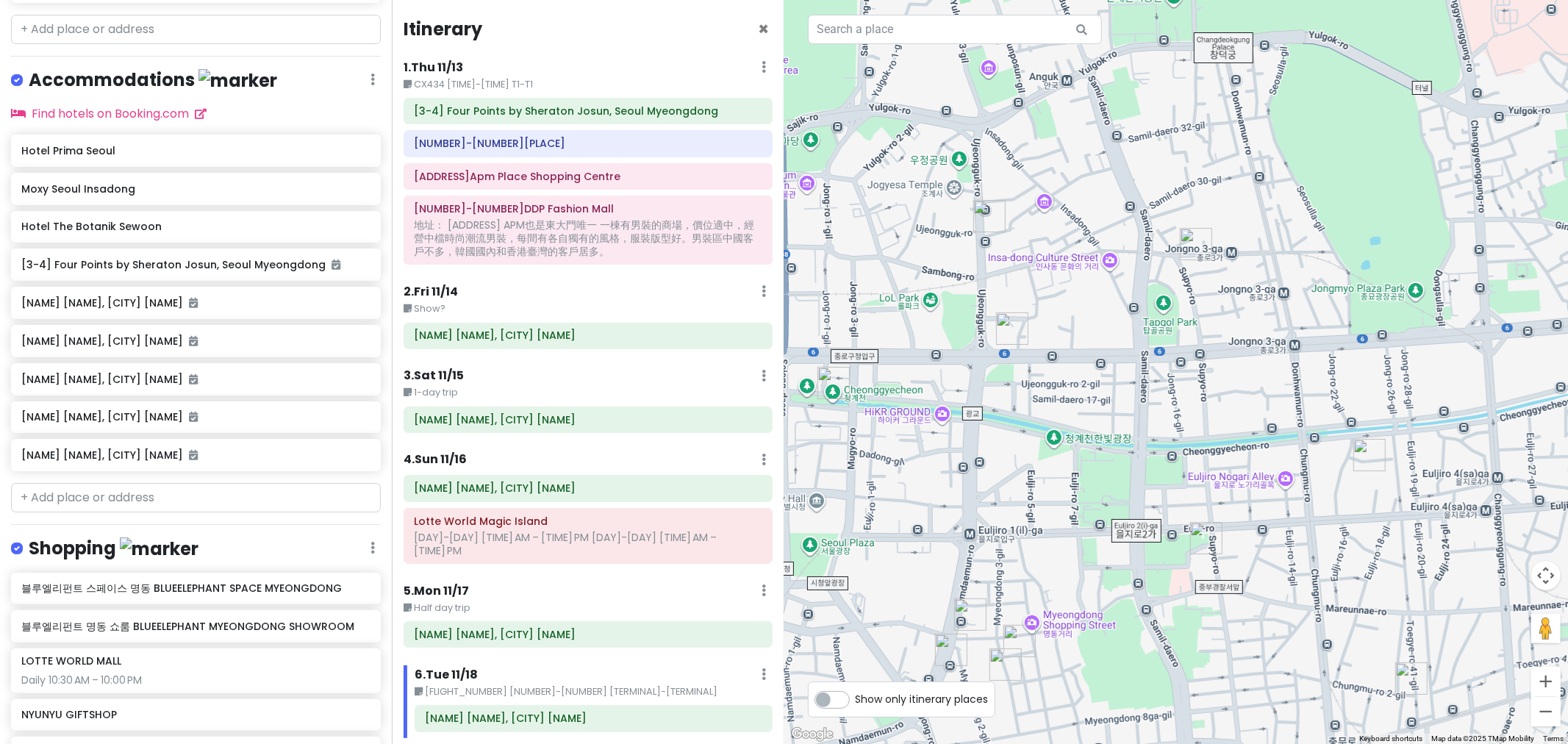 scroll, scrollTop: 840, scrollLeft: 0, axis: vertical 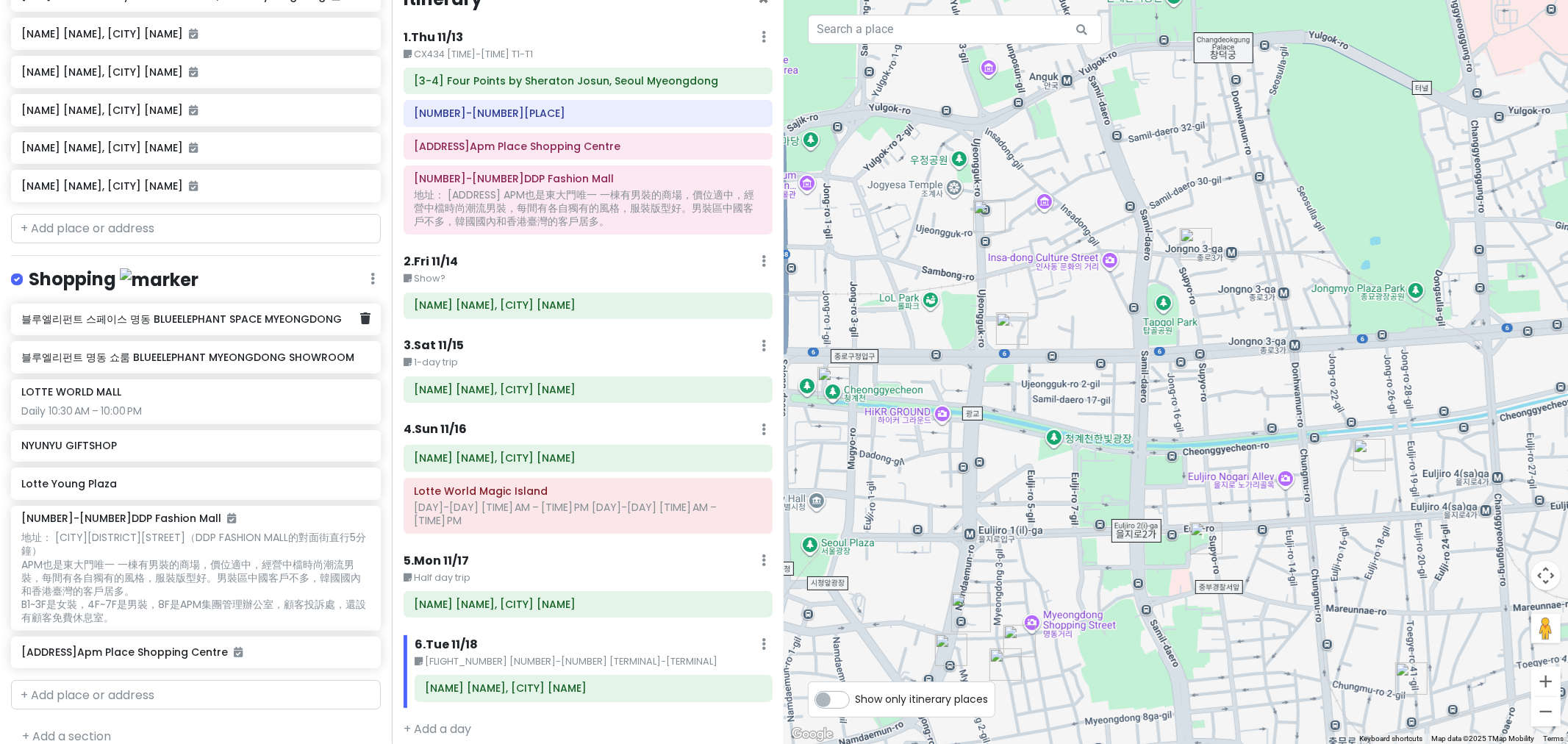click on "블루엘리펀트 스페이스 명동 BLUEELEPHANT SPACE MYEONGDONG" at bounding box center (190, 319) 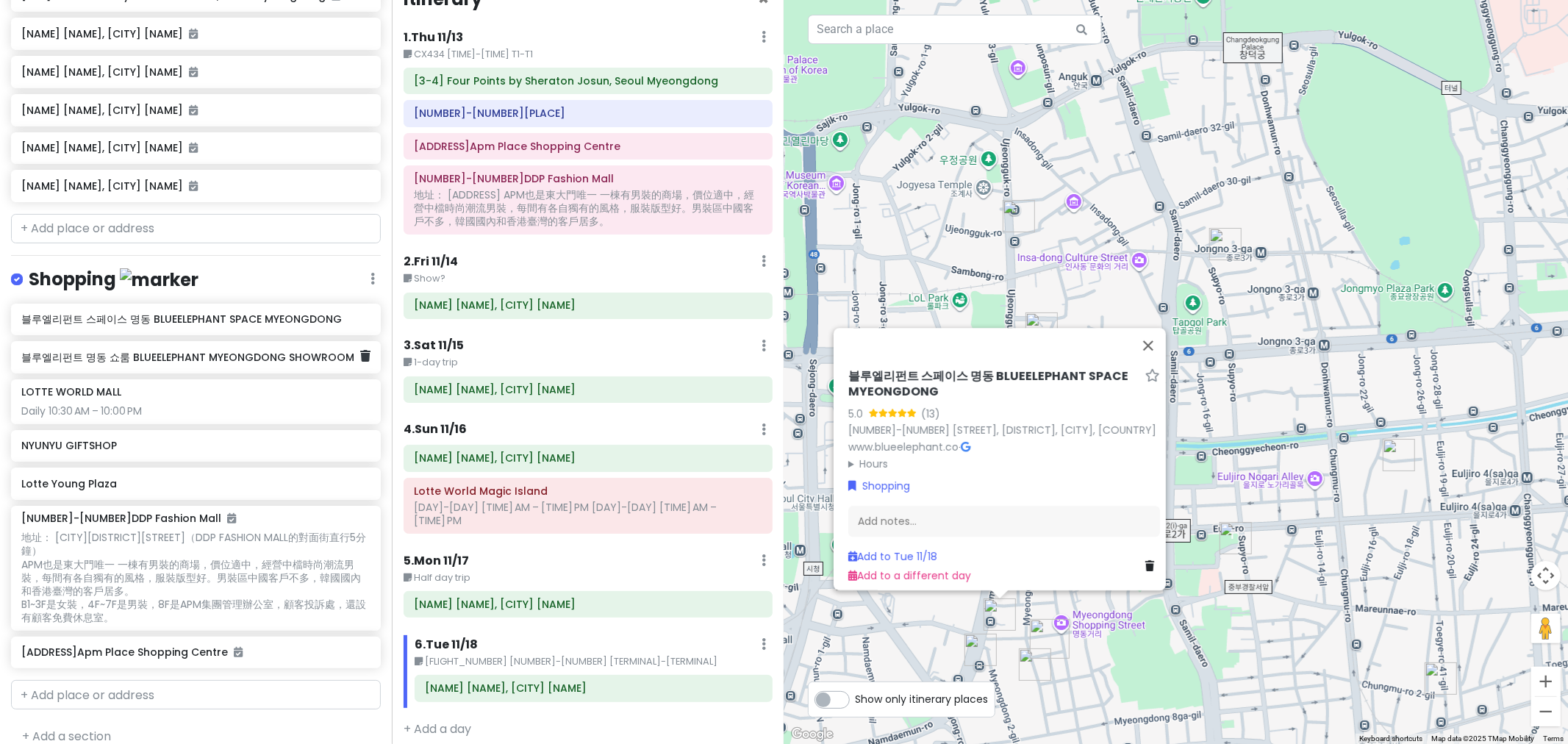 click on "블루엘리펀트 명동 쇼룸 BLUEELEPHANT MYEONGDONG SHOWROOM" 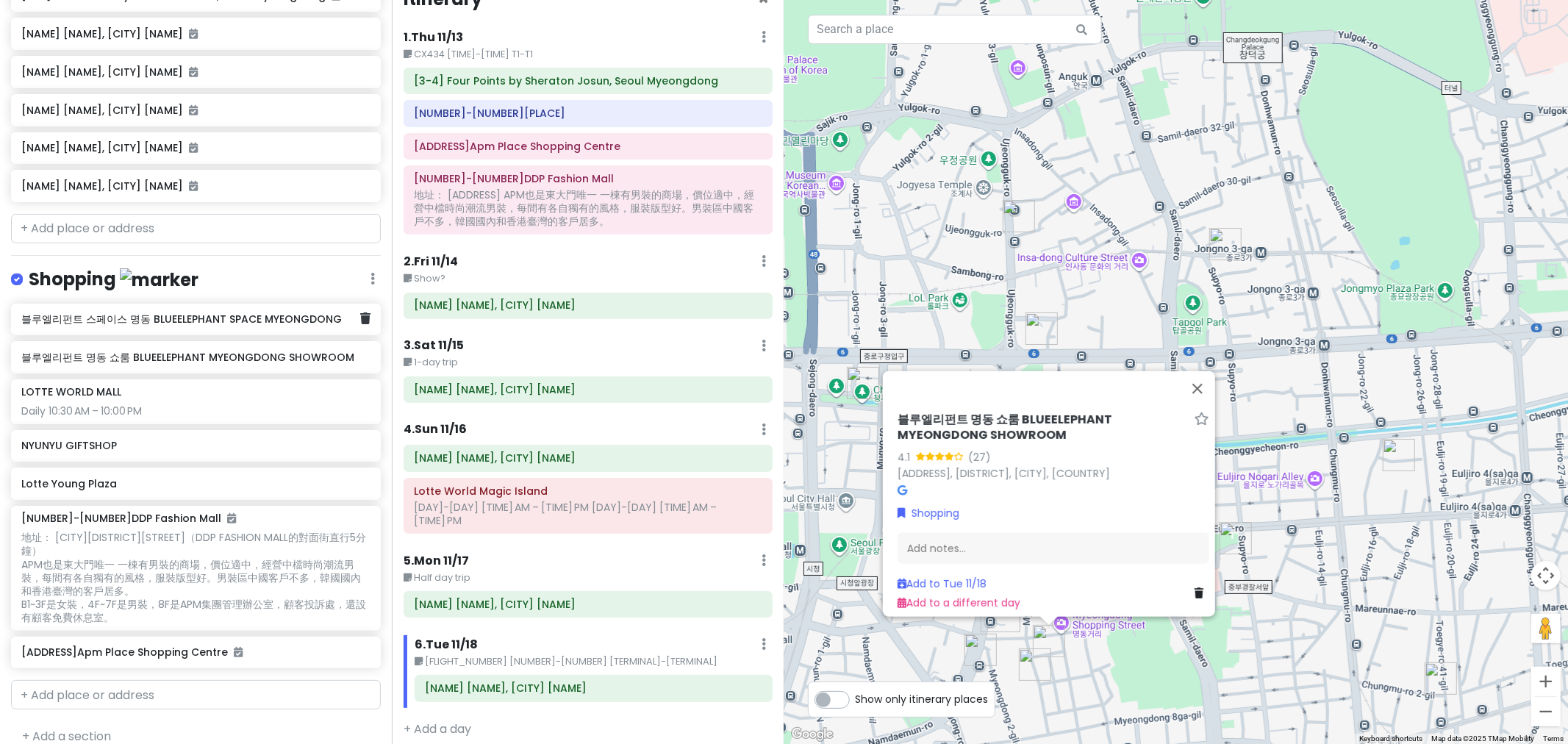 click on "블루엘리펀트 스페이스 명동 BLUEELEPHANT SPACE MYEONGDONG" at bounding box center (196, 320) 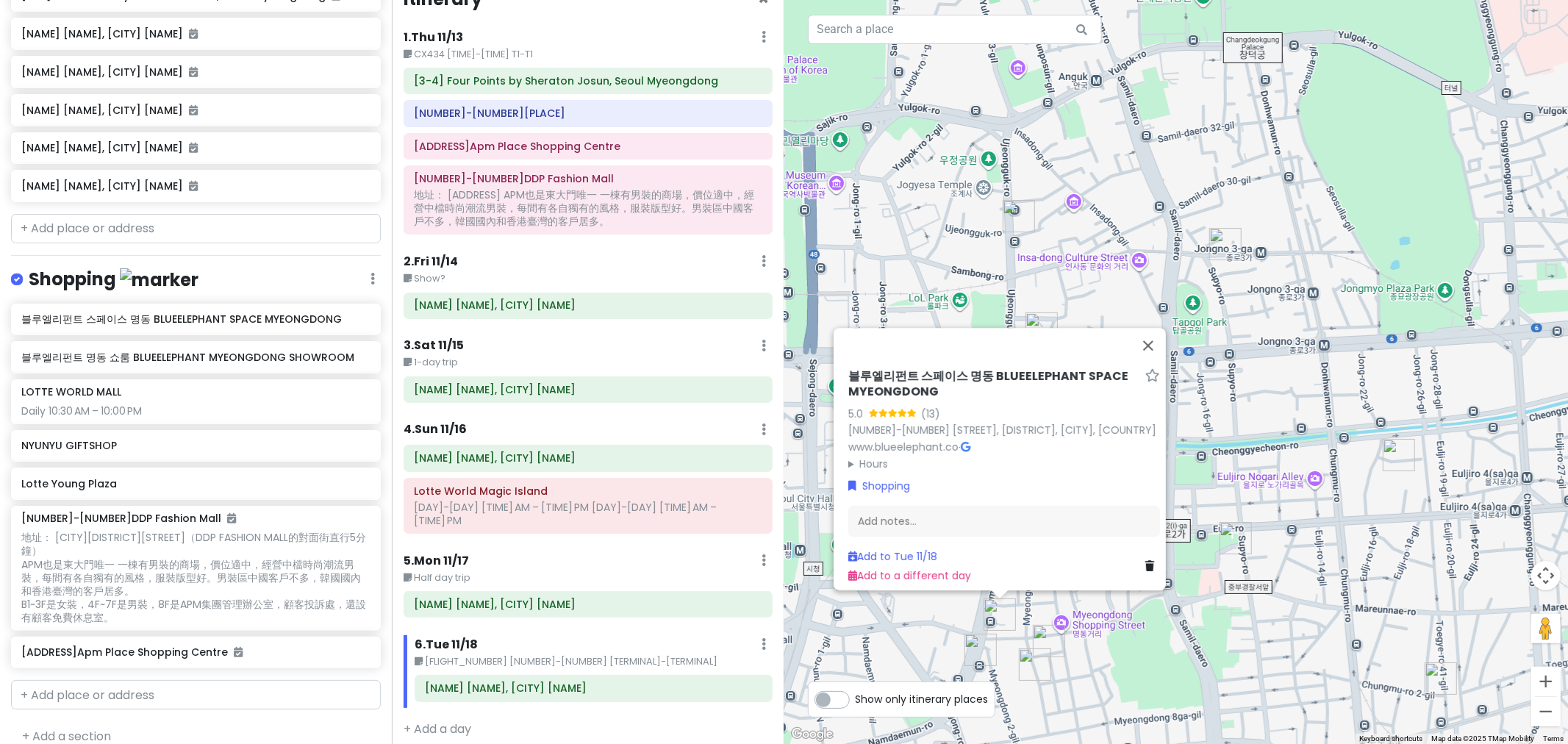 click on "Hours" at bounding box center [1004, 464] 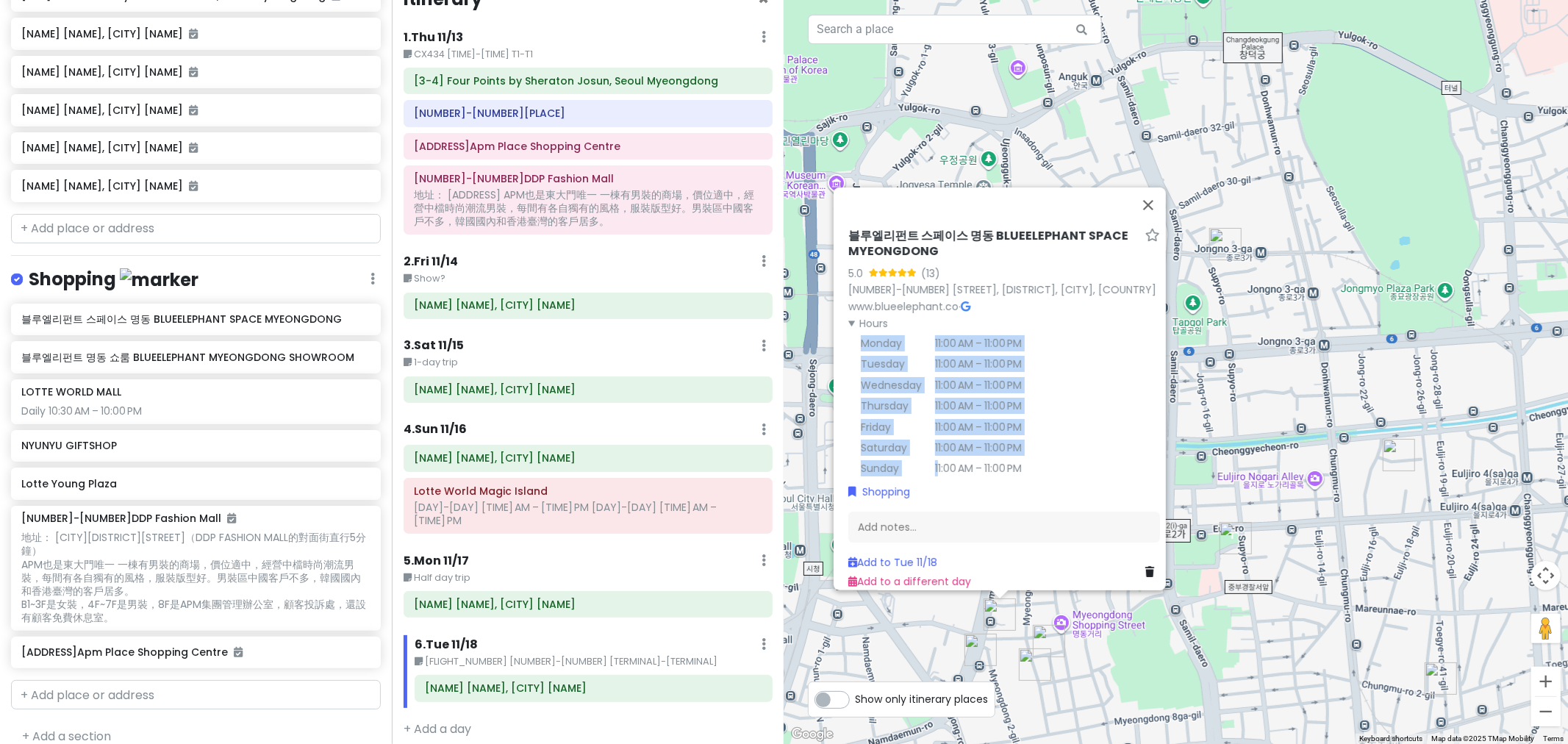 drag, startPoint x: 1025, startPoint y: 454, endPoint x: 925, endPoint y: 460, distance: 100.17984 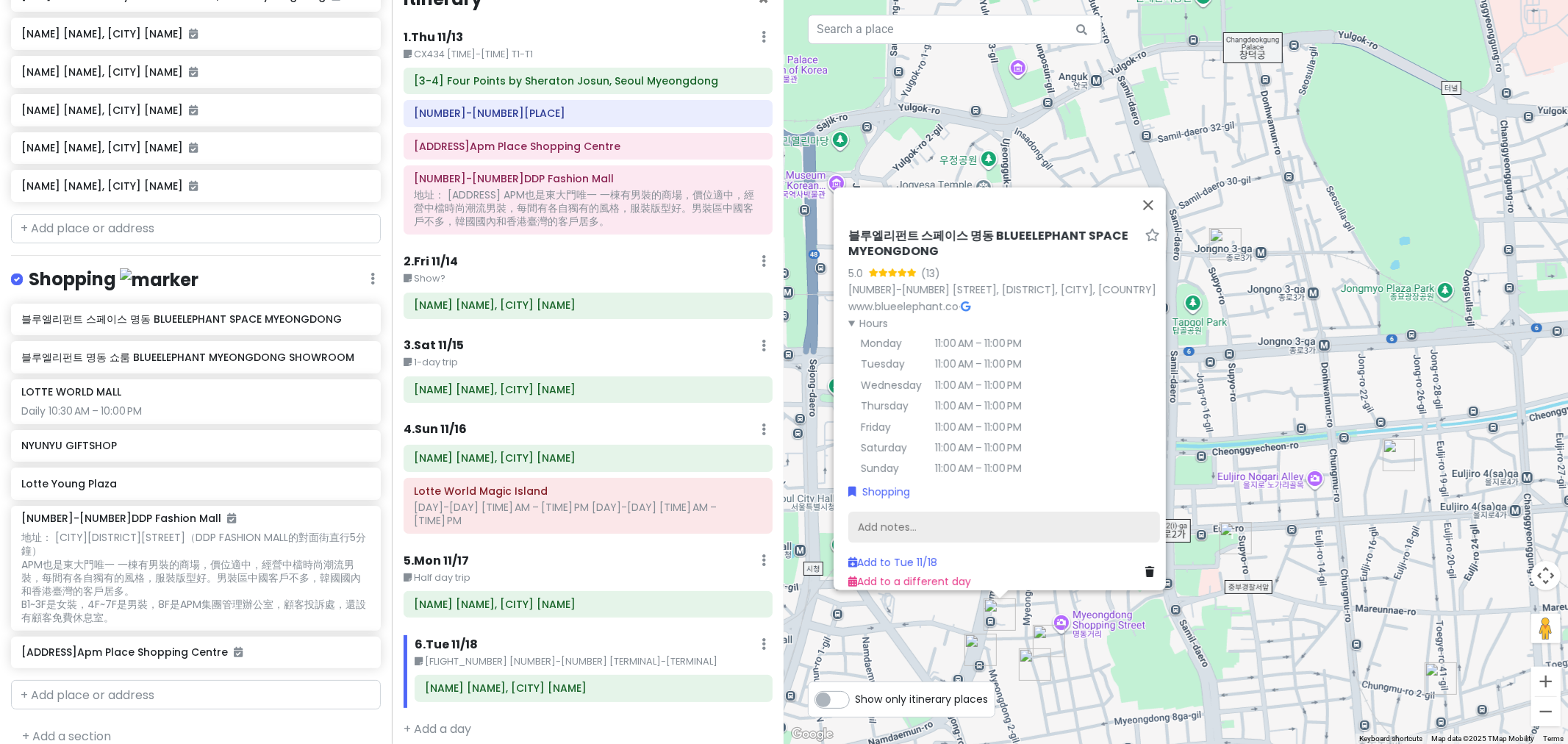 click on "Add notes..." at bounding box center (1004, 527) 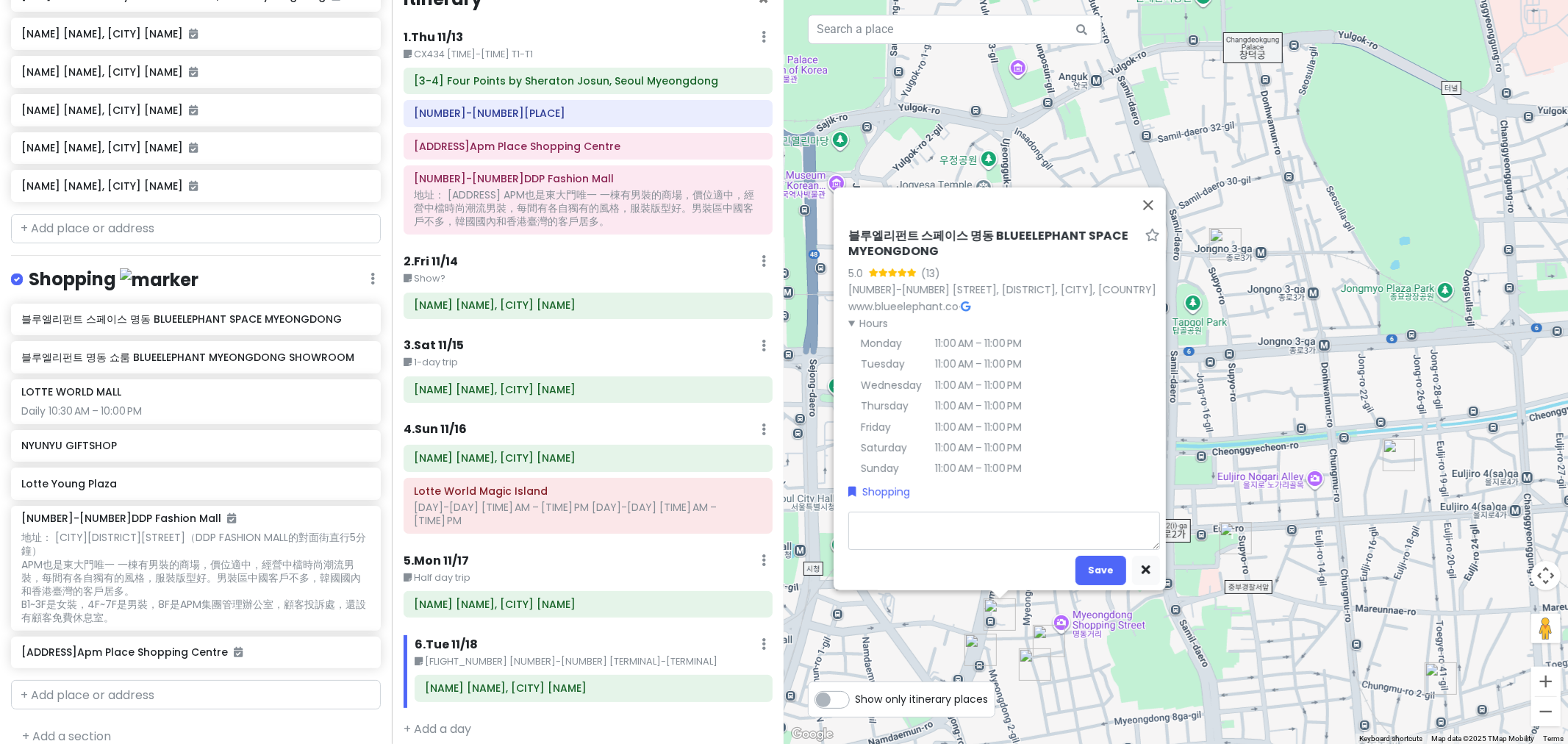 type on "x" 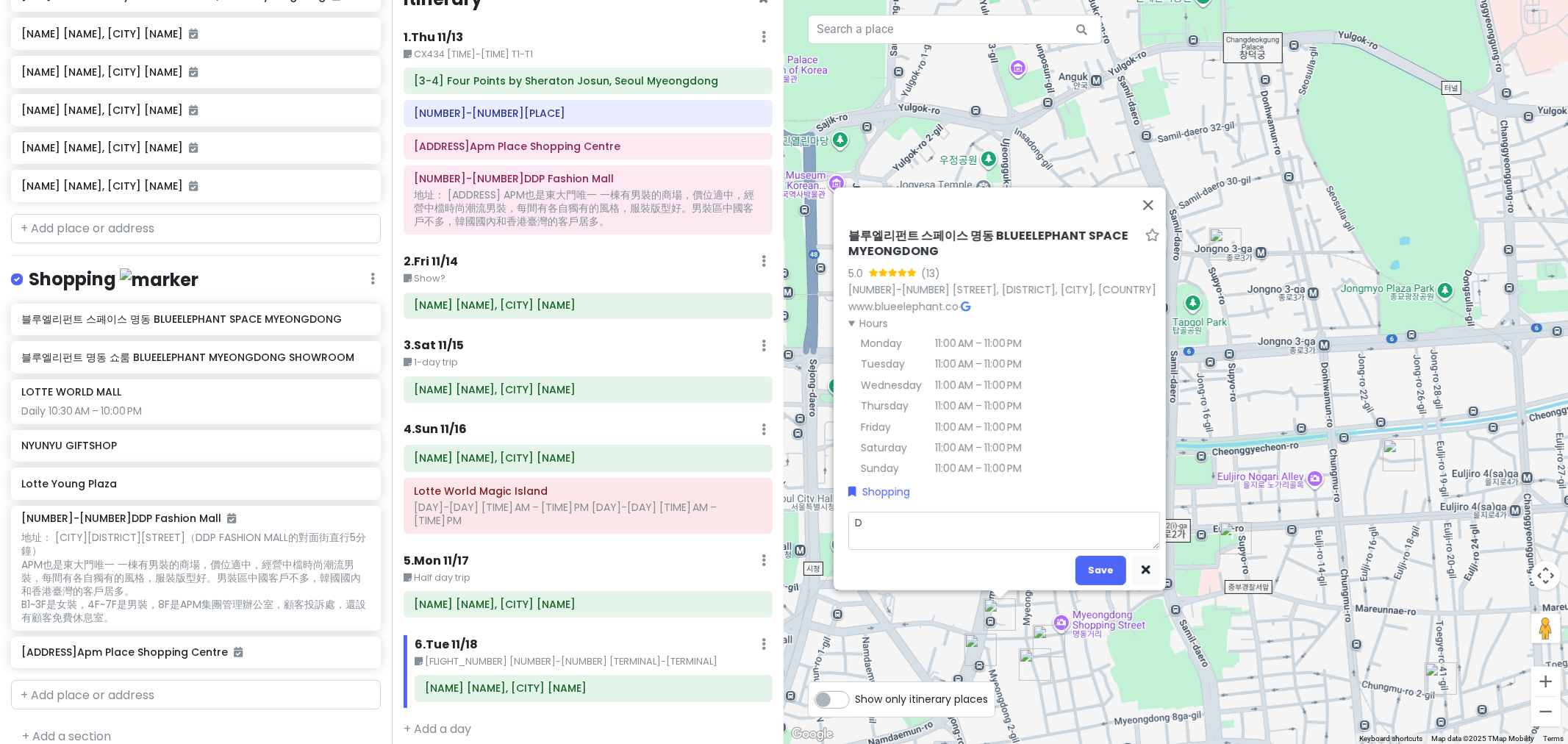 type on "x" 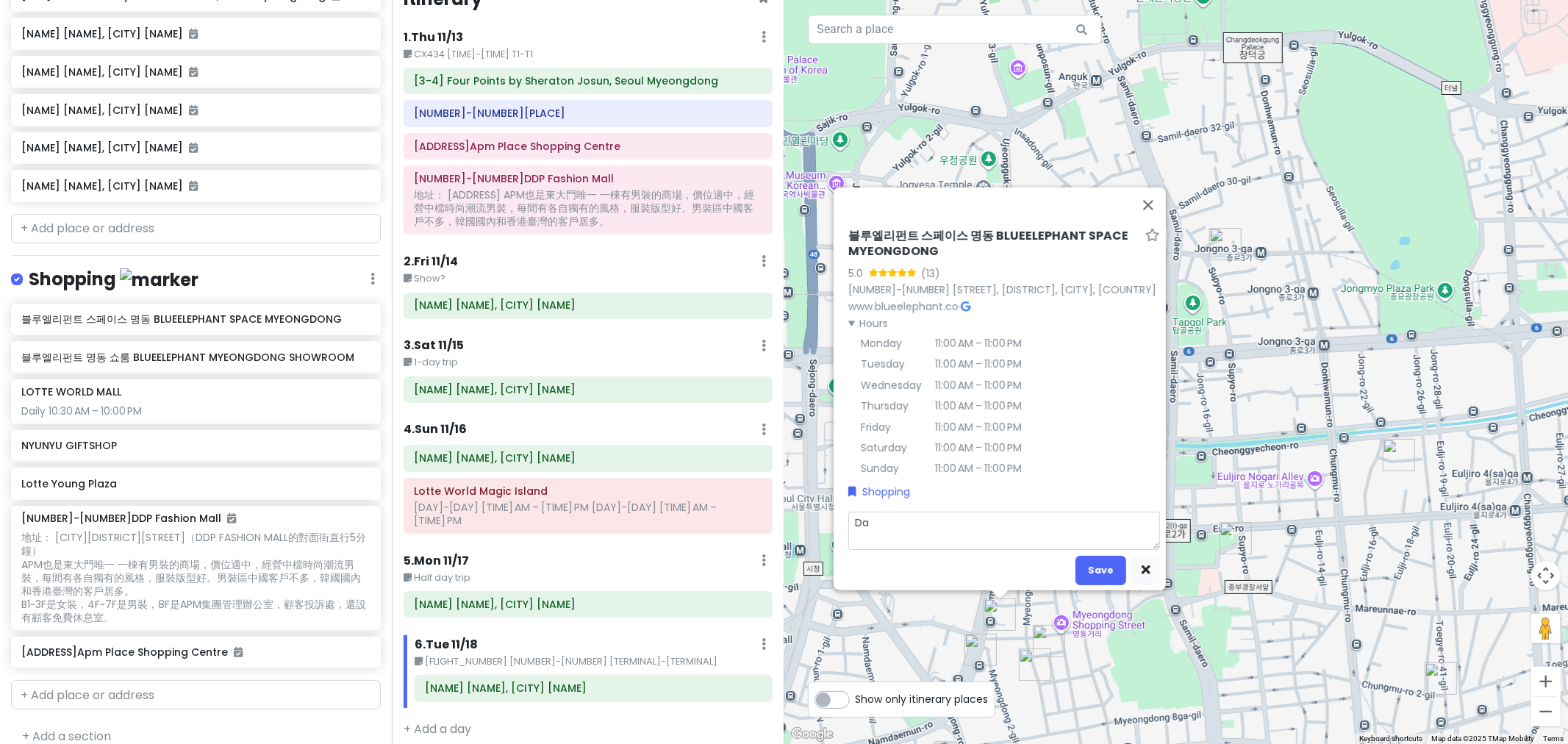 type on "x" 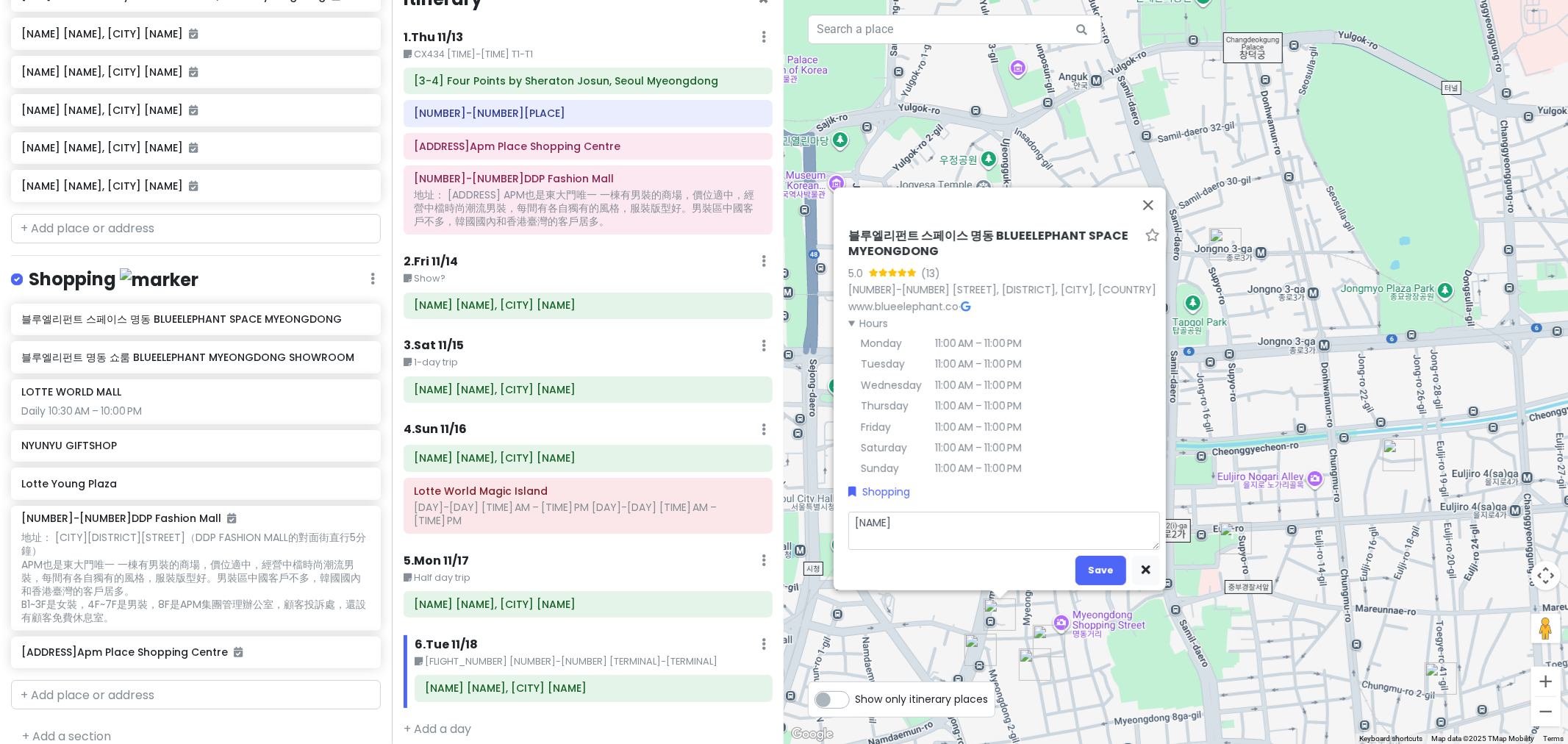 type on "x" 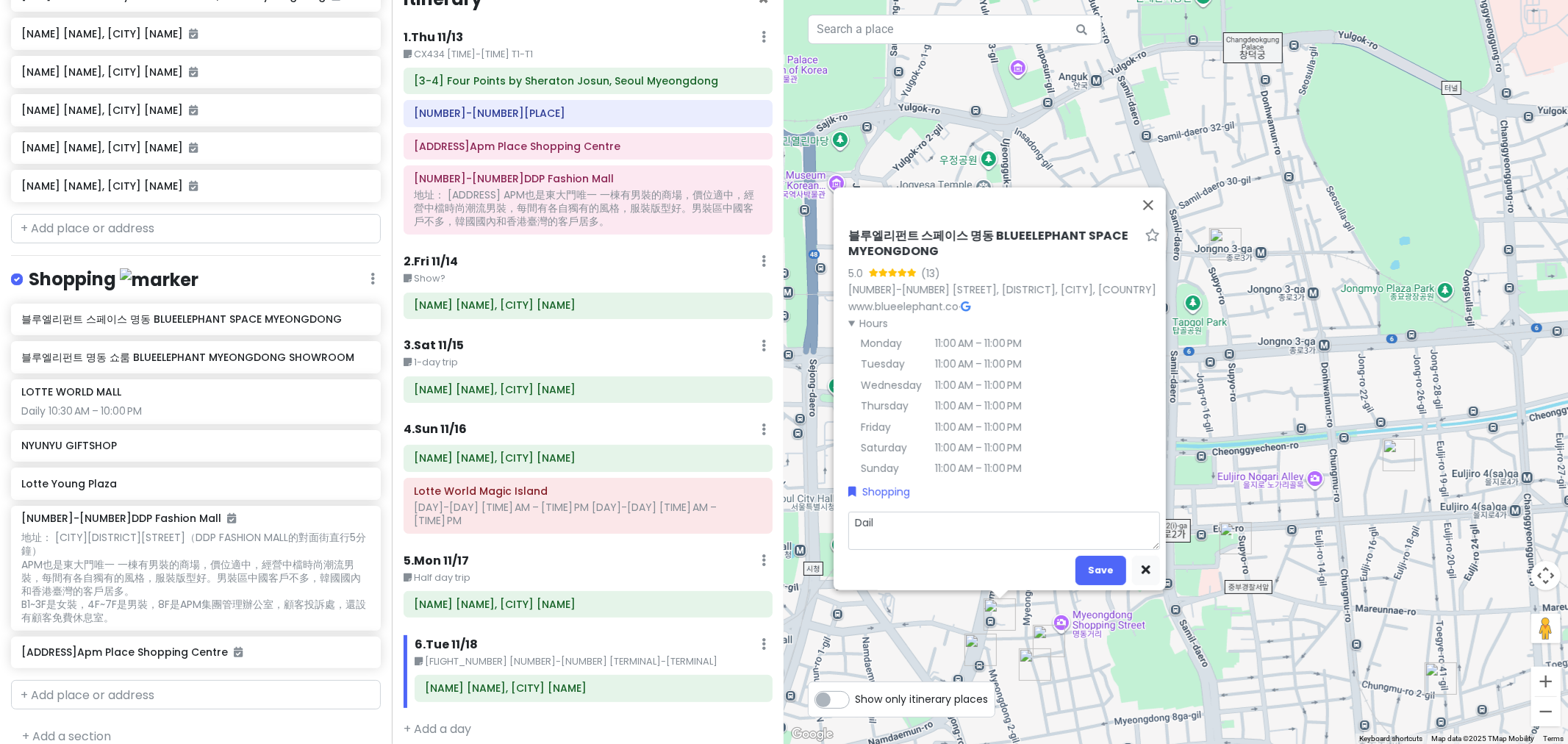 type on "x" 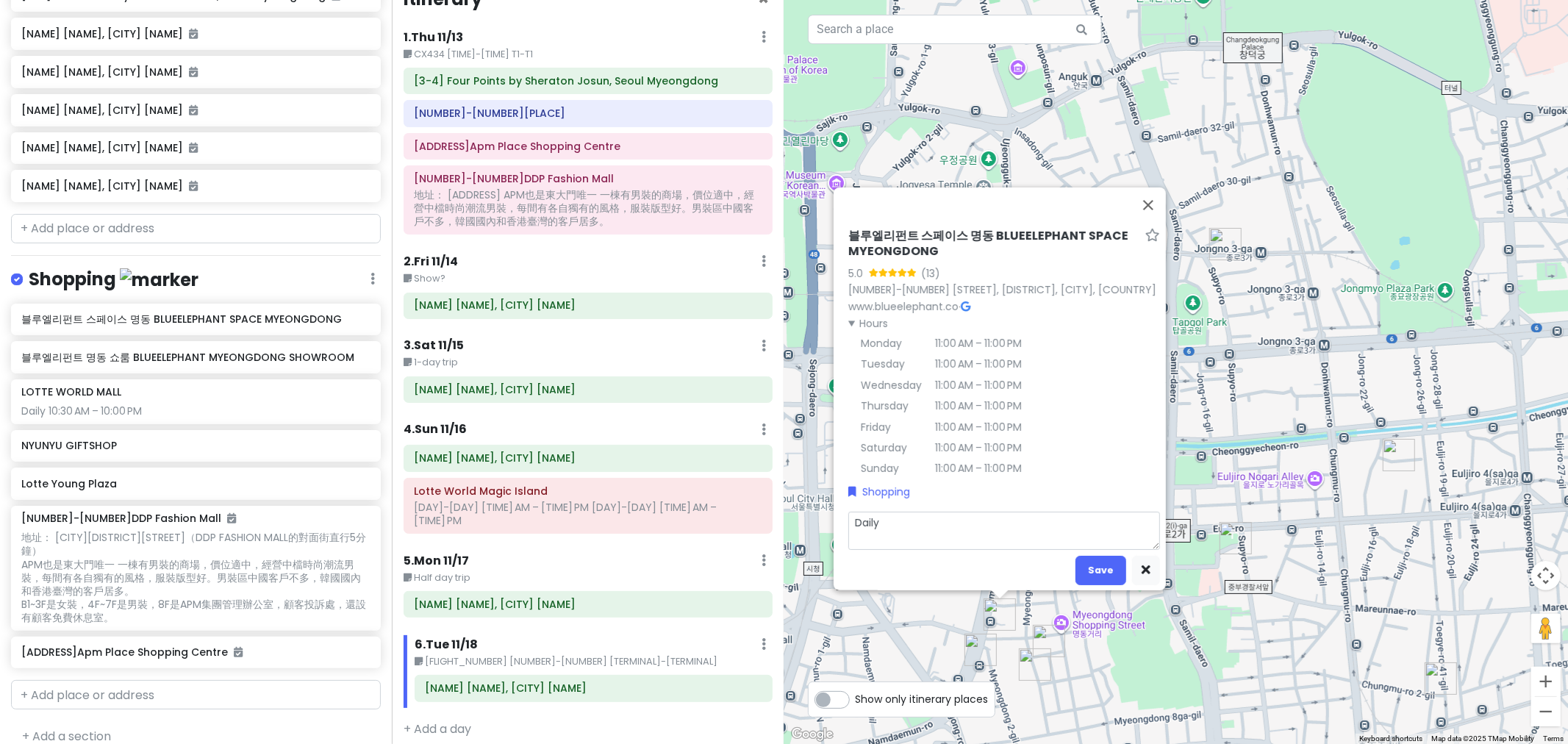 type on "x" 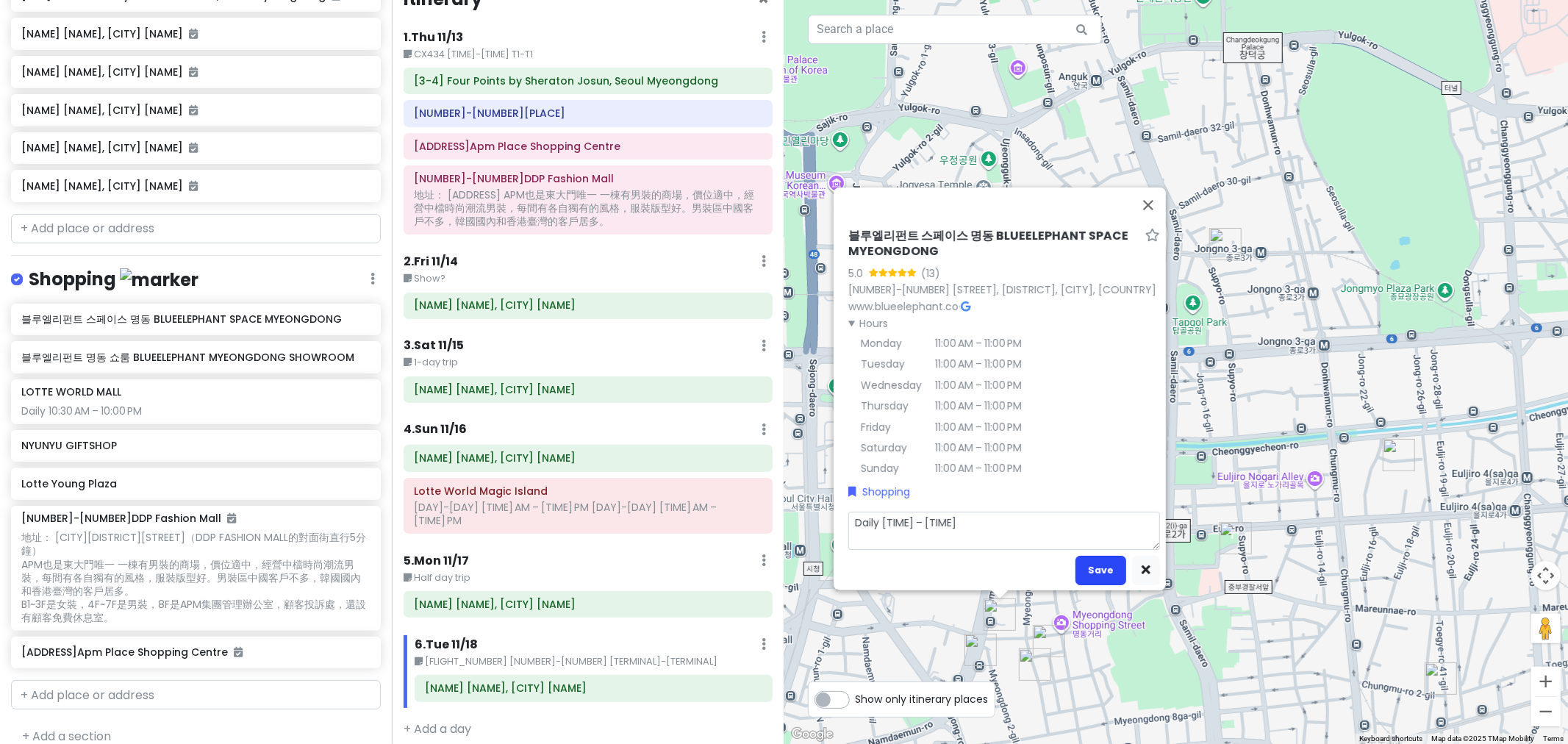 type on "Daily [TIME] – [TIME]" 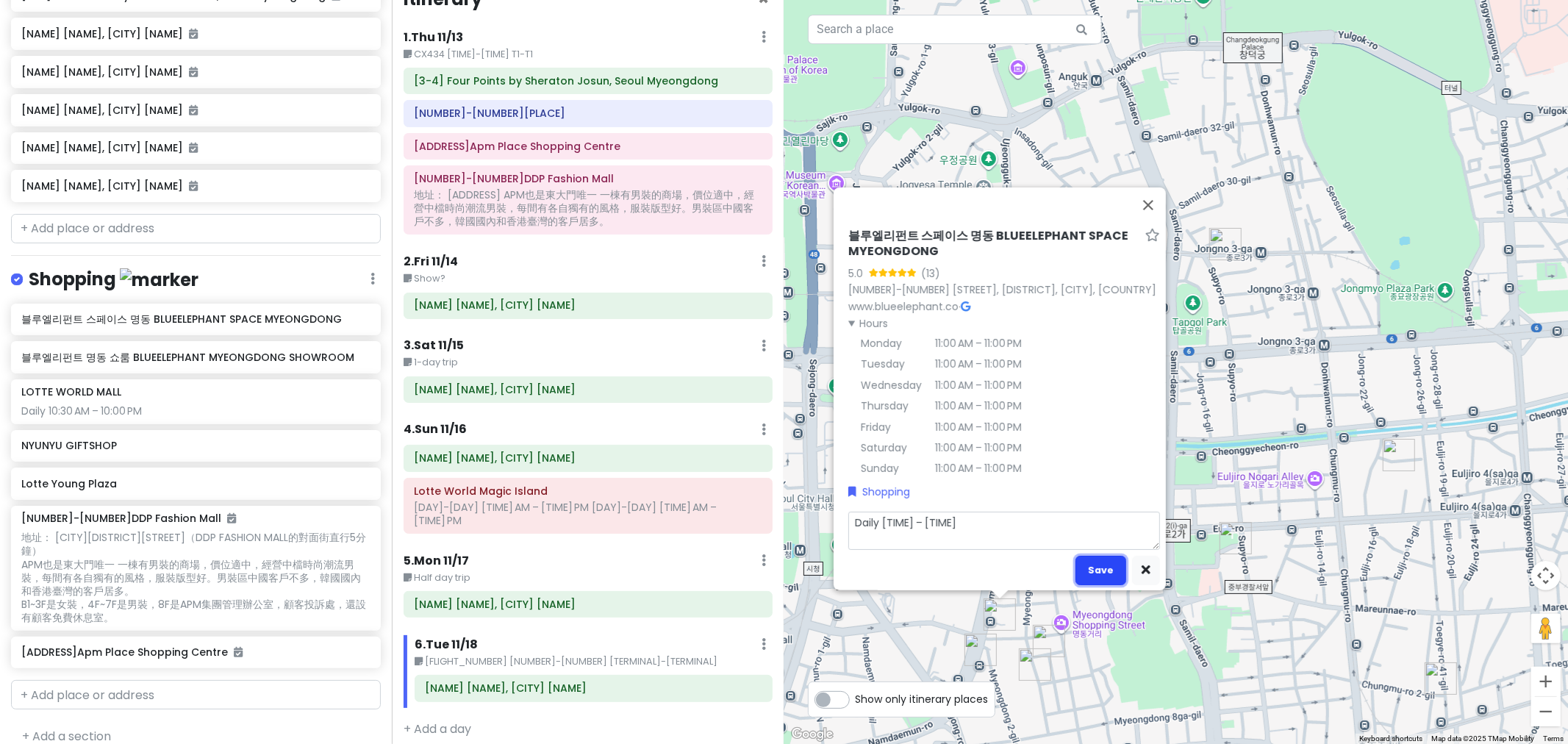 click on "Save" at bounding box center [1100, 570] 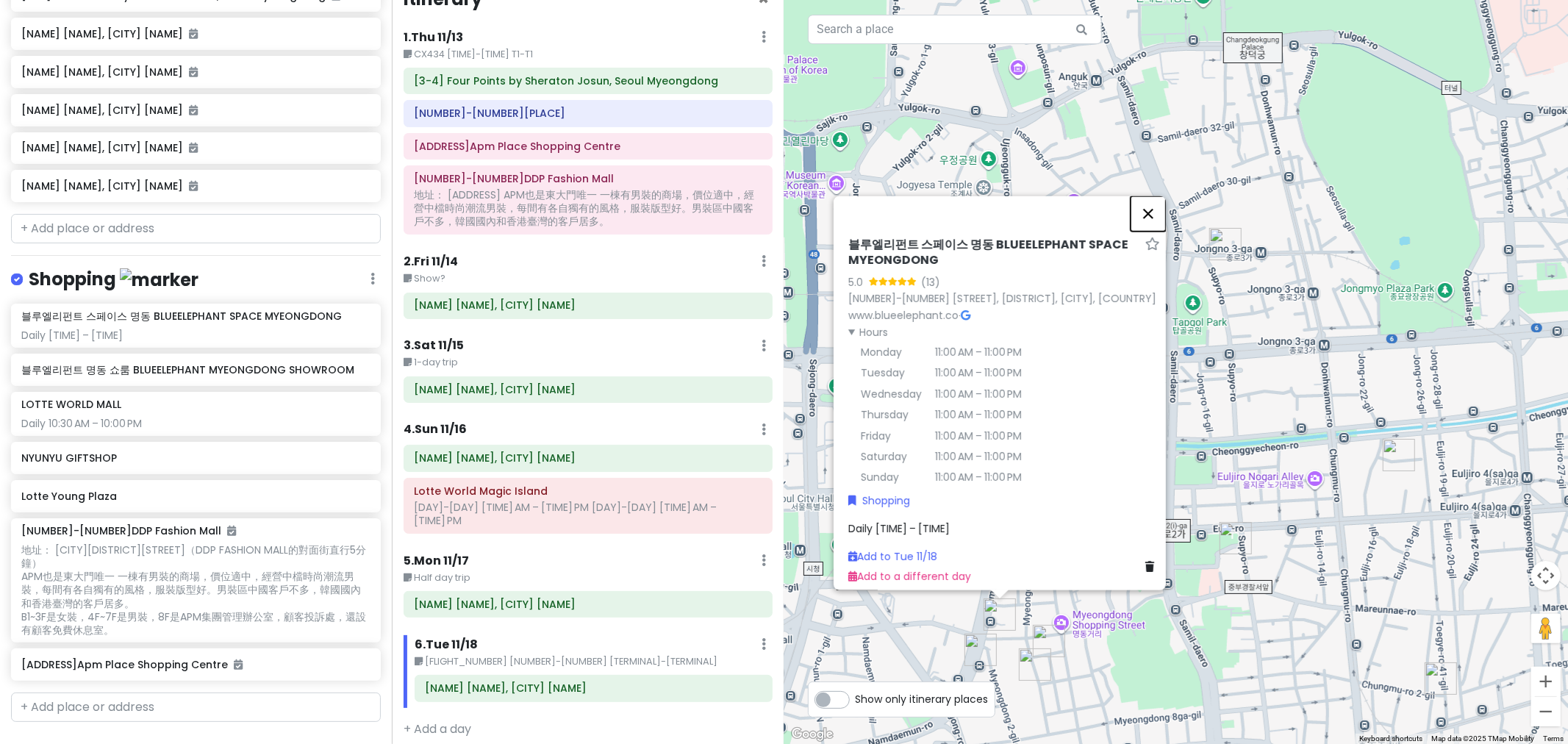click at bounding box center [1148, 214] 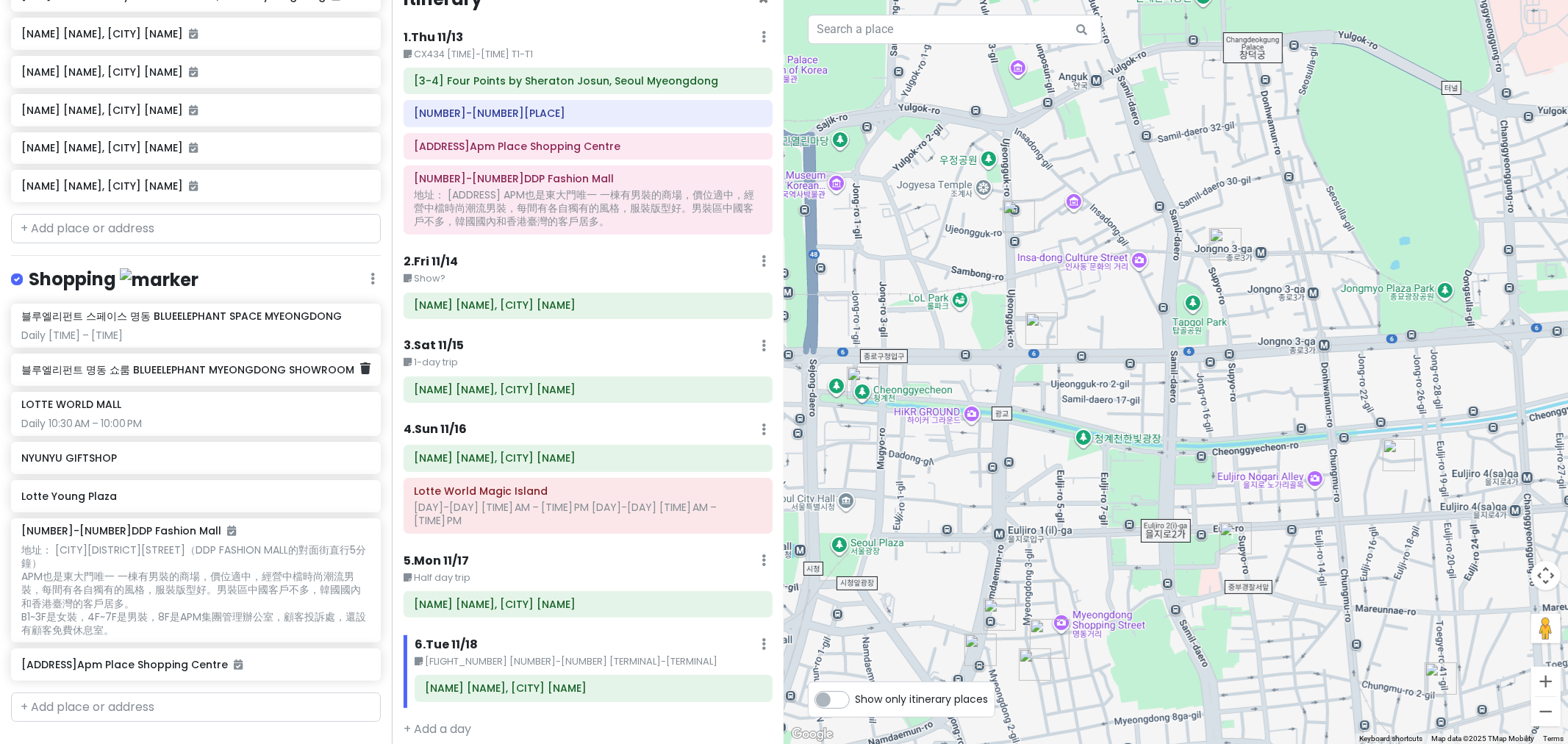 click on "블루엘리펀트 명동 쇼룸 BLUEELEPHANT MYEONGDONG SHOWROOM" at bounding box center [190, 370] 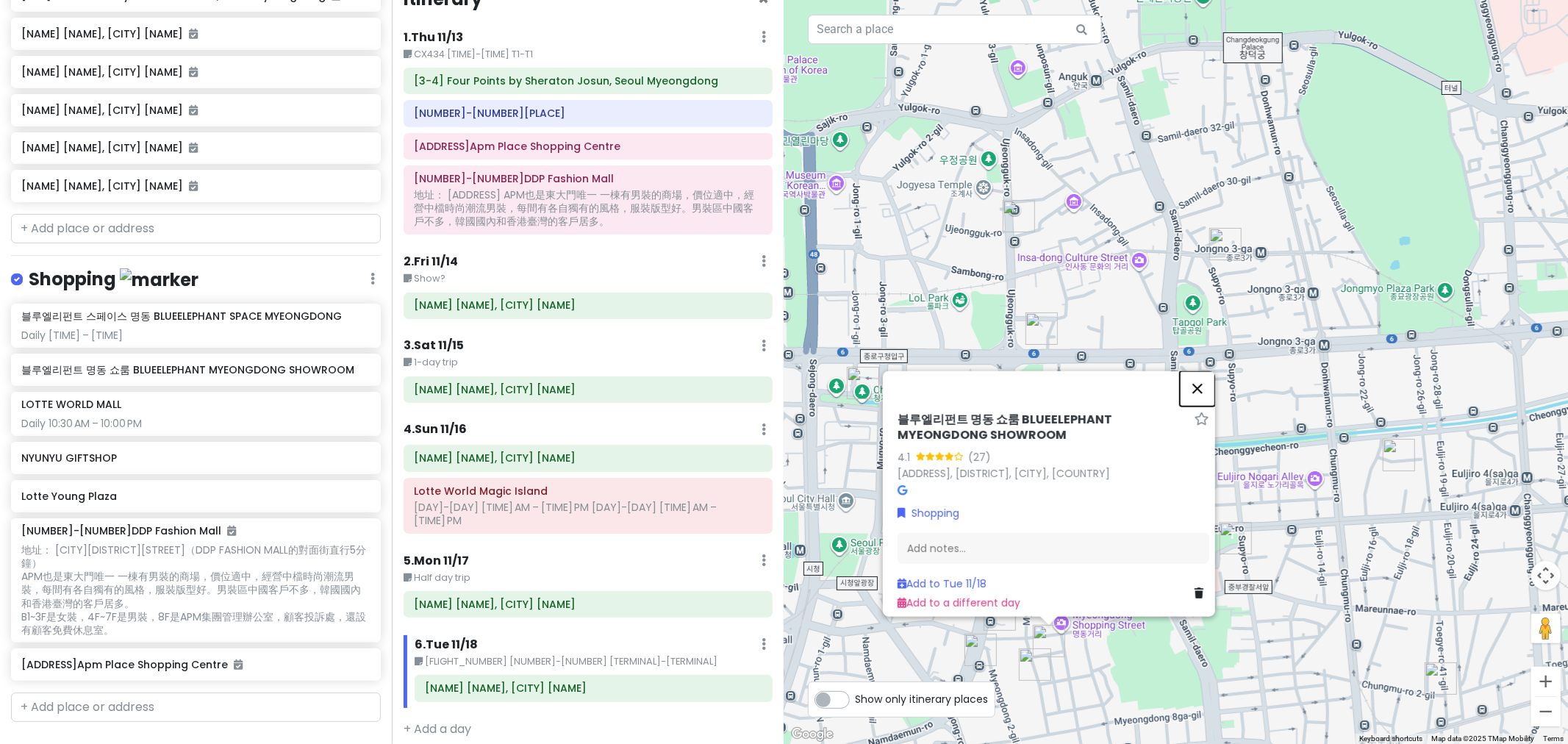 click at bounding box center [1198, 389] 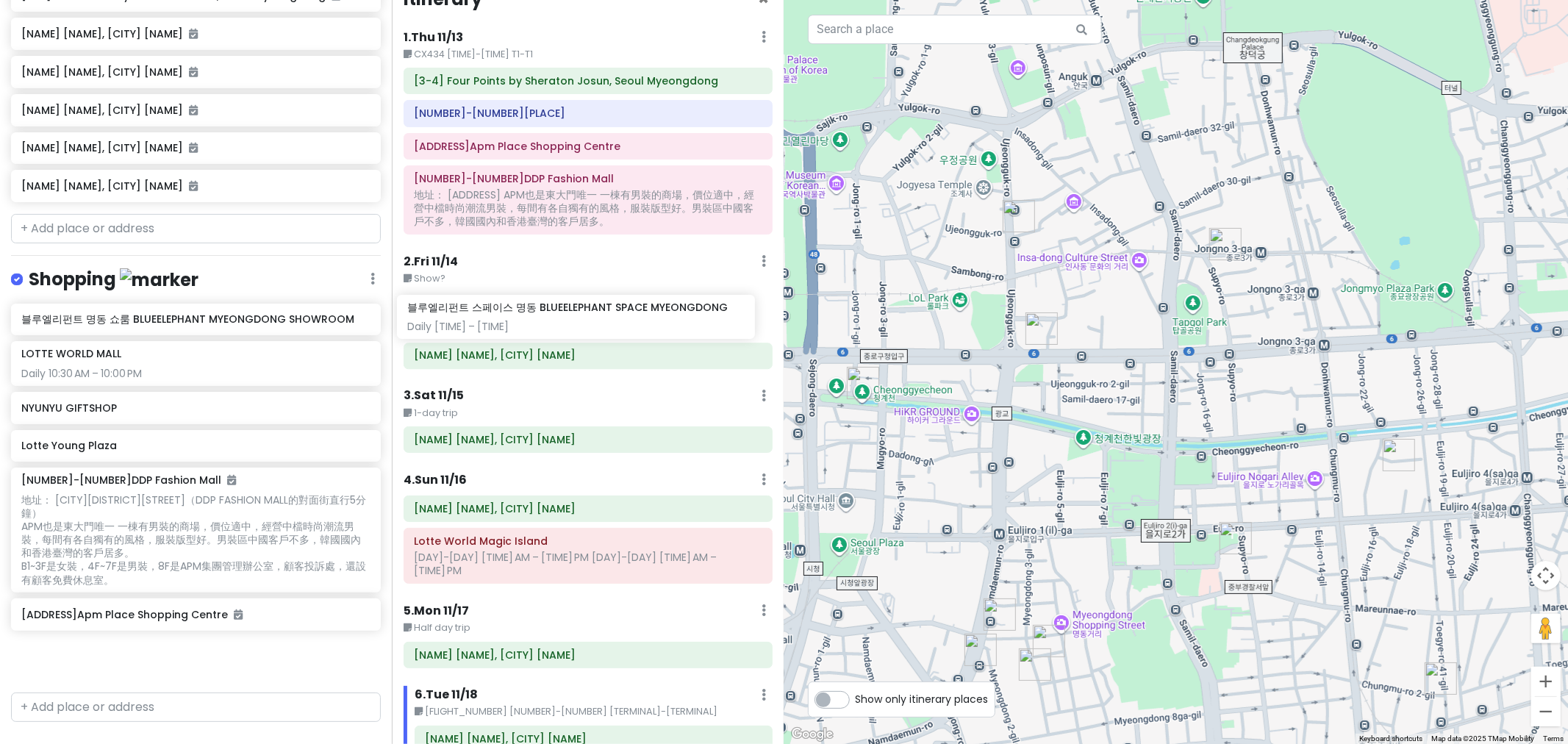 drag, startPoint x: 240, startPoint y: 325, endPoint x: 626, endPoint y: 322, distance: 386.01166 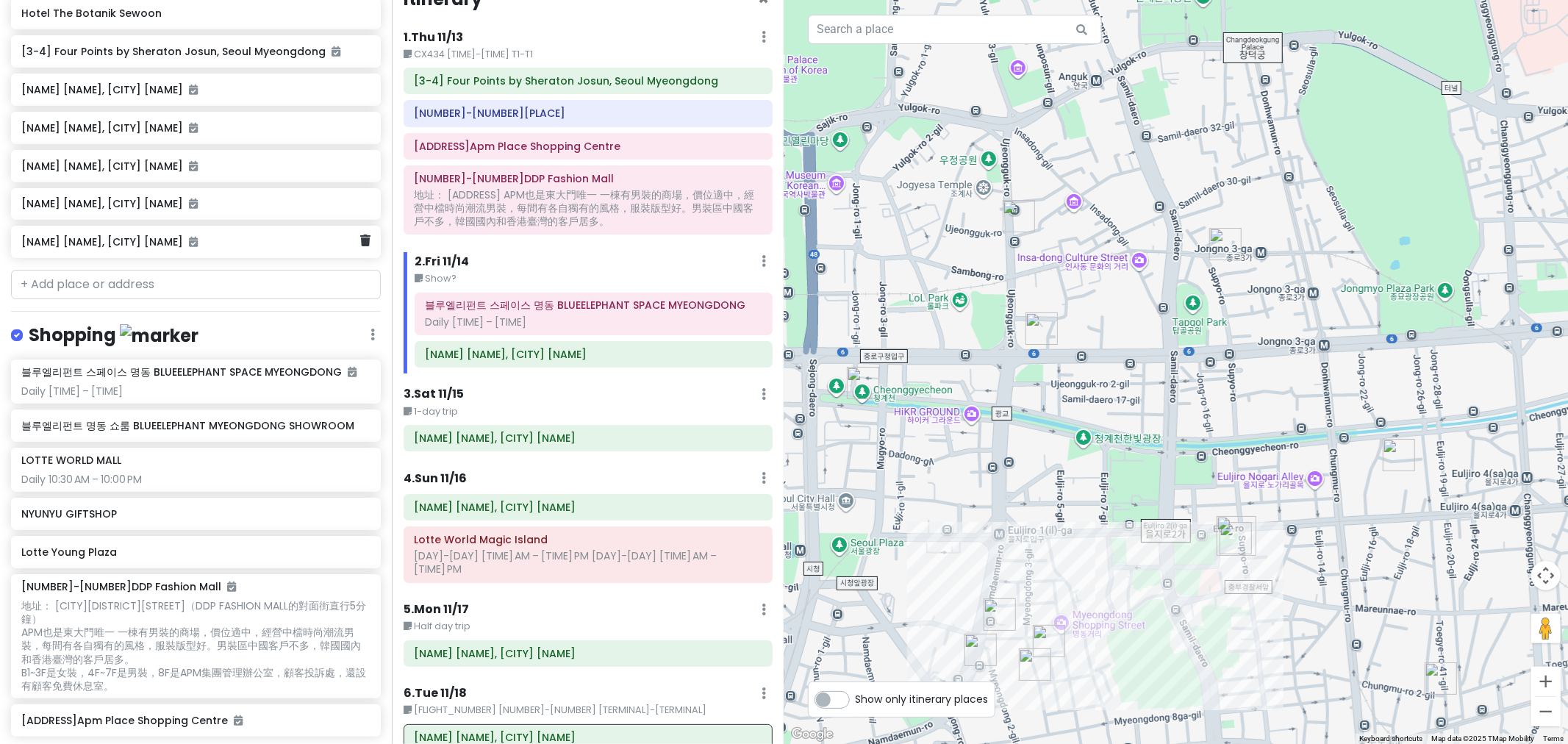 scroll, scrollTop: 759, scrollLeft: 0, axis: vertical 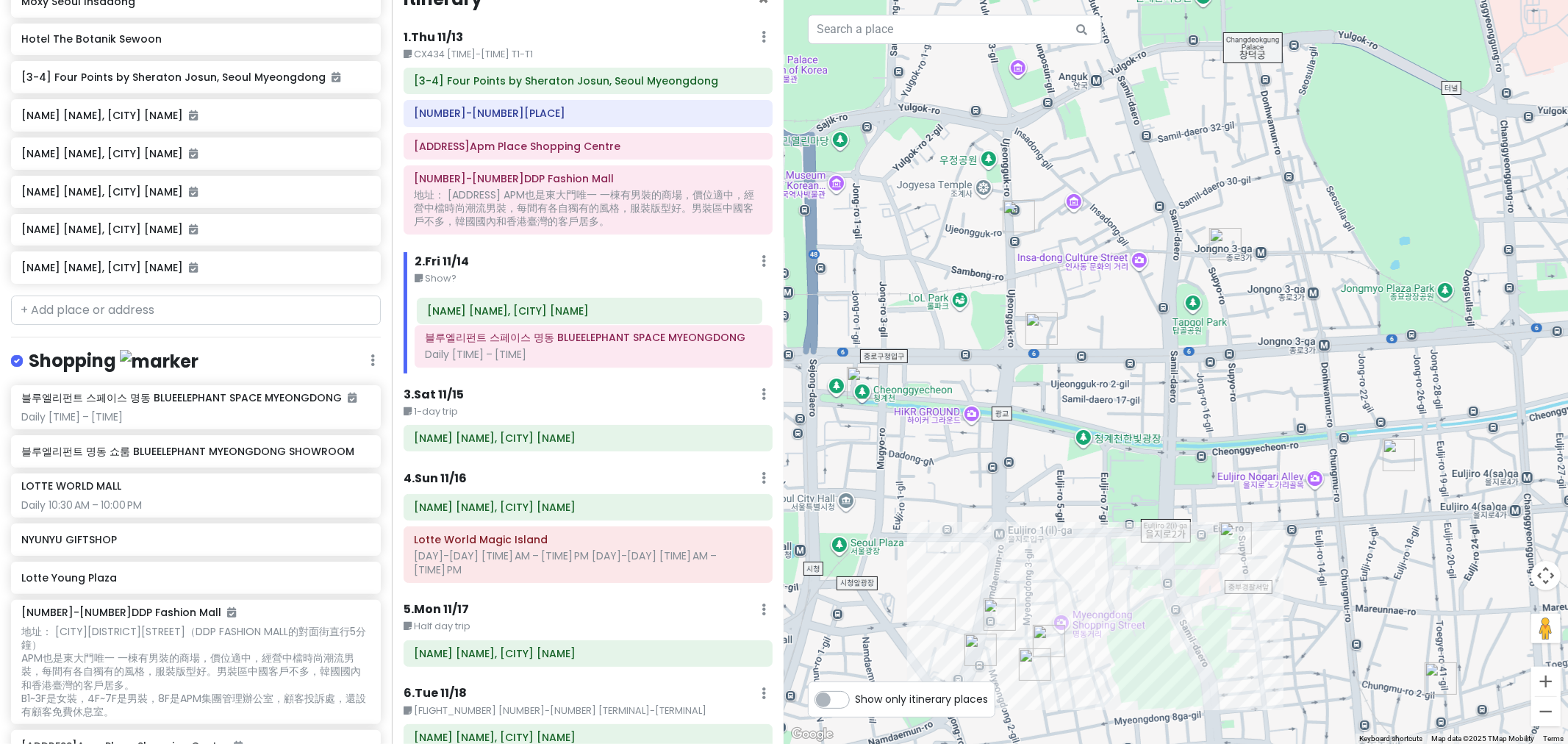 drag, startPoint x: 515, startPoint y: 358, endPoint x: 517, endPoint y: 318, distance: 40.04997 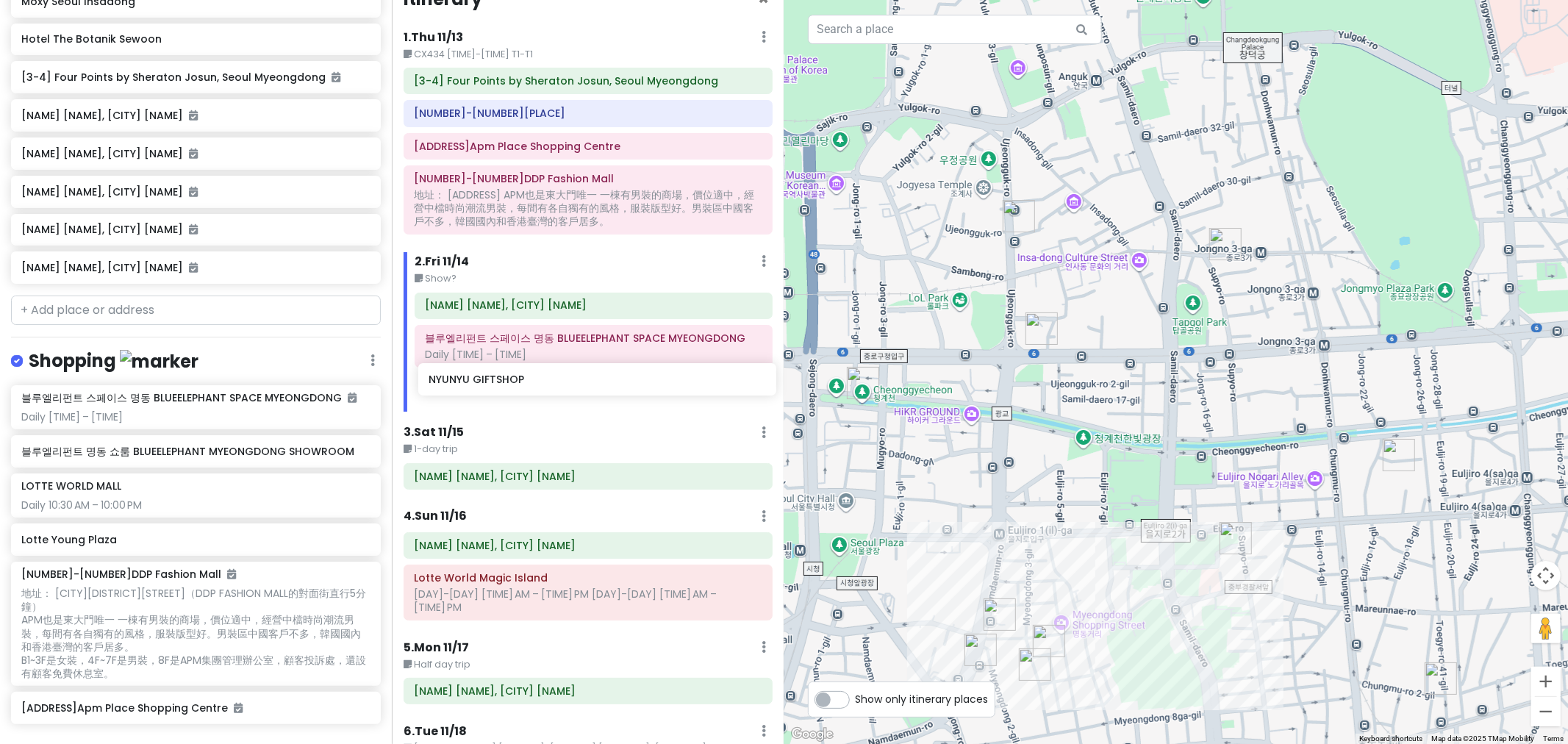 drag, startPoint x: 106, startPoint y: 542, endPoint x: 512, endPoint y: 387, distance: 434.58141 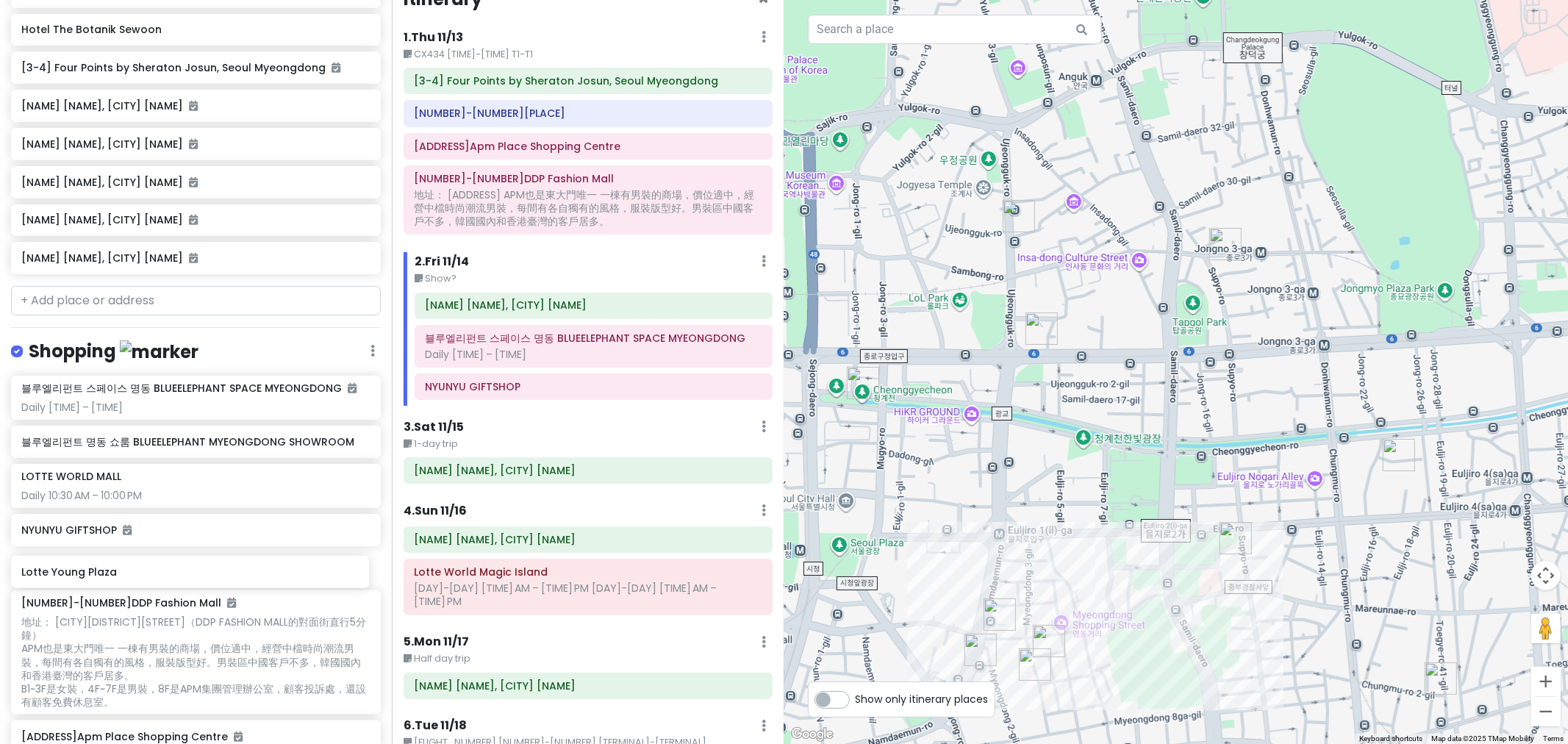 scroll, scrollTop: 769, scrollLeft: 0, axis: vertical 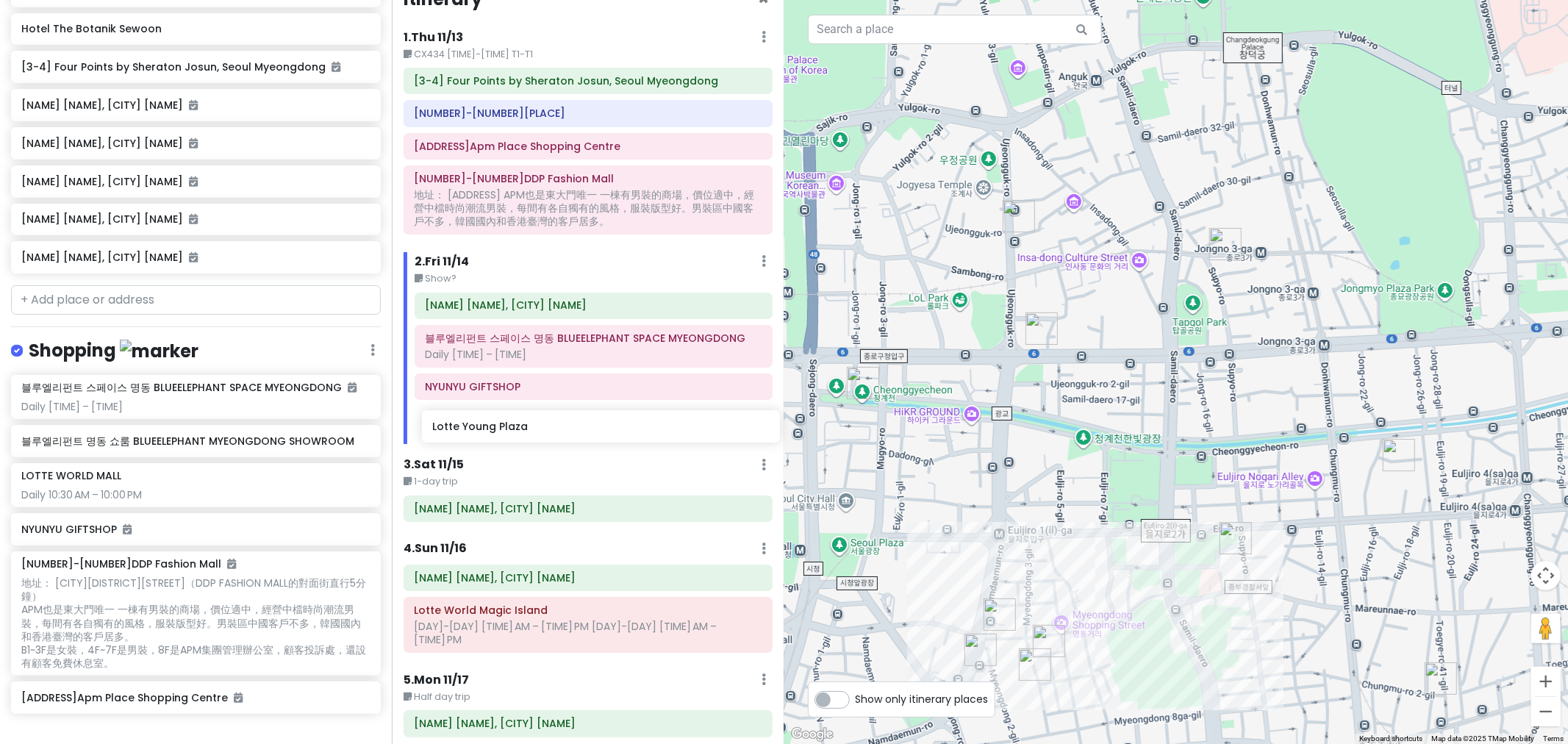 drag, startPoint x: 151, startPoint y: 576, endPoint x: 566, endPoint y: 426, distance: 441.27656 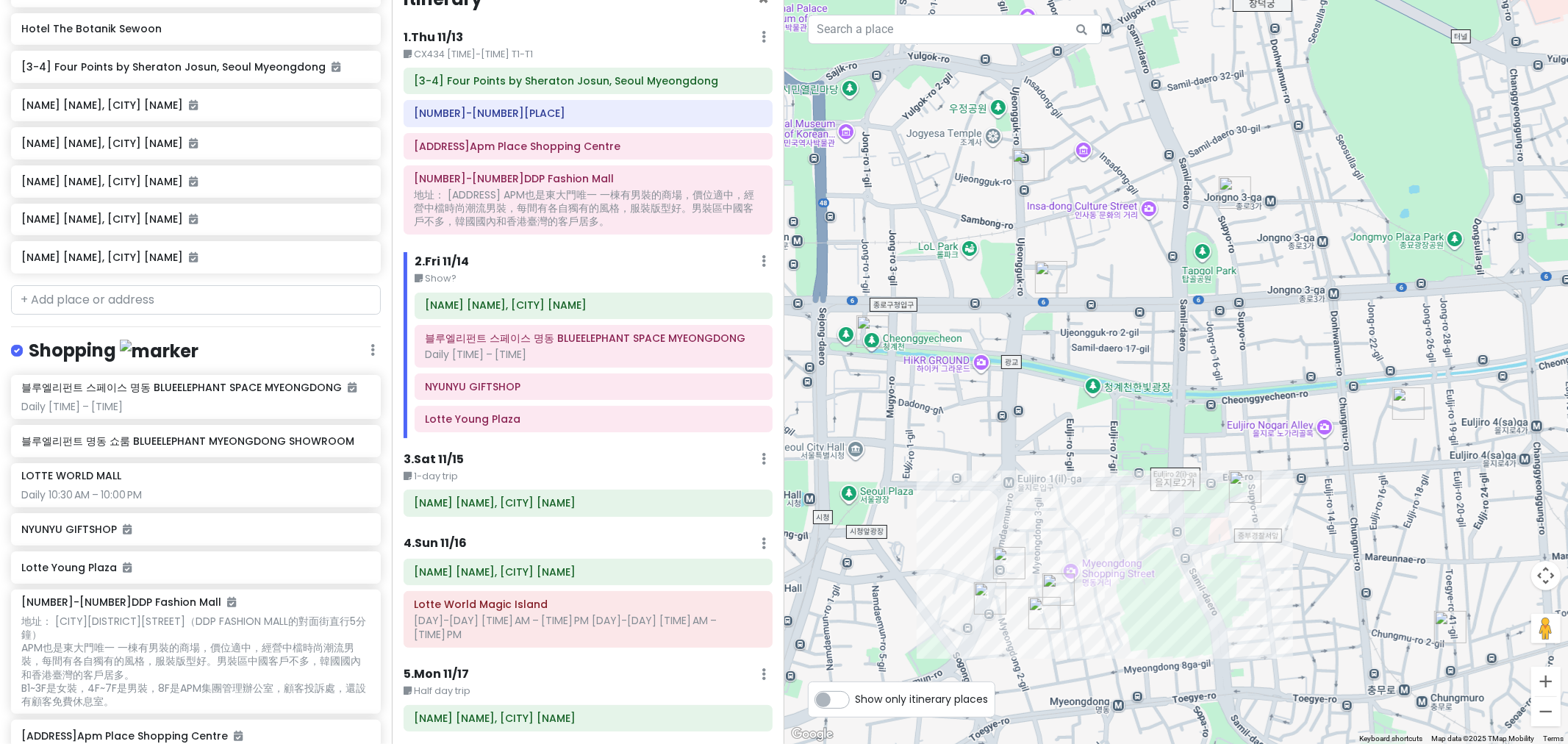 drag, startPoint x: 884, startPoint y: 396, endPoint x: 885, endPoint y: 379, distance: 17.029386 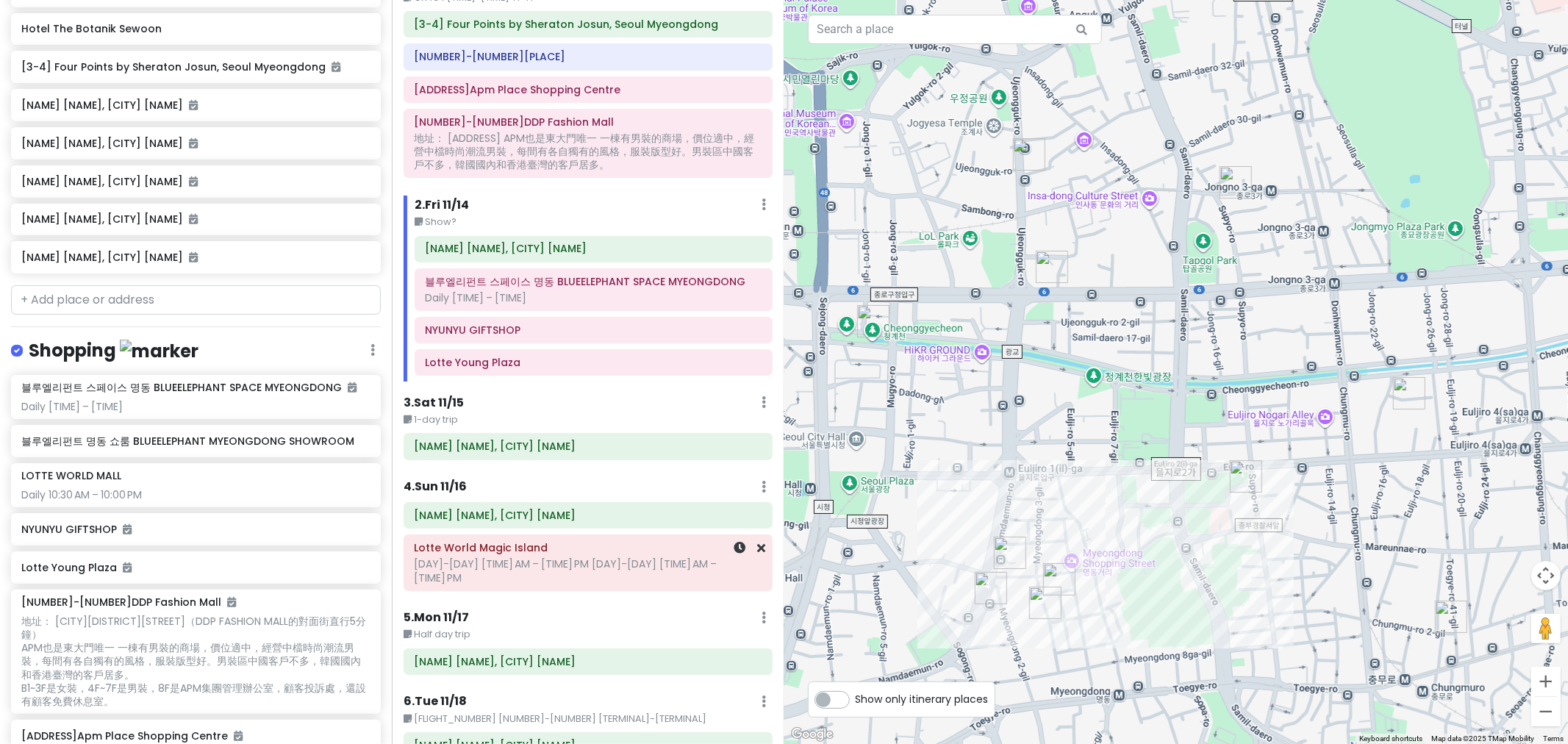 scroll, scrollTop: 143, scrollLeft: 0, axis: vertical 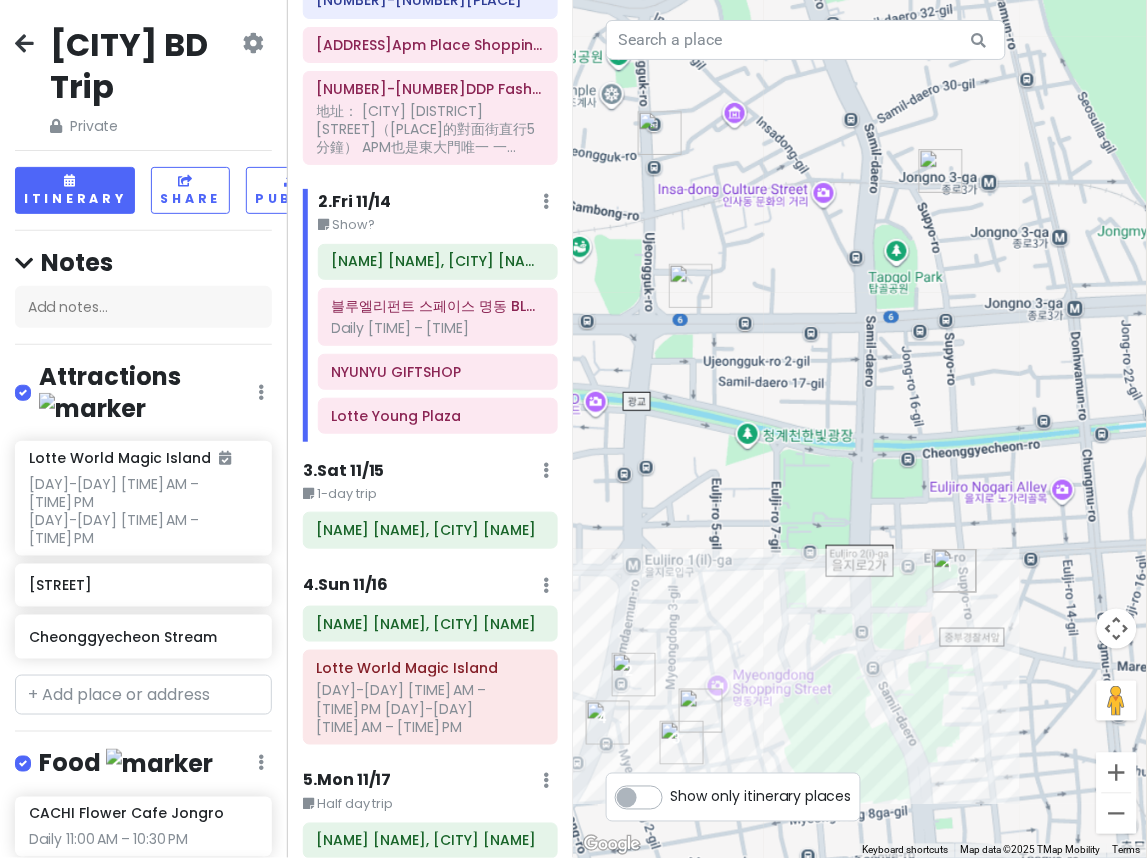 click on "[NAME] [NAME], [CITY] [NAME]" at bounding box center (438, 261) 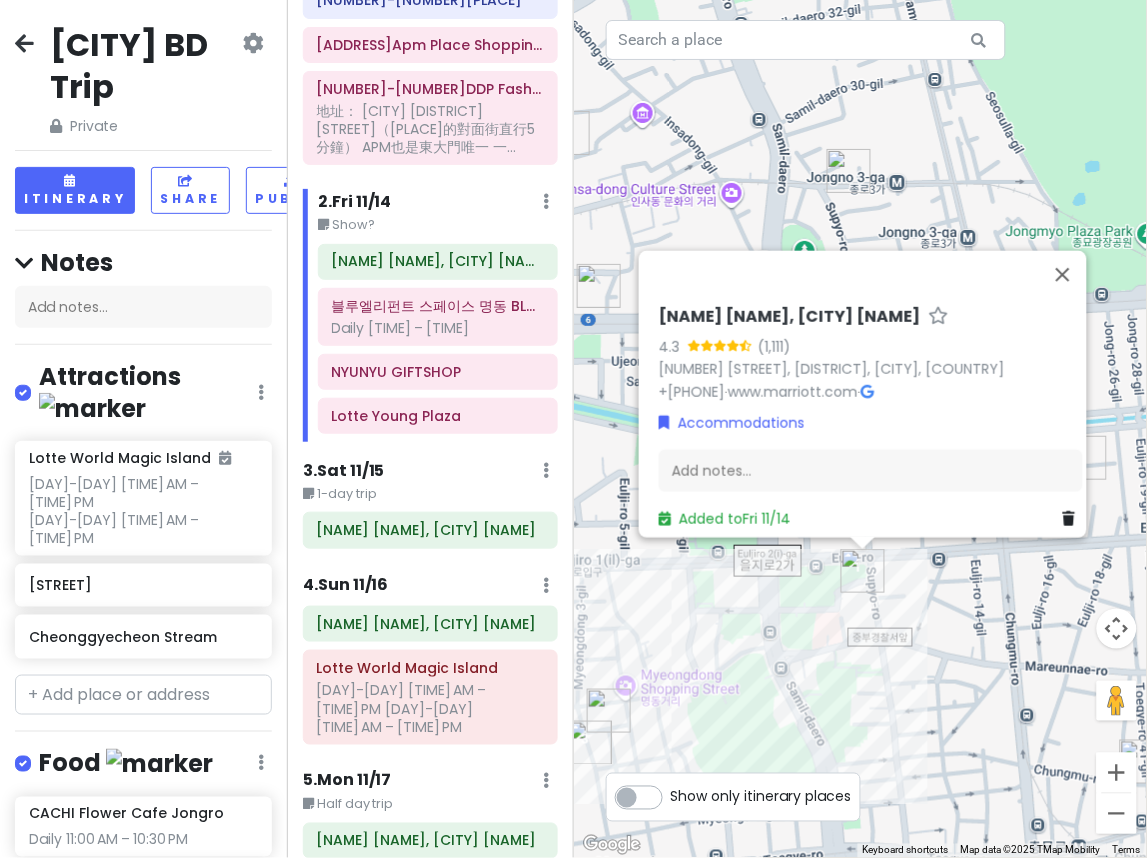 click on "[NAME] [NAME], [CITY] [NAME]" at bounding box center [790, 317] 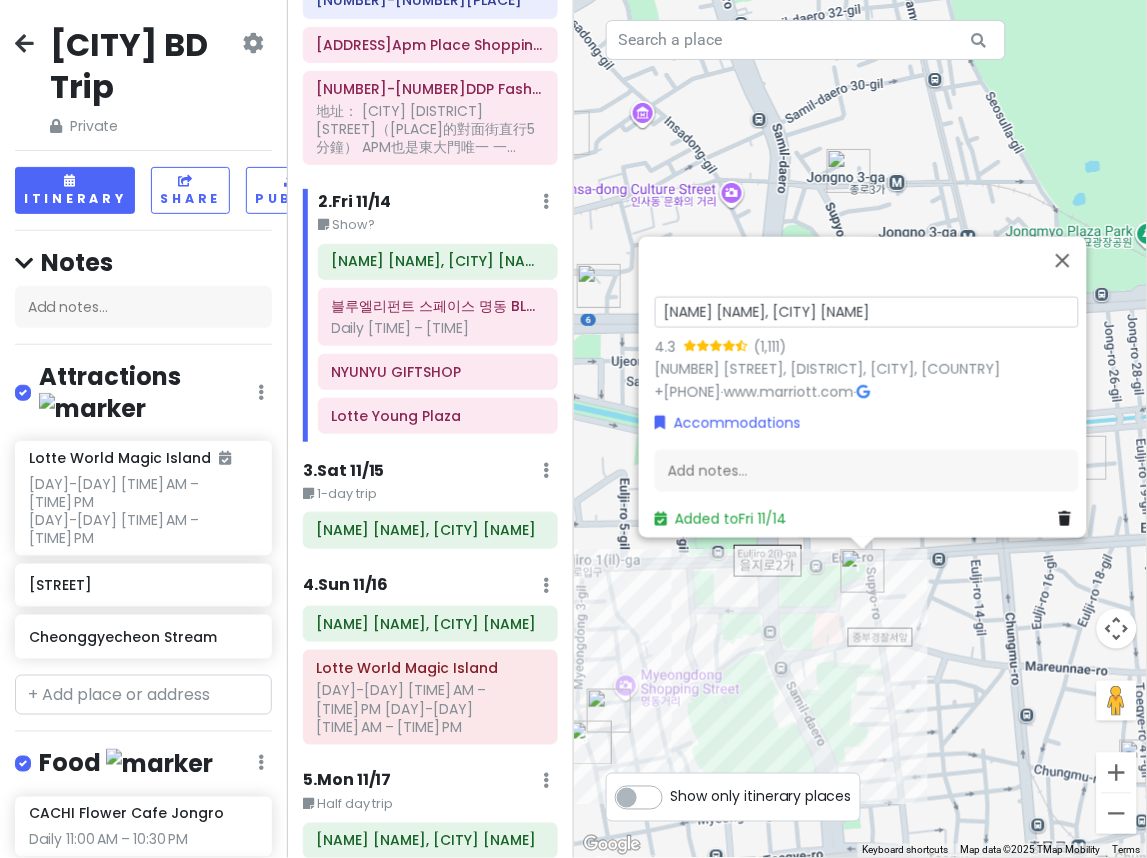 scroll, scrollTop: 0, scrollLeft: 0, axis: both 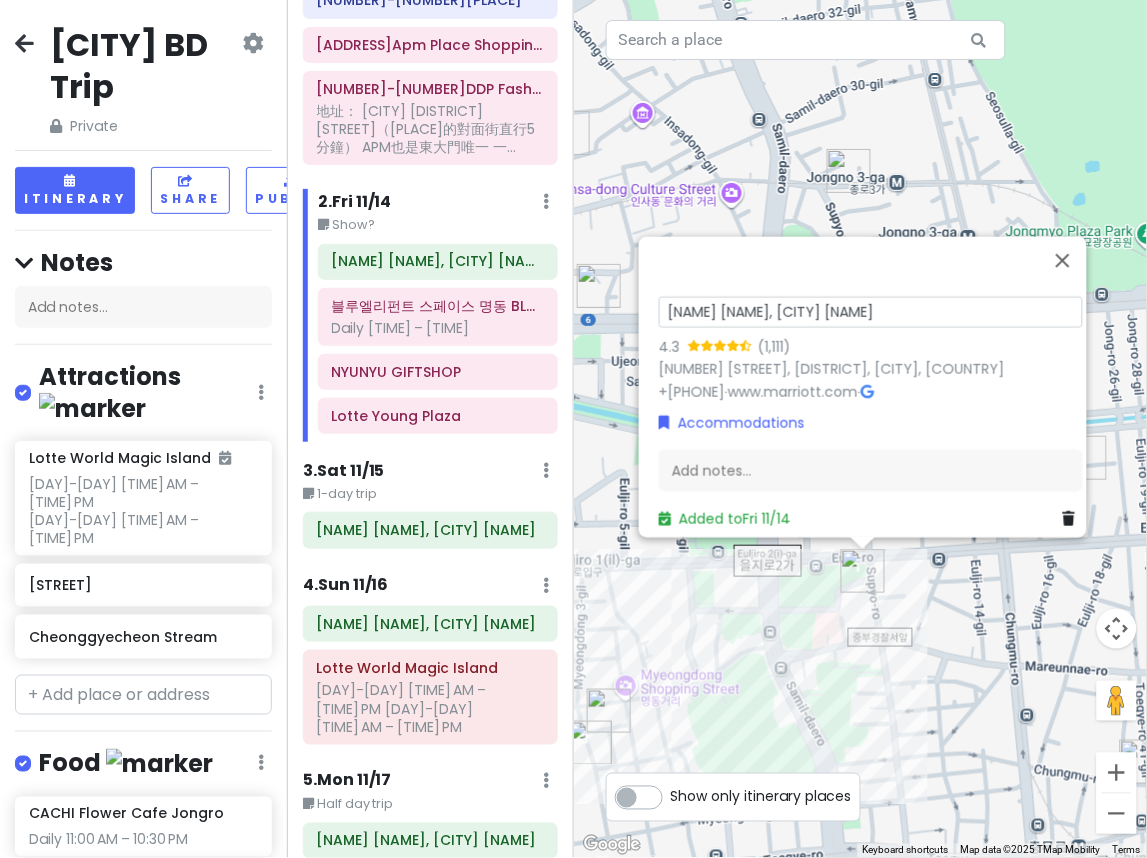 drag, startPoint x: 821, startPoint y: 295, endPoint x: 656, endPoint y: 318, distance: 166.59532 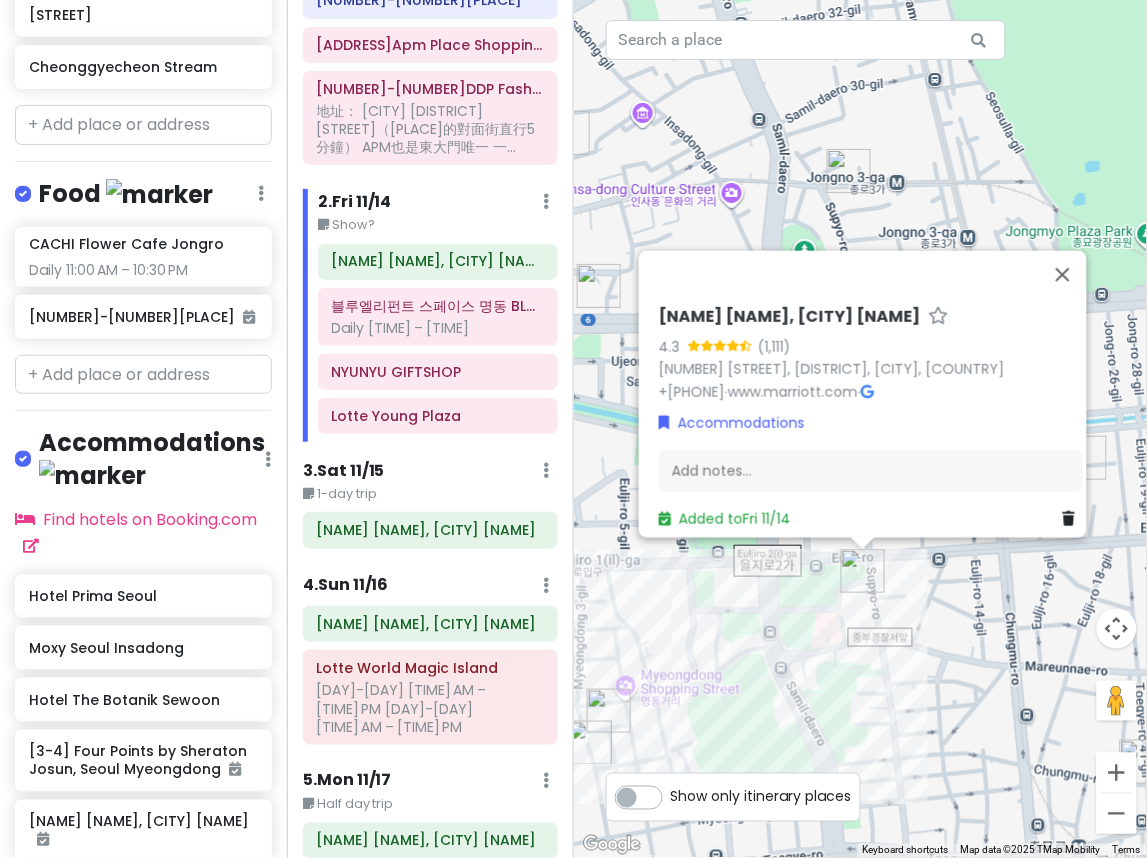 scroll, scrollTop: 333, scrollLeft: 0, axis: vertical 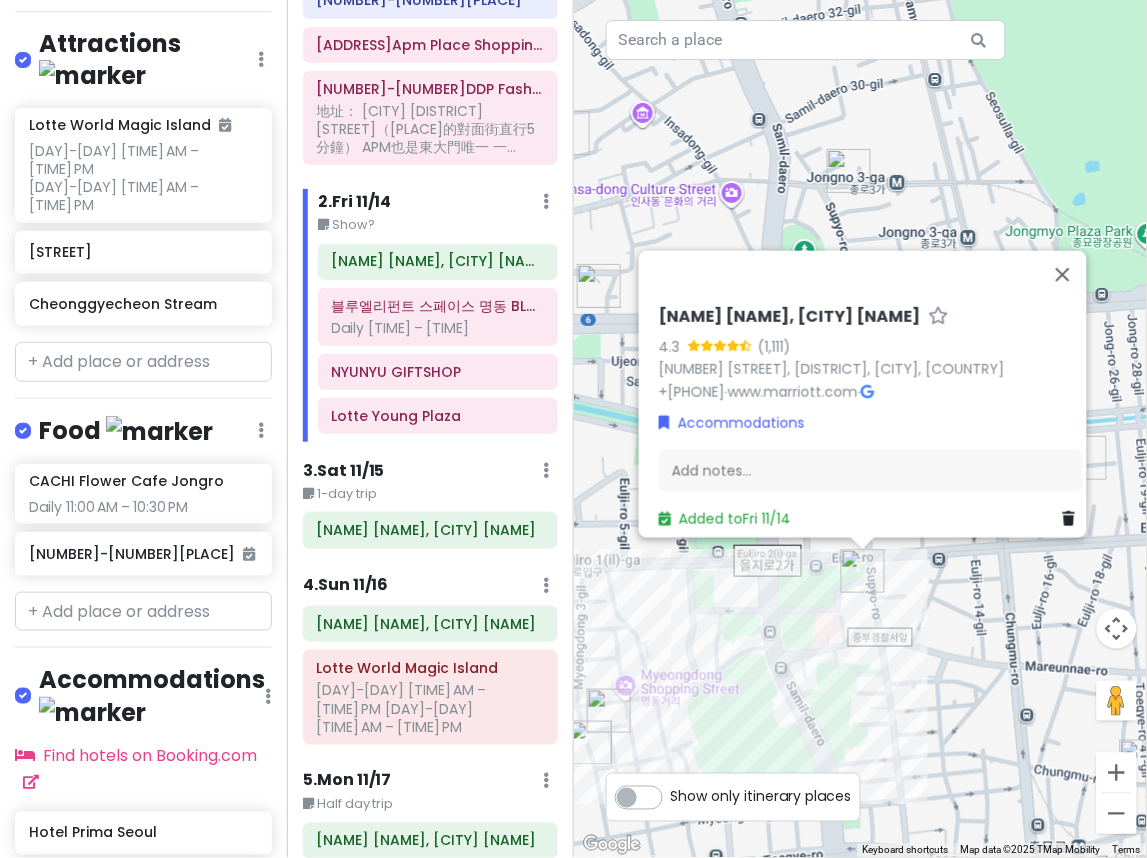 click on "[CITY] BD Trip Private Change Dates Make a Copy Delete Trip Go Pro ⚡️ Give Feedback 💡 Support Scout ☕️ Itinerary Share Publish Notes Add notes... Attractions   Edit Reorder Delete List Lotte World Magic Island Fri-Sat 10:00 AM – 10:00 PM
Sun-Thu 10:00 AM – 9:00 PM [CITY]lo 7017 Cheonggyecheon Stream Food   Edit Reorder Delete List CACHI Flower Cafe Jongro Daily 11:00 AM – 10:30 PM [4-530]종로계림마늘닭도리탕 충무로직영점 Accommodations   Edit Reorder Delete List Find hotels on Booking.com Hotel Prima Seoul Moxy Seoul Insadong Hotel The Botanik Sewoon [3-4] Four Points by Sheraton Josun, Seoul Myeongdong Four Points by Sheraton Josun, Seoul Myeongdong Four Points by Sheraton Josun, Seoul Myeongdong Four Points by Sheraton Josun, Seoul Myeongdong Four Points by Sheraton Josun, Seoul Myeongdong Four Points by Sheraton Josun, Seoul Myeongdong Shopping   Edit Reorder Delete List 블루엘리펀트 스페이스 명동 BLUEELEPHANT SPACE MYEONGDONG + More" at bounding box center (143, 429) 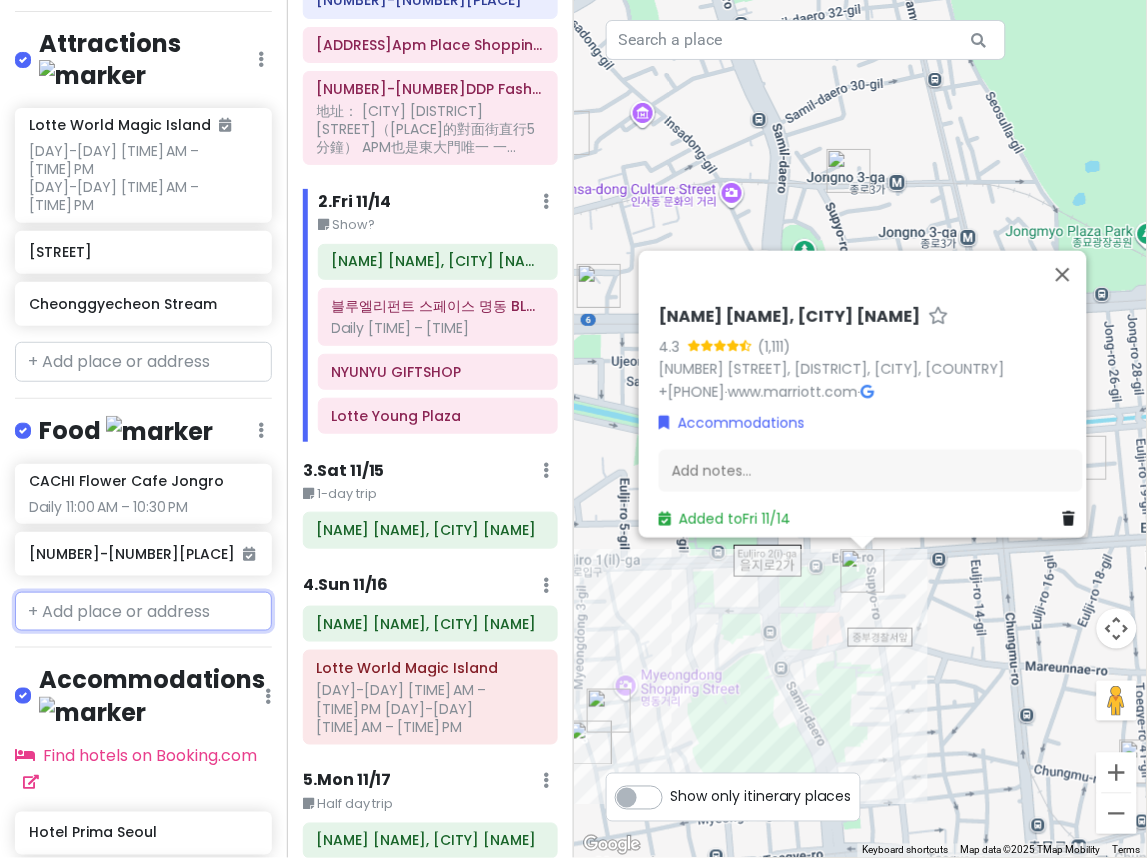 click at bounding box center (143, 612) 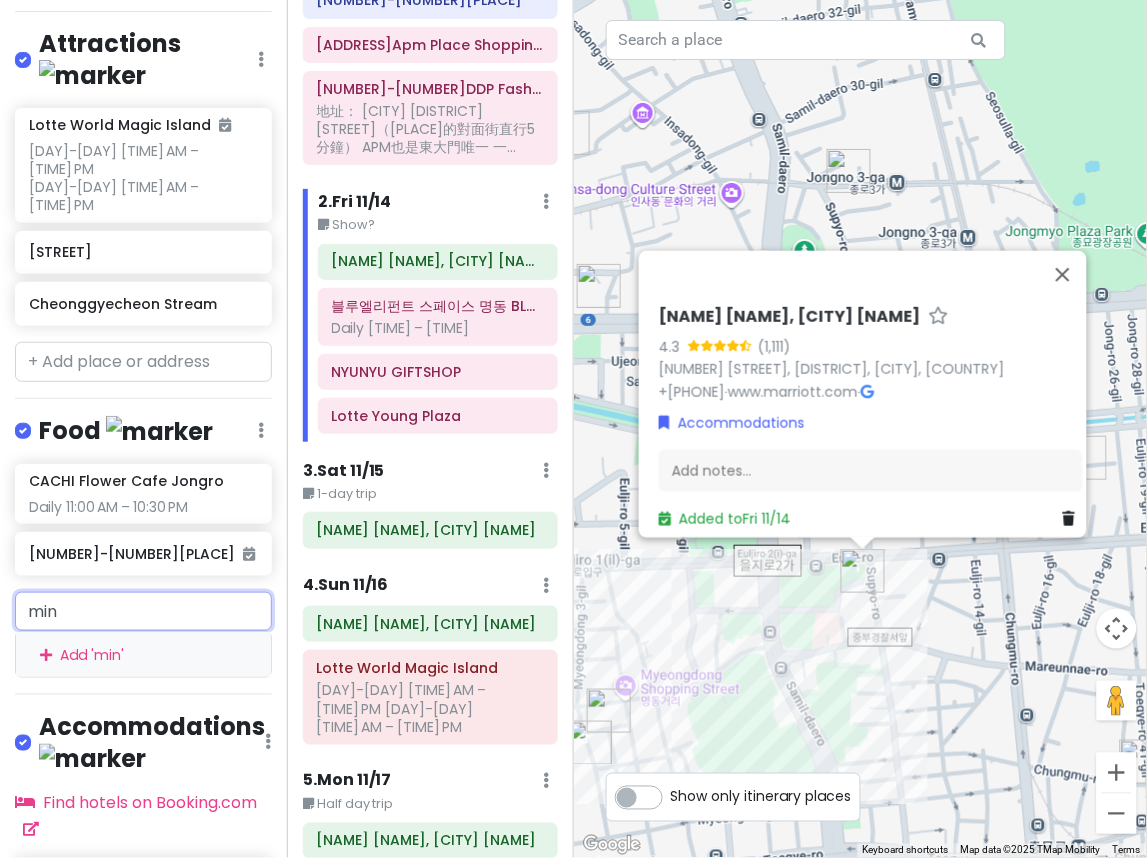 type on "mint" 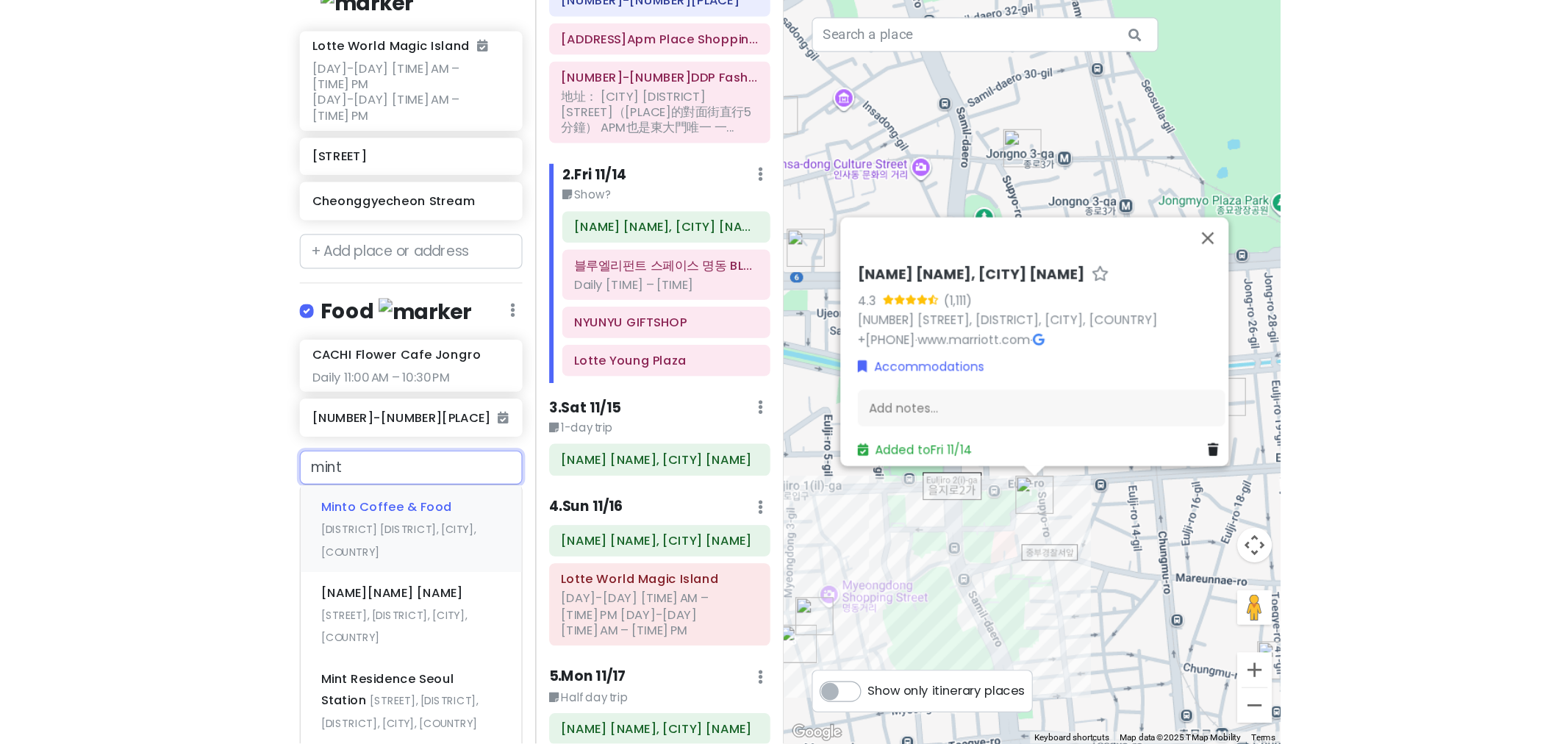 scroll, scrollTop: 326, scrollLeft: 0, axis: vertical 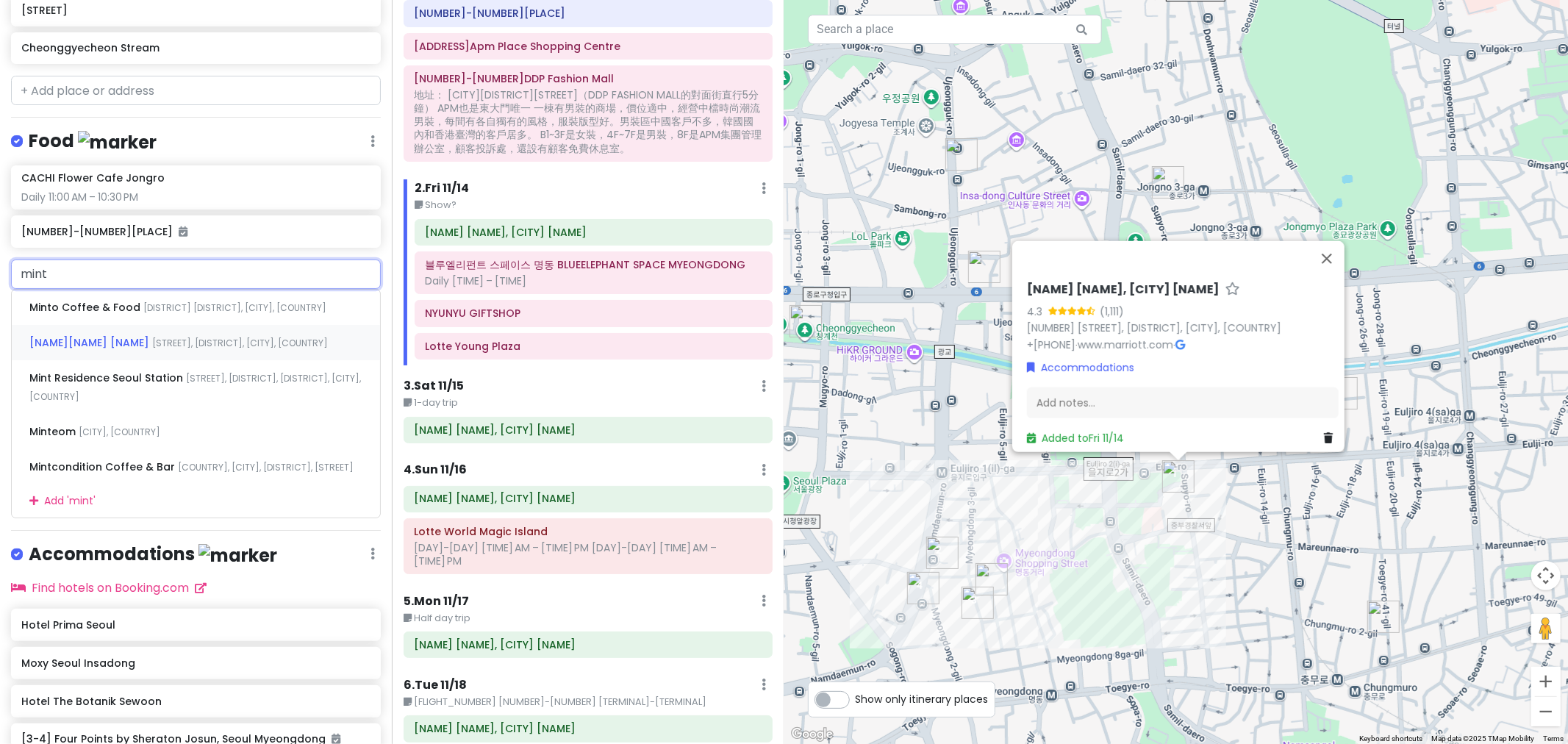 click on "[PLACE] [STREET], [DISTRICT], [CITY], [COUNTRY]" at bounding box center [196, 343] 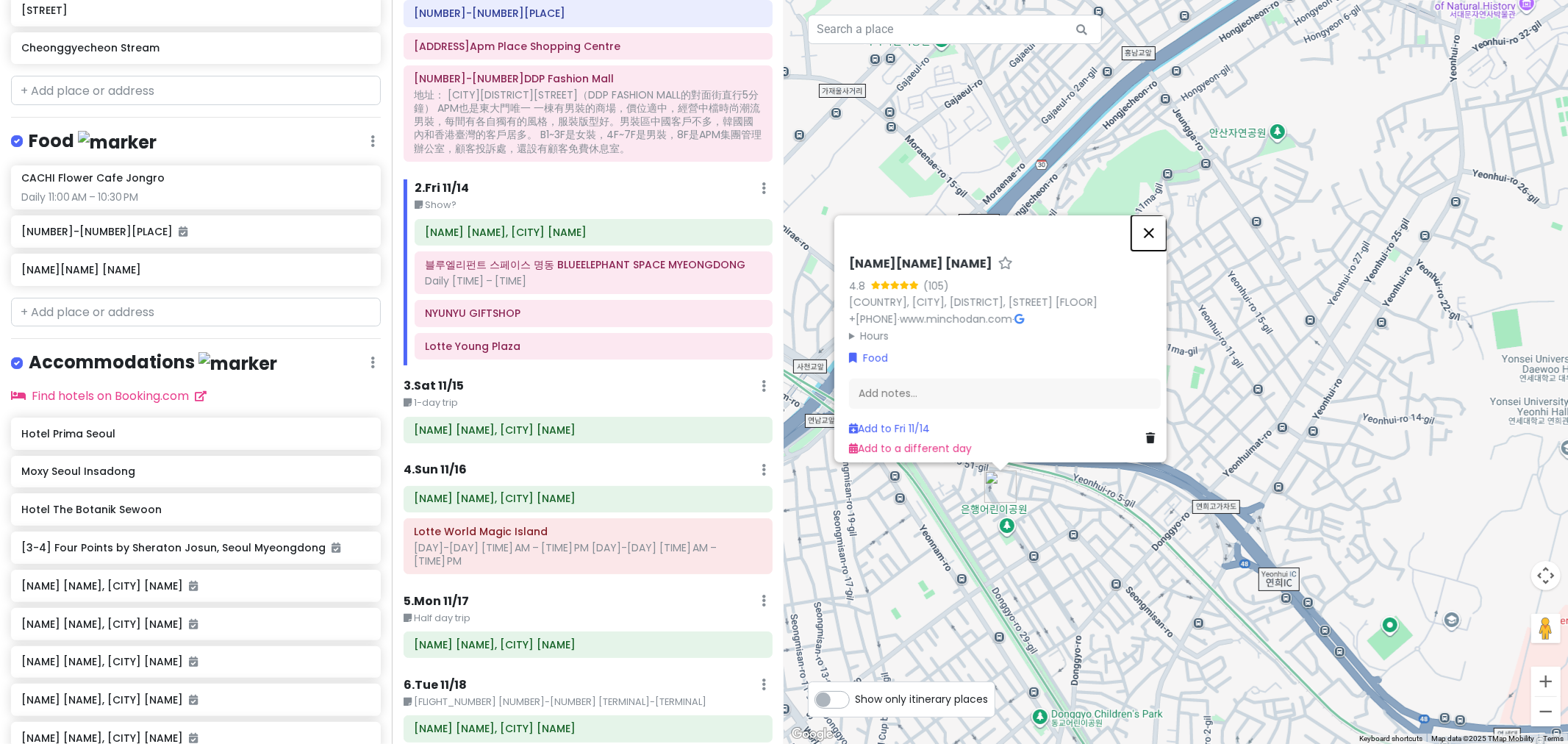 click at bounding box center (1149, 233) 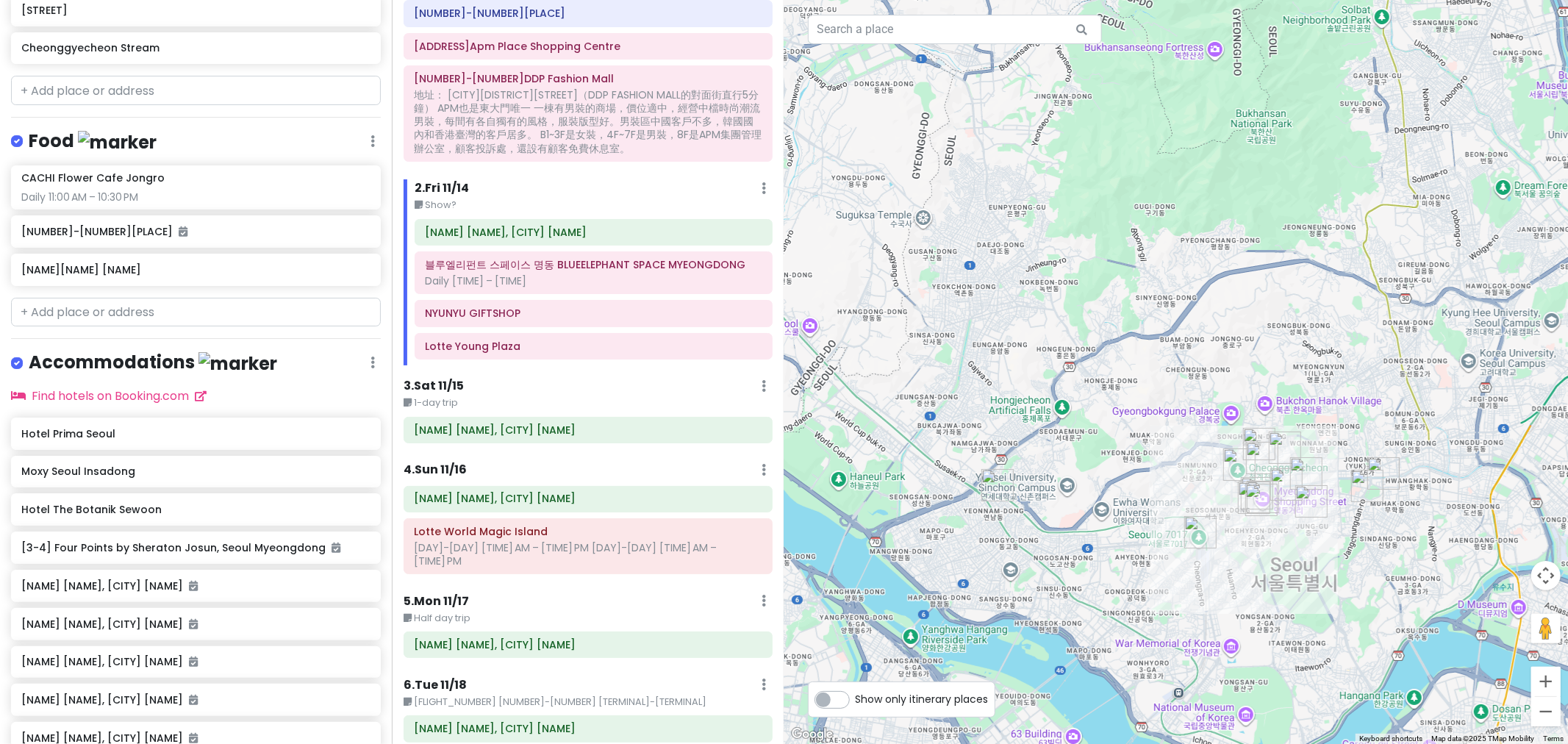 drag, startPoint x: 1007, startPoint y: 573, endPoint x: 987, endPoint y: 537, distance: 41.182521 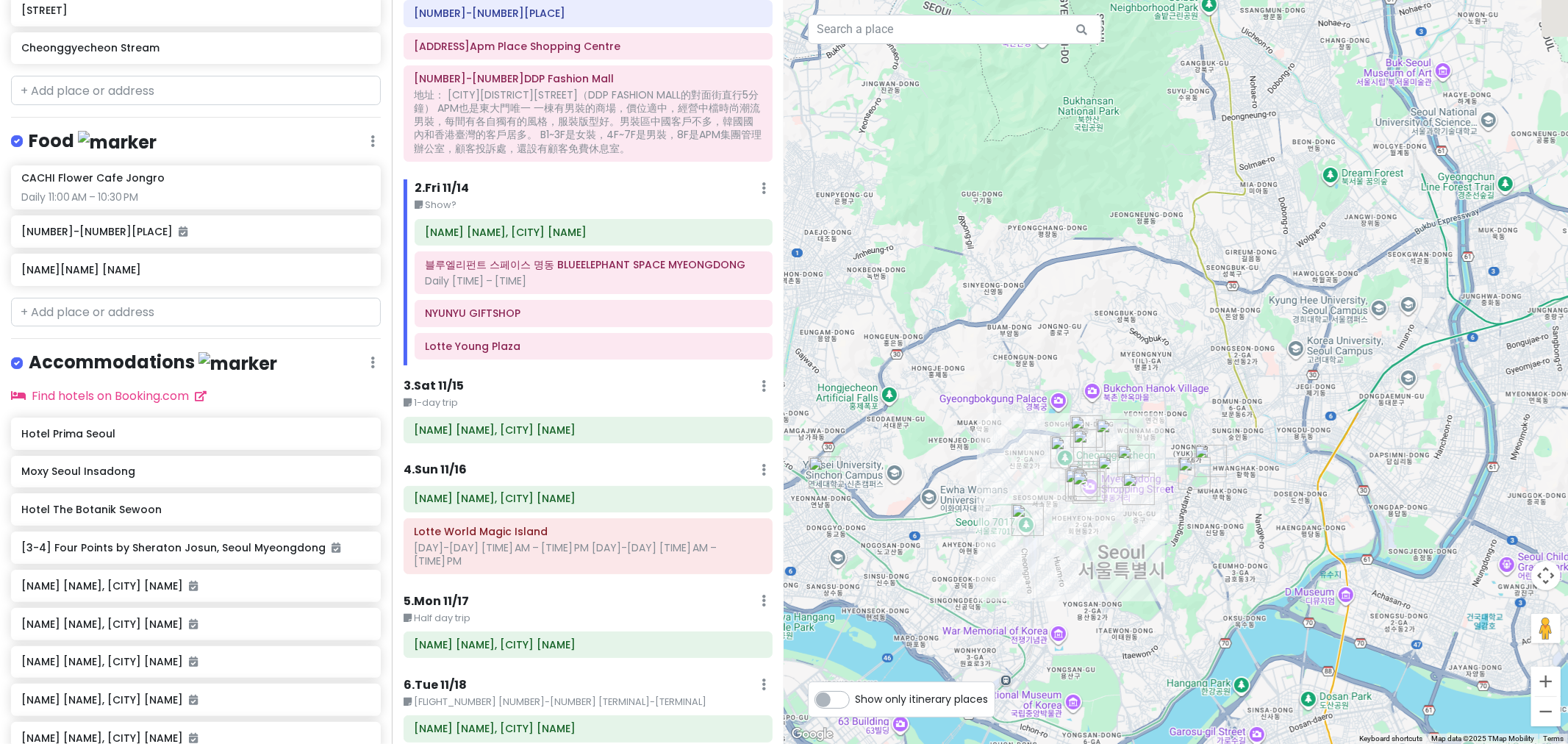 drag, startPoint x: 1229, startPoint y: 598, endPoint x: 998, endPoint y: 576, distance: 232.0453 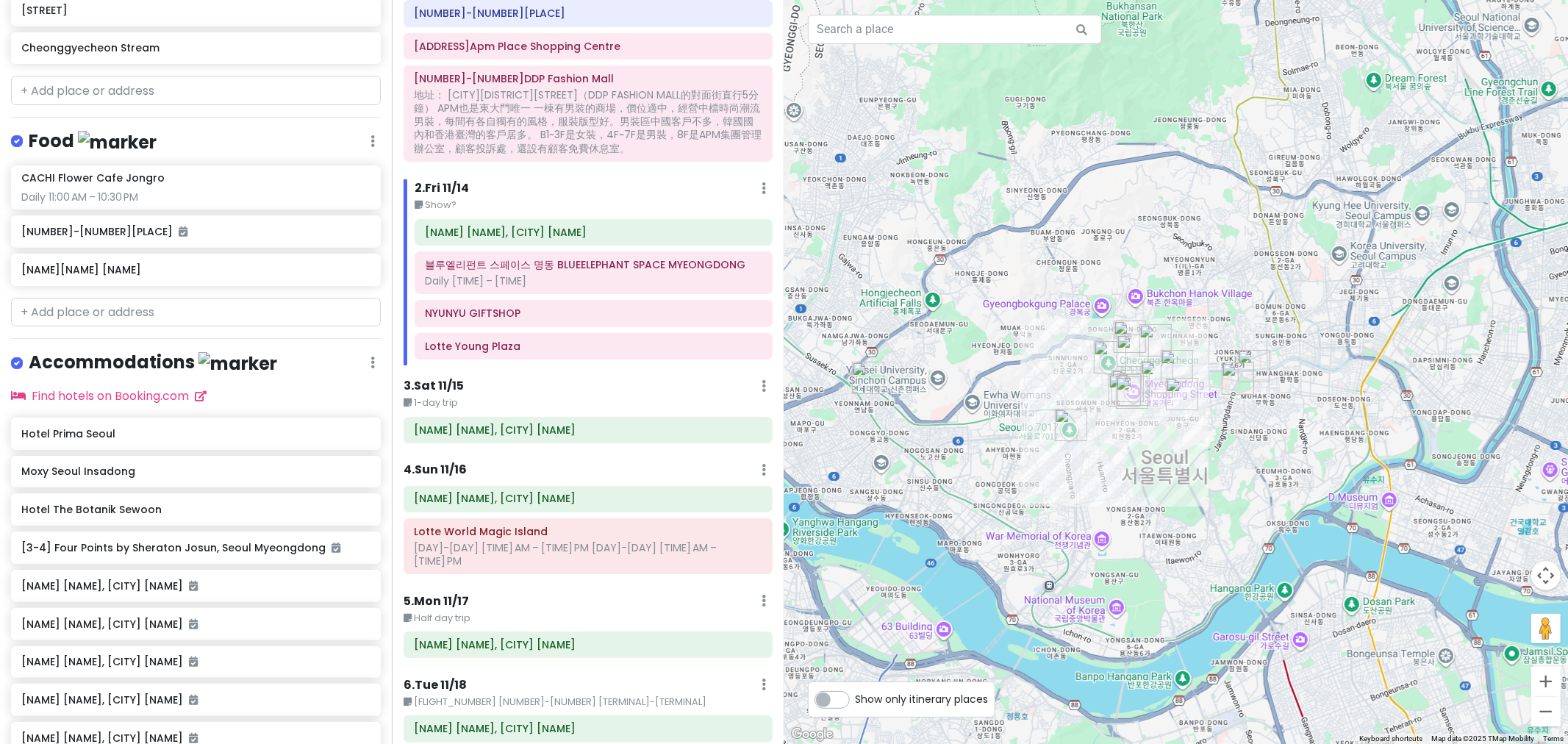 drag, startPoint x: 1173, startPoint y: 582, endPoint x: 1223, endPoint y: 481, distance: 112.69871 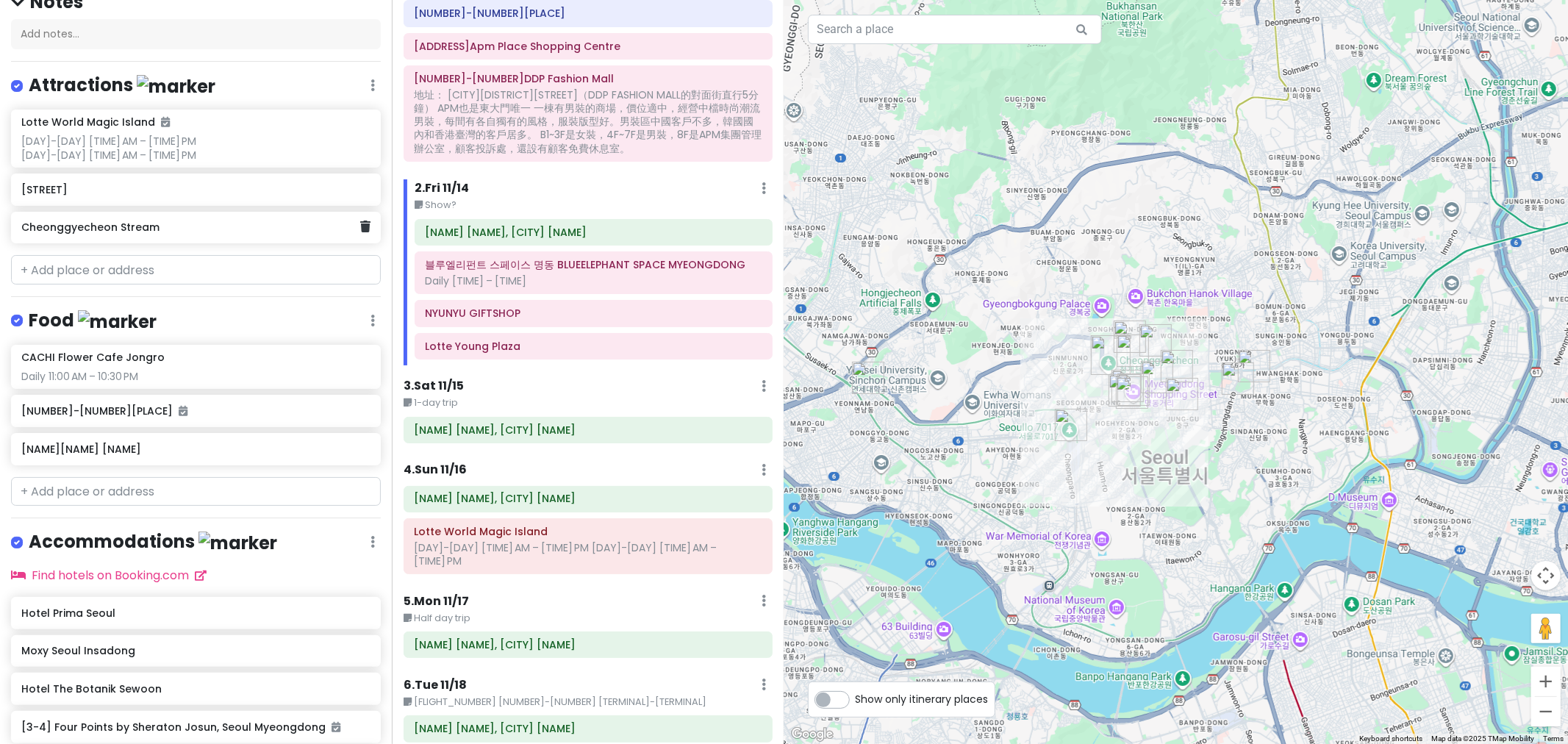 scroll, scrollTop: 0, scrollLeft: 0, axis: both 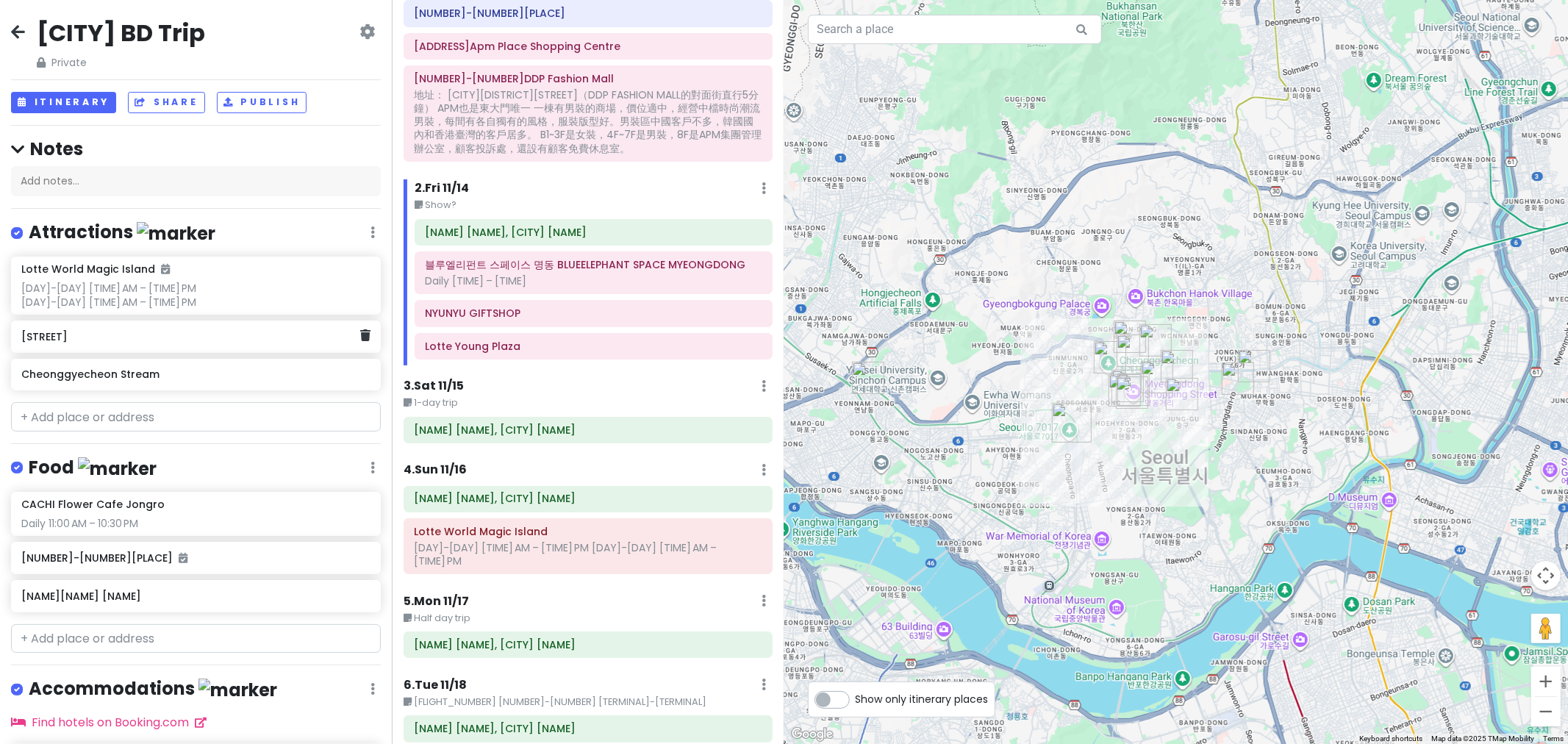 click on "[STREET]" at bounding box center [190, 337] 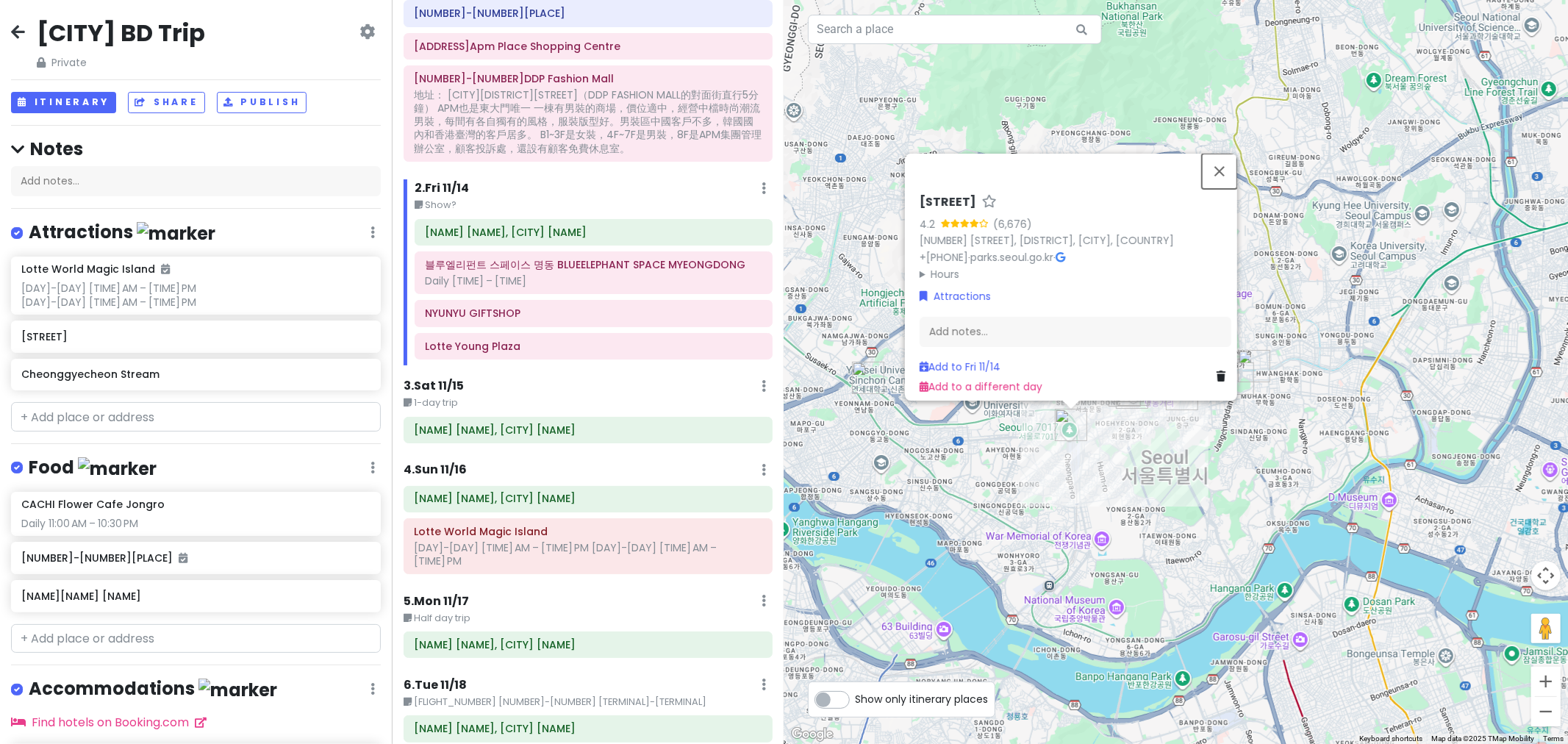 click at bounding box center [1220, 171] 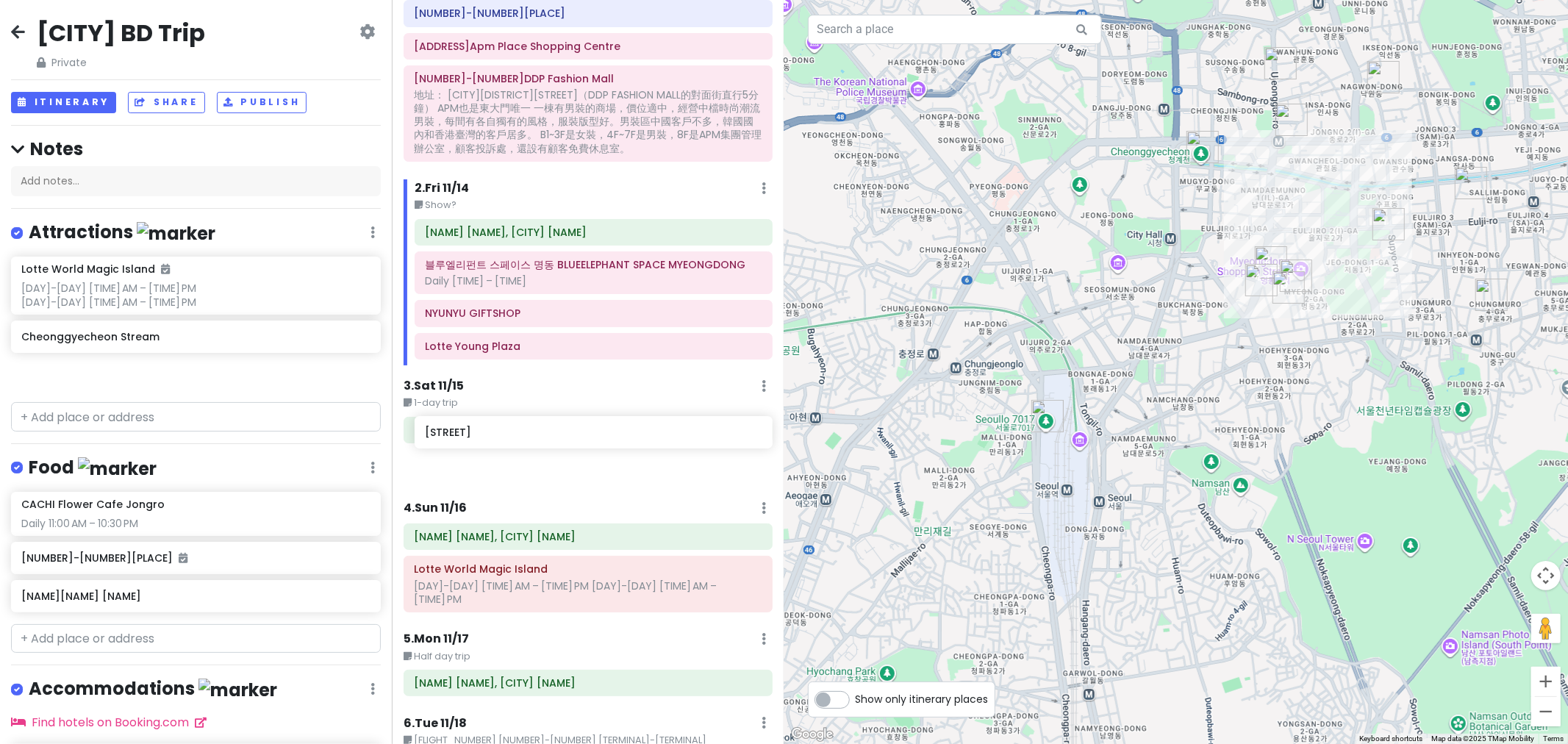 drag, startPoint x: 99, startPoint y: 337, endPoint x: 502, endPoint y: 434, distance: 414.50935 